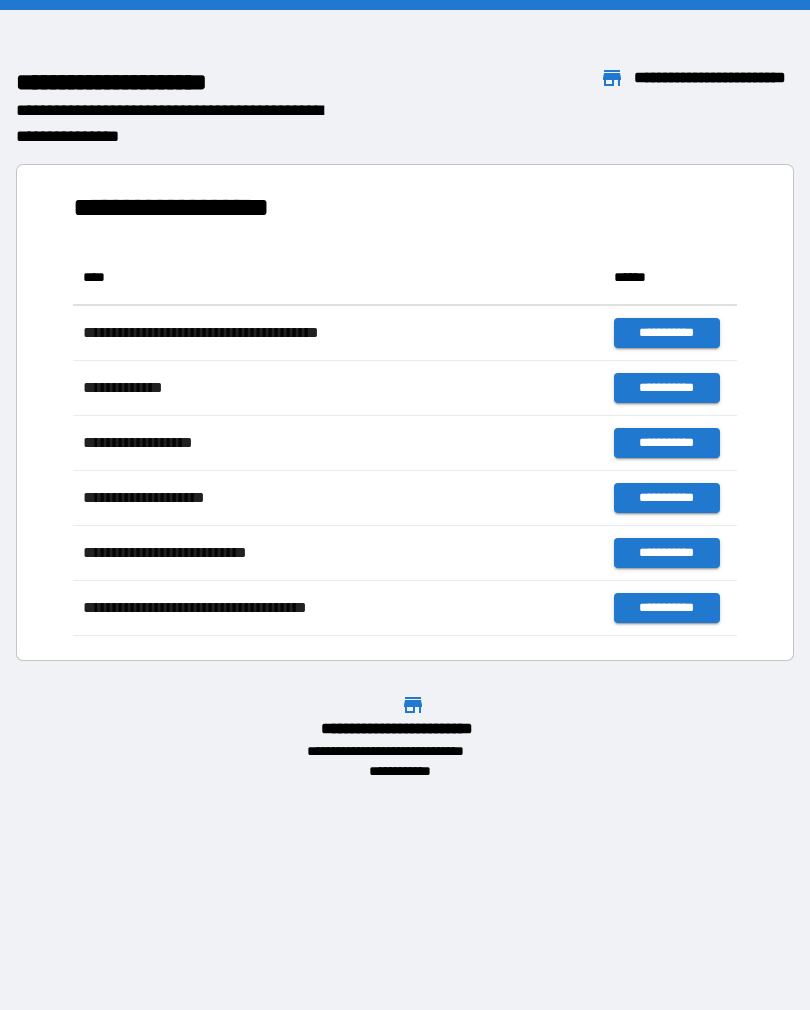 scroll, scrollTop: 0, scrollLeft: 0, axis: both 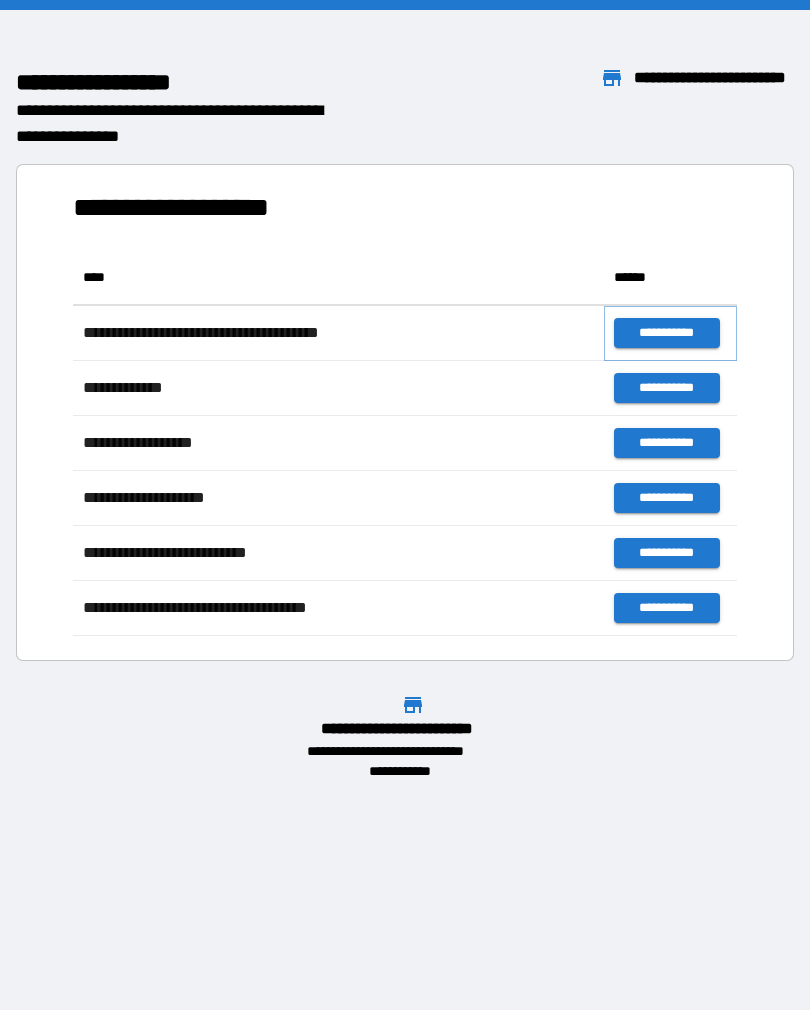 click on "**********" at bounding box center [666, 333] 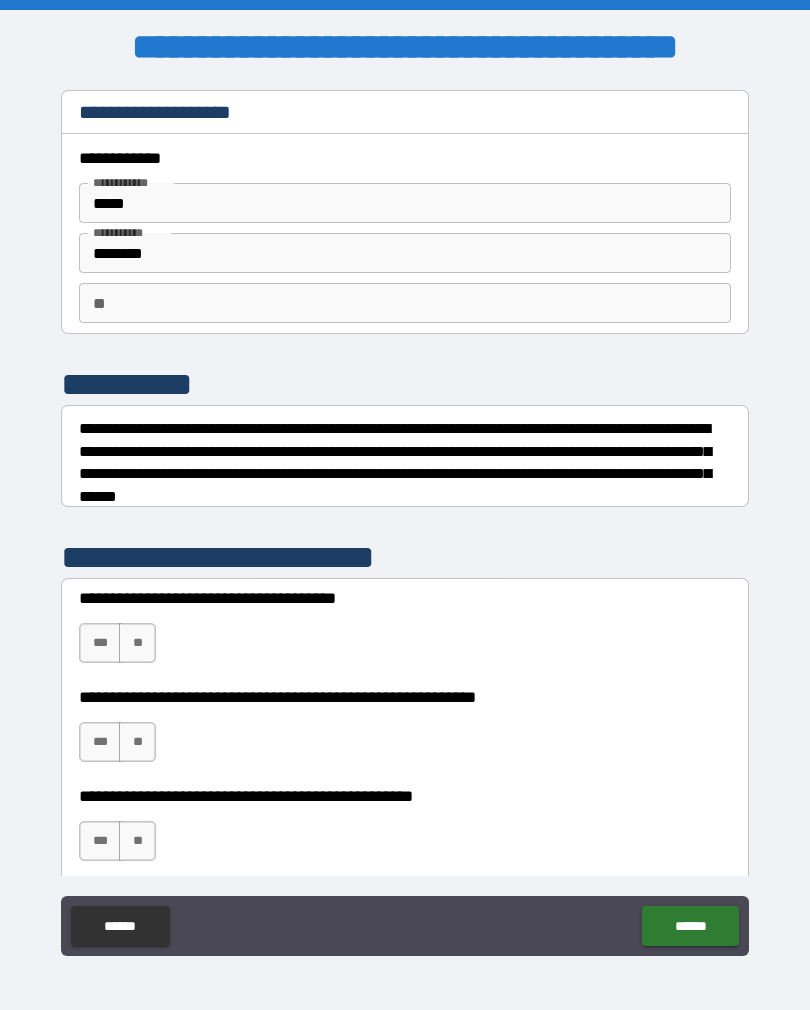 click on "**" at bounding box center [137, 643] 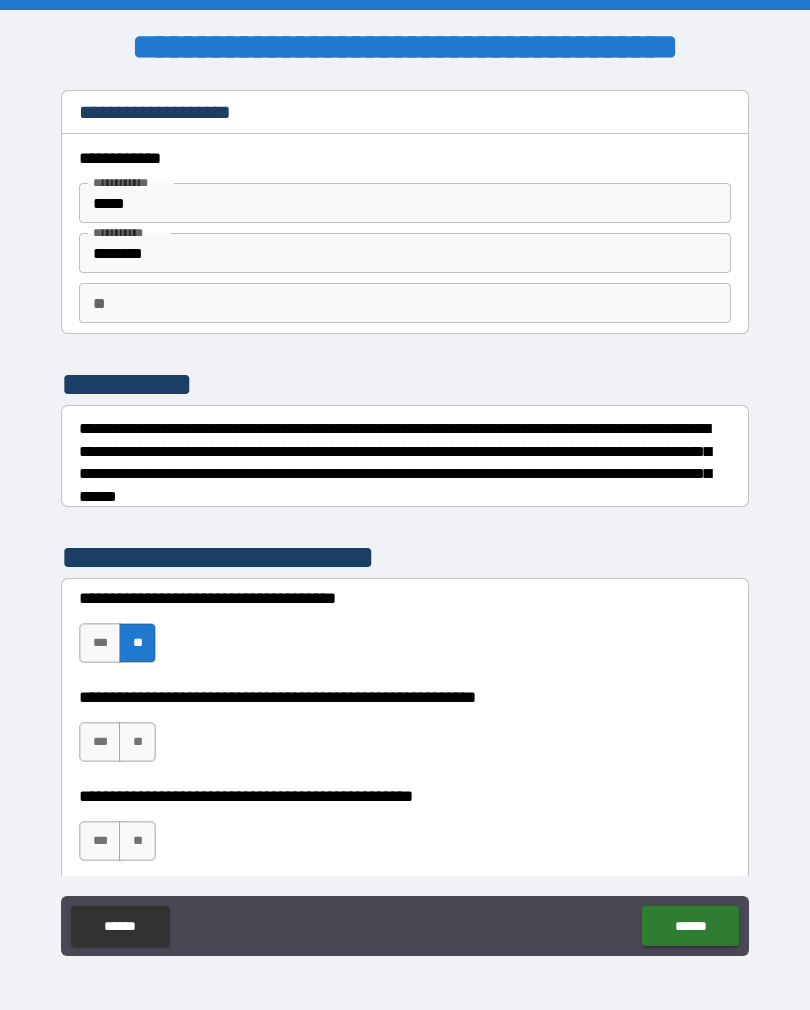 click on "**" at bounding box center [137, 742] 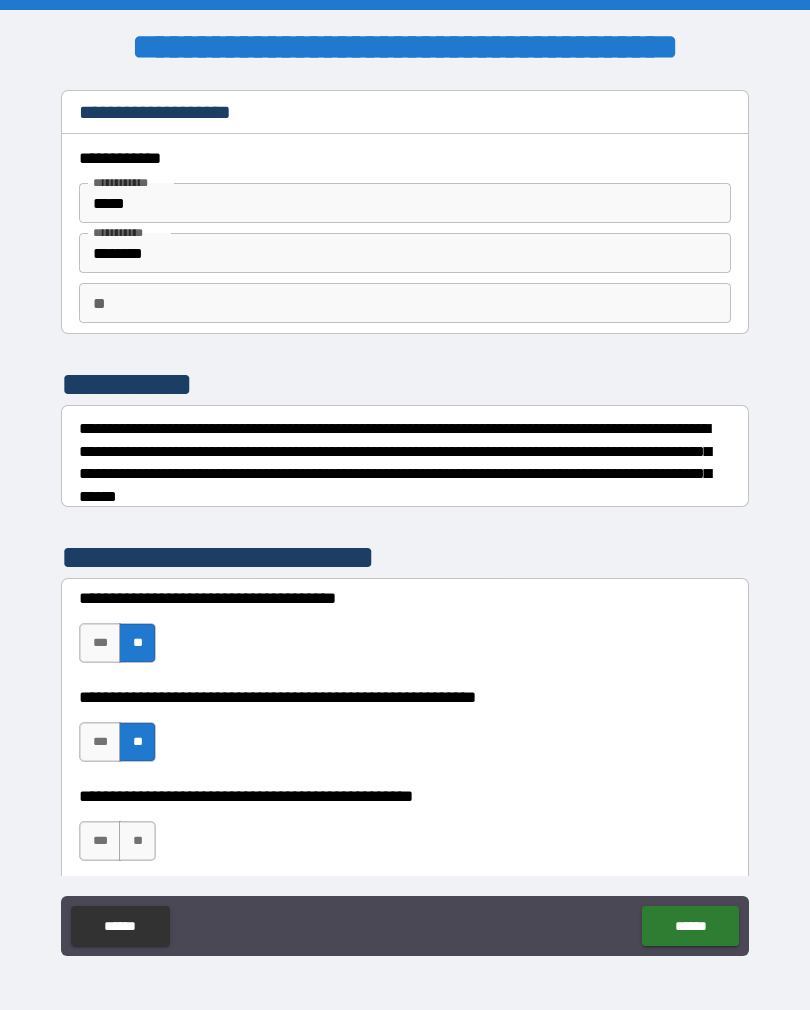 click on "**" at bounding box center [137, 841] 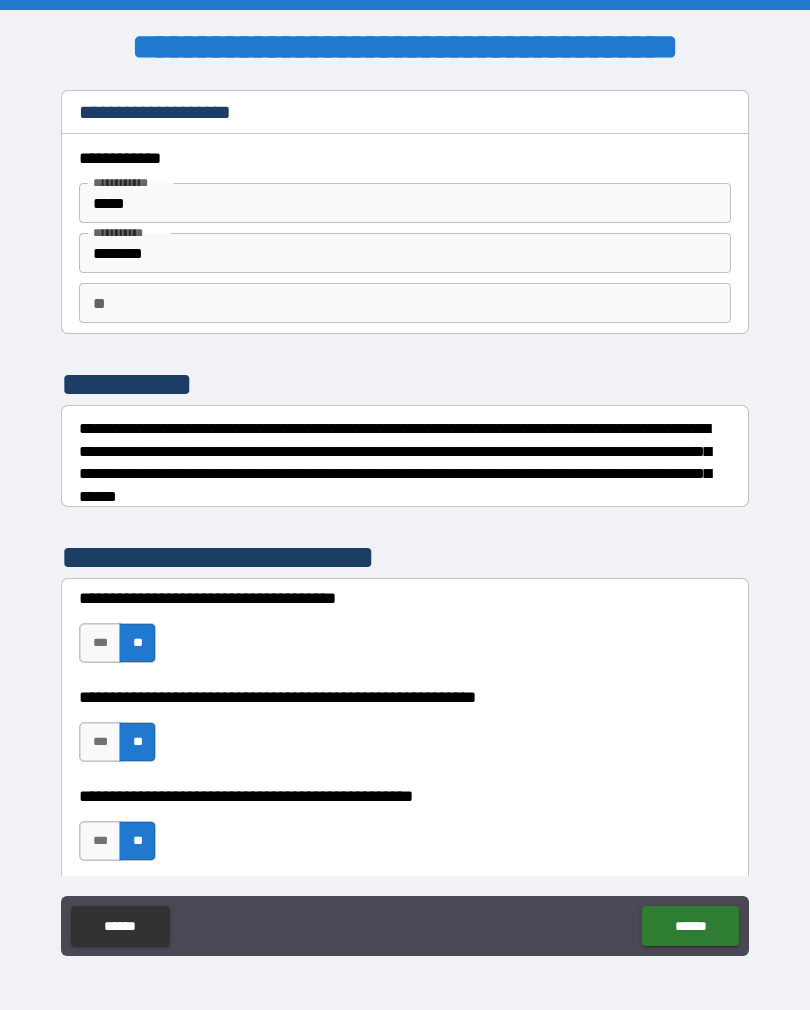 click on "******" at bounding box center [690, 926] 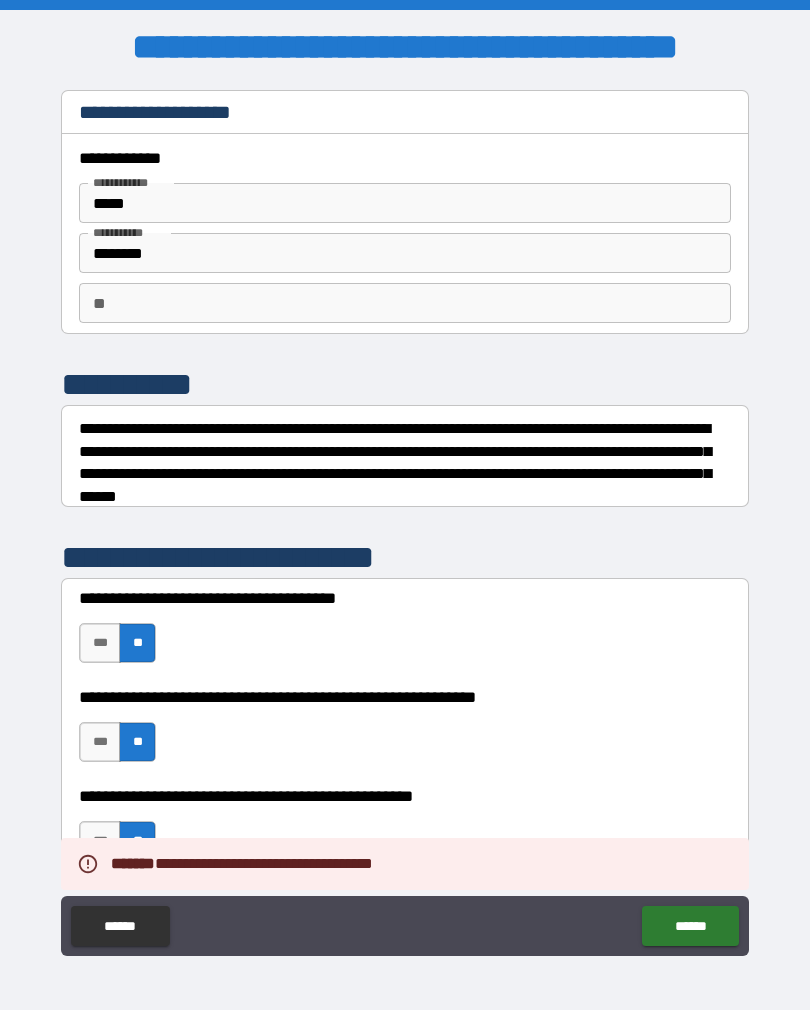 click on "******" at bounding box center (690, 926) 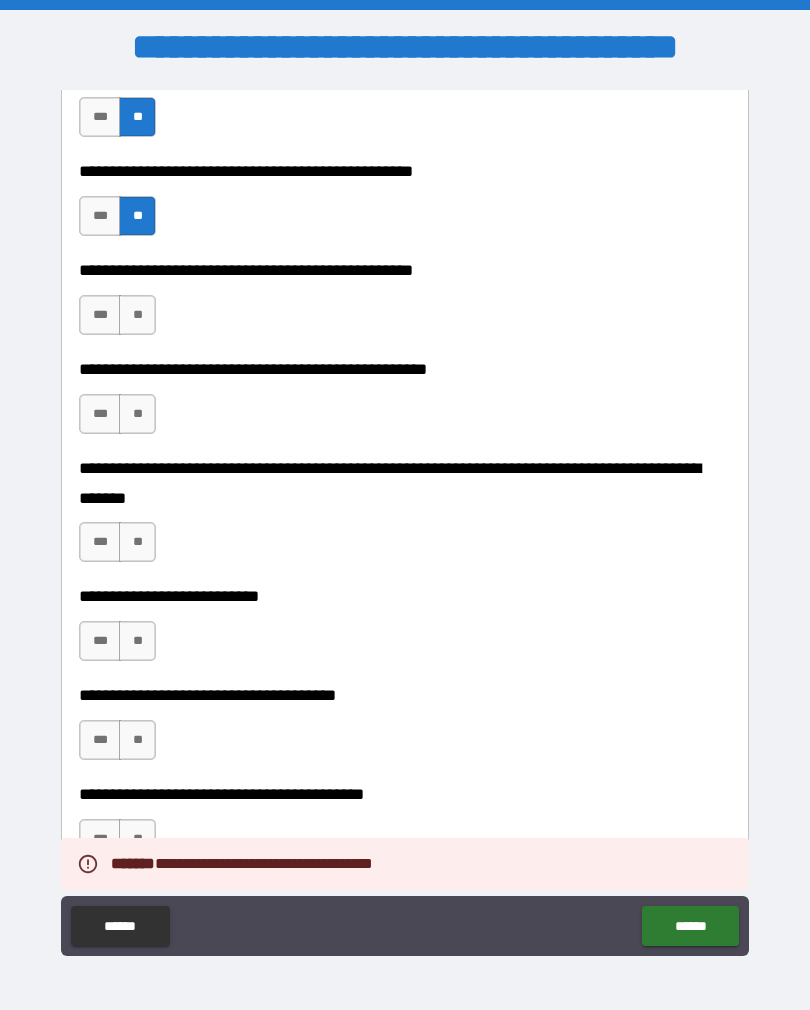 scroll, scrollTop: 626, scrollLeft: 0, axis: vertical 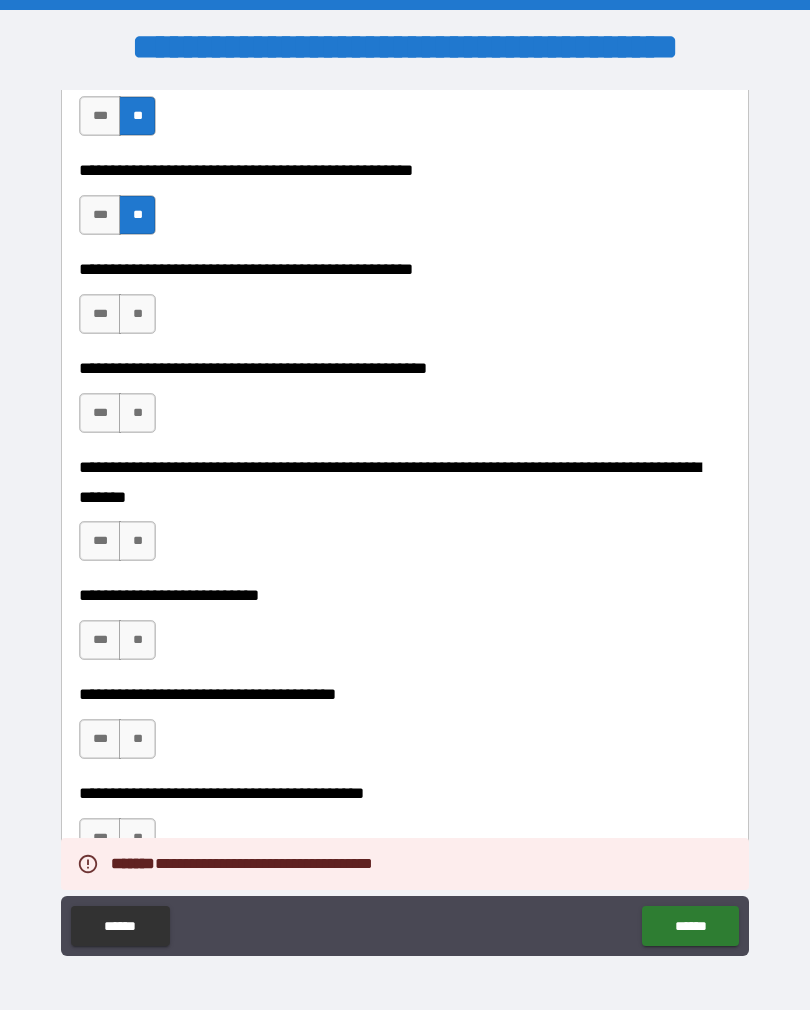 click on "***" at bounding box center [100, 314] 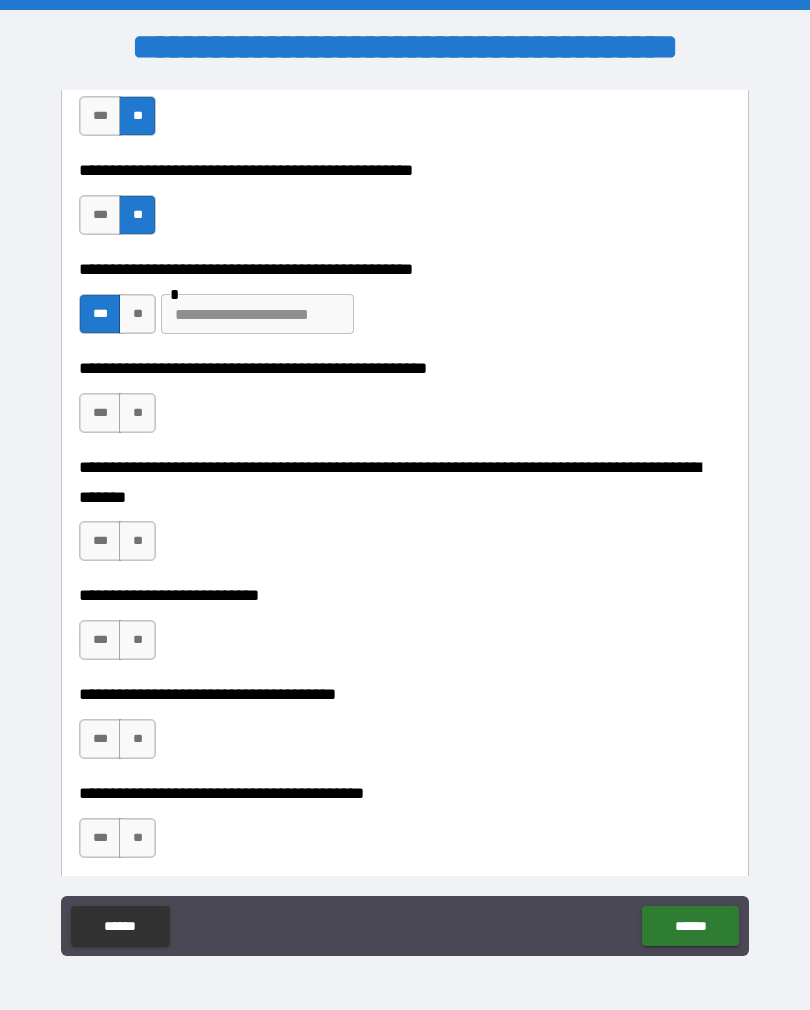 click on "**" at bounding box center (137, 413) 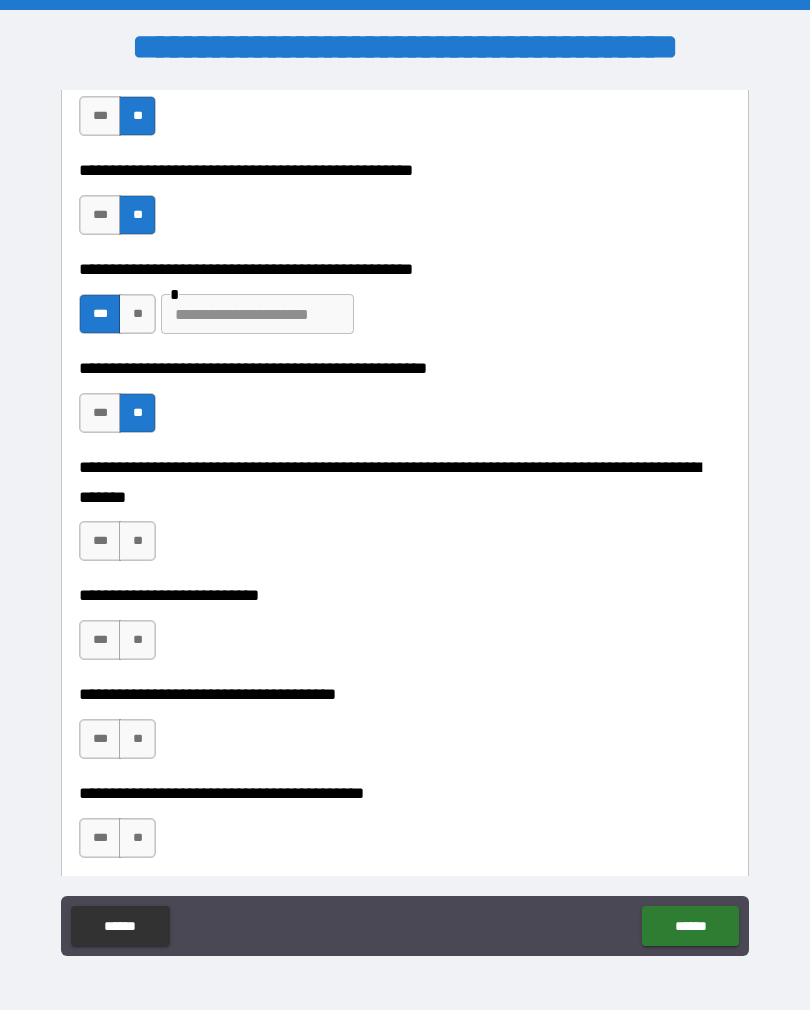 click on "**" at bounding box center [137, 541] 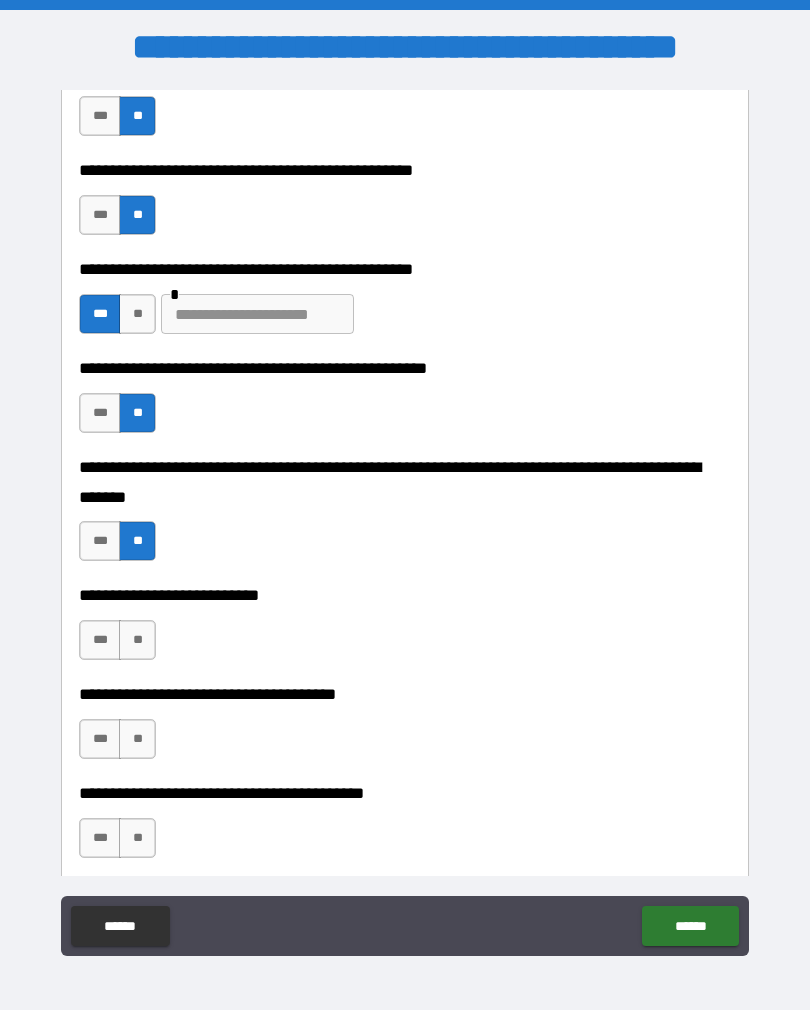 click on "**" at bounding box center [137, 640] 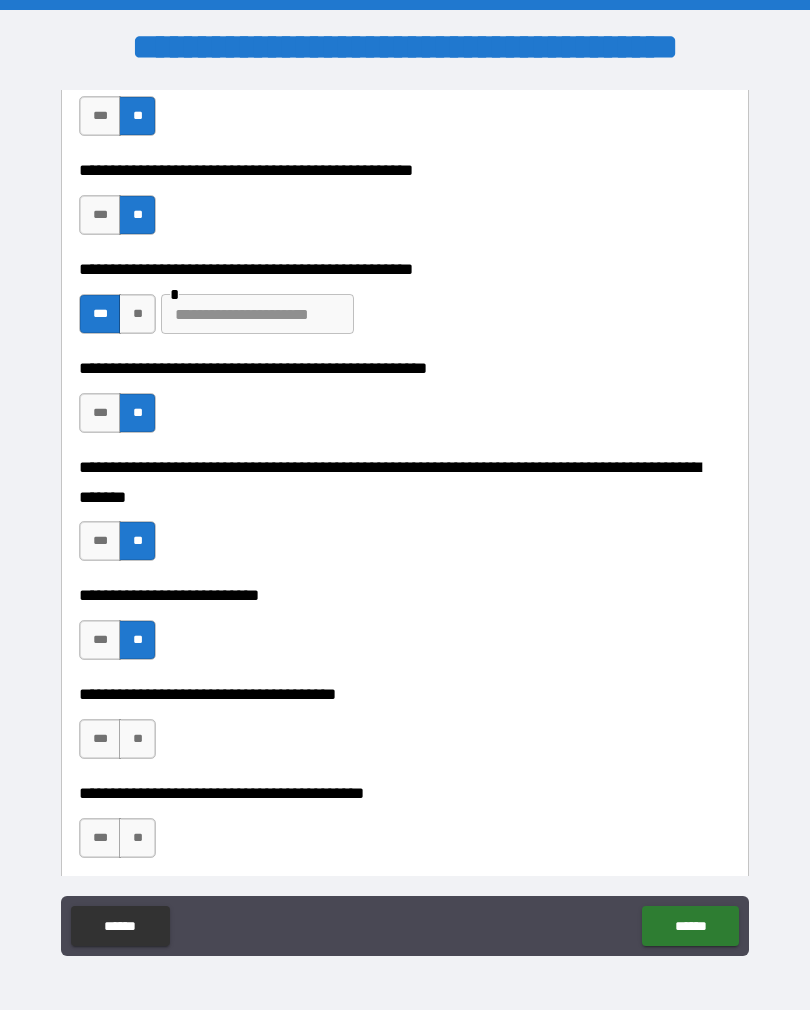 click on "**" at bounding box center (137, 739) 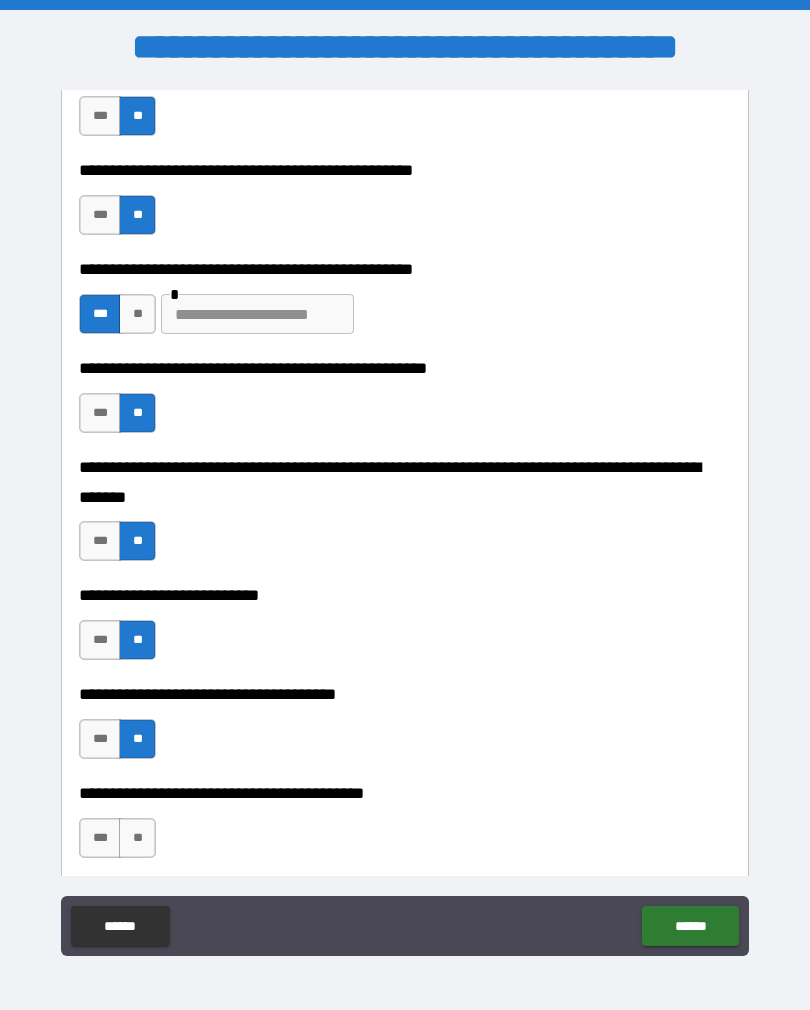 click on "***" at bounding box center (100, 838) 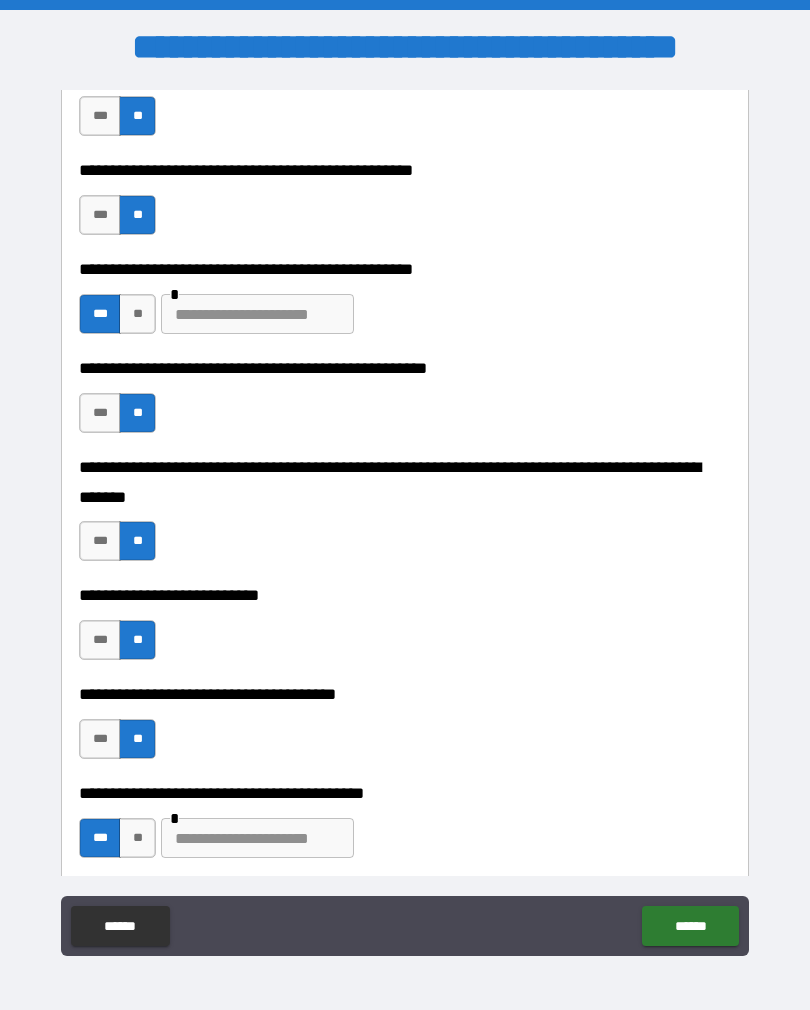 click at bounding box center (257, 838) 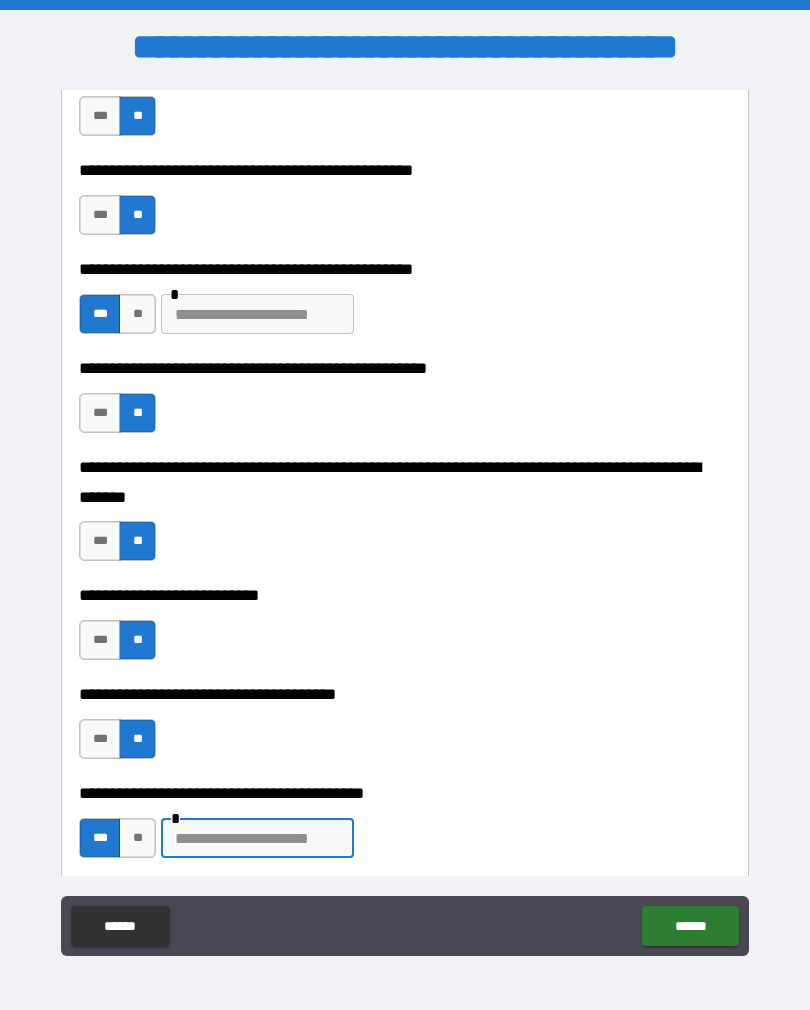 scroll, scrollTop: 31, scrollLeft: 0, axis: vertical 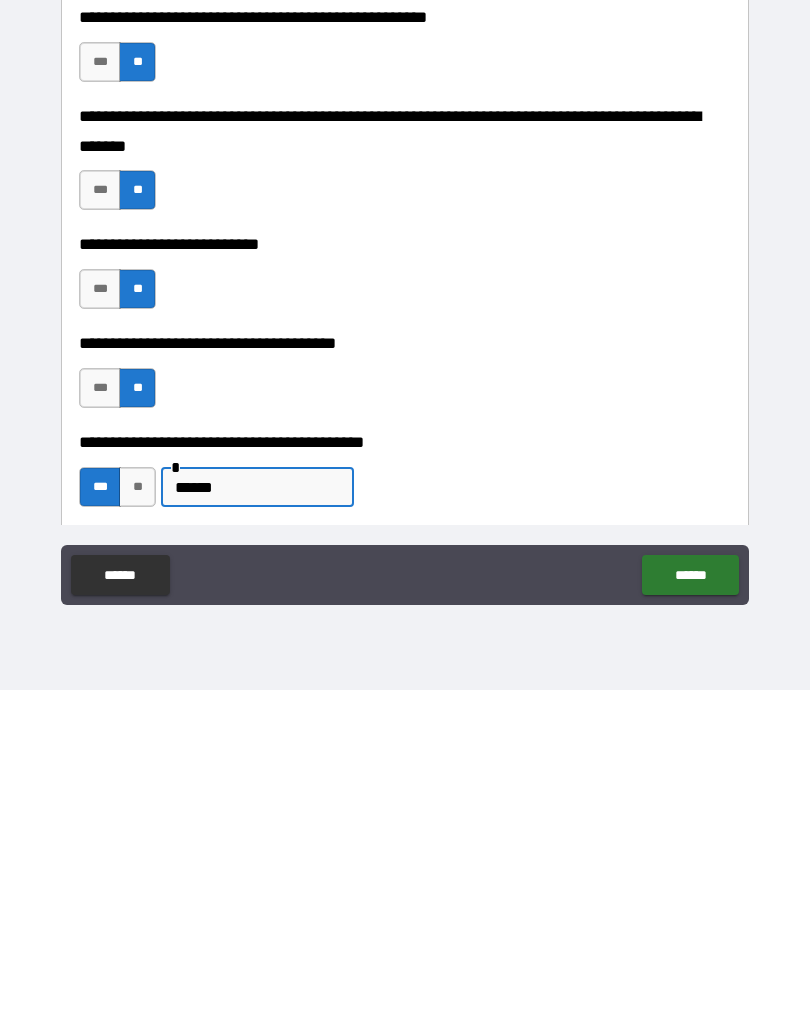 type on "******" 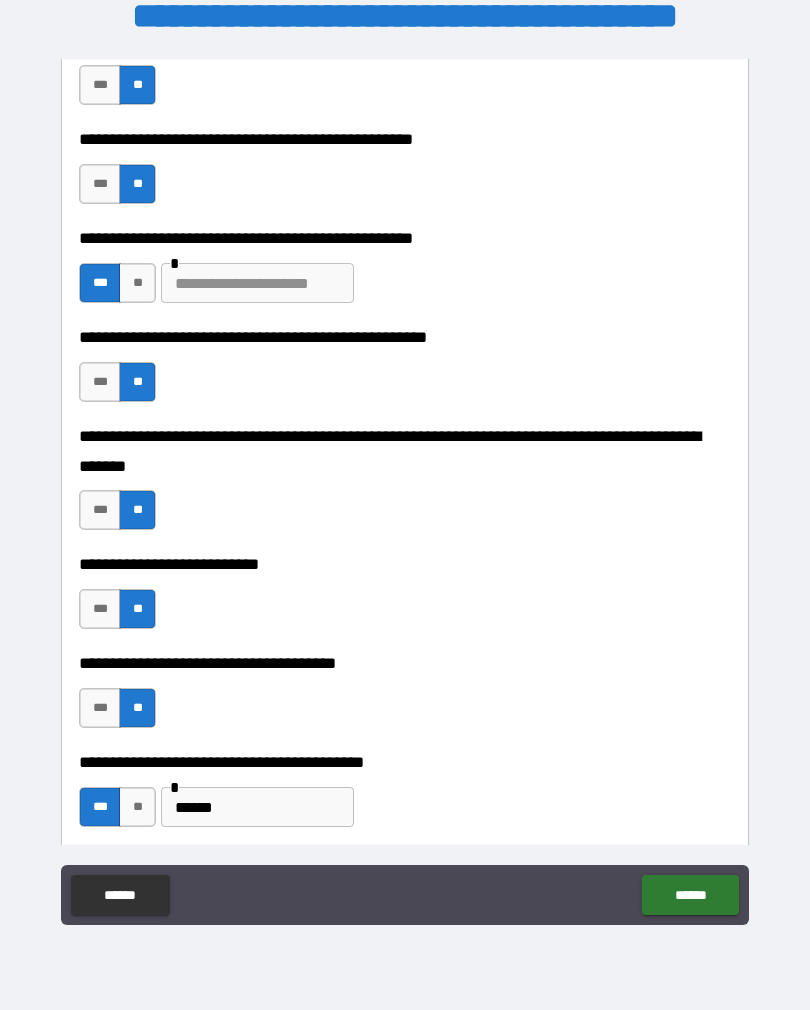 scroll, scrollTop: 0, scrollLeft: 0, axis: both 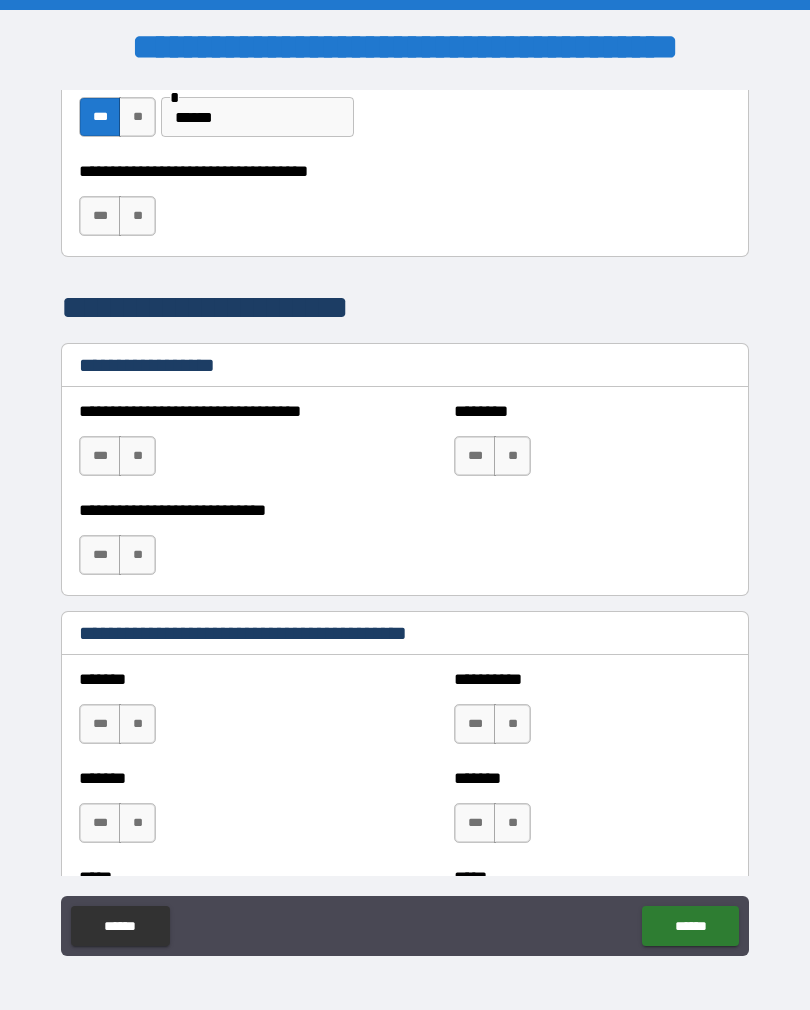click on "**" at bounding box center (137, 216) 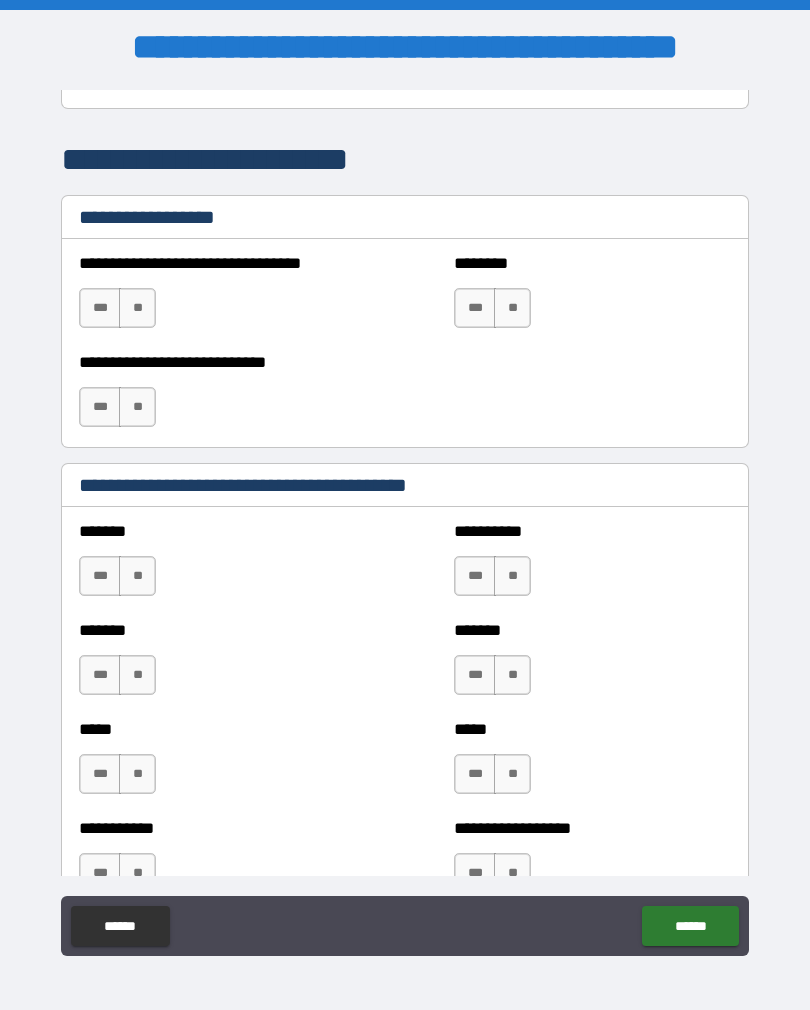 scroll, scrollTop: 1497, scrollLeft: 0, axis: vertical 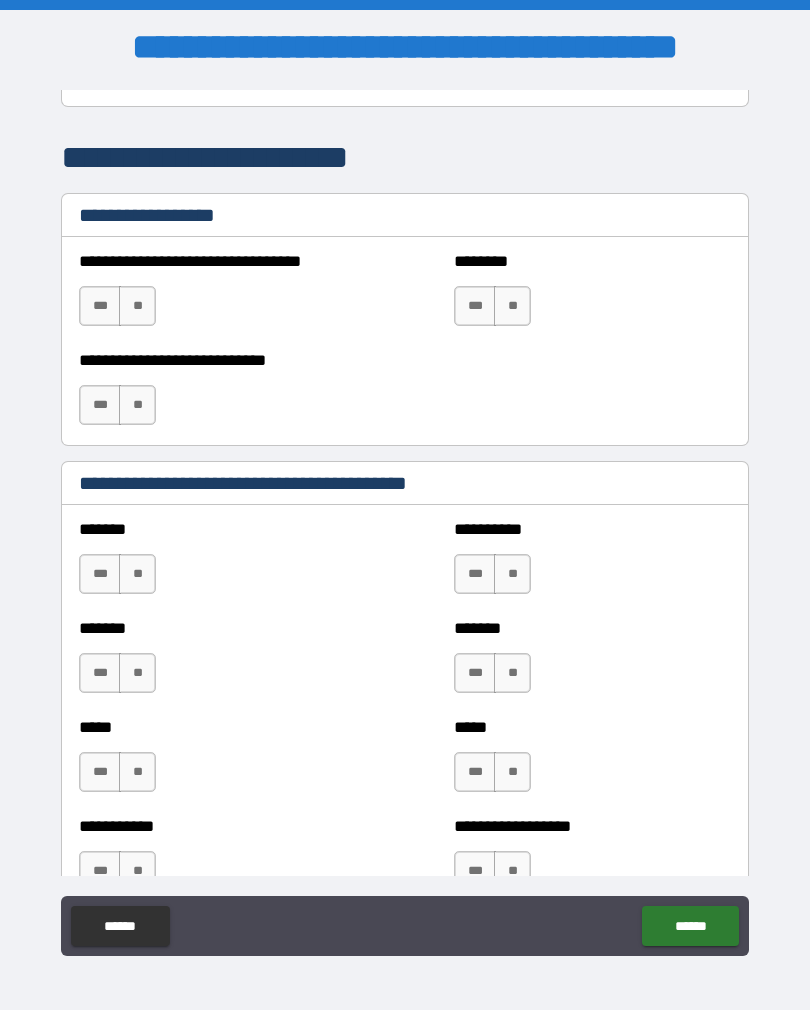 click on "**" at bounding box center [137, 306] 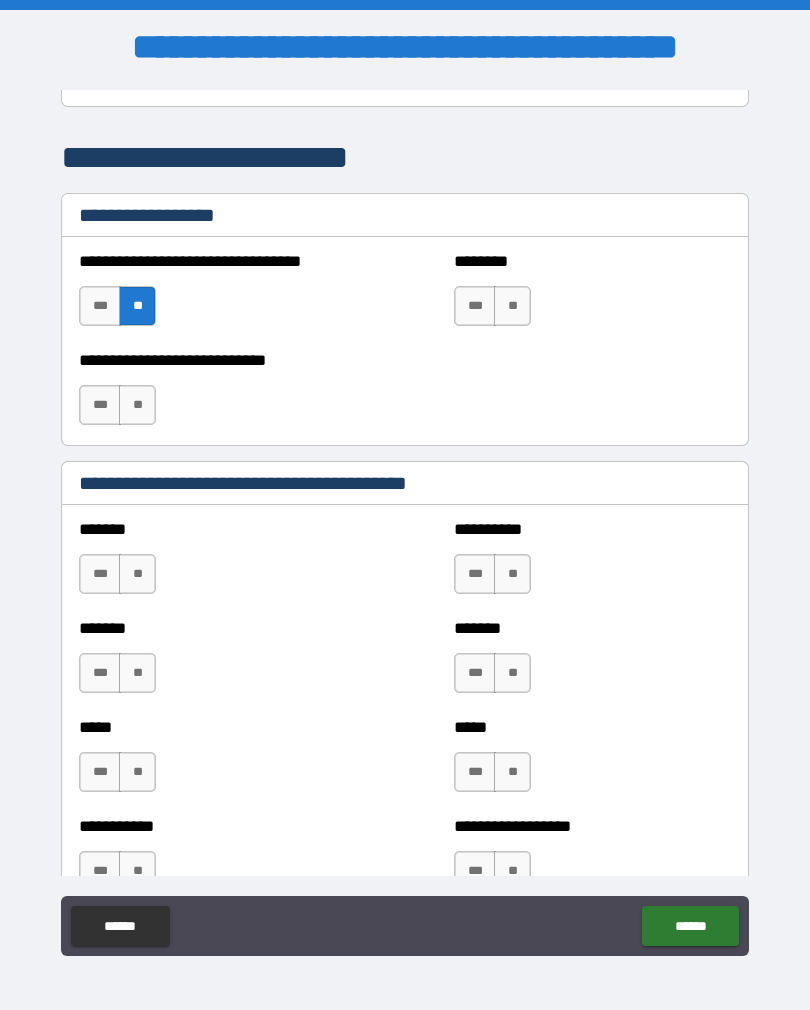 click on "**" at bounding box center (512, 306) 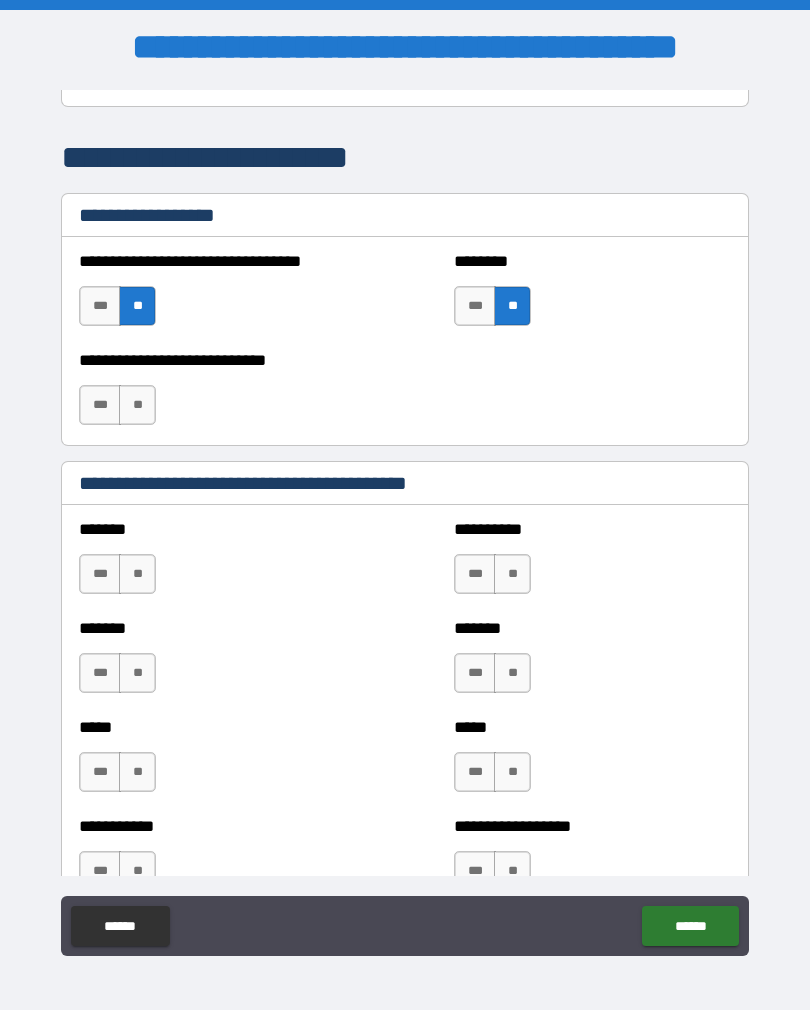 click on "**" at bounding box center [137, 405] 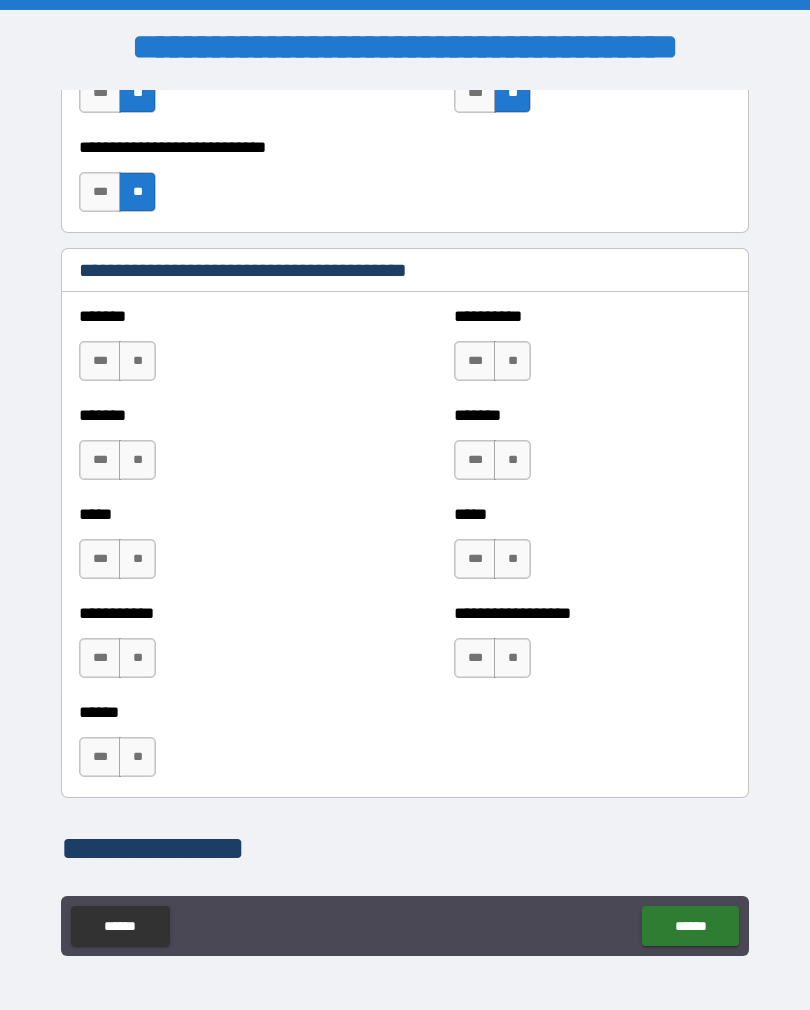 scroll, scrollTop: 1713, scrollLeft: 0, axis: vertical 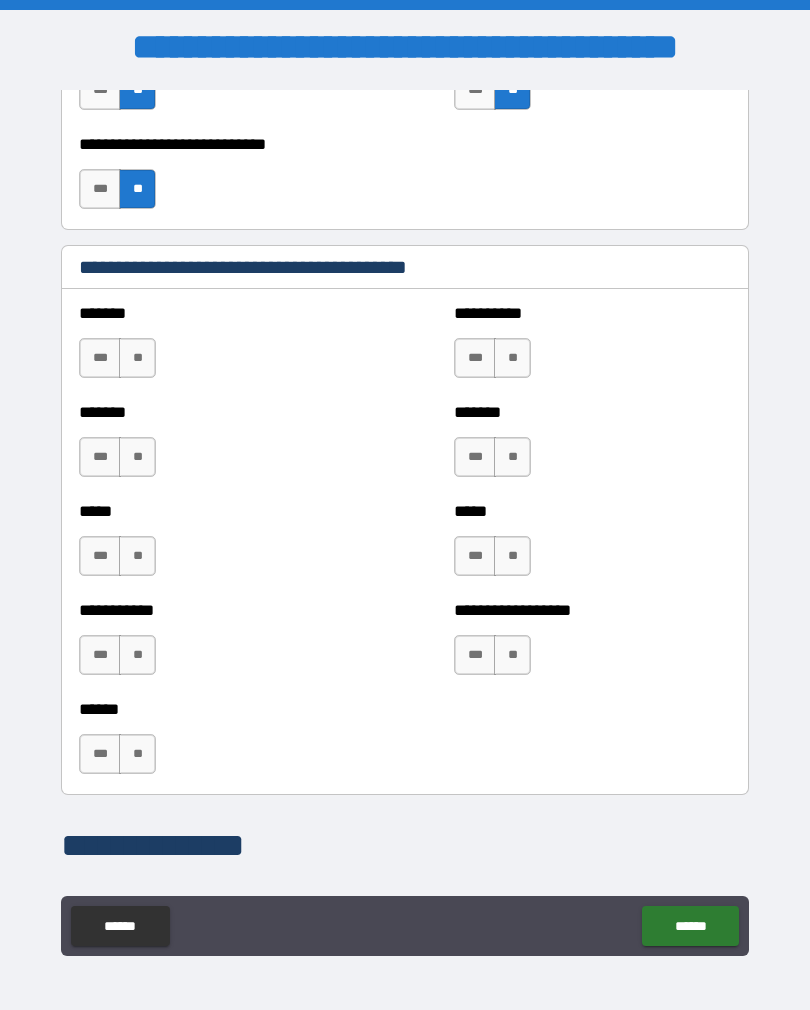 click on "**" at bounding box center (137, 358) 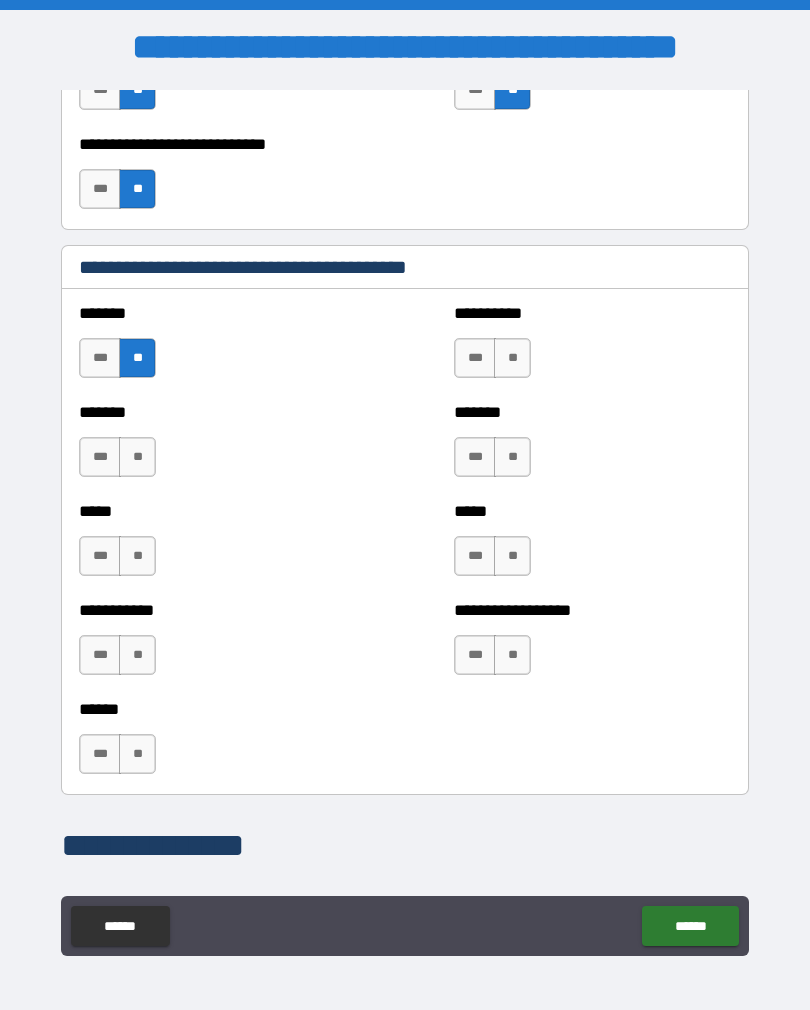 click on "**" at bounding box center (137, 457) 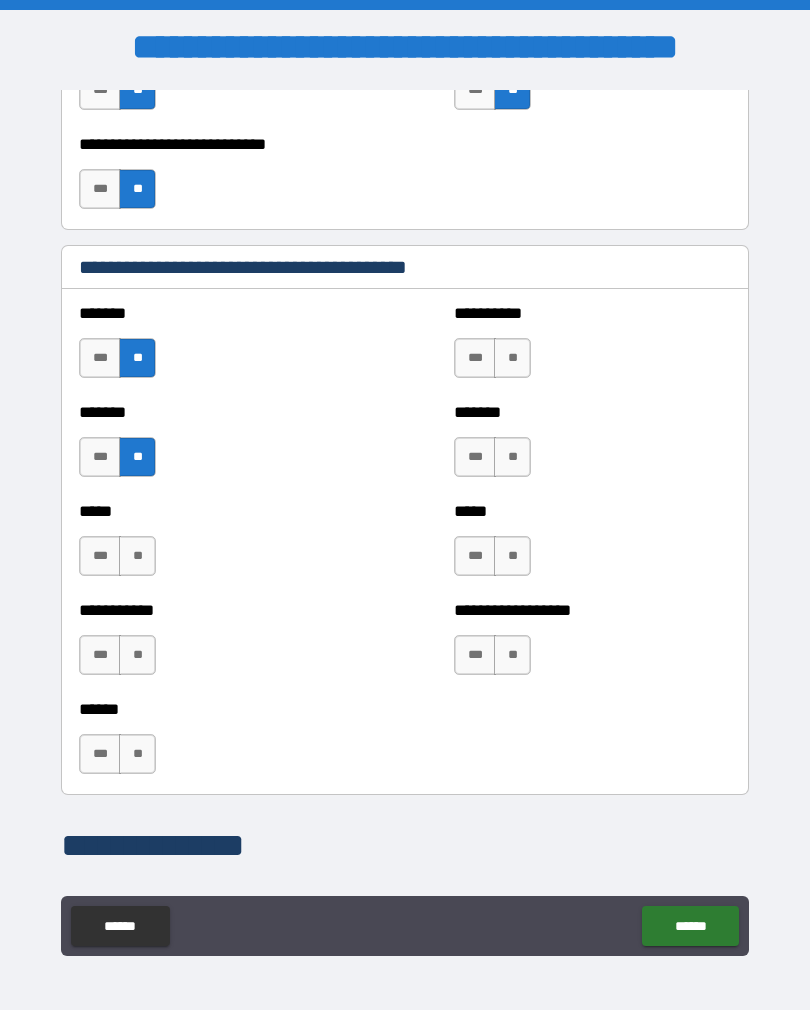 click on "**" at bounding box center (137, 556) 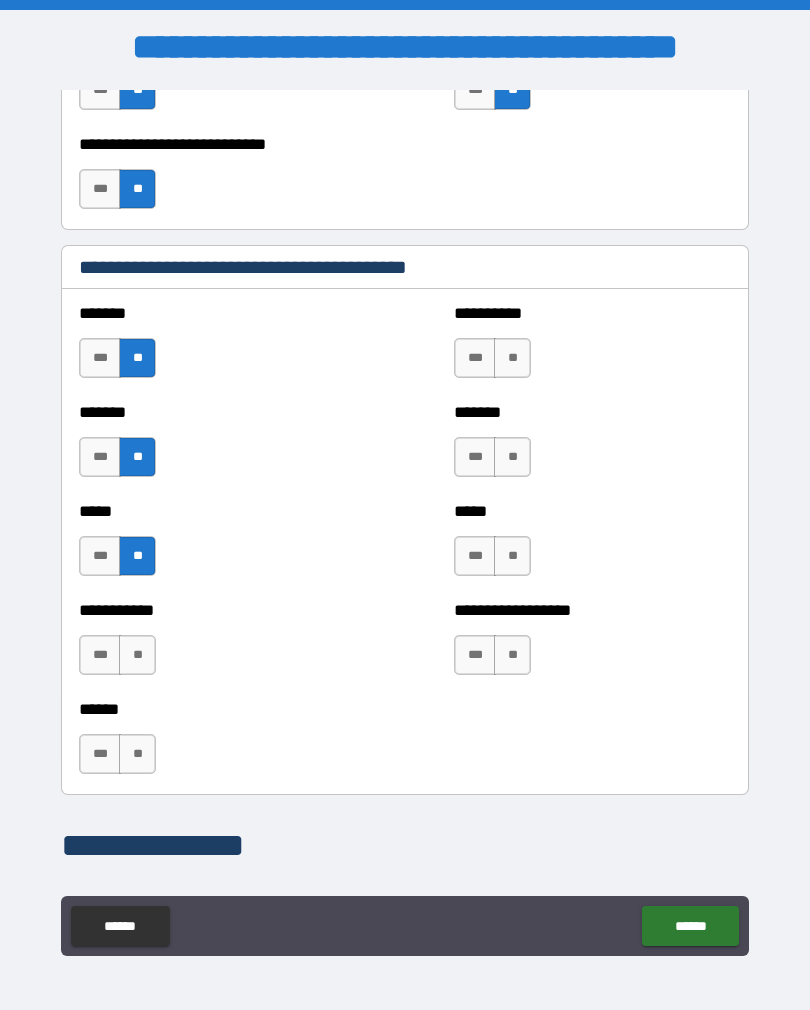 click on "**" at bounding box center (512, 358) 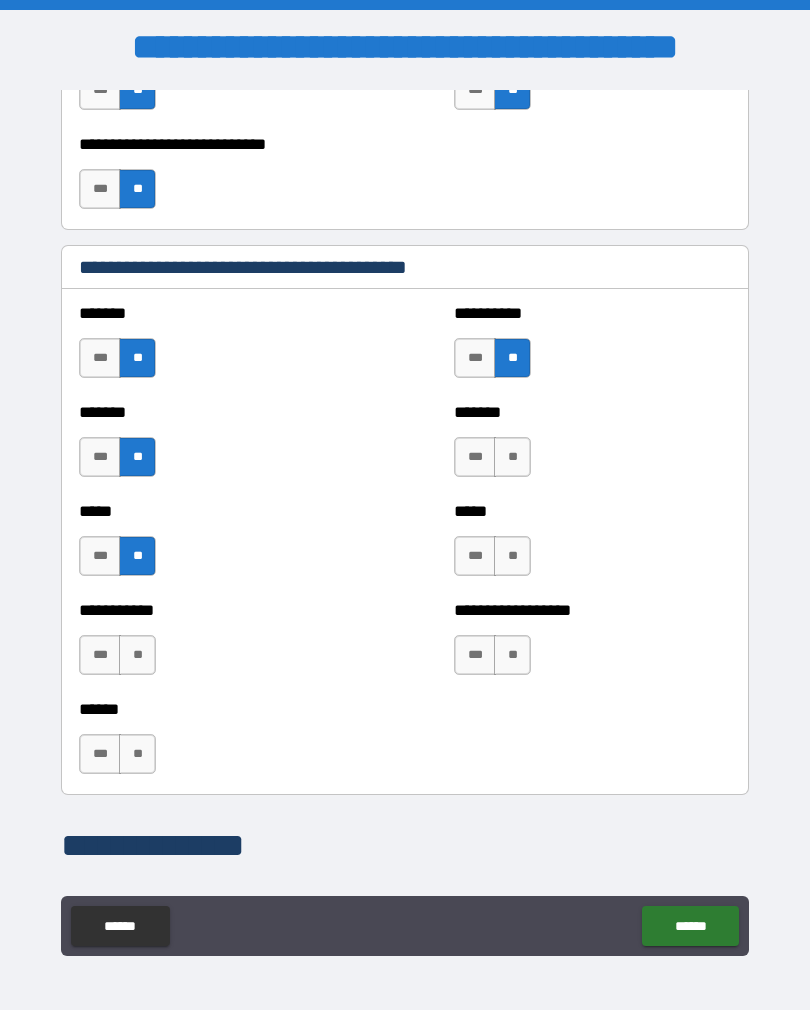 click on "**" at bounding box center [512, 457] 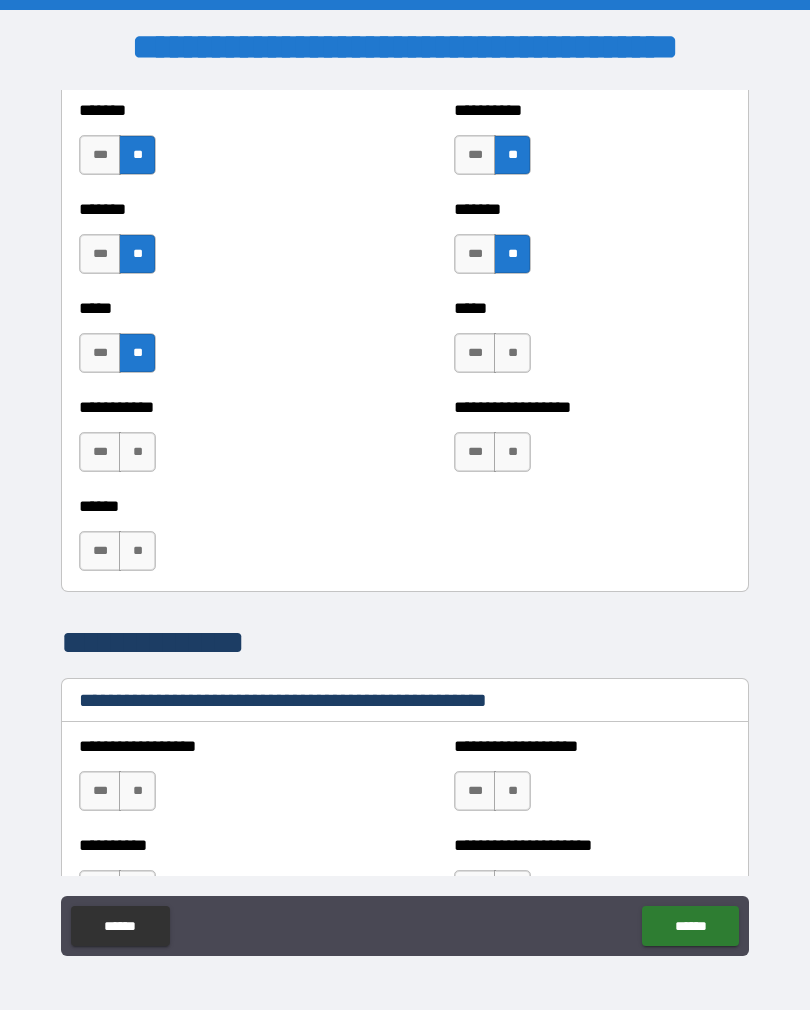 scroll, scrollTop: 1912, scrollLeft: 0, axis: vertical 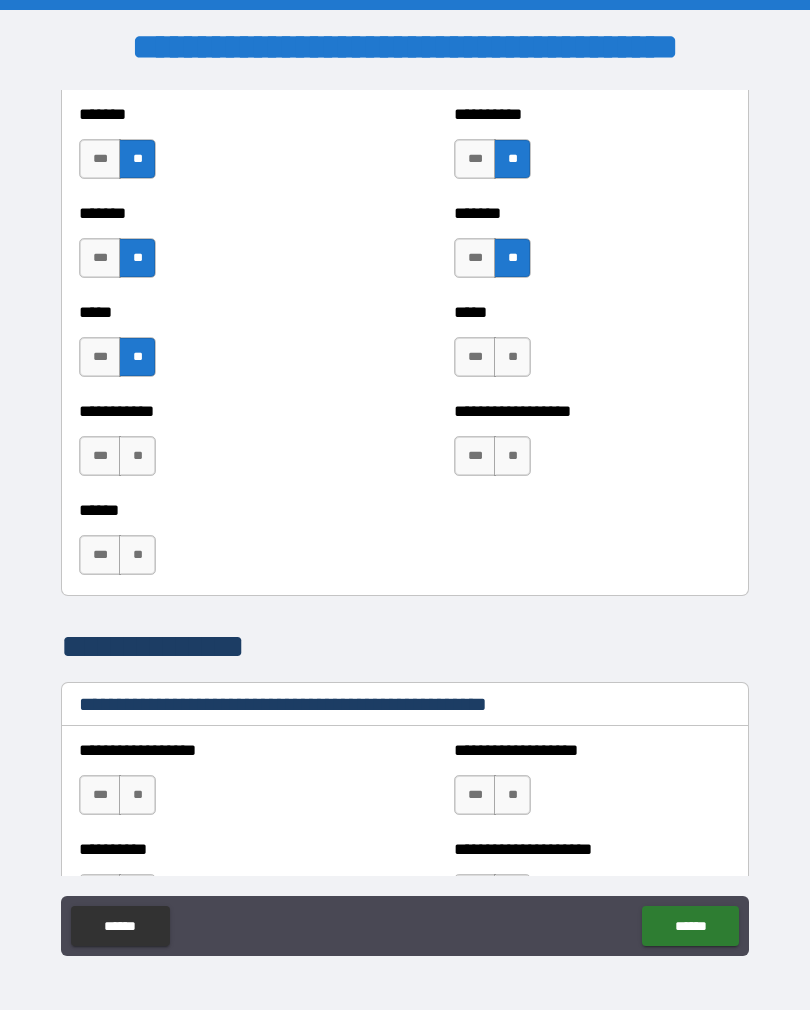 click on "**" at bounding box center [137, 456] 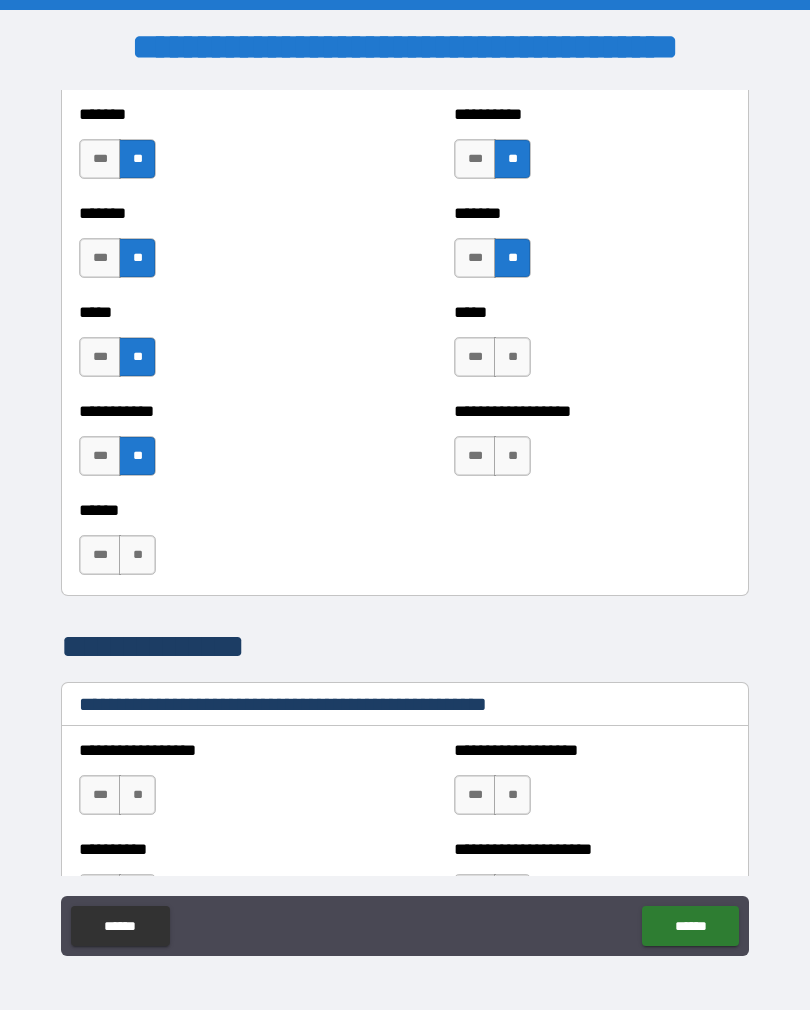 click on "**" at bounding box center (137, 555) 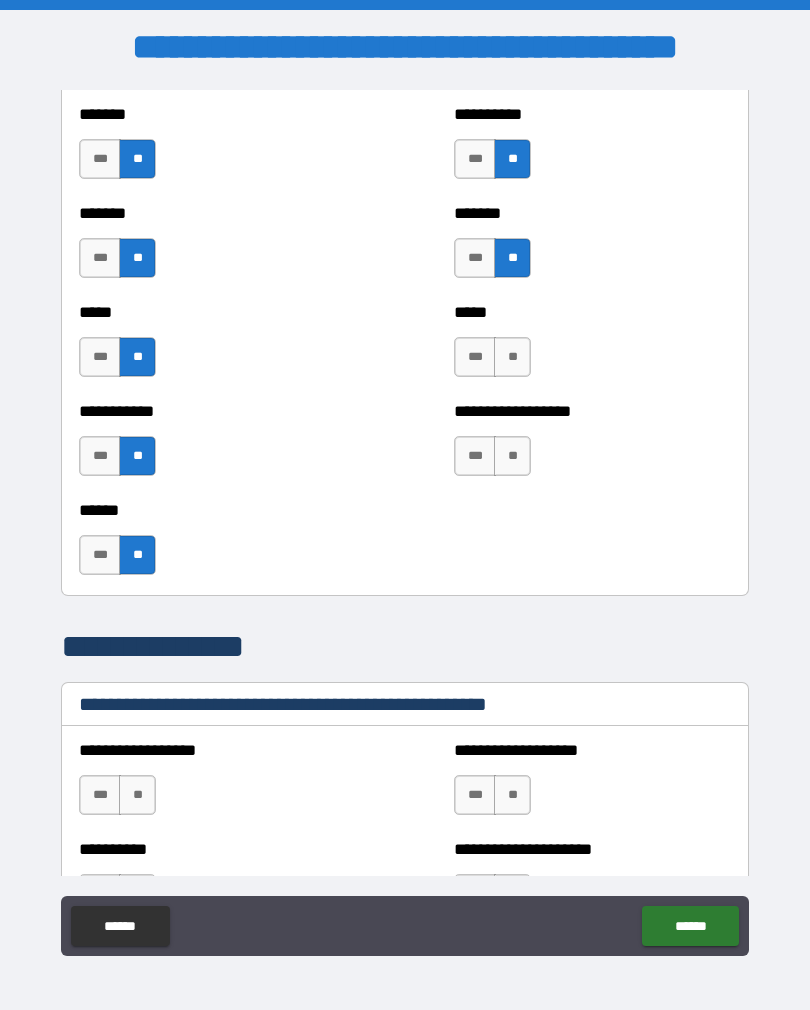 click on "**" at bounding box center [512, 456] 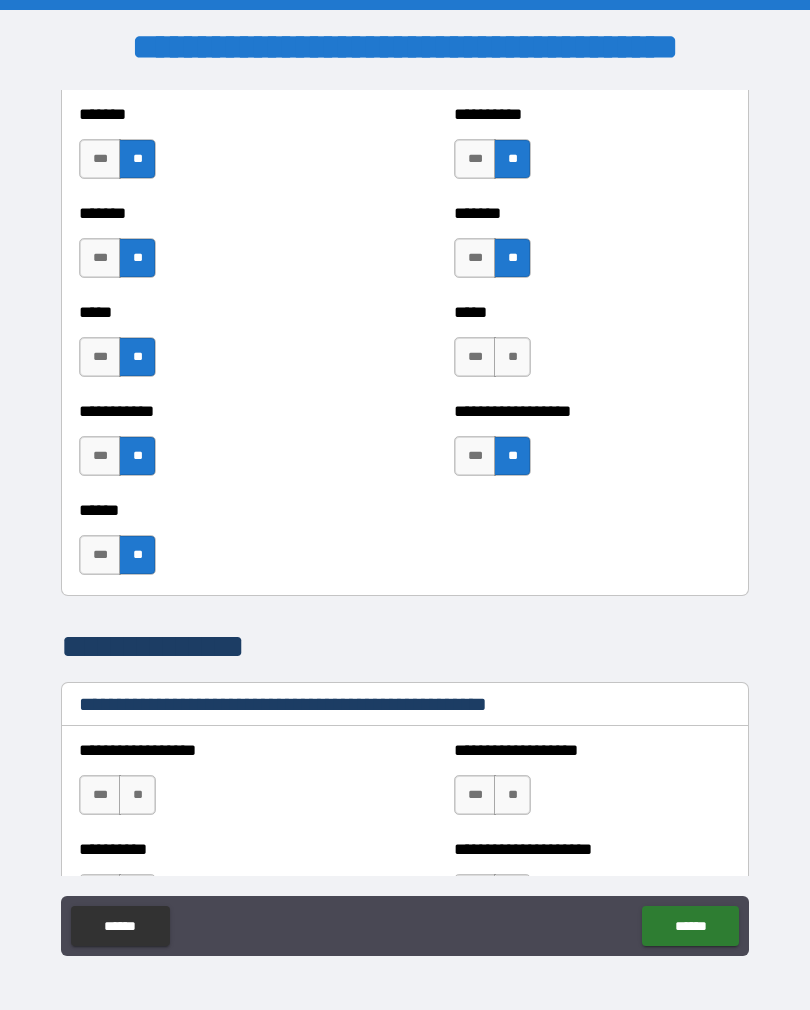 click on "**" at bounding box center [512, 357] 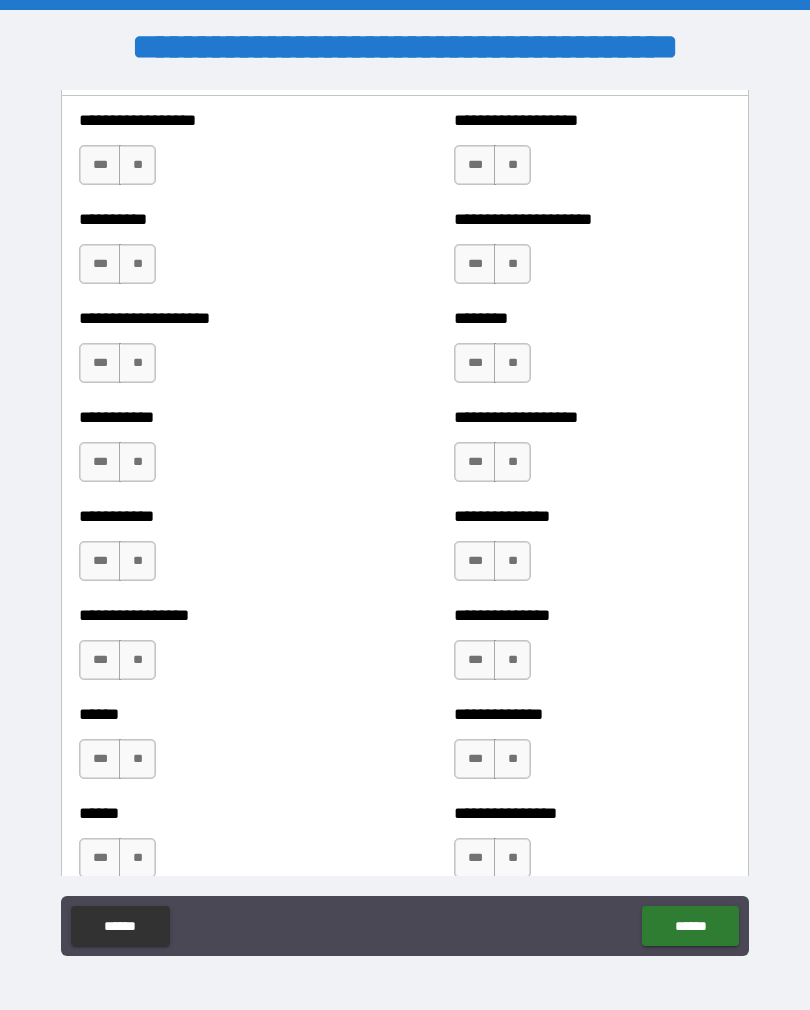 scroll, scrollTop: 2543, scrollLeft: 0, axis: vertical 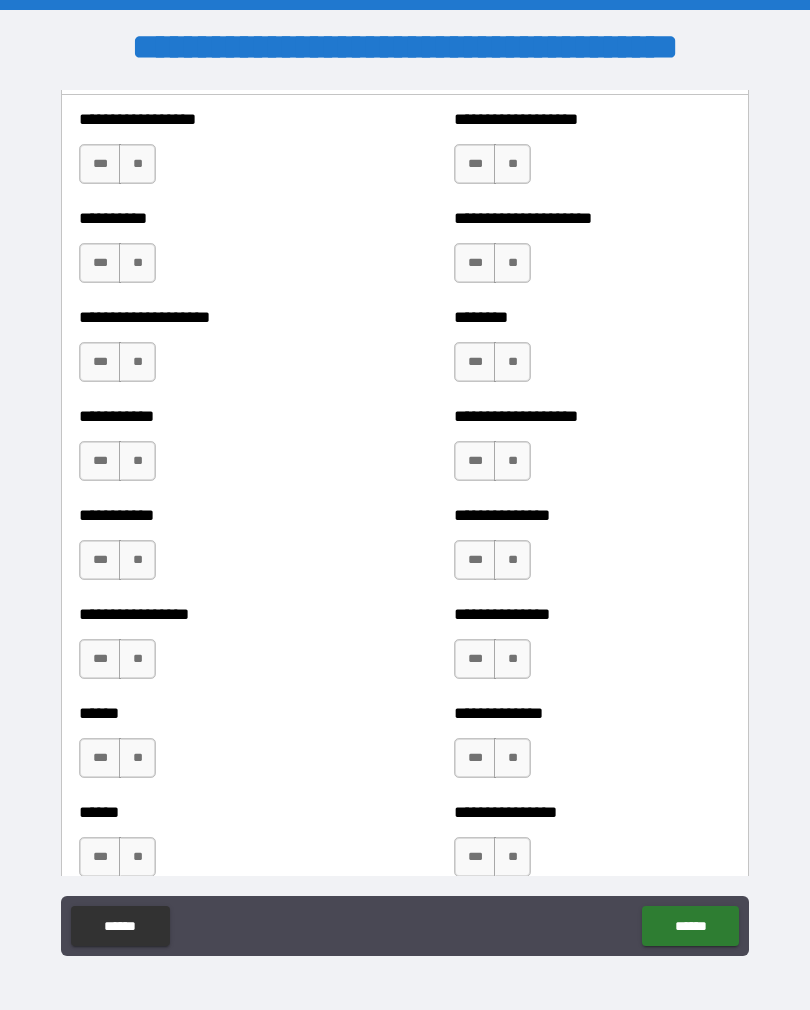 click on "**" at bounding box center (137, 164) 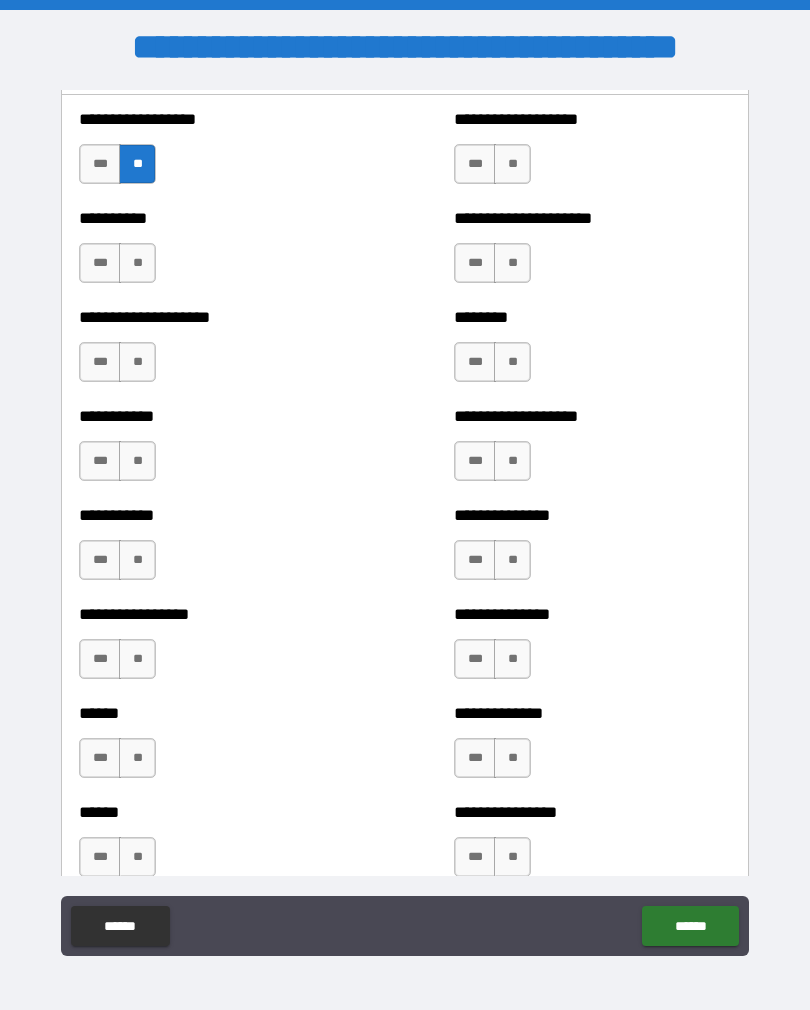 click on "**" at bounding box center (137, 263) 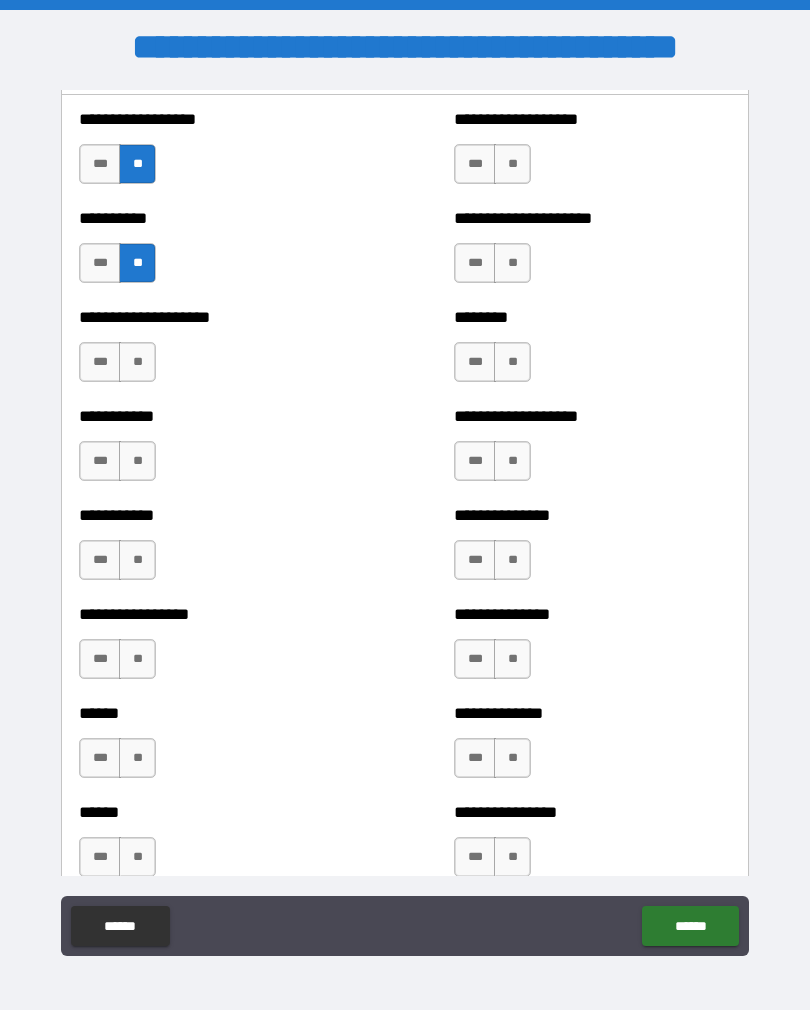 click on "**" at bounding box center (137, 362) 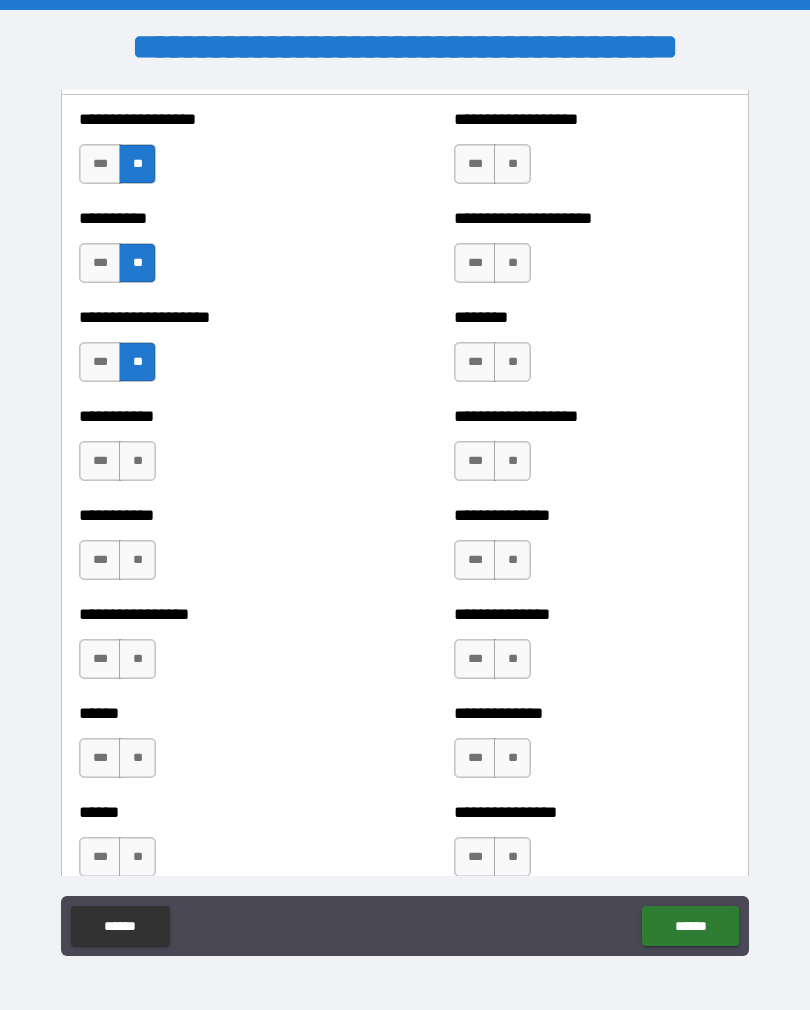 click on "**" at bounding box center [137, 461] 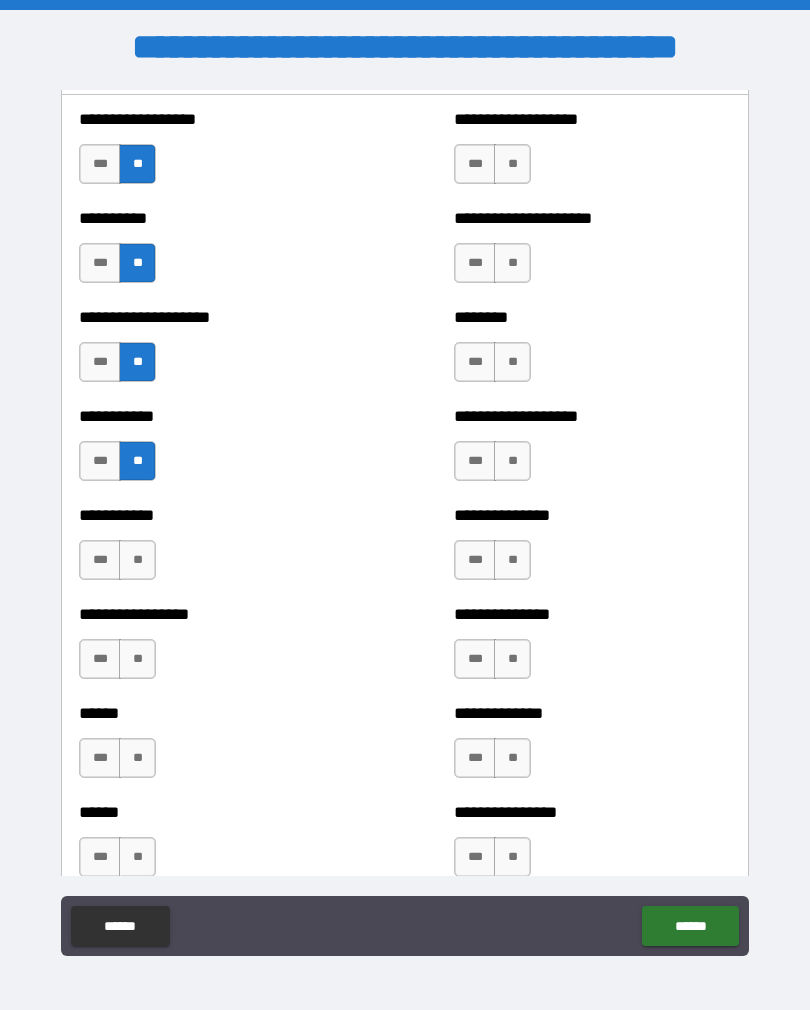 click on "**" at bounding box center [137, 560] 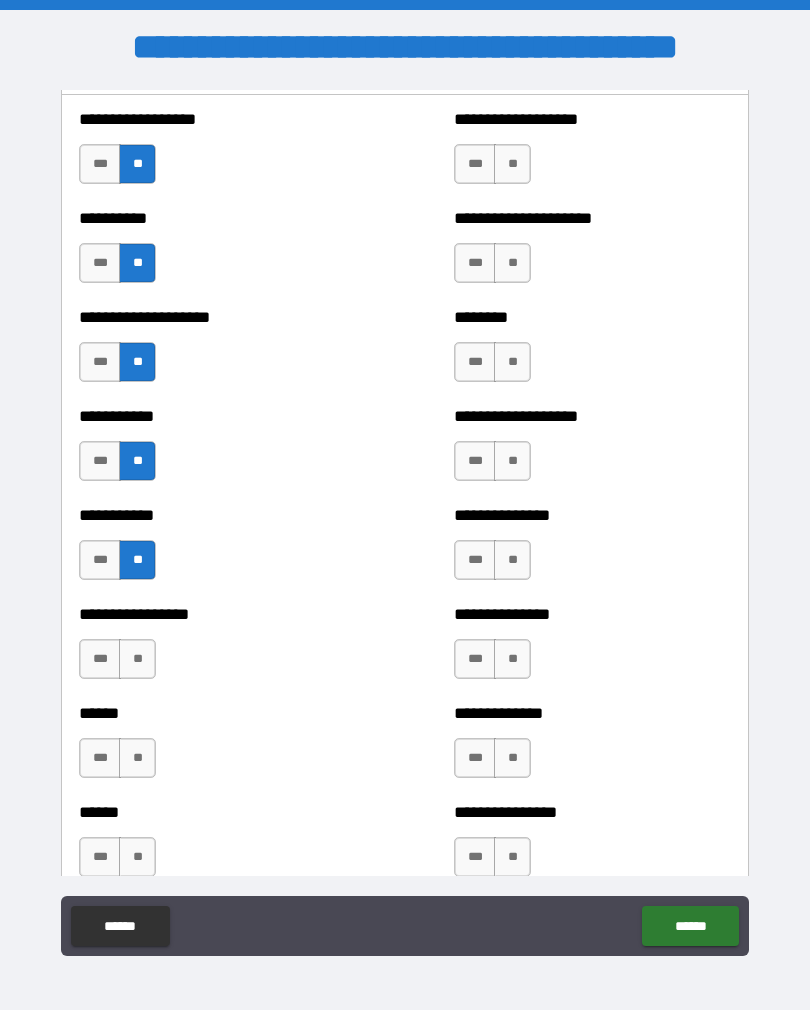 click on "**" at bounding box center [512, 164] 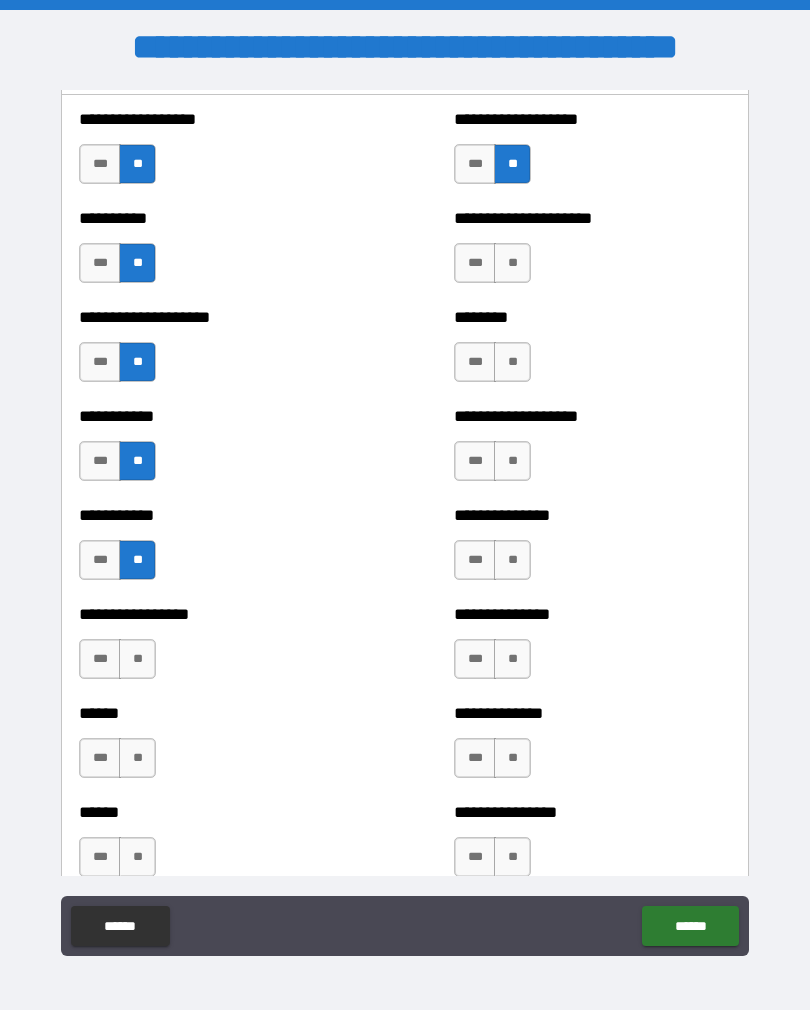 click on "**" at bounding box center [512, 263] 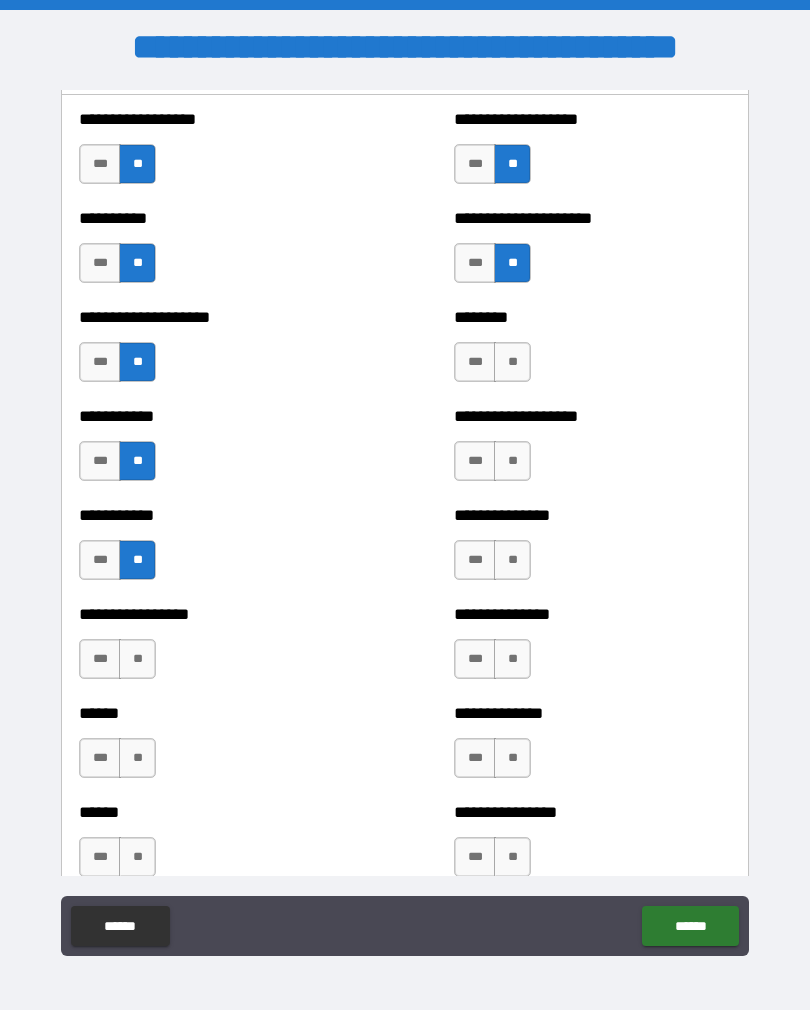 click on "***" at bounding box center (475, 362) 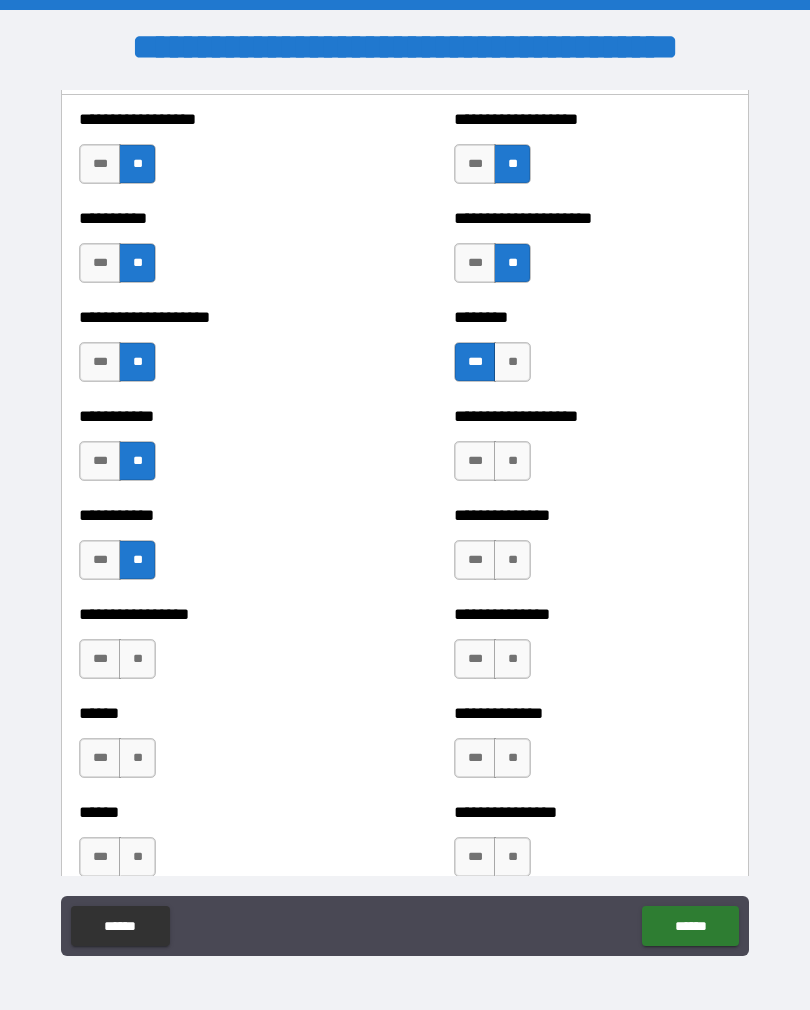 click on "**" at bounding box center [512, 461] 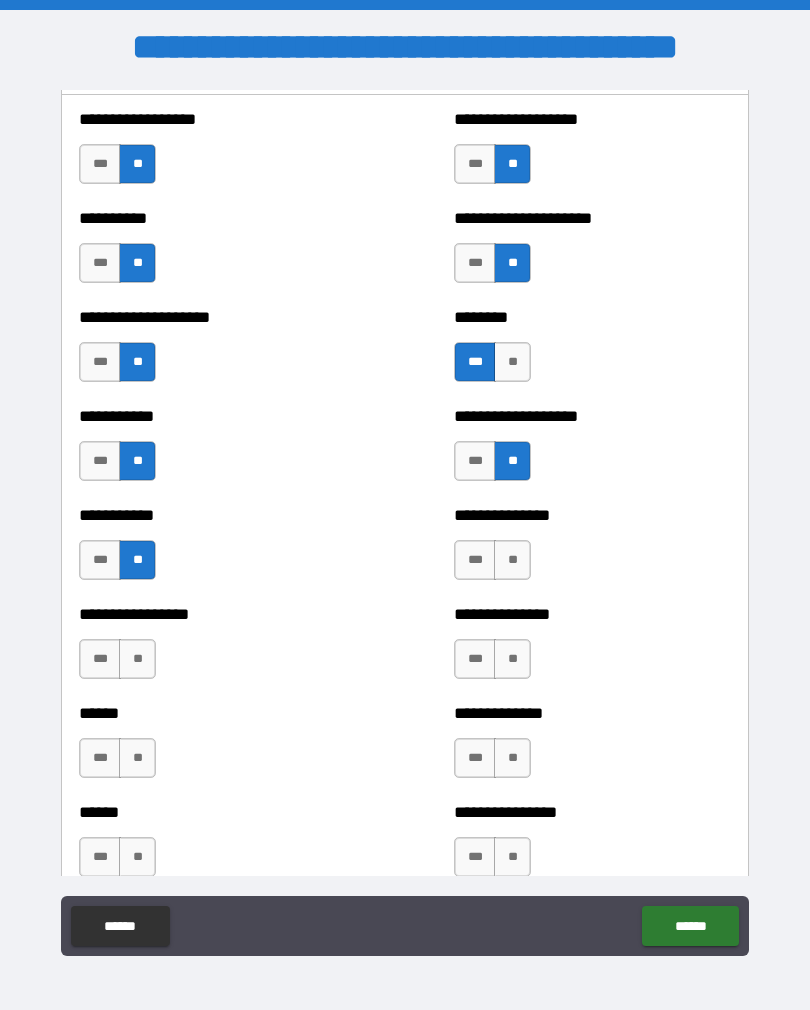 click on "**" at bounding box center (512, 560) 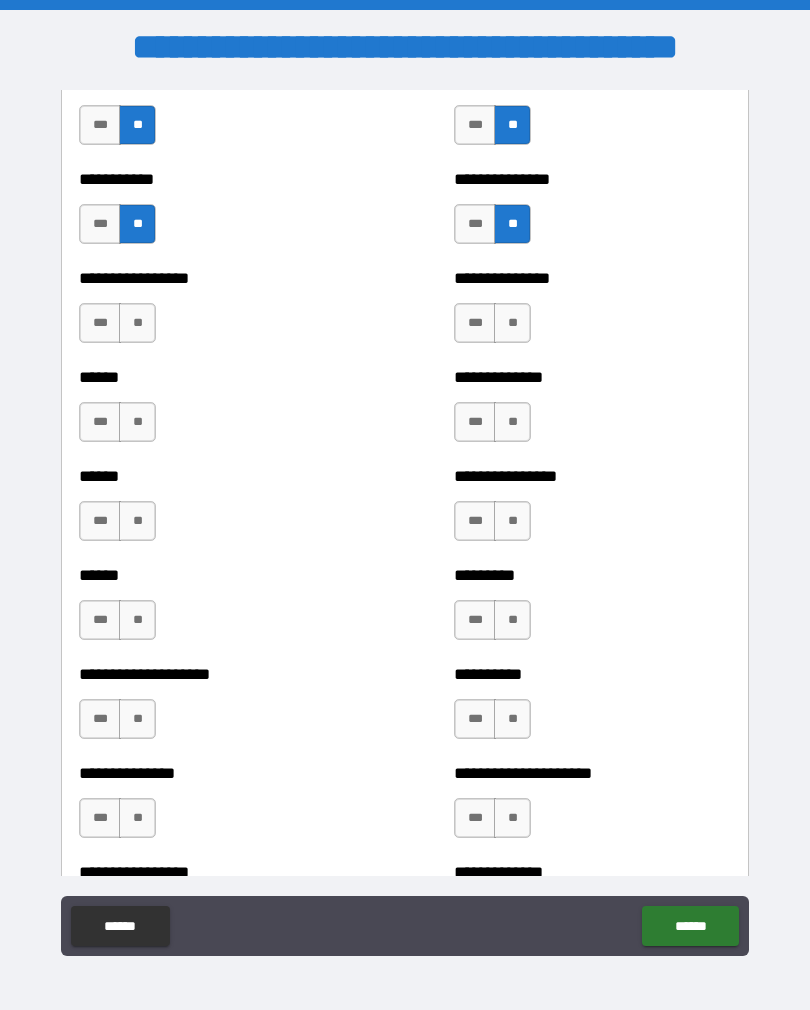 scroll, scrollTop: 2897, scrollLeft: 0, axis: vertical 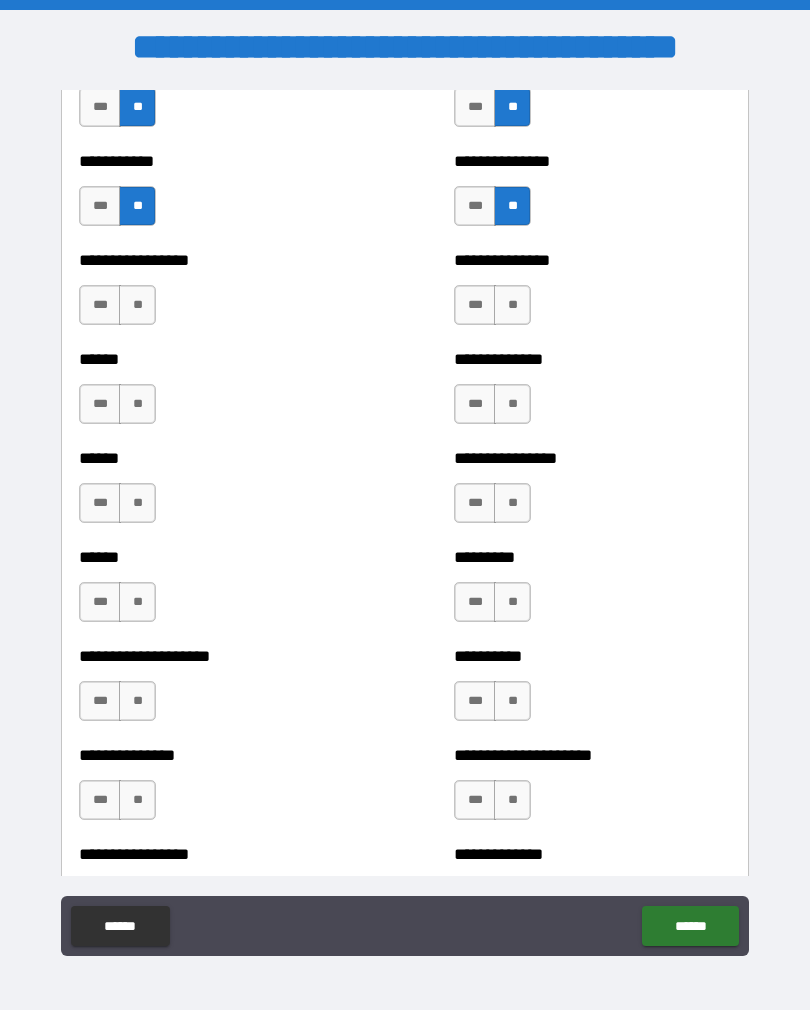 click on "**" at bounding box center (137, 305) 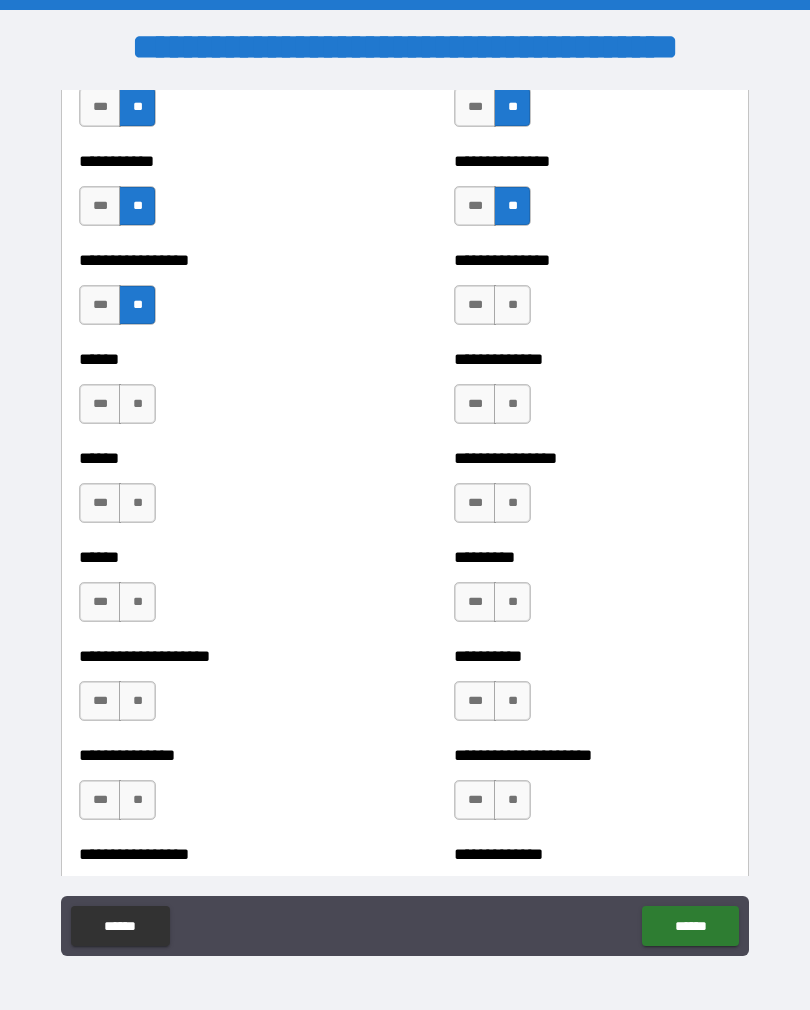 click on "**" at bounding box center (137, 404) 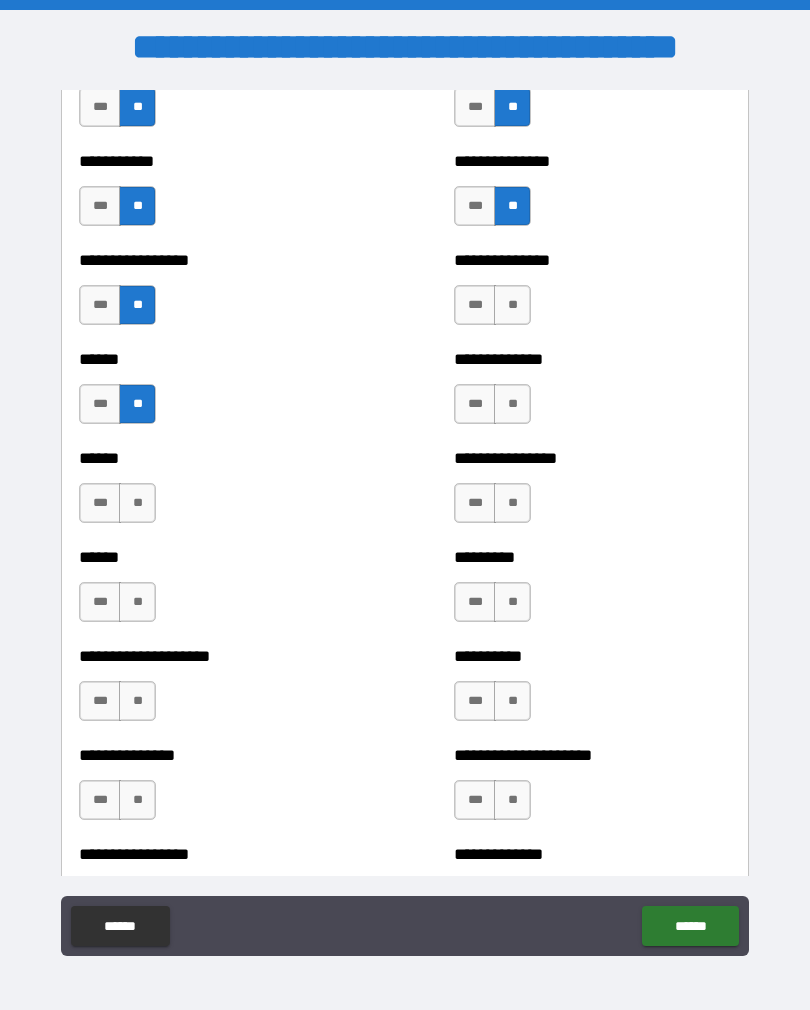 click on "**" at bounding box center [512, 305] 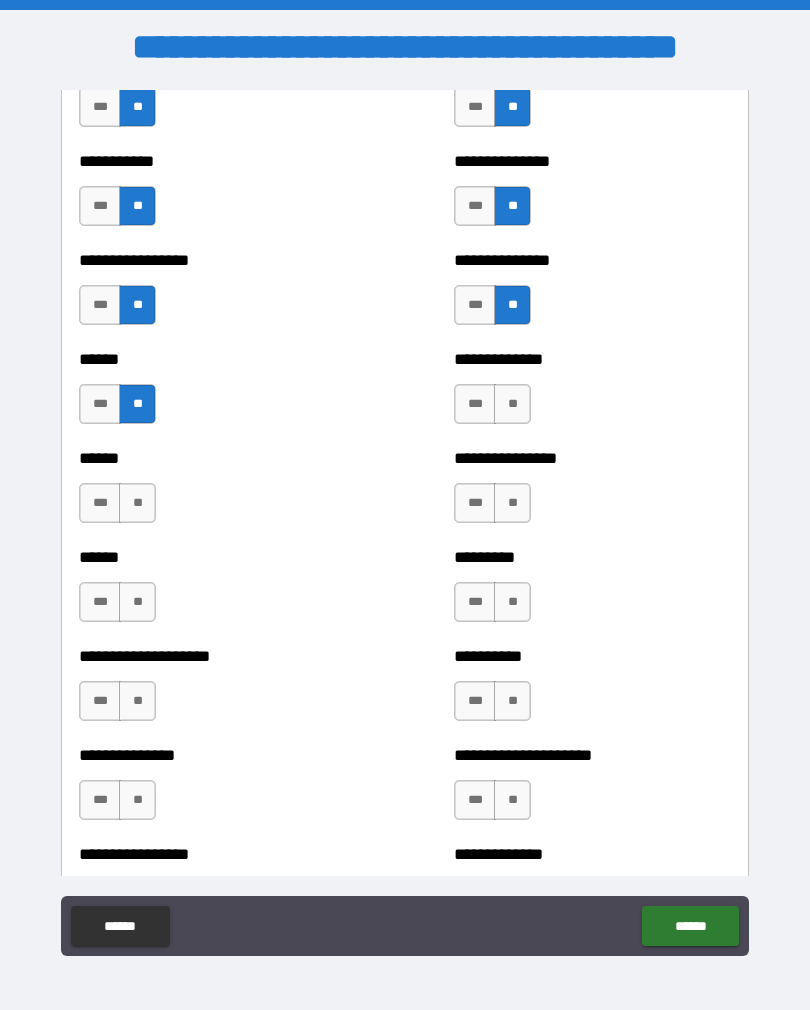 click on "**" at bounding box center [512, 404] 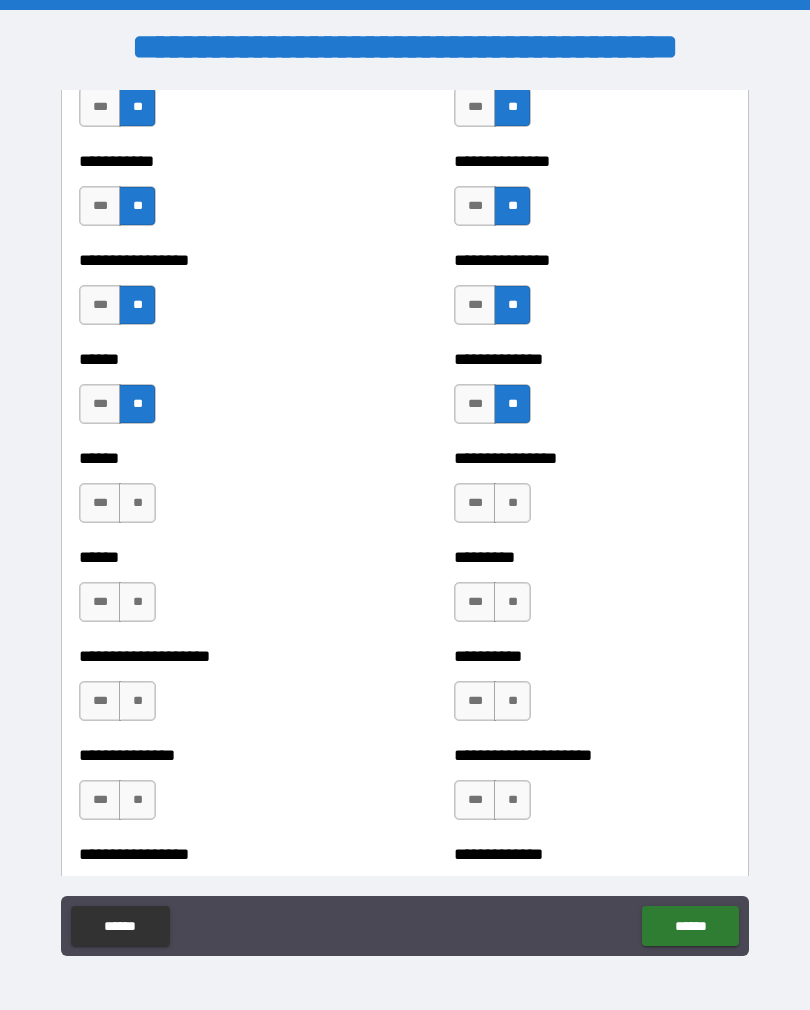 click on "**" at bounding box center (137, 503) 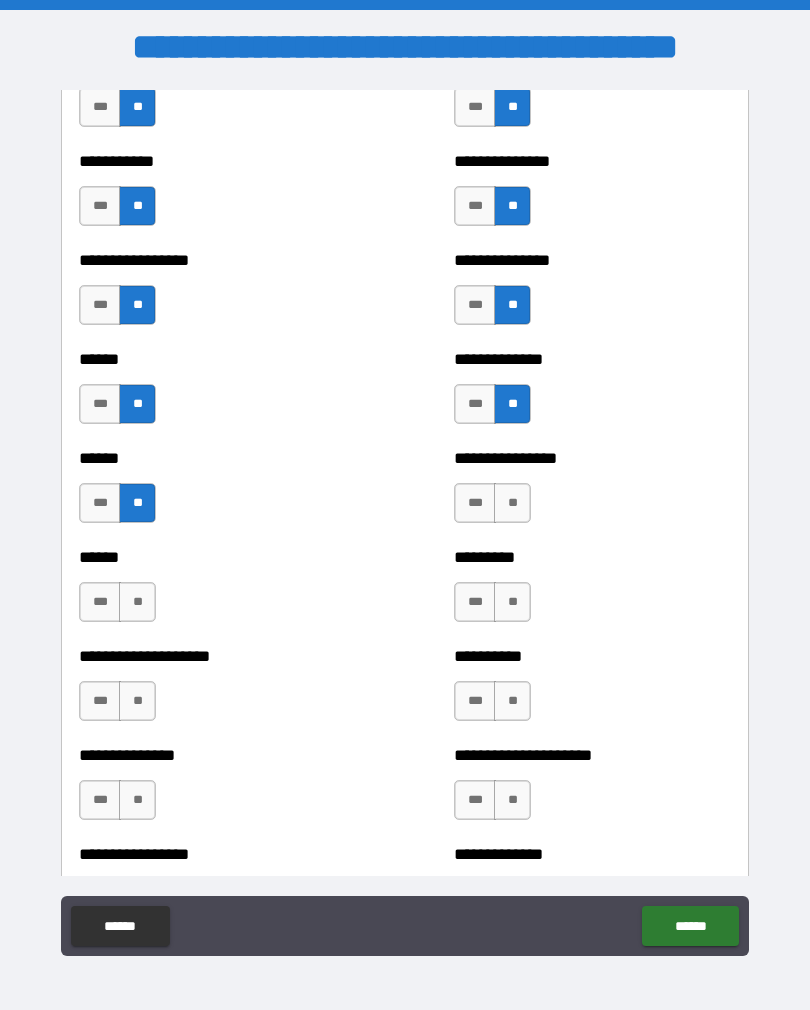 click on "**" at bounding box center [512, 503] 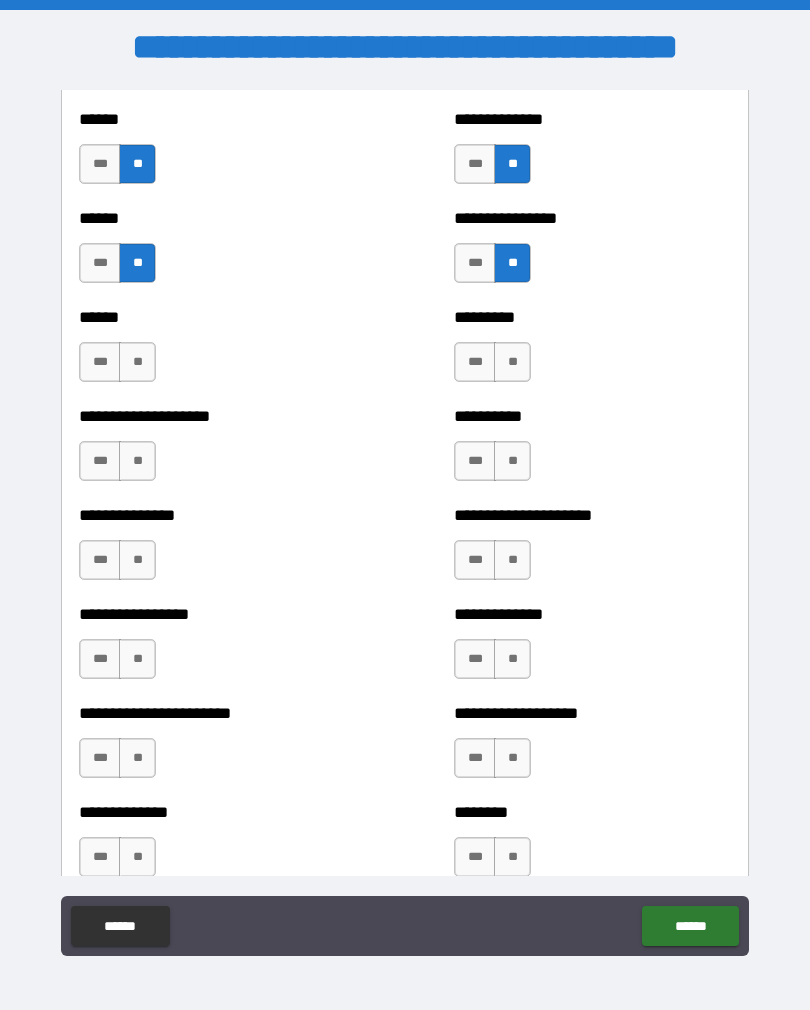 scroll, scrollTop: 3135, scrollLeft: 0, axis: vertical 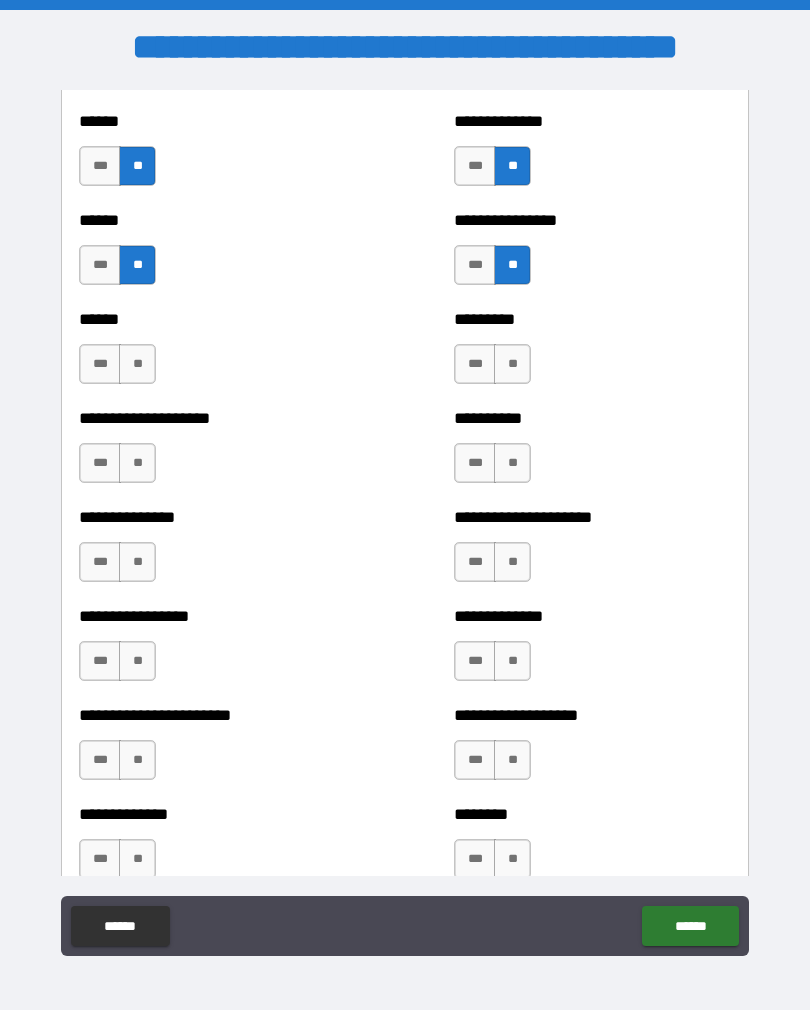 click on "**" at bounding box center [137, 364] 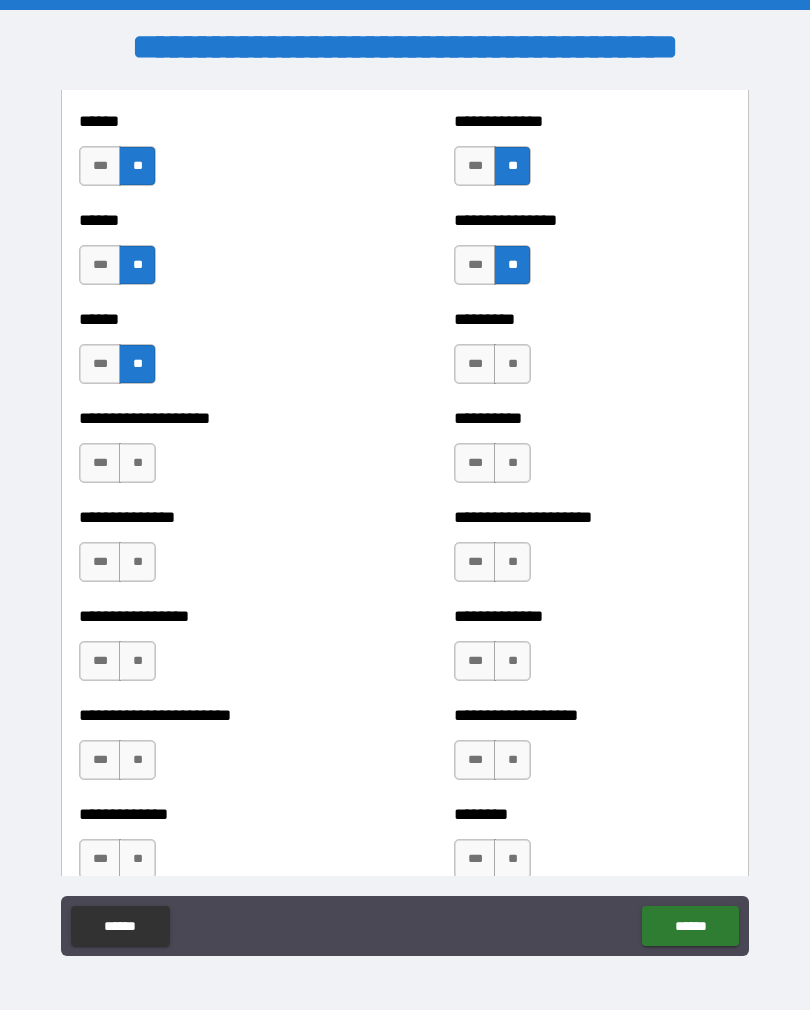 click on "**" at bounding box center (137, 463) 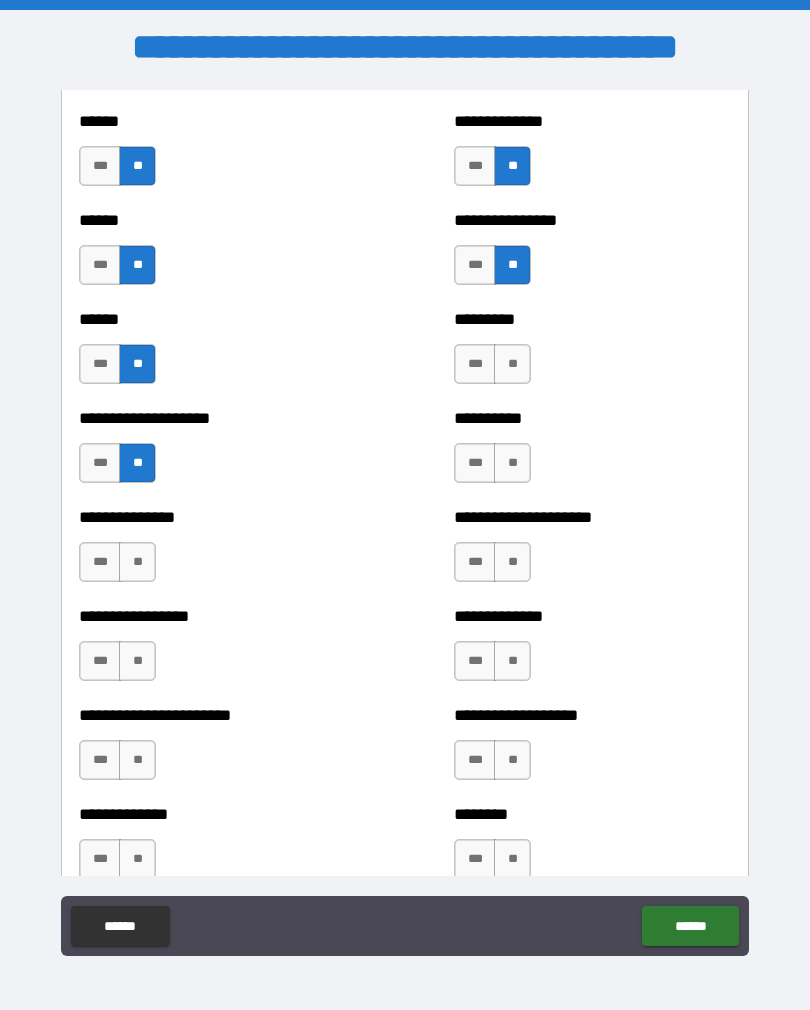 click on "**" at bounding box center [512, 364] 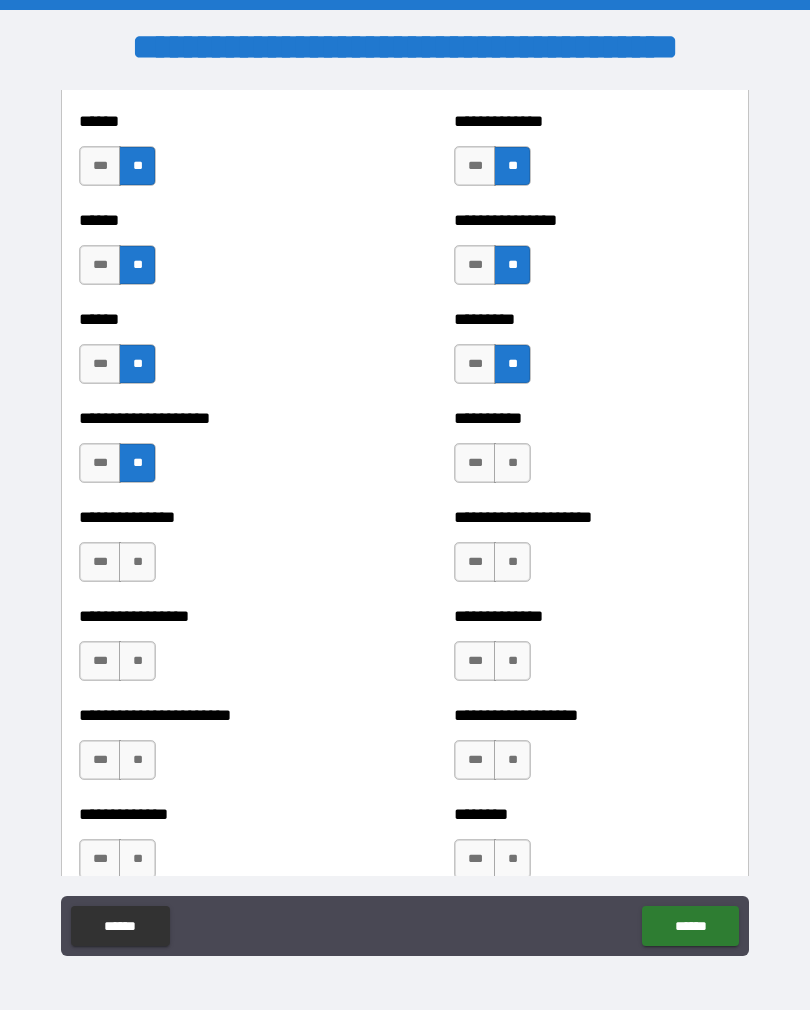 click on "**" at bounding box center [512, 463] 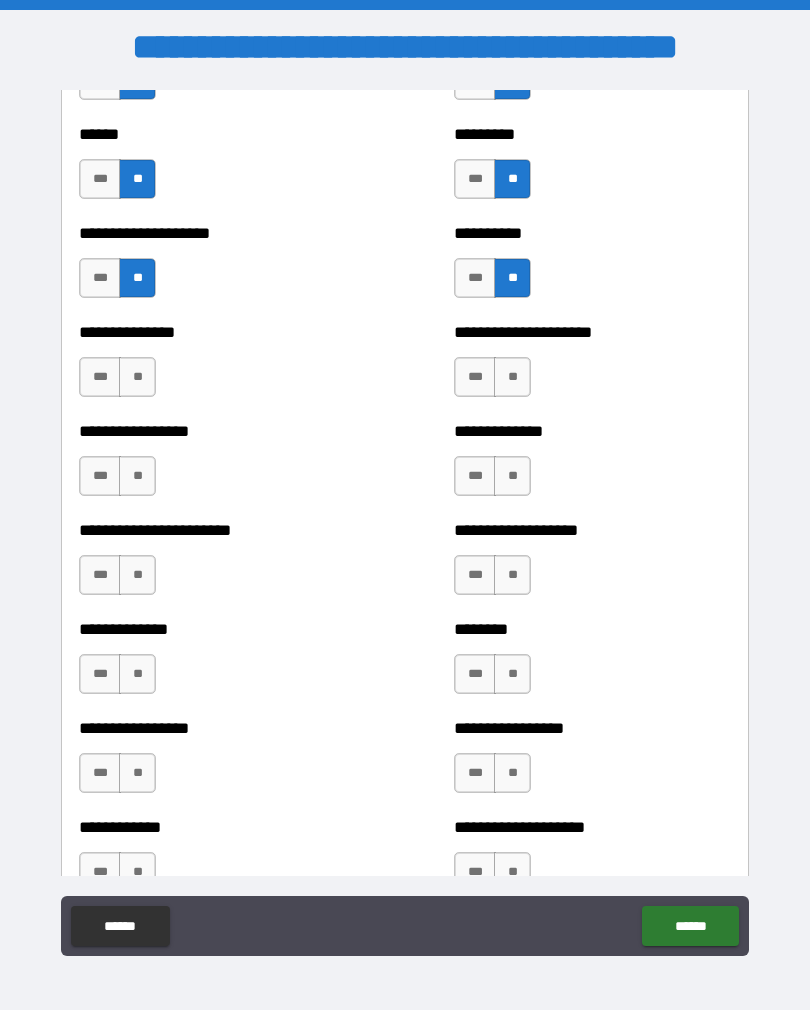 scroll, scrollTop: 3319, scrollLeft: 0, axis: vertical 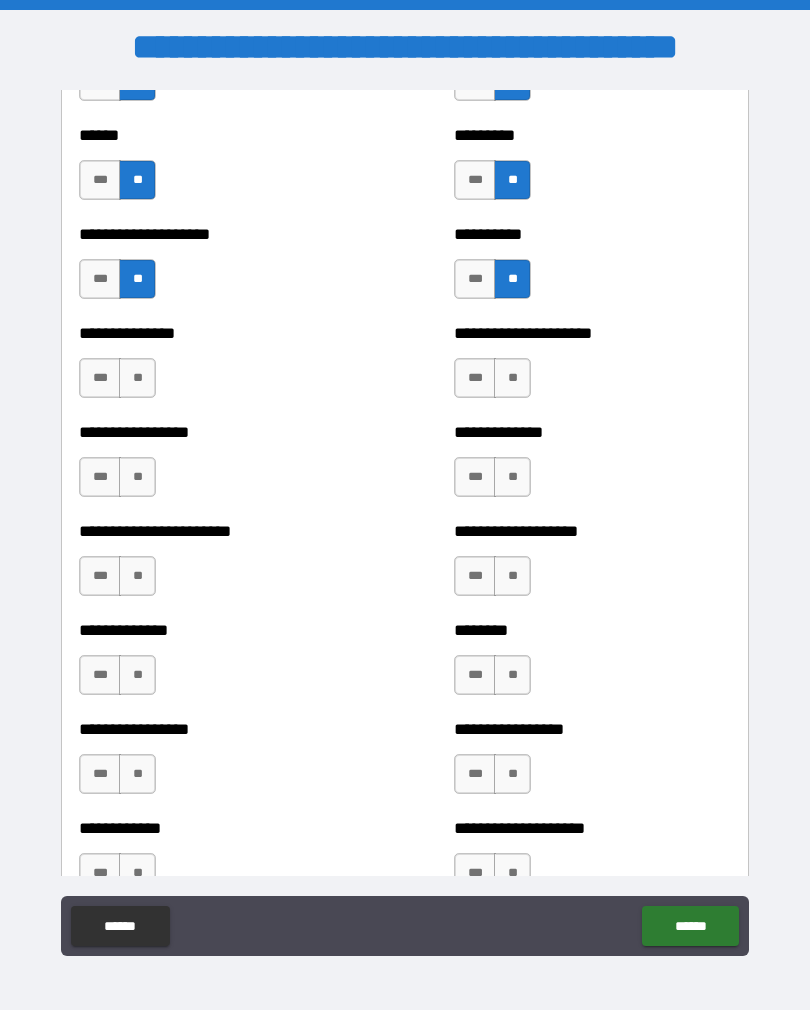click on "**" at bounding box center (137, 378) 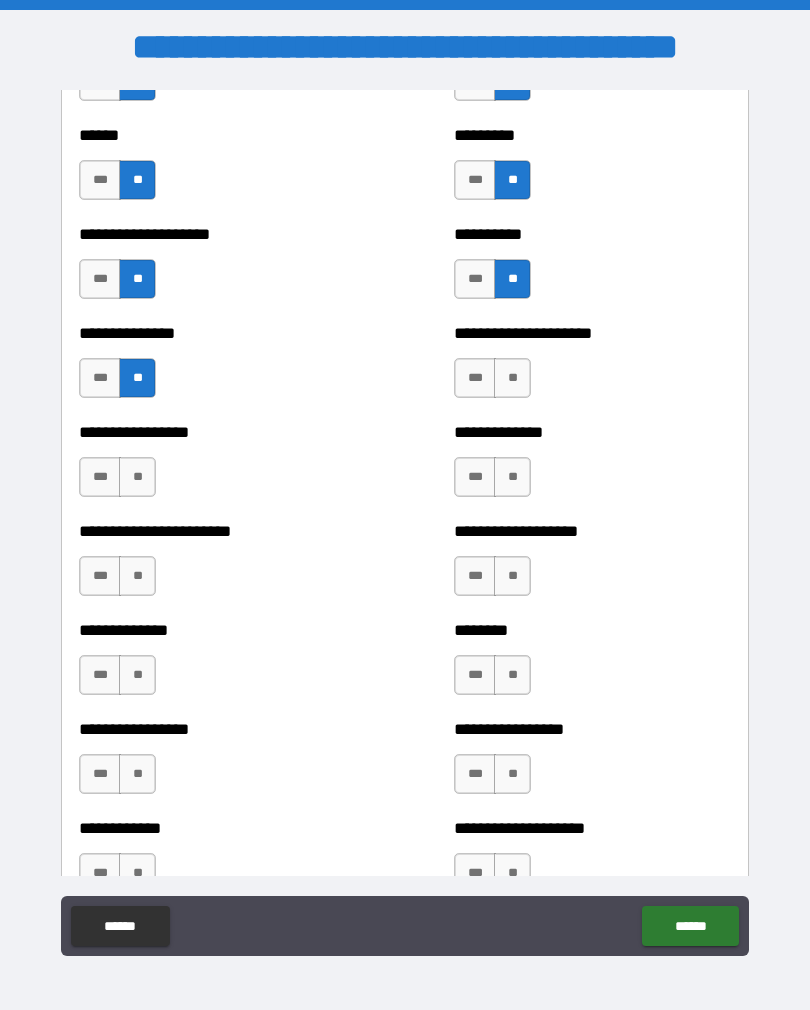 click on "**" at bounding box center [137, 477] 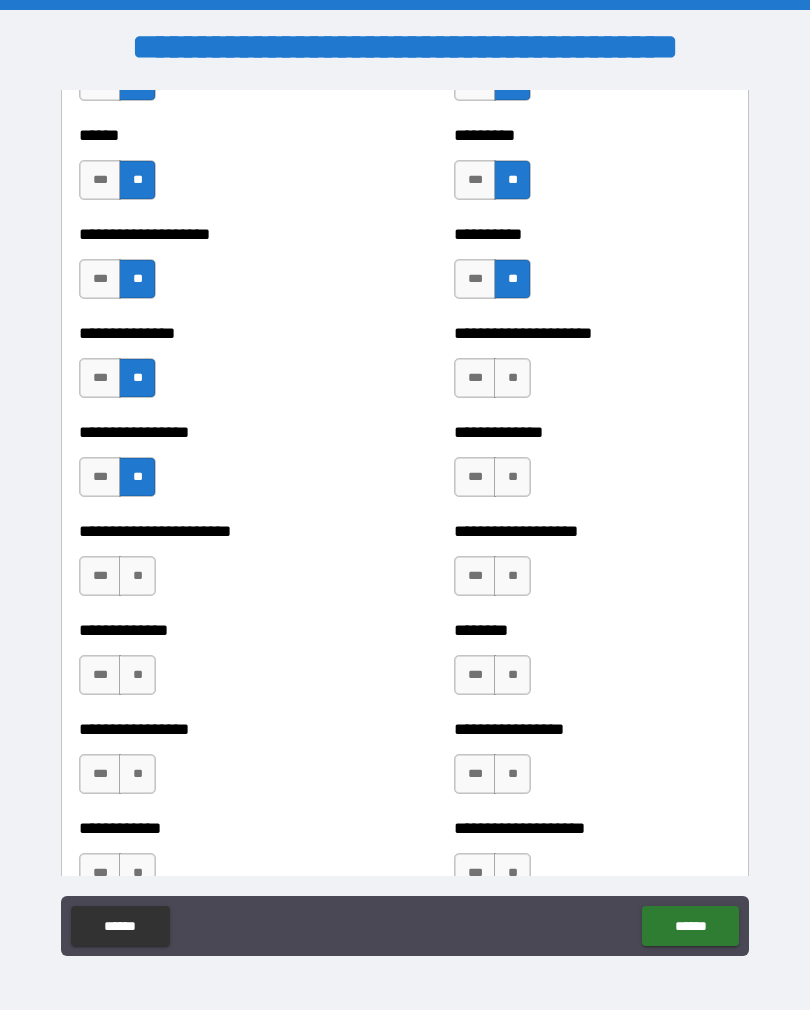 click on "**" at bounding box center [512, 378] 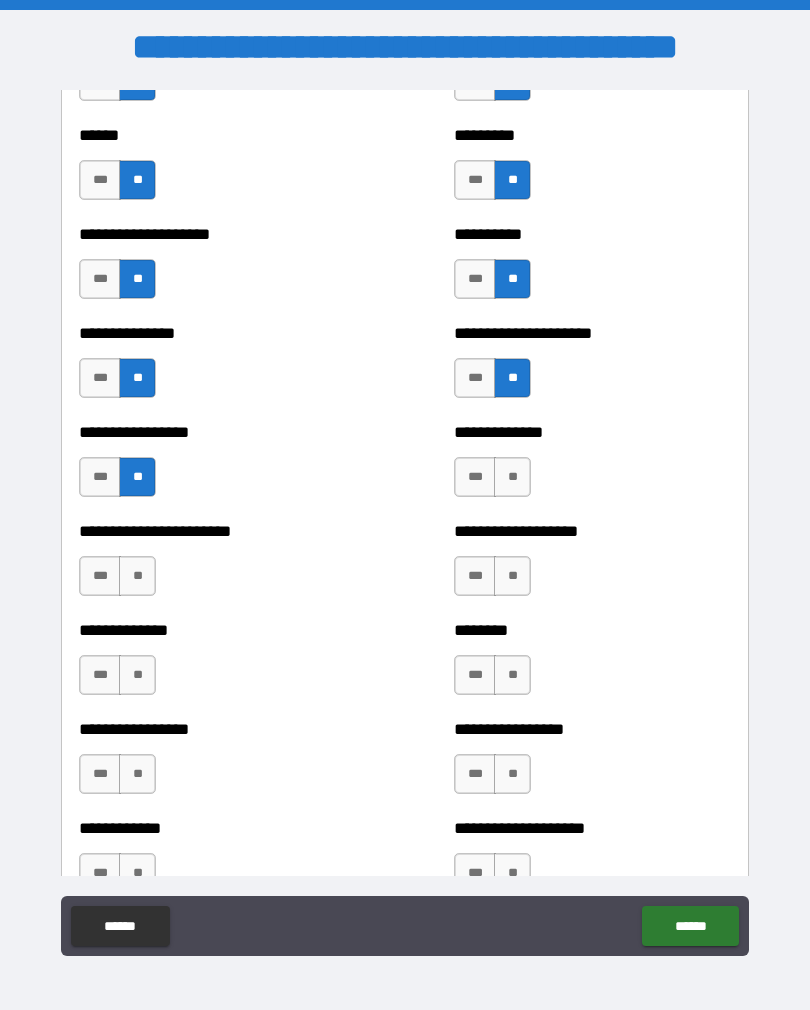 click on "**" at bounding box center [512, 477] 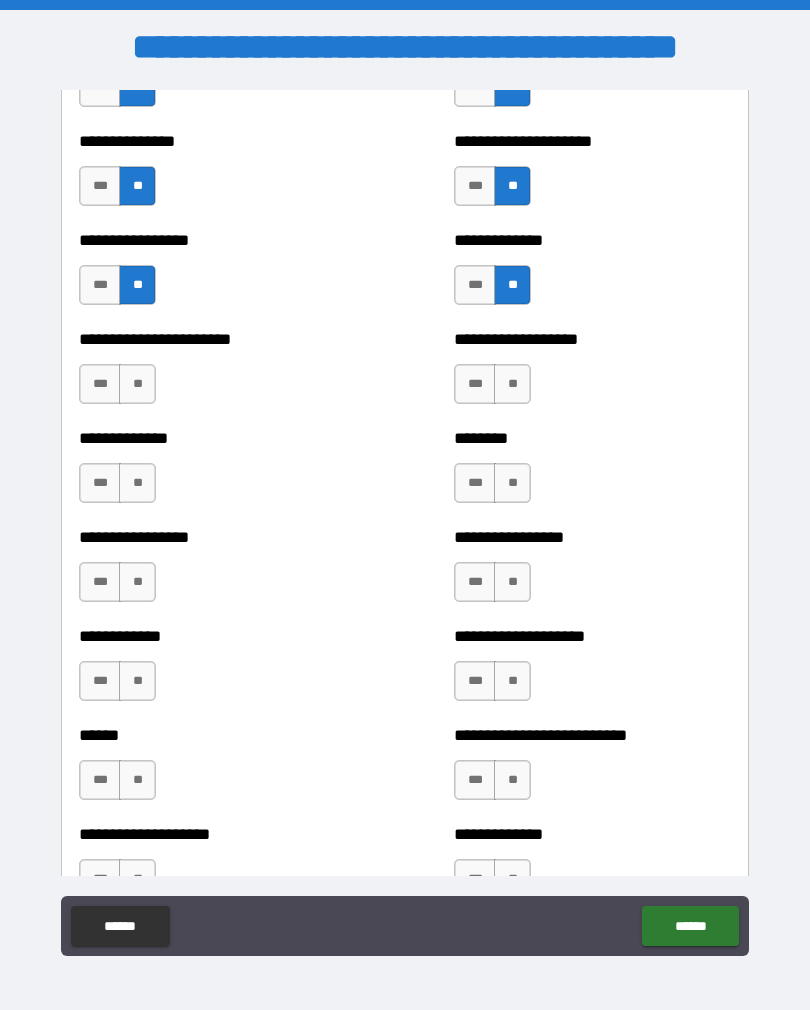 scroll, scrollTop: 3524, scrollLeft: 0, axis: vertical 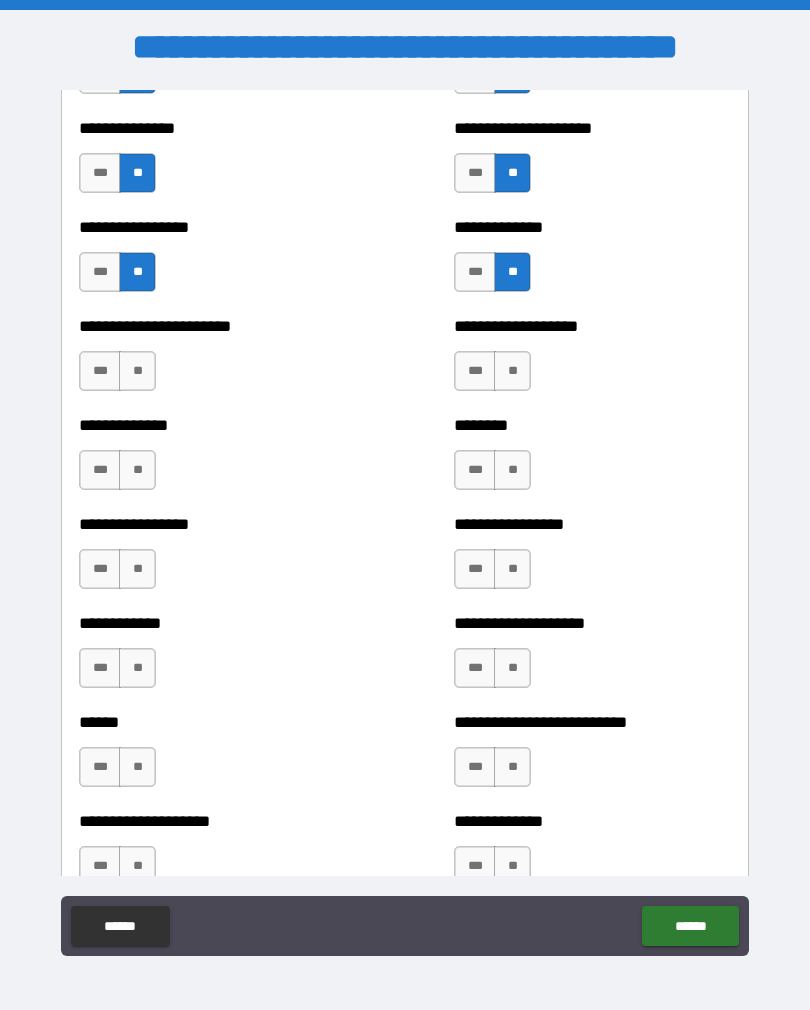 click on "**" at bounding box center (512, 371) 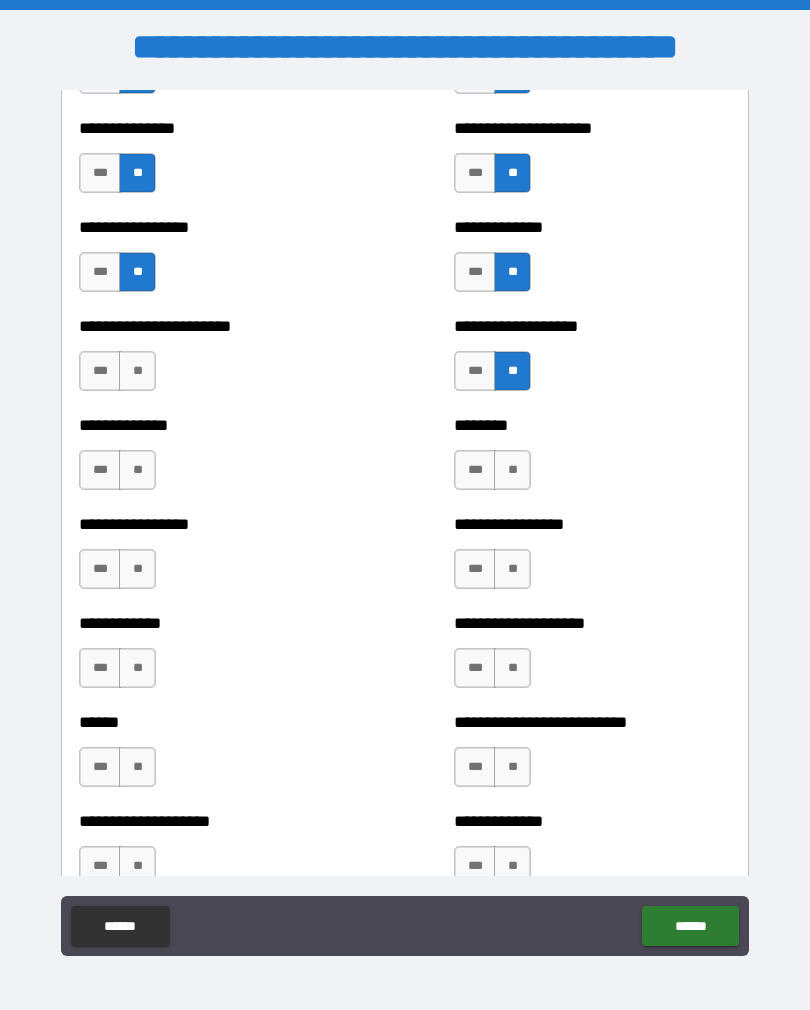 click on "**" at bounding box center (137, 371) 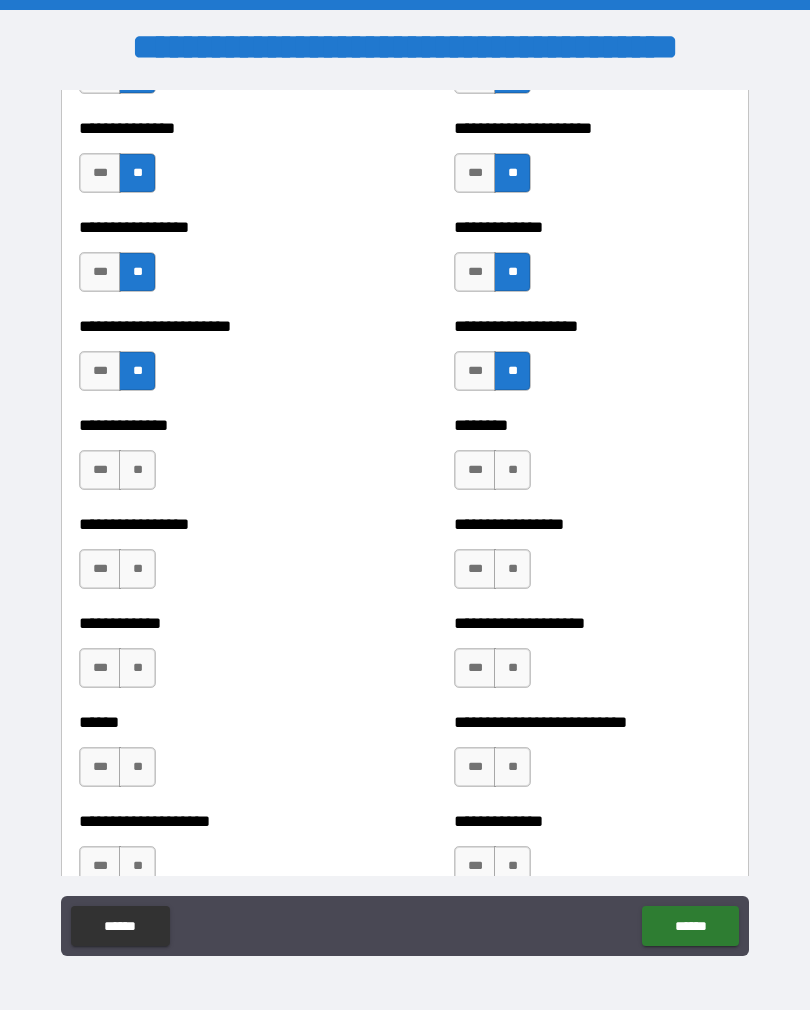 click on "**" at bounding box center (137, 470) 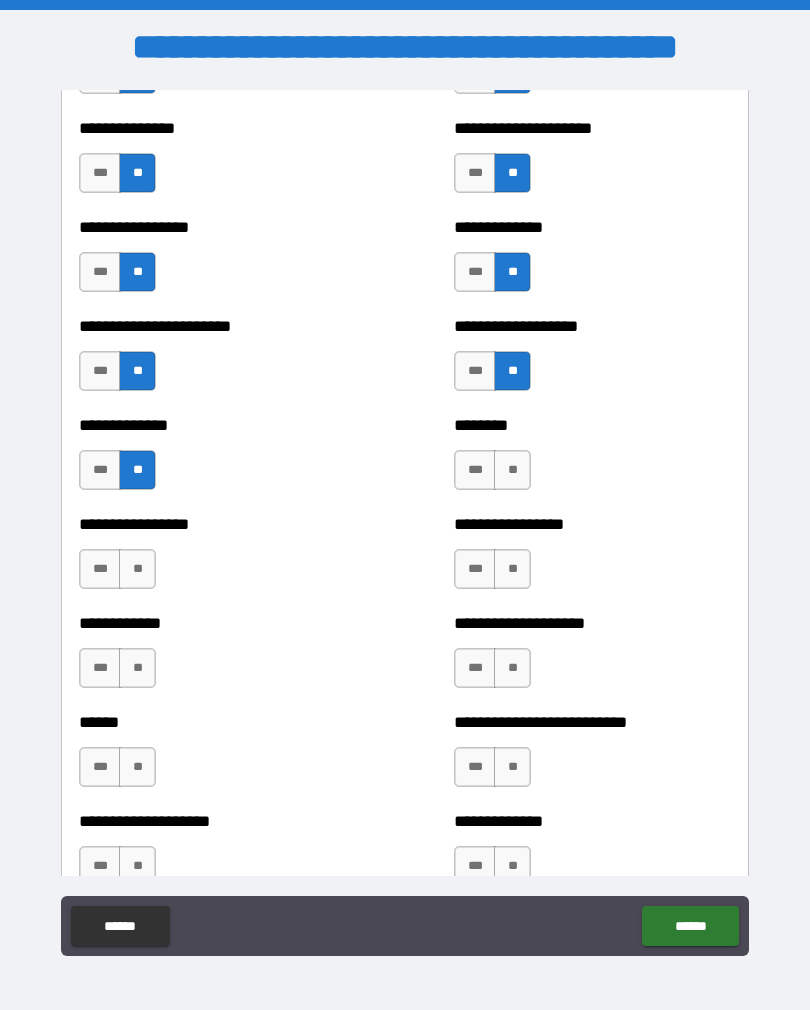 click on "**" at bounding box center [512, 470] 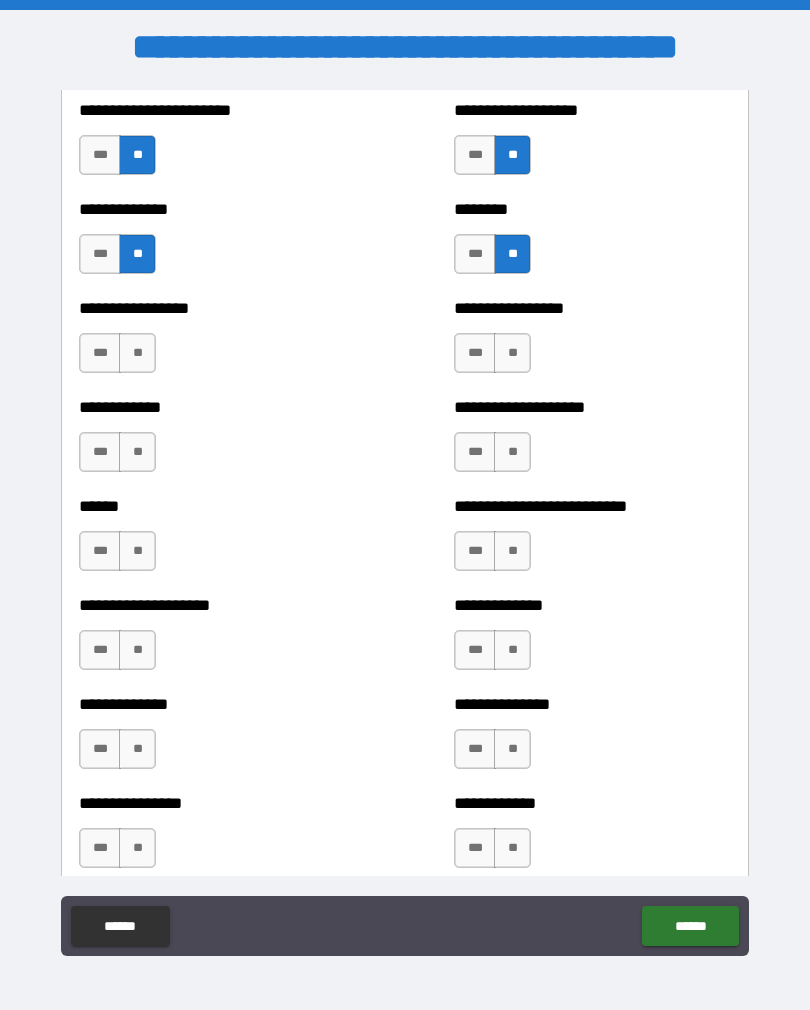 scroll, scrollTop: 3737, scrollLeft: 0, axis: vertical 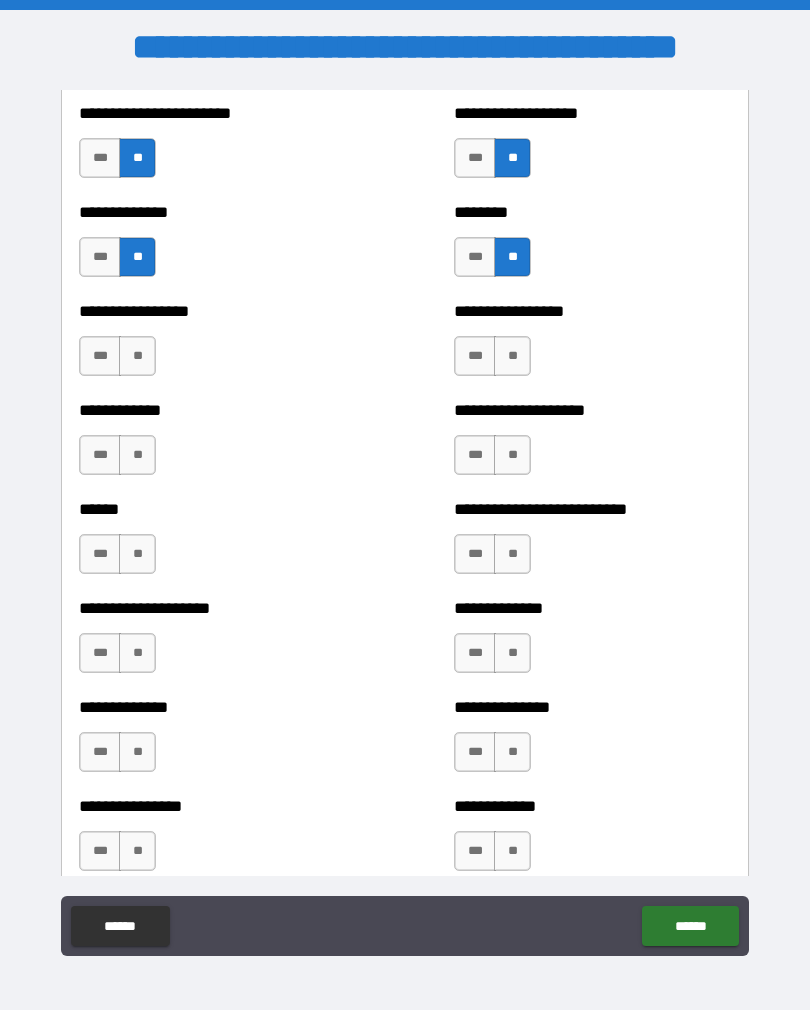 click on "**" at bounding box center (137, 356) 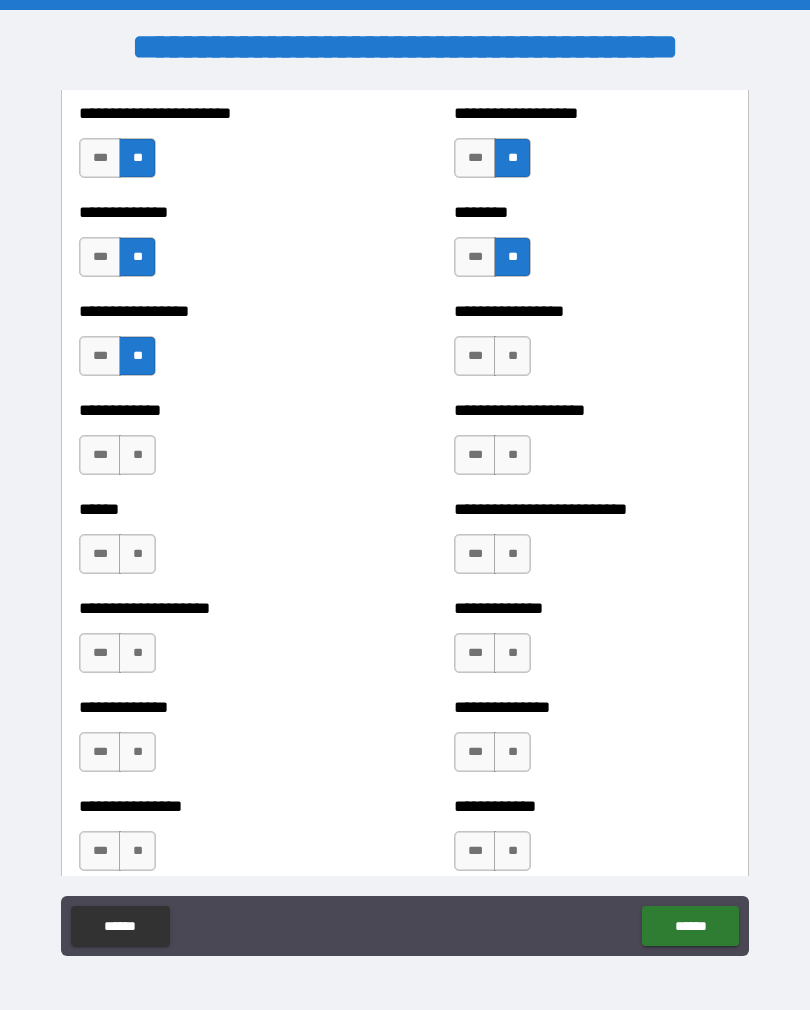 click on "**" at bounding box center (512, 356) 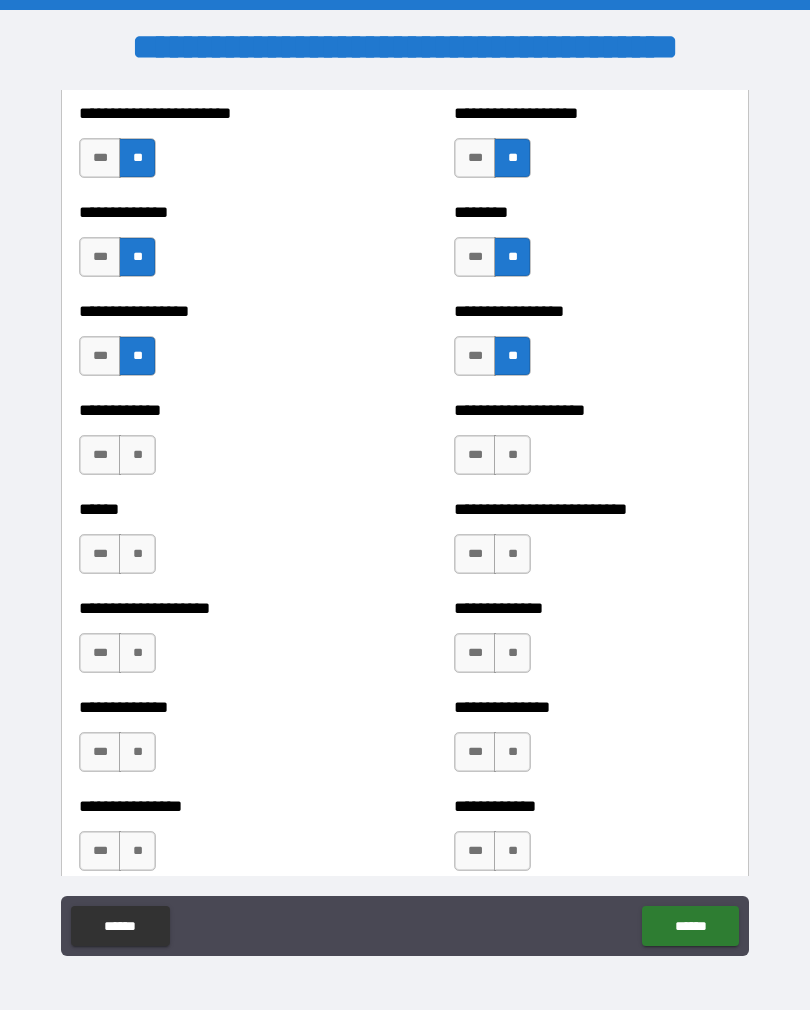 click on "**" at bounding box center [137, 455] 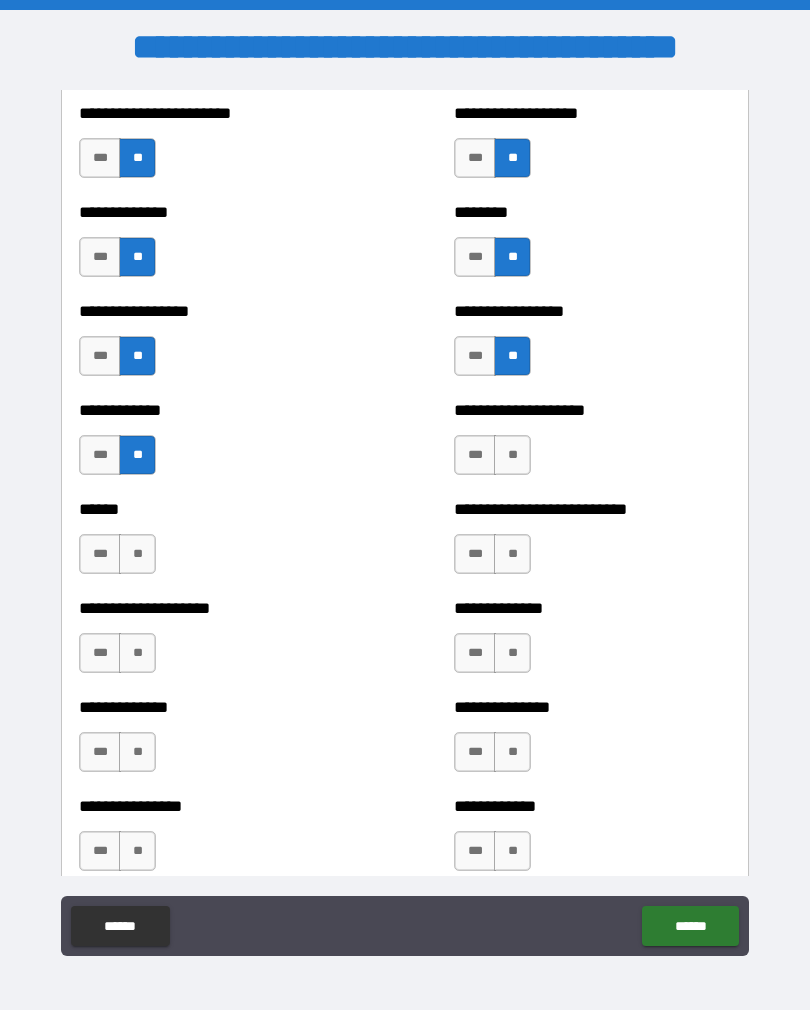 click on "**" at bounding box center [512, 455] 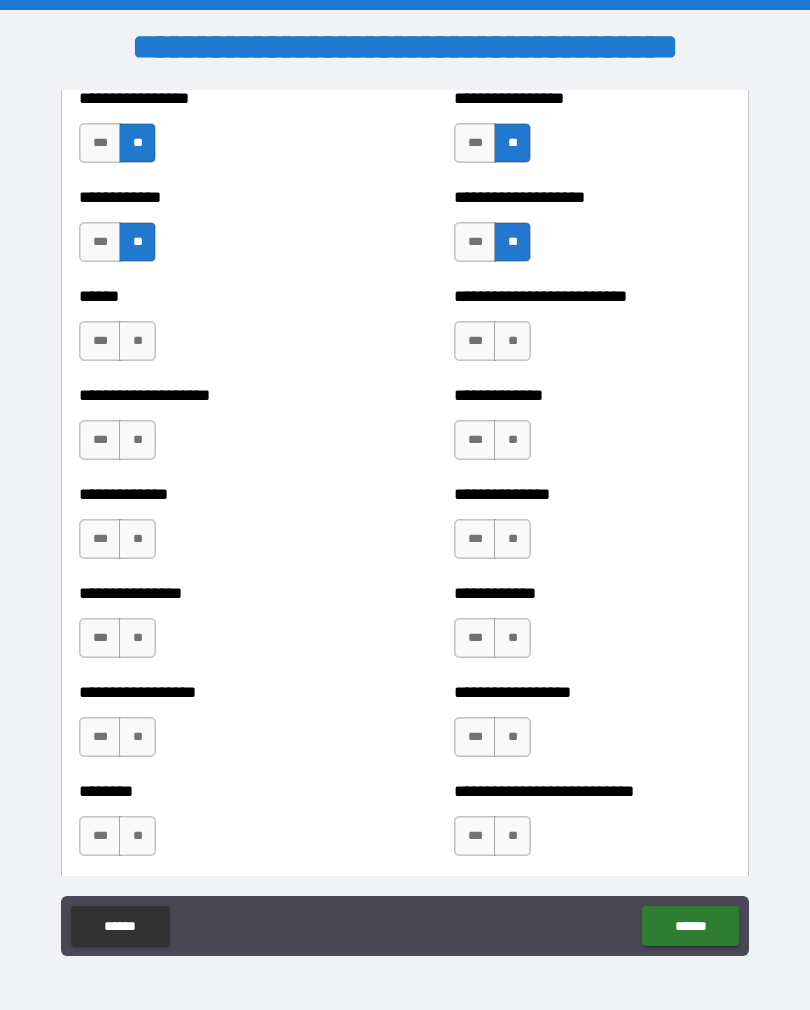 scroll, scrollTop: 3949, scrollLeft: 0, axis: vertical 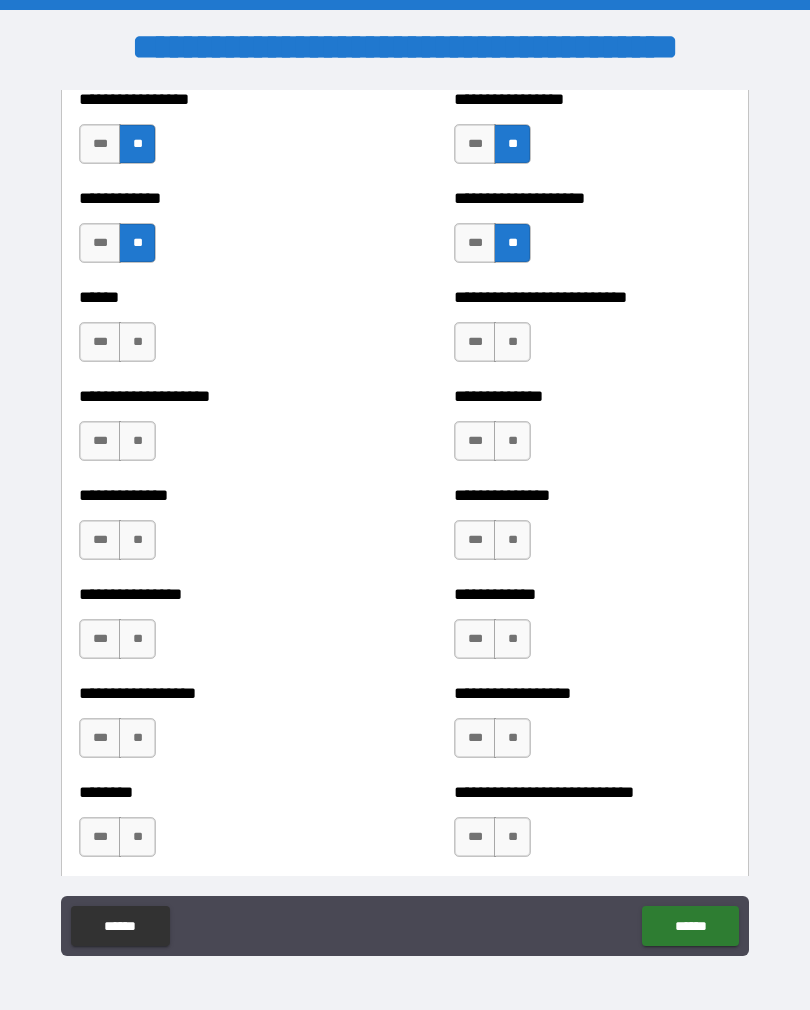 click on "**" at bounding box center [137, 342] 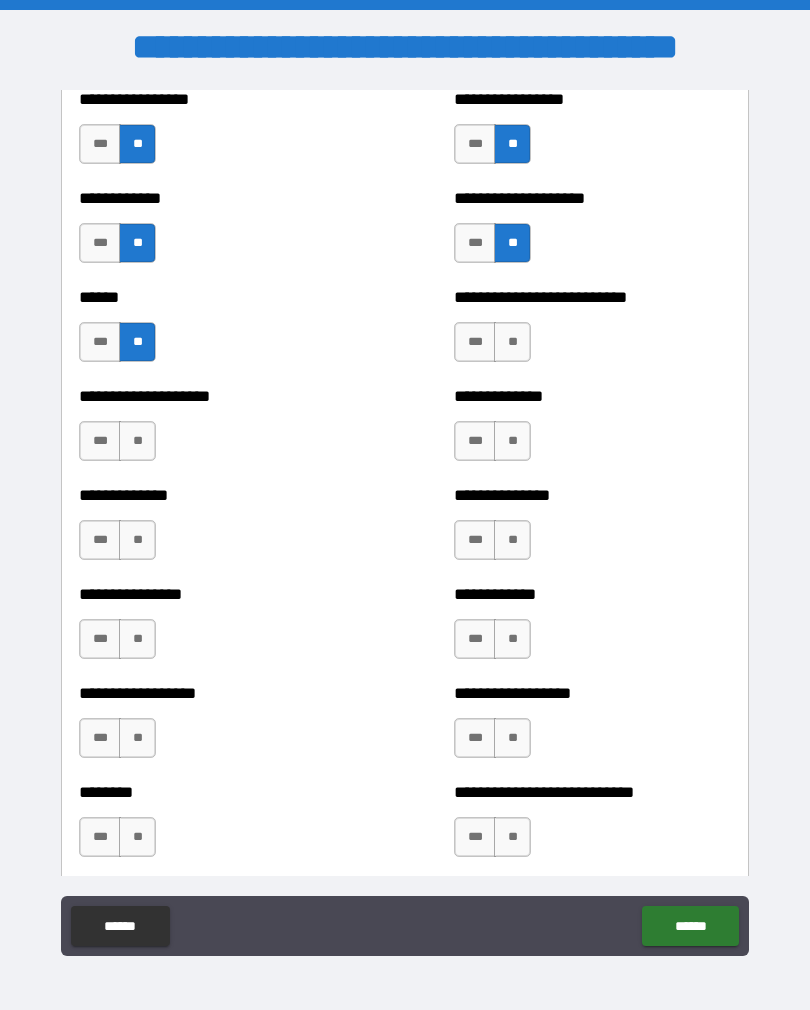 click on "**" at bounding box center (137, 441) 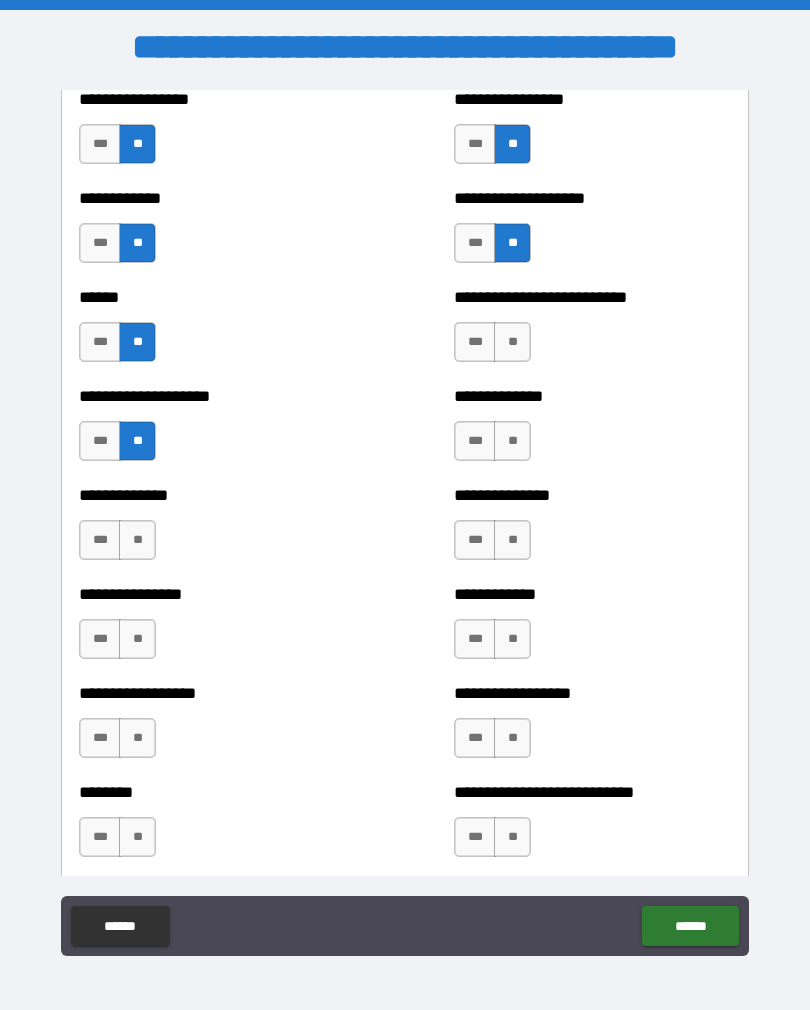click on "**" at bounding box center (137, 540) 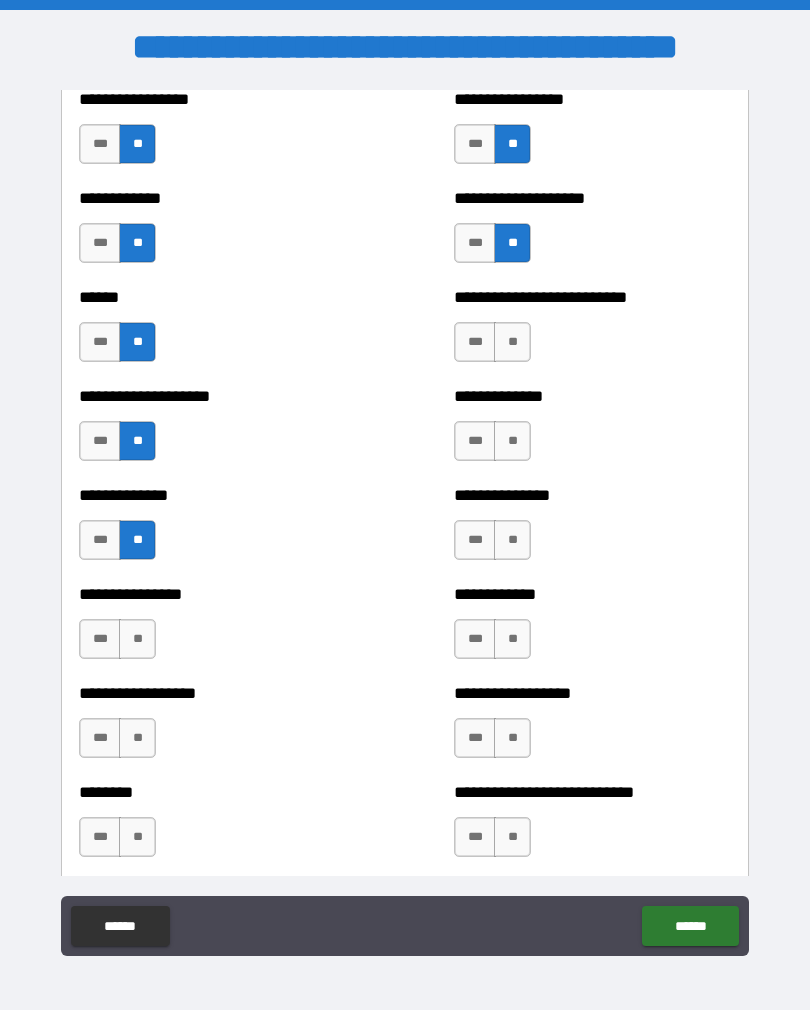 click on "**" at bounding box center [512, 342] 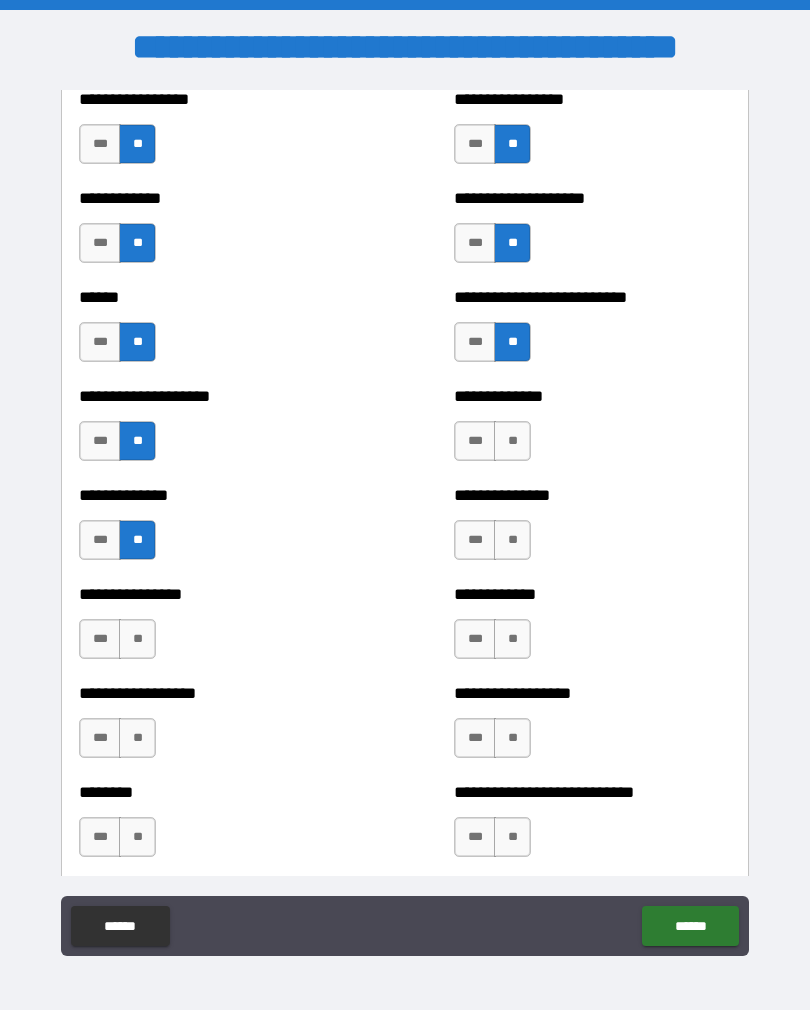 click on "**" at bounding box center [512, 441] 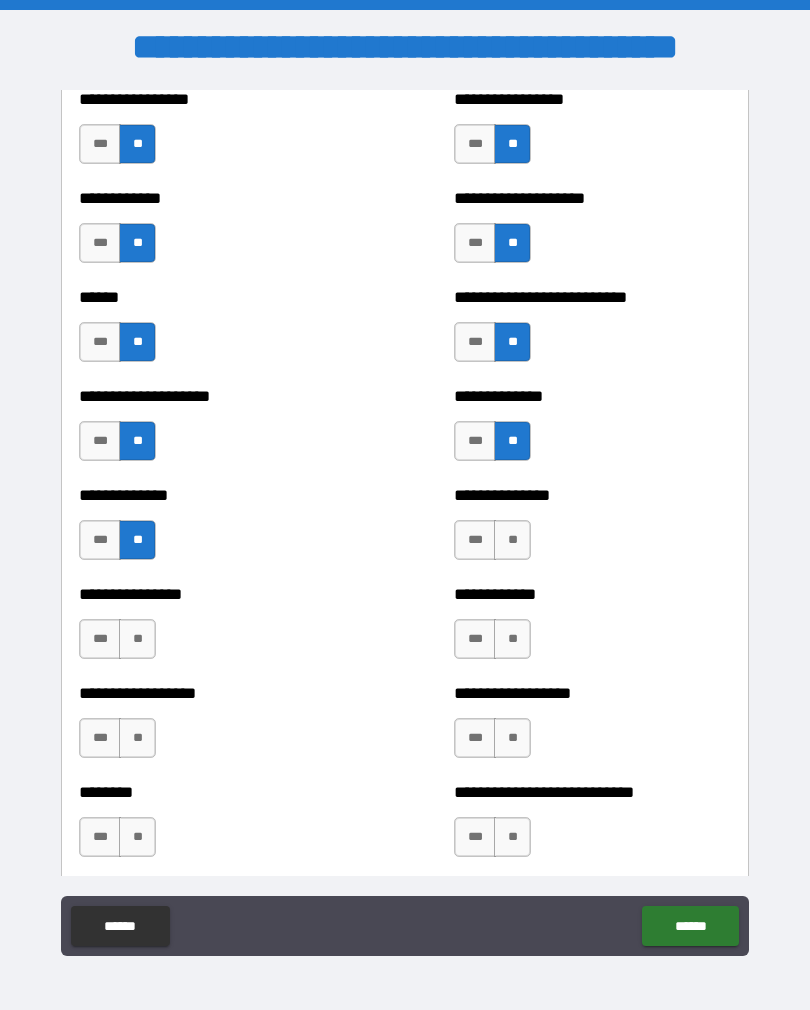 click on "**" at bounding box center [512, 540] 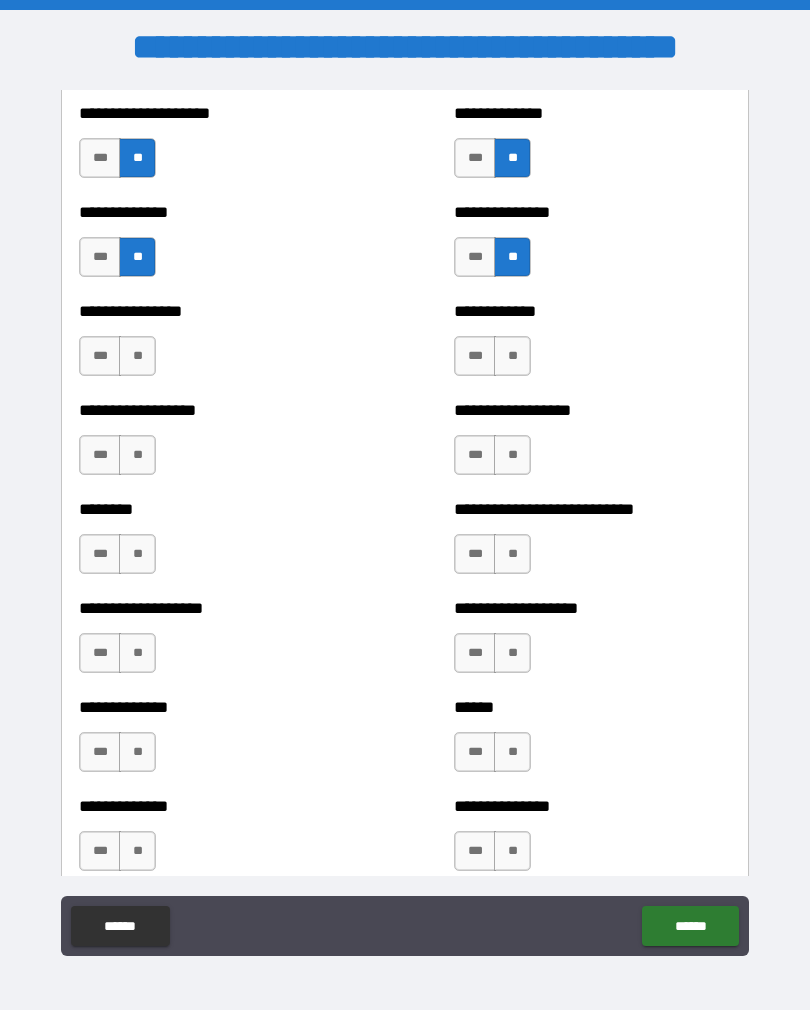 scroll, scrollTop: 4236, scrollLeft: 0, axis: vertical 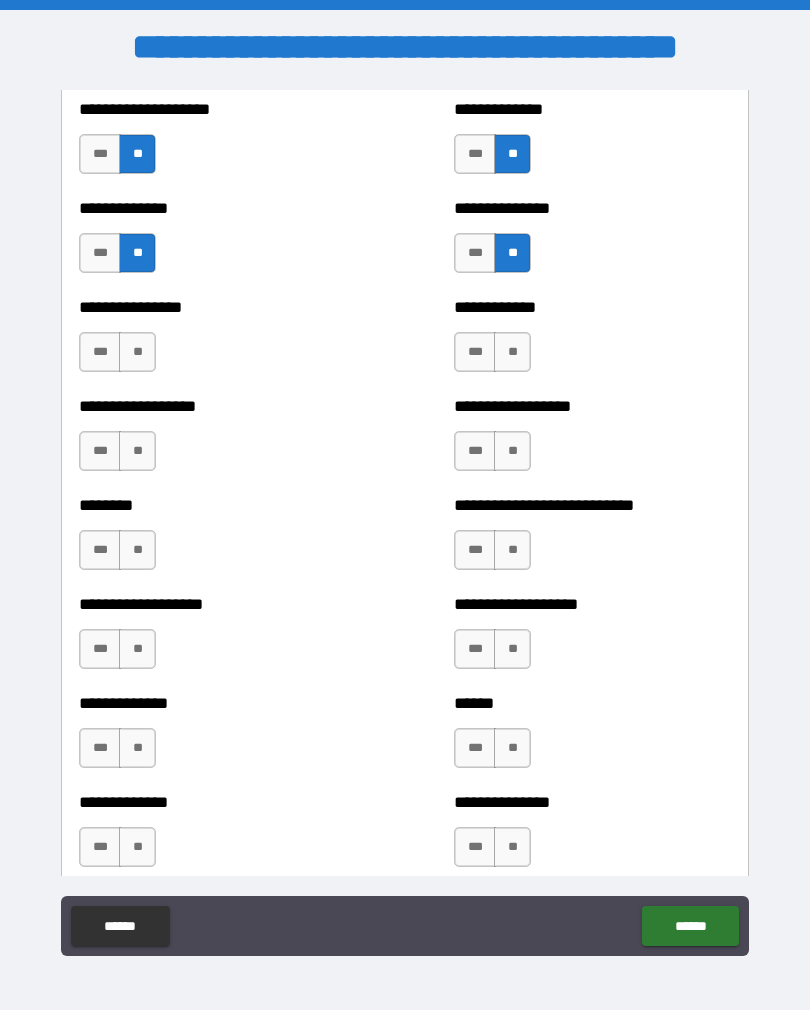 click on "**" at bounding box center [137, 352] 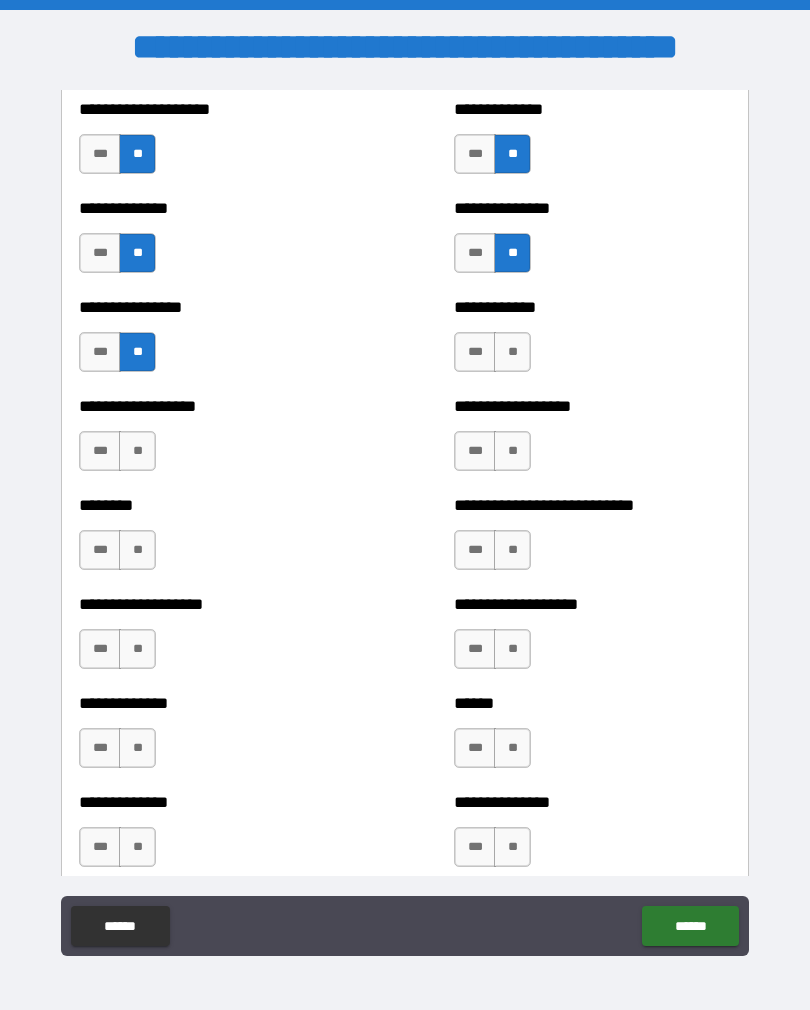 click on "**" at bounding box center [137, 451] 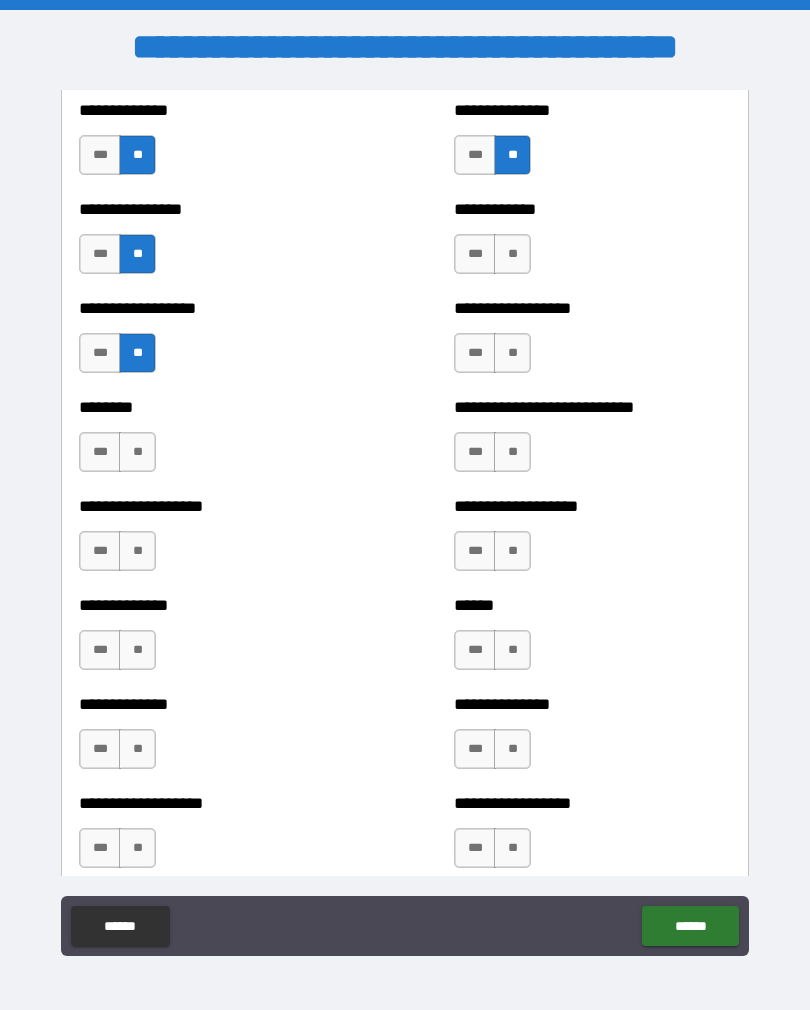 scroll, scrollTop: 4358, scrollLeft: 0, axis: vertical 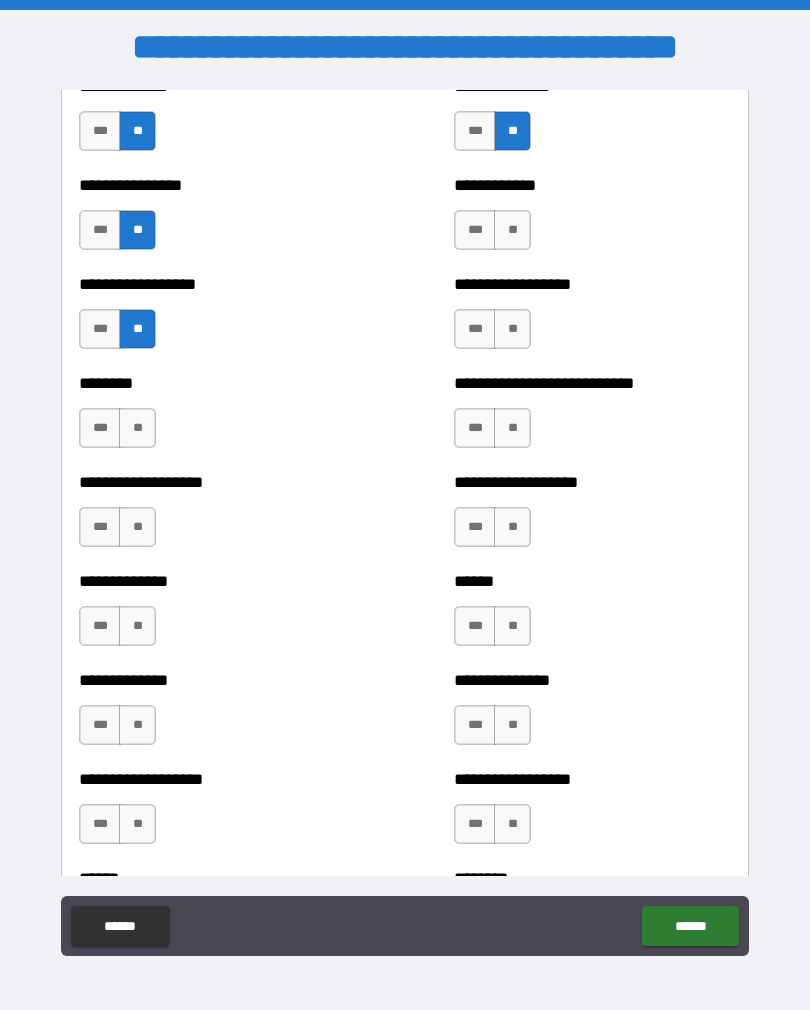 click on "**" at bounding box center (137, 428) 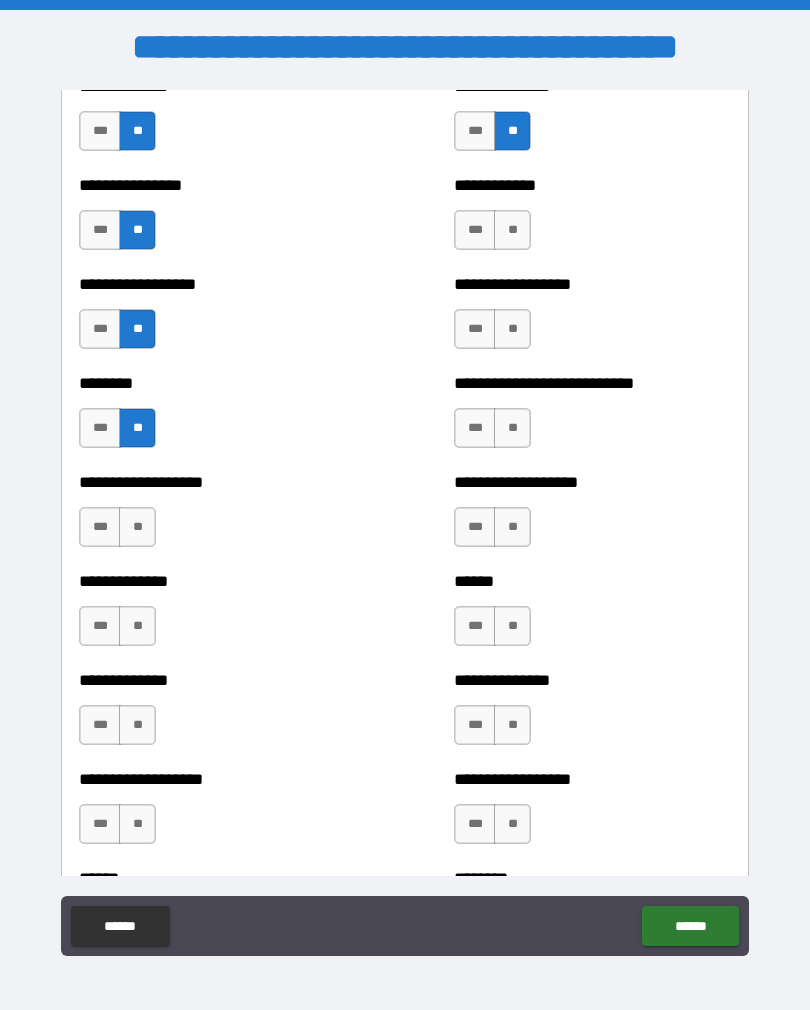 click on "**" at bounding box center (137, 527) 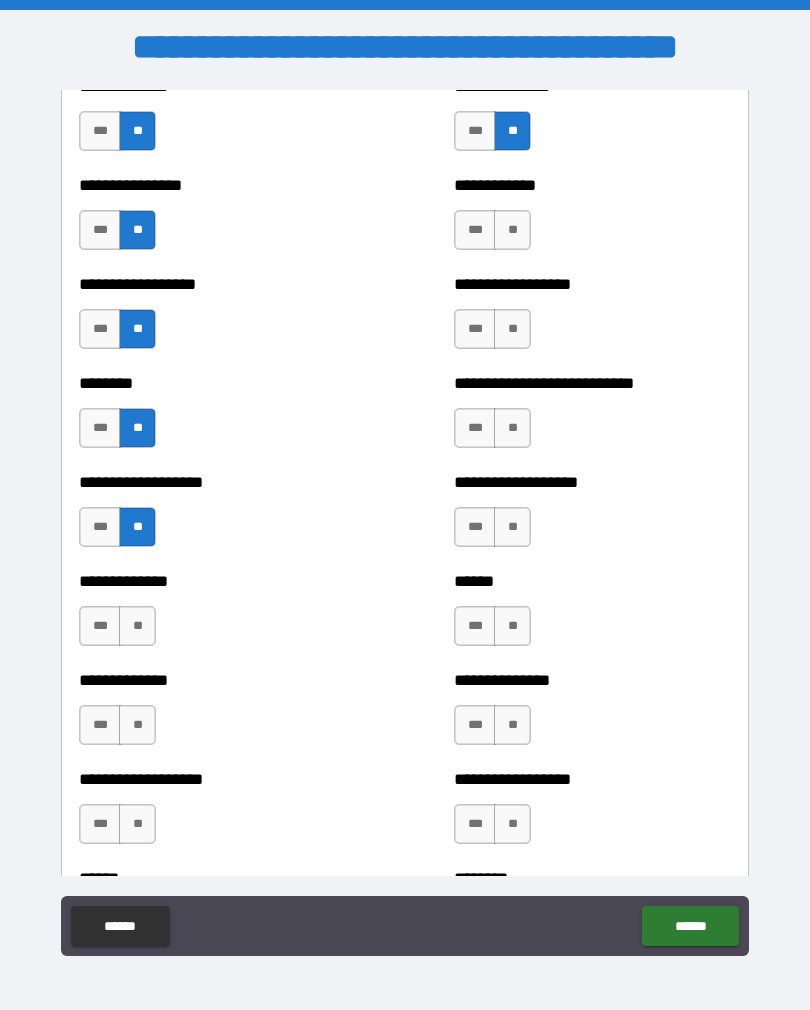 click on "**" at bounding box center (512, 329) 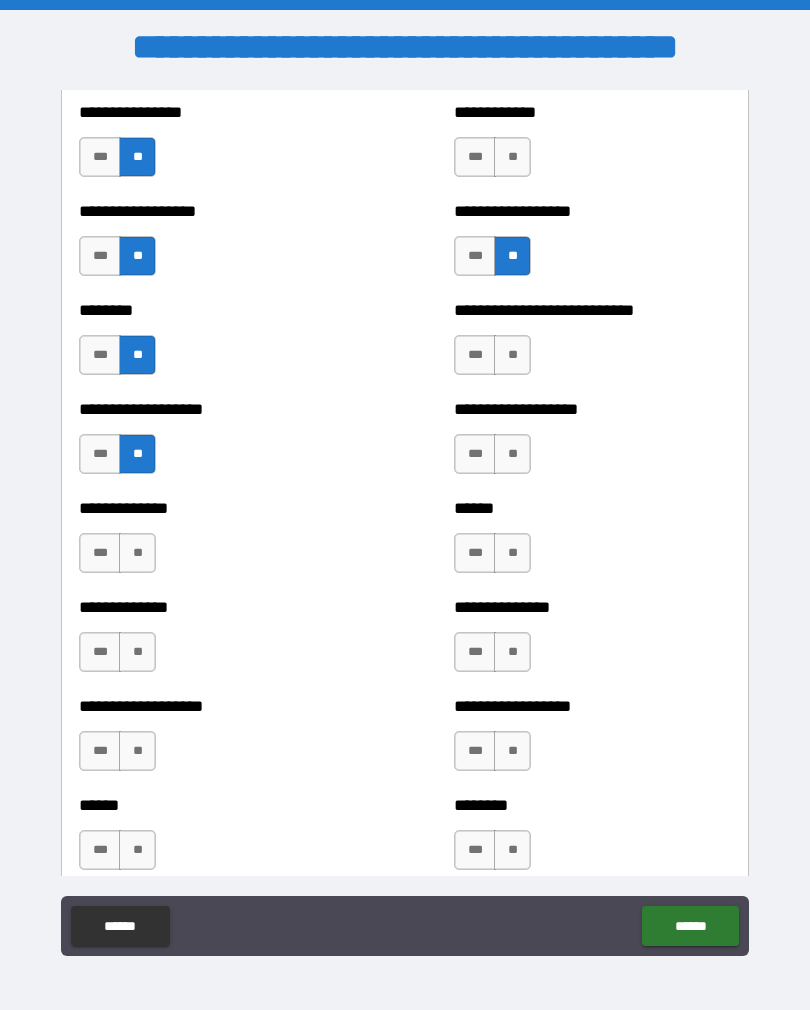 scroll, scrollTop: 4435, scrollLeft: 0, axis: vertical 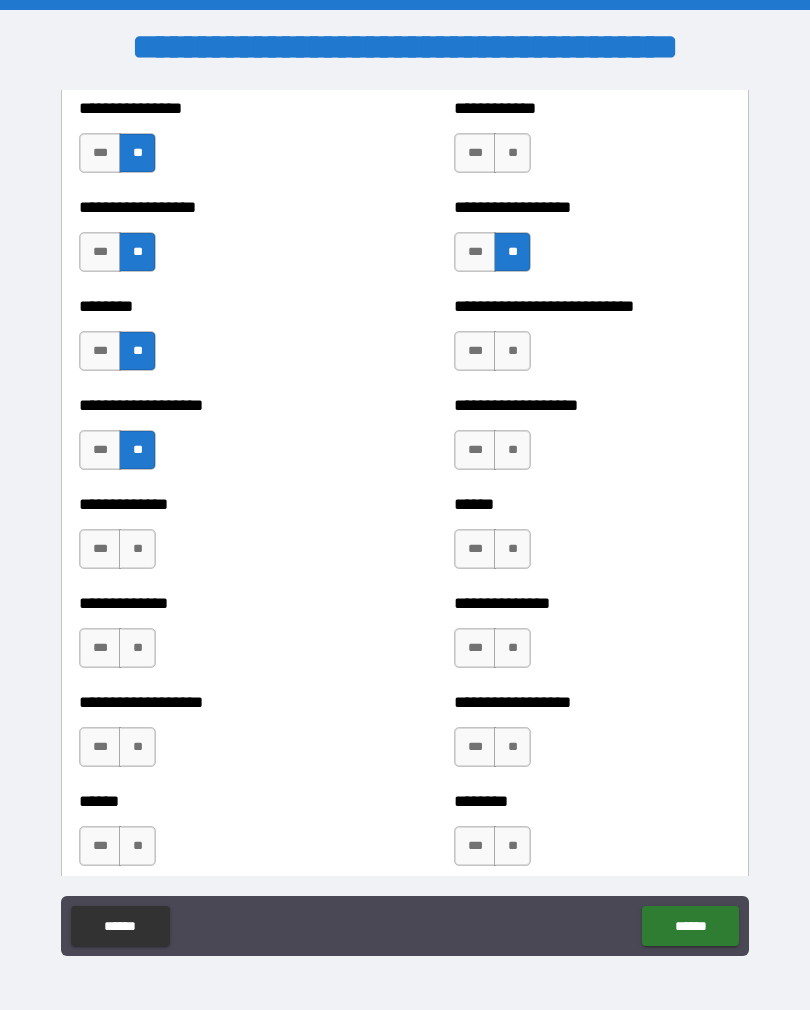 click on "**" at bounding box center [512, 153] 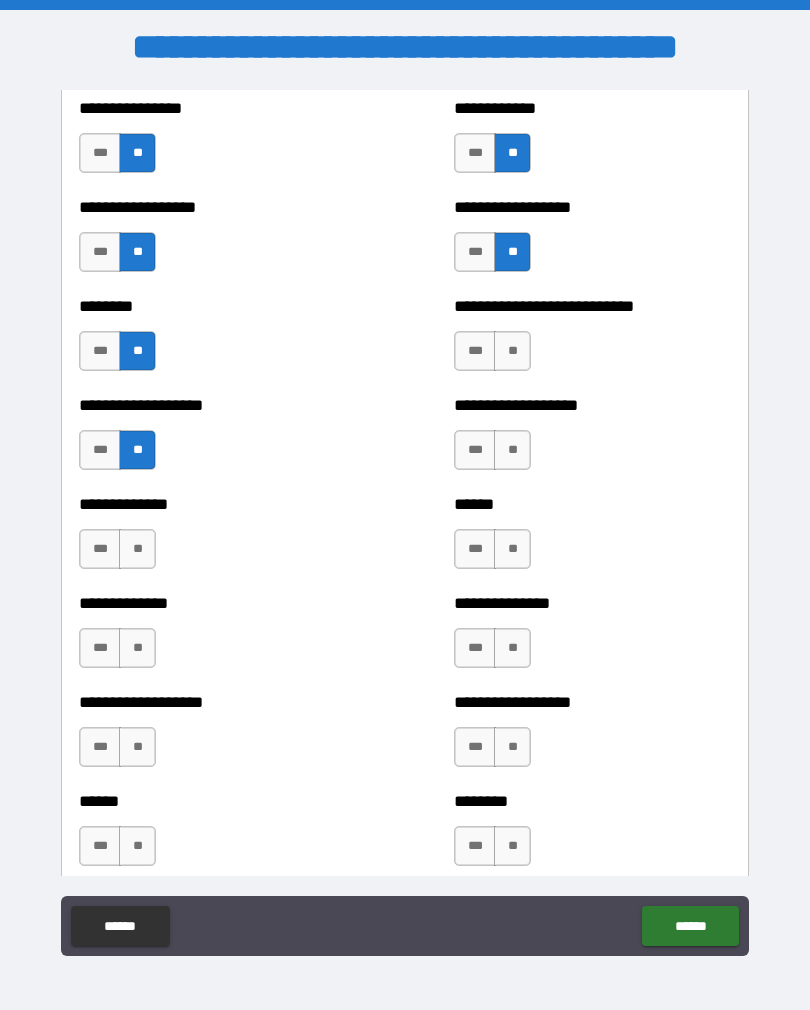 click on "**" at bounding box center (512, 351) 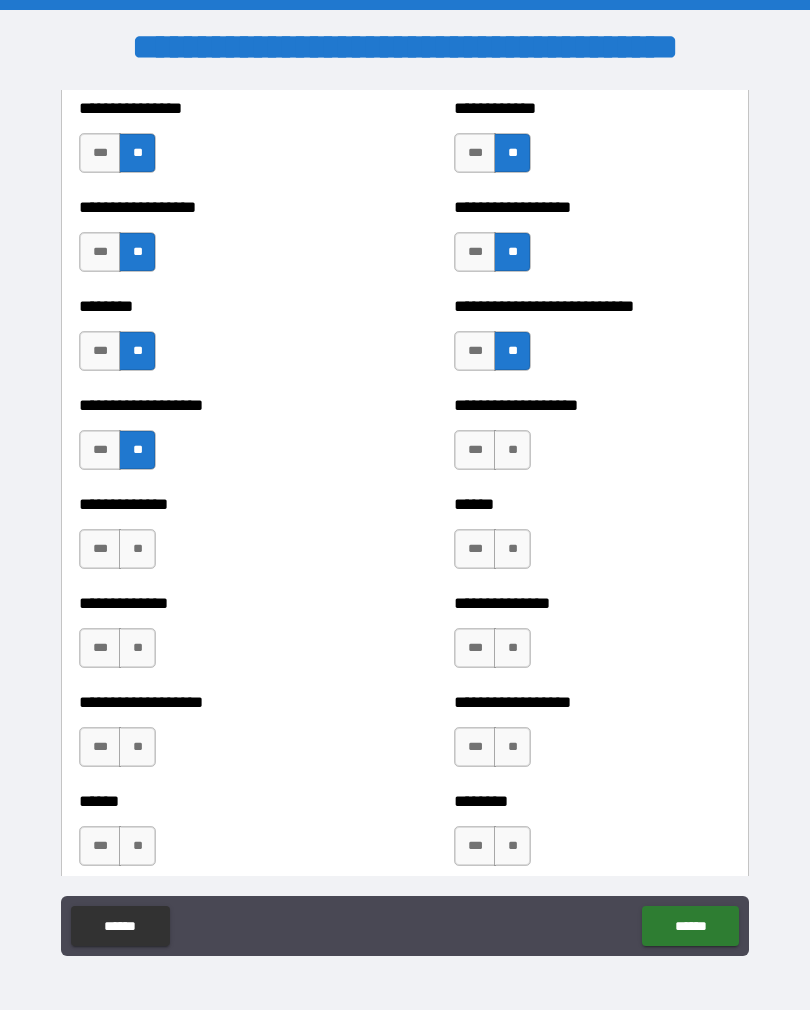 click on "**" at bounding box center (512, 450) 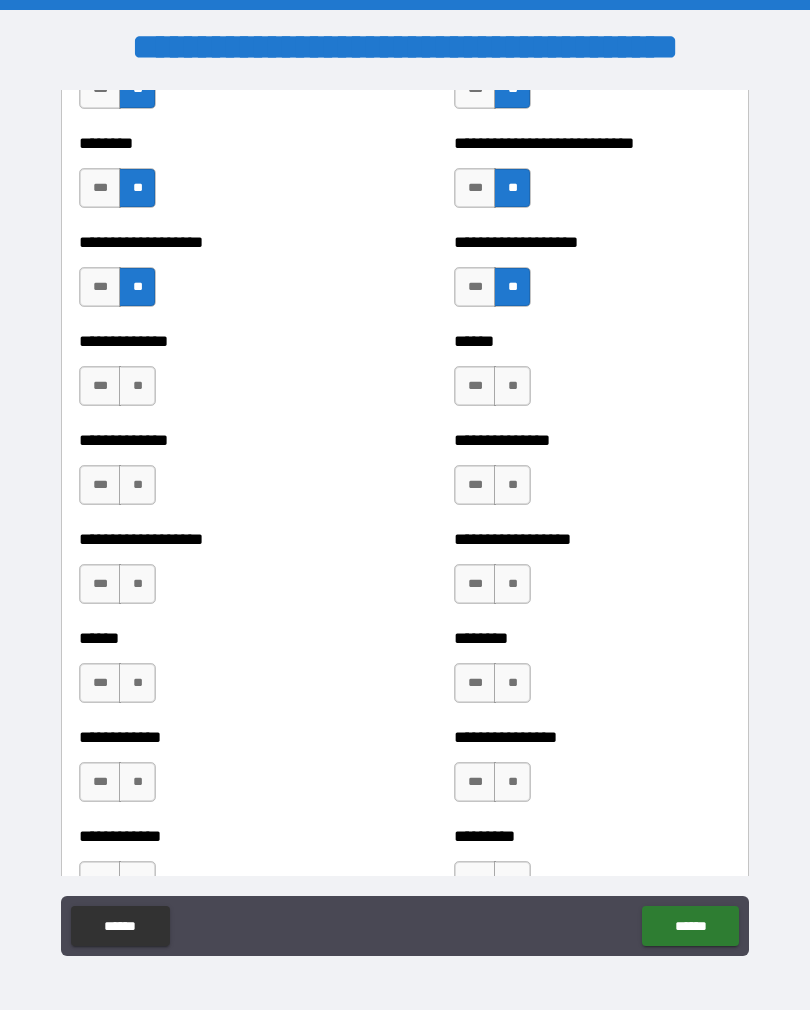 scroll, scrollTop: 4649, scrollLeft: 0, axis: vertical 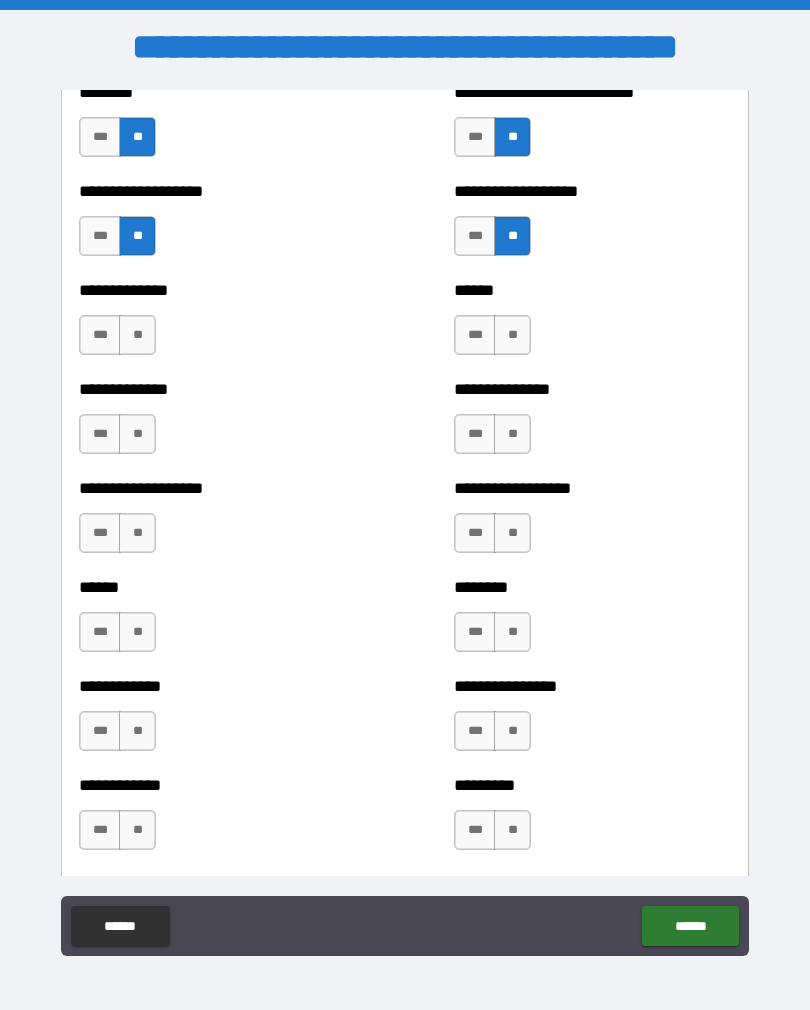 click on "**" at bounding box center [512, 335] 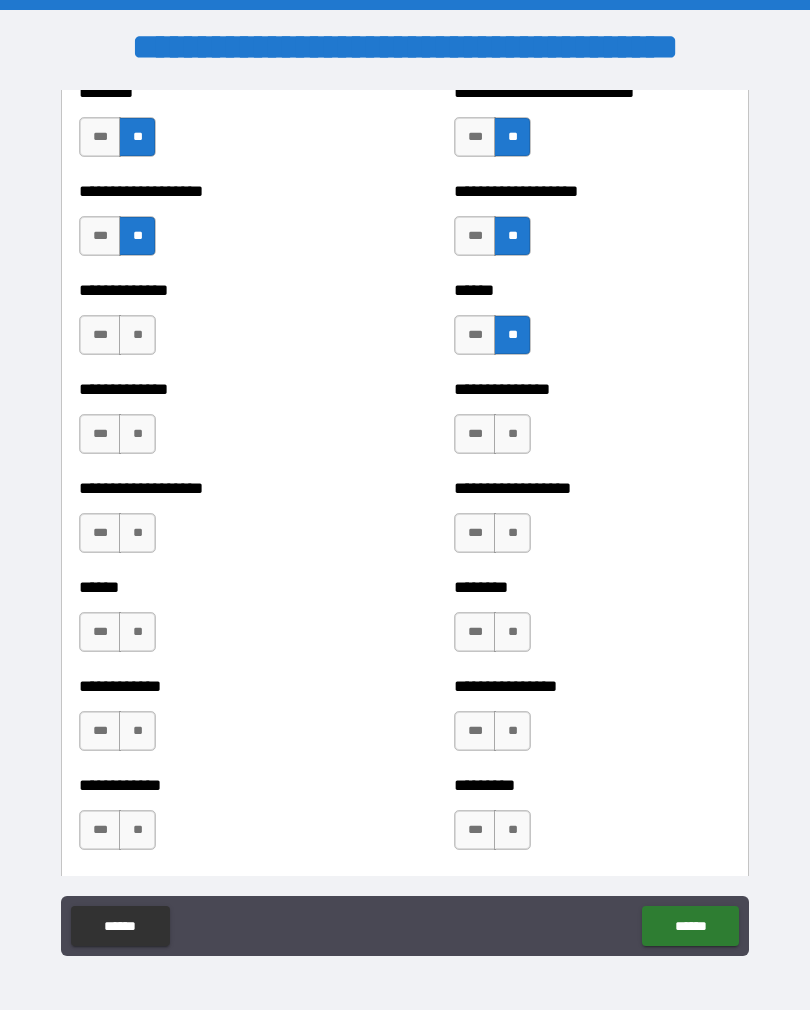 click on "**" at bounding box center (512, 434) 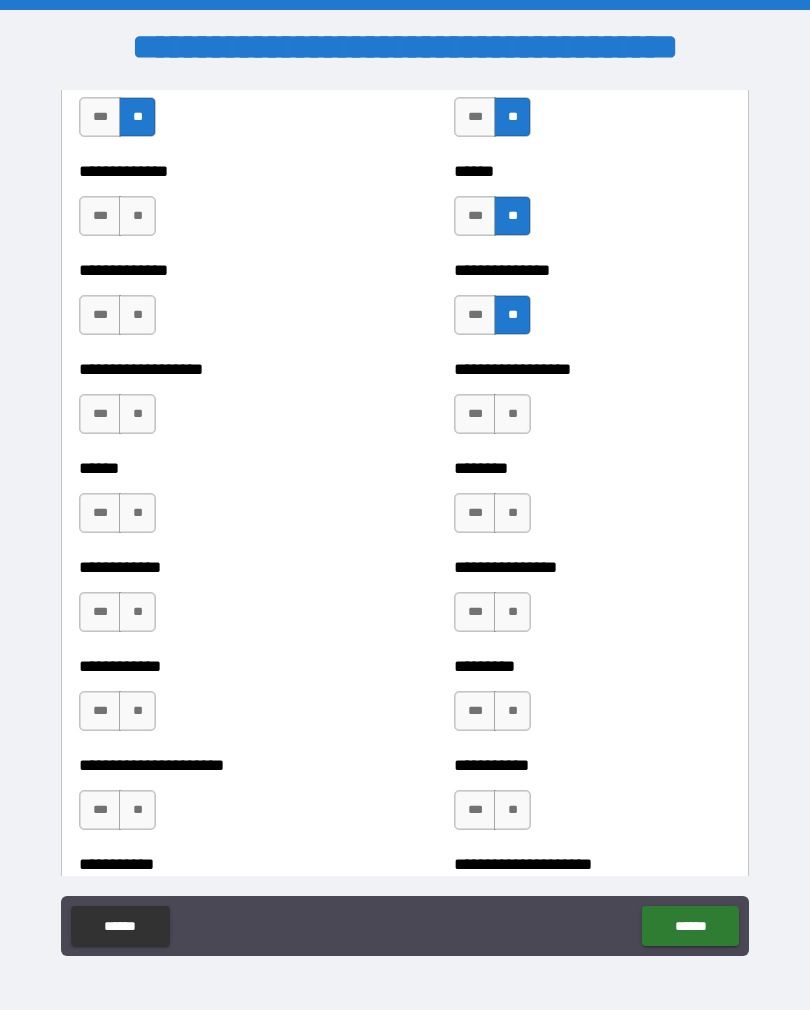 scroll, scrollTop: 4805, scrollLeft: 0, axis: vertical 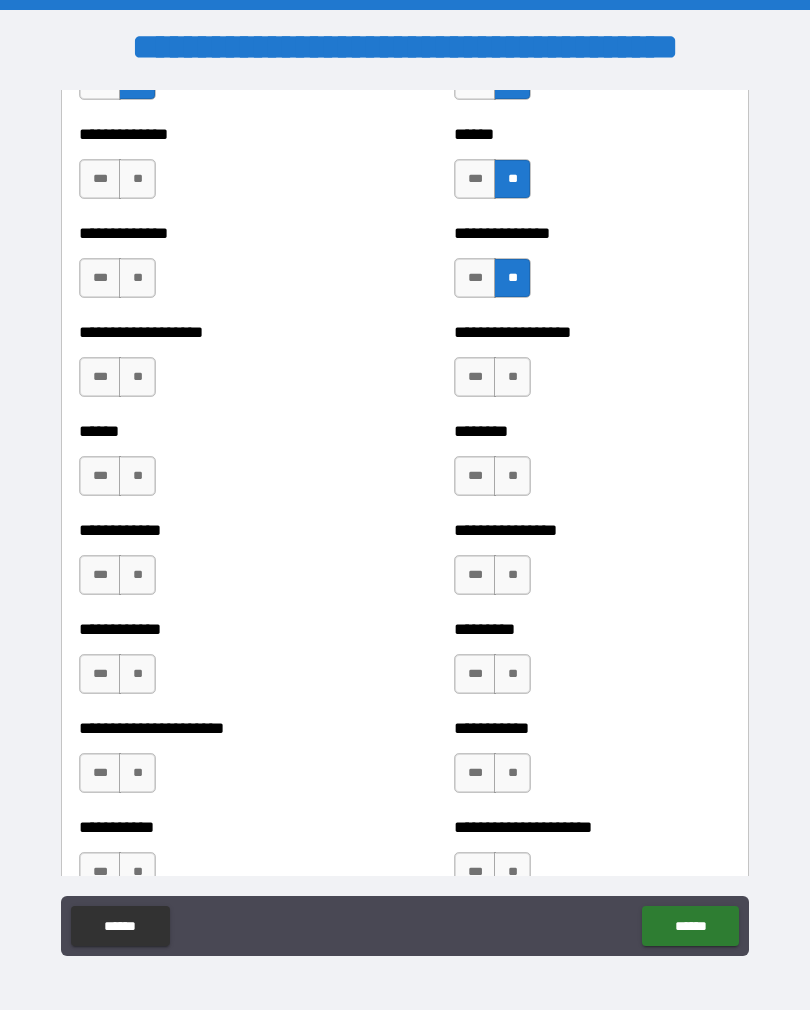 click on "**" at bounding box center (512, 377) 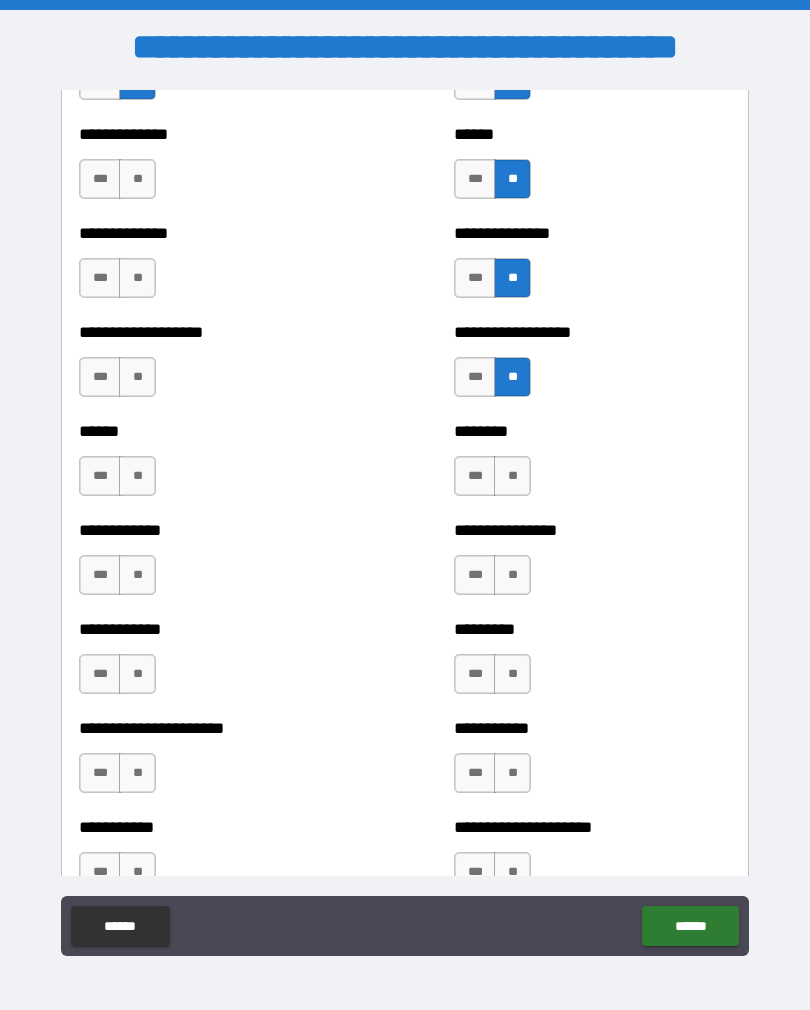 click on "**" at bounding box center (512, 476) 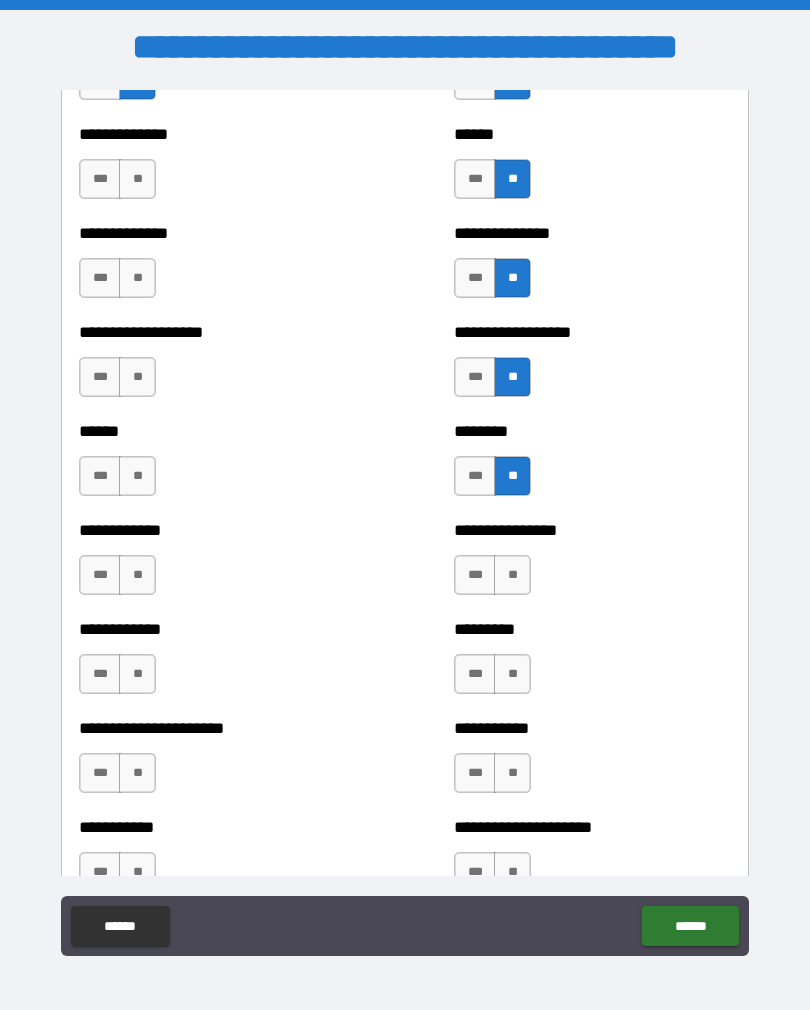 click on "**" at bounding box center [512, 575] 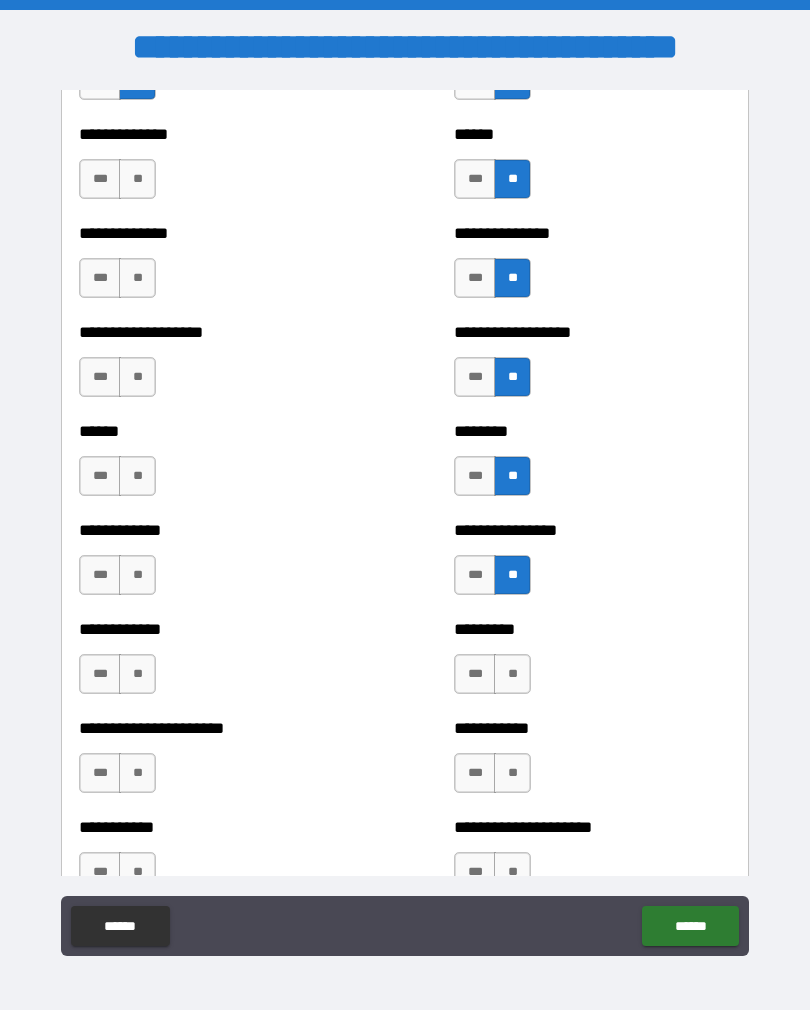 click on "**" at bounding box center [137, 575] 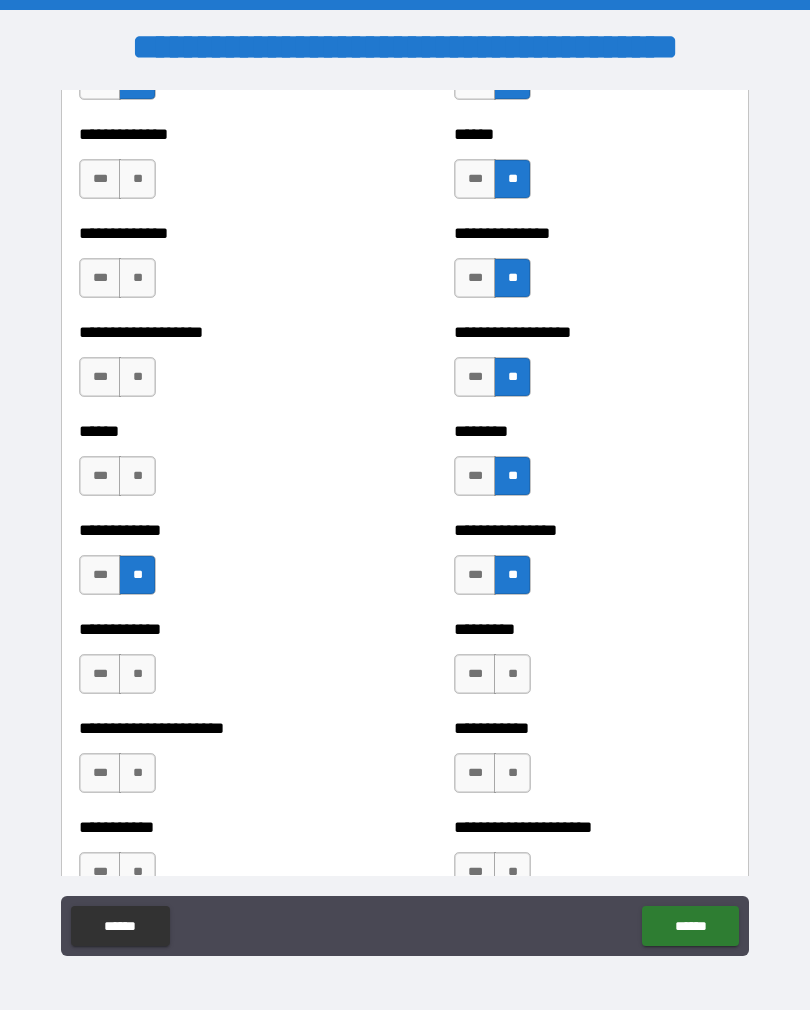 click on "**" at bounding box center [137, 476] 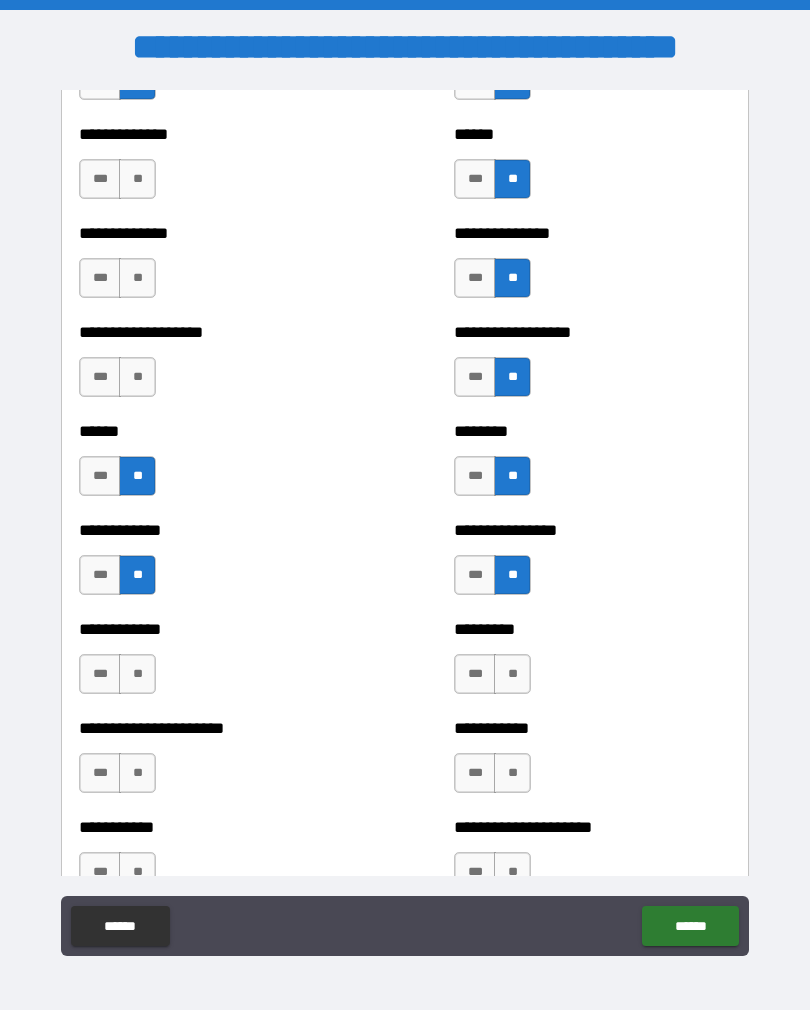 click on "**" at bounding box center (137, 377) 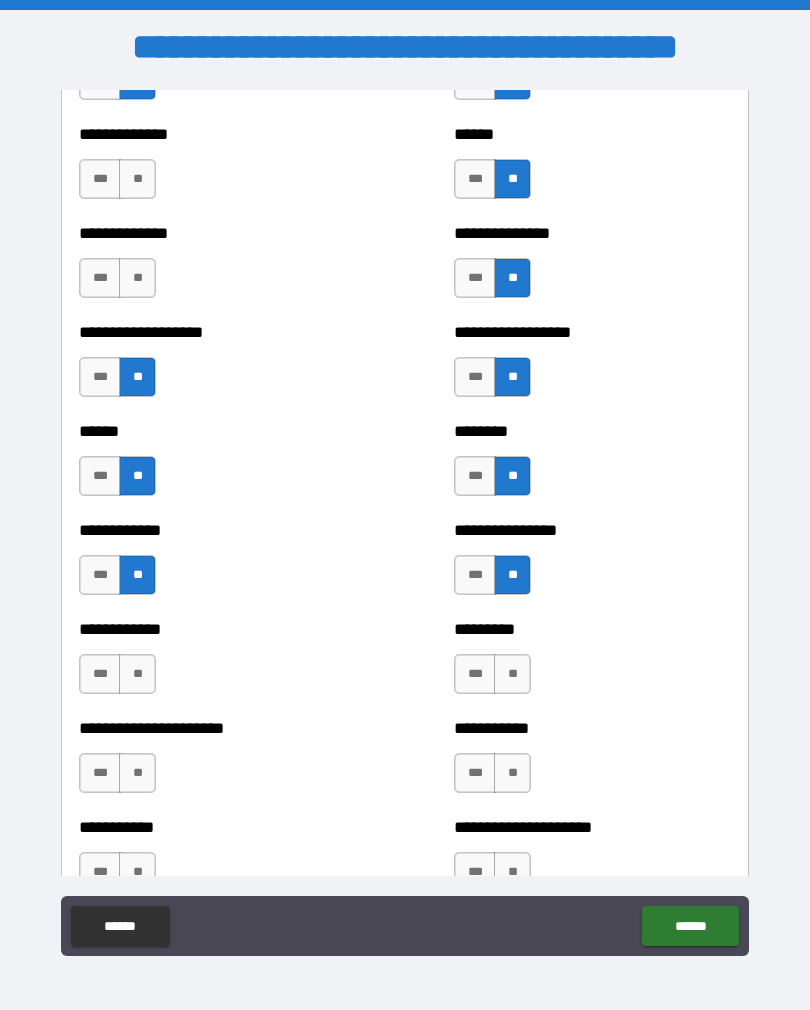 click on "**" at bounding box center (137, 278) 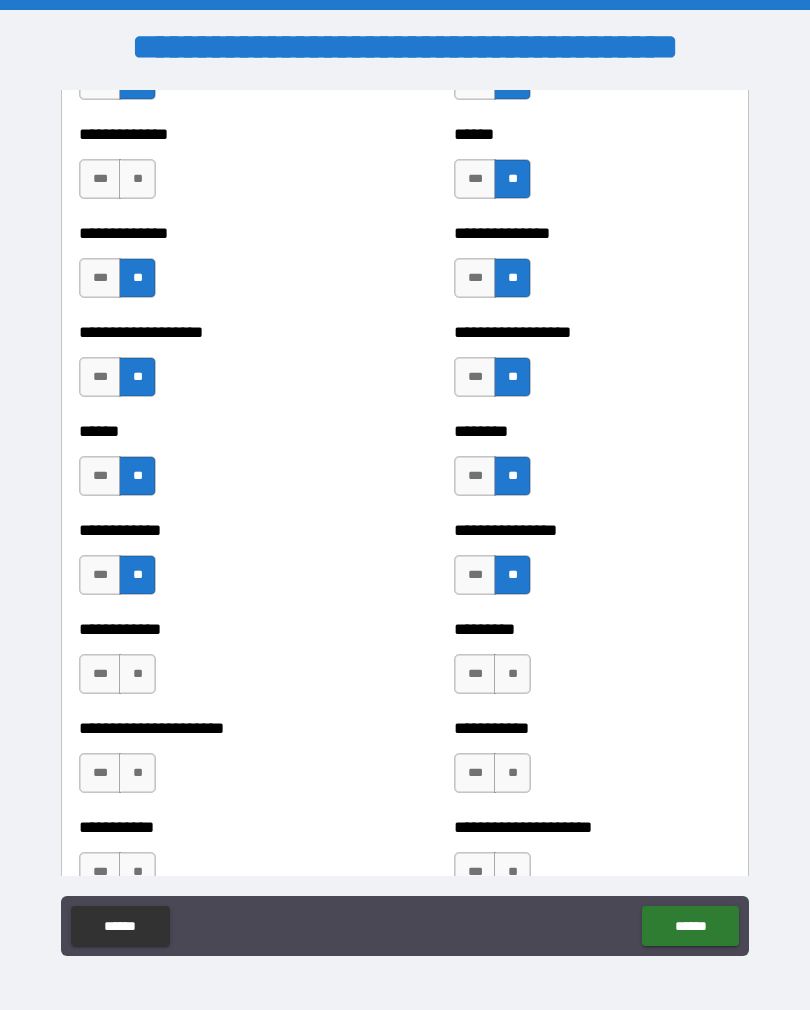 click on "**" at bounding box center [137, 179] 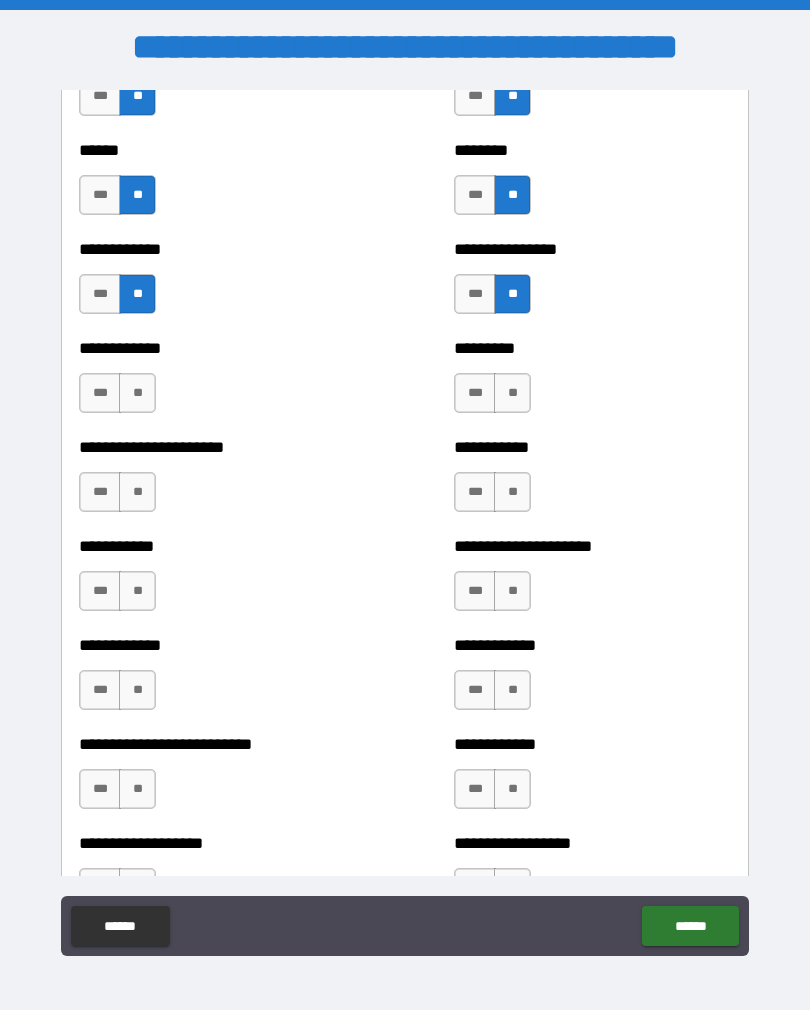 scroll, scrollTop: 5131, scrollLeft: 0, axis: vertical 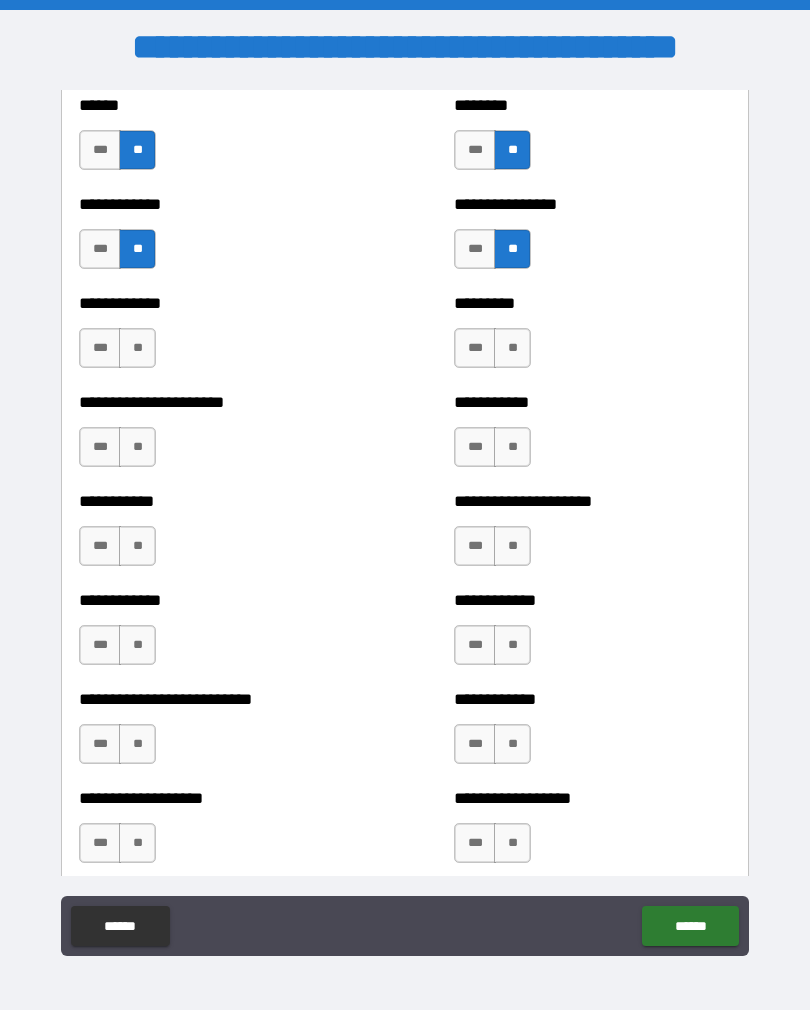 click on "**" at bounding box center (137, 348) 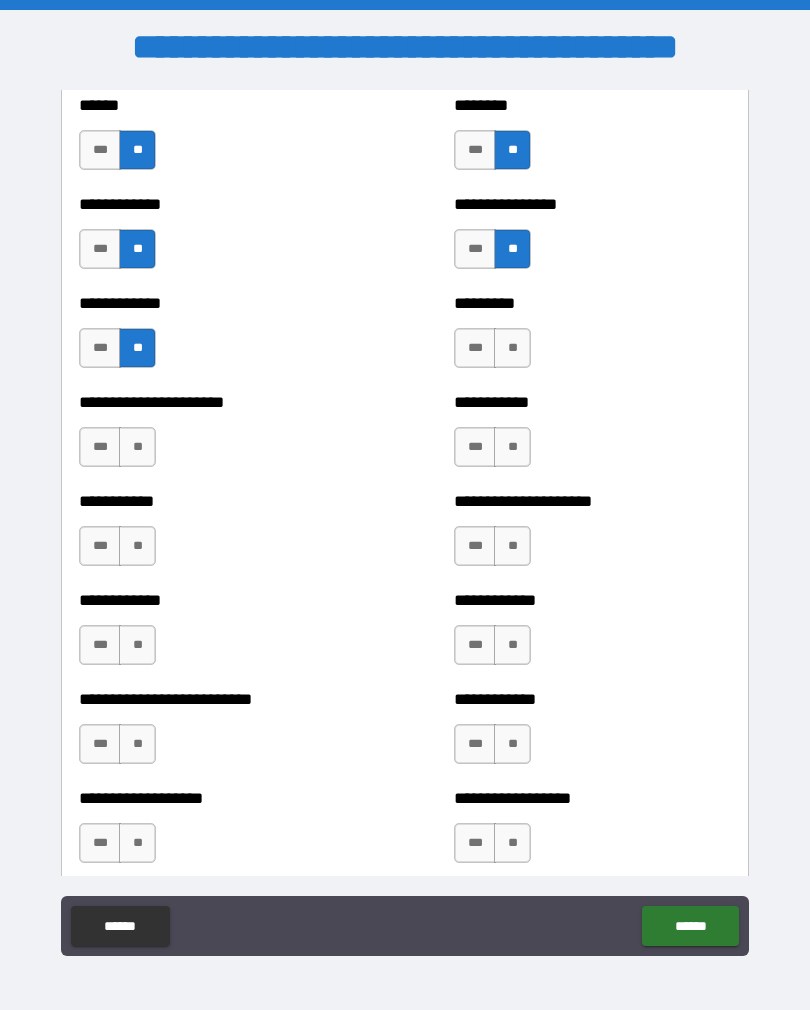 click on "**" at bounding box center [137, 447] 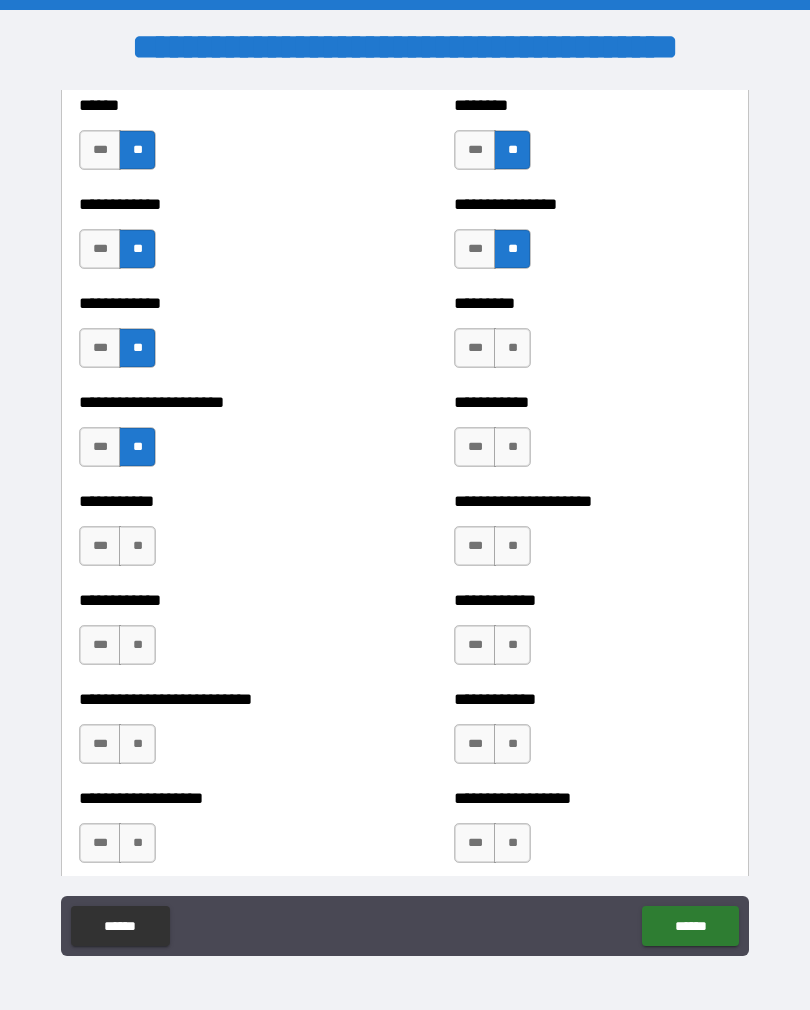 click on "**" at bounding box center [137, 546] 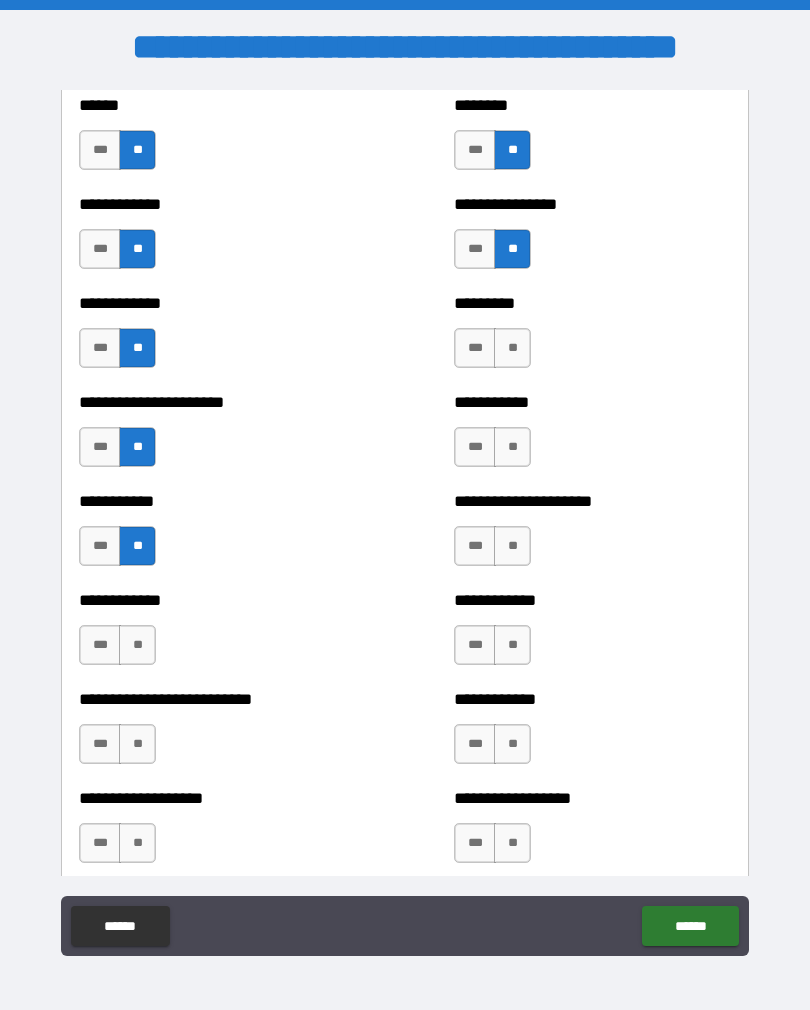 click on "**" at bounding box center (512, 348) 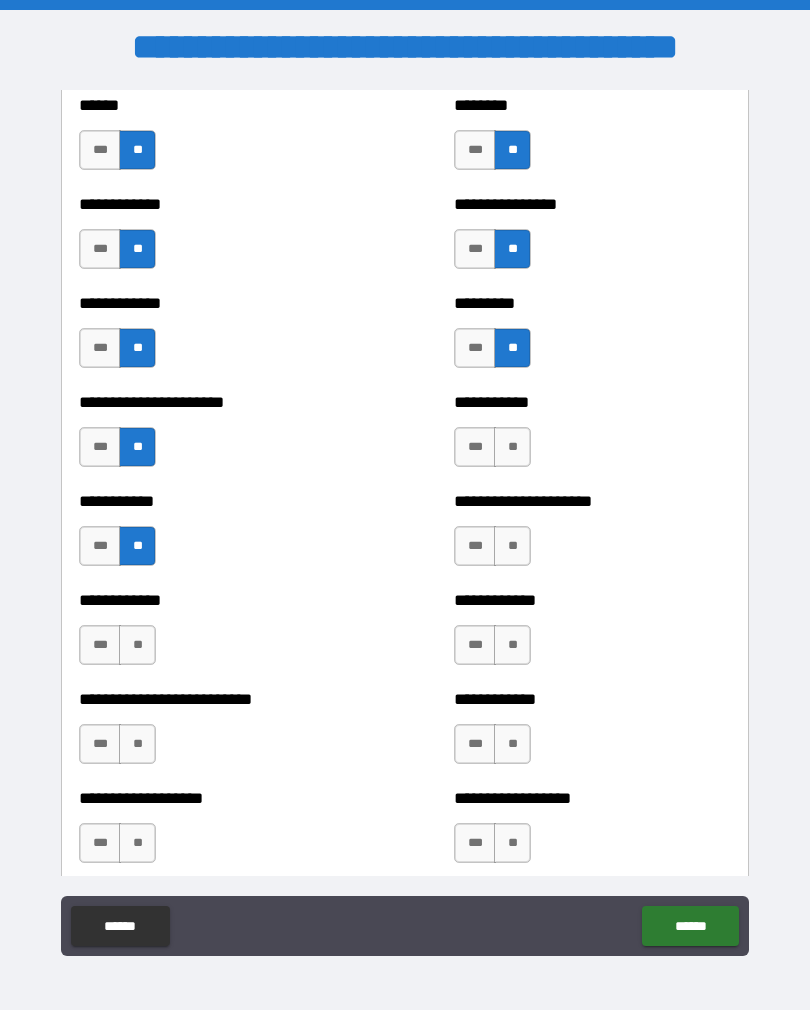 click on "**" at bounding box center (512, 447) 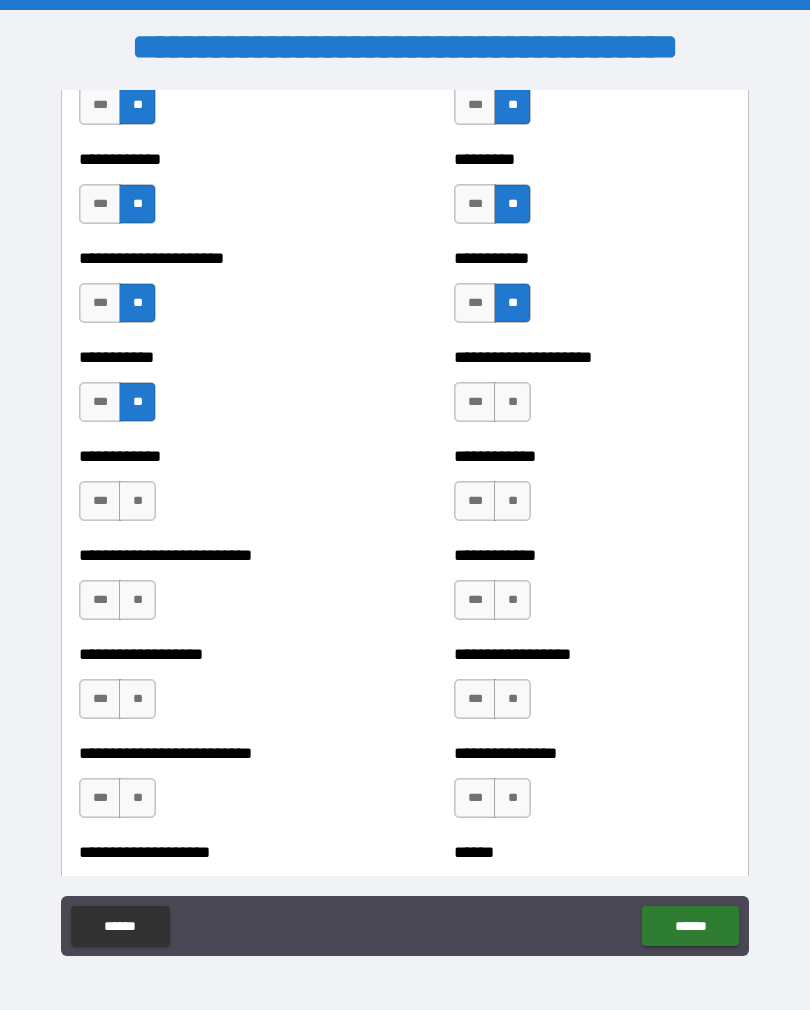 scroll, scrollTop: 5341, scrollLeft: 0, axis: vertical 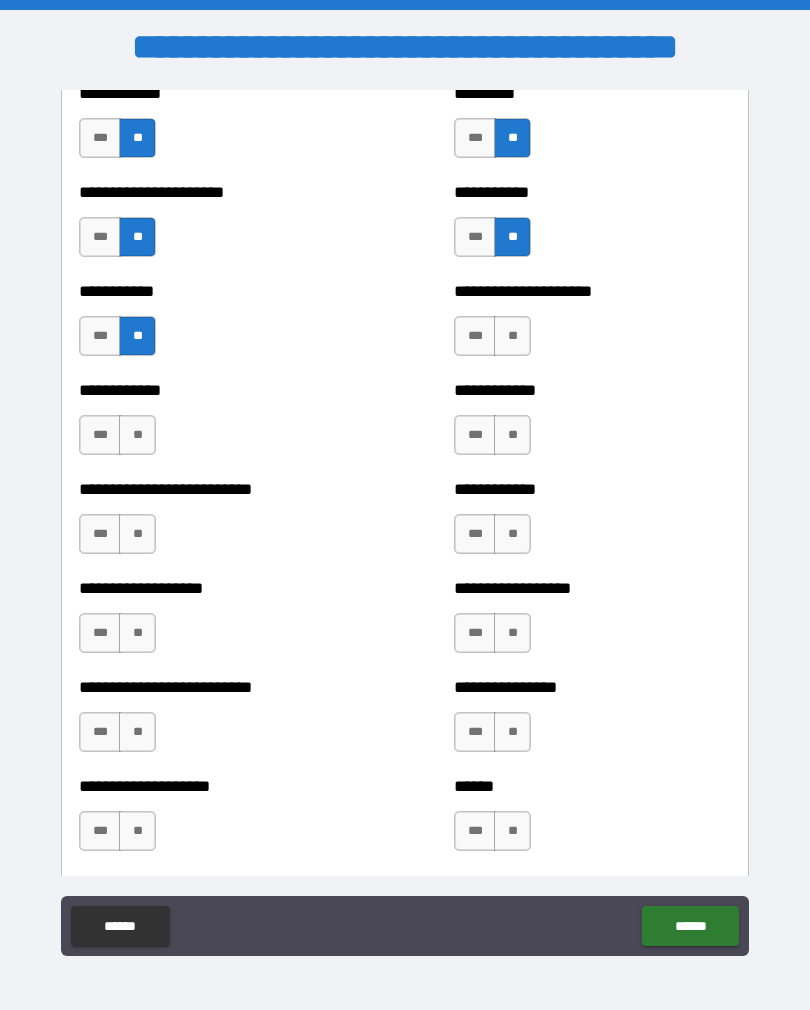click on "**" at bounding box center [512, 336] 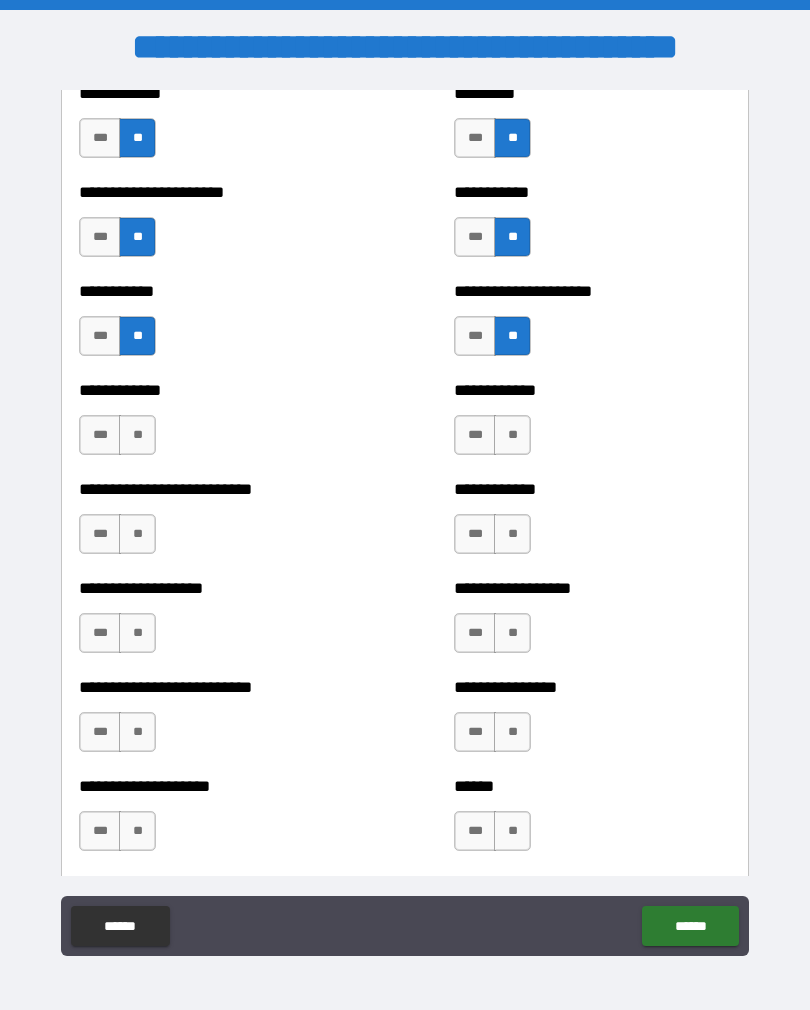 click on "**" at bounding box center [137, 435] 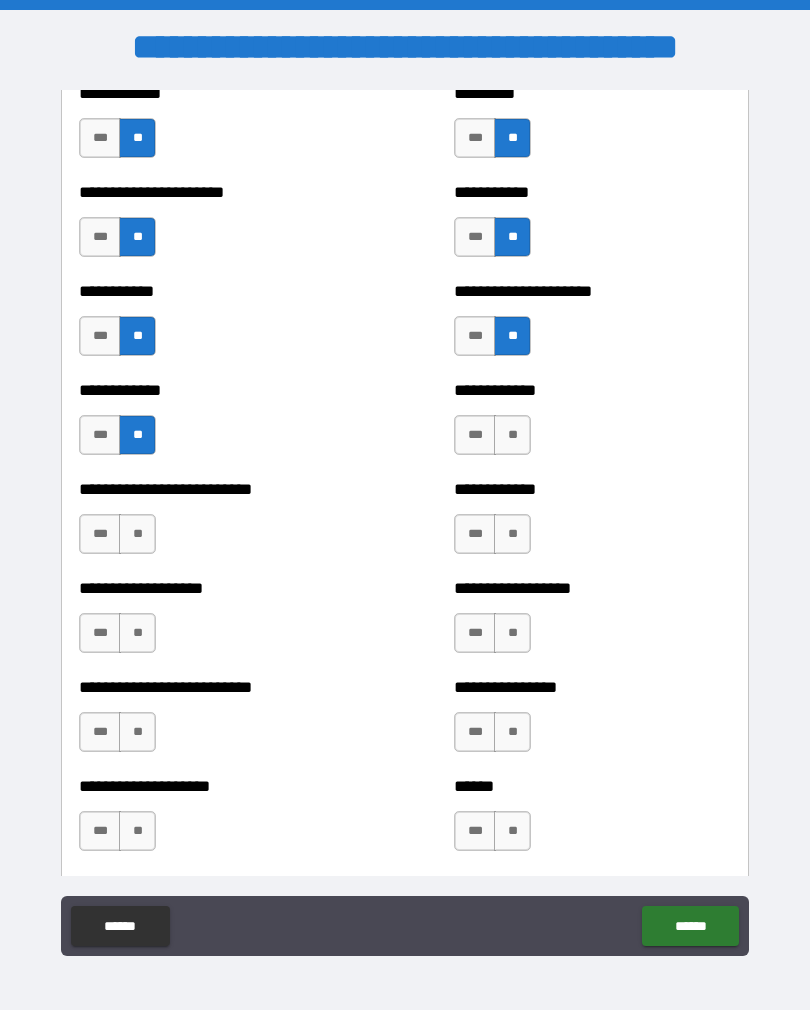 click on "**" at bounding box center (137, 534) 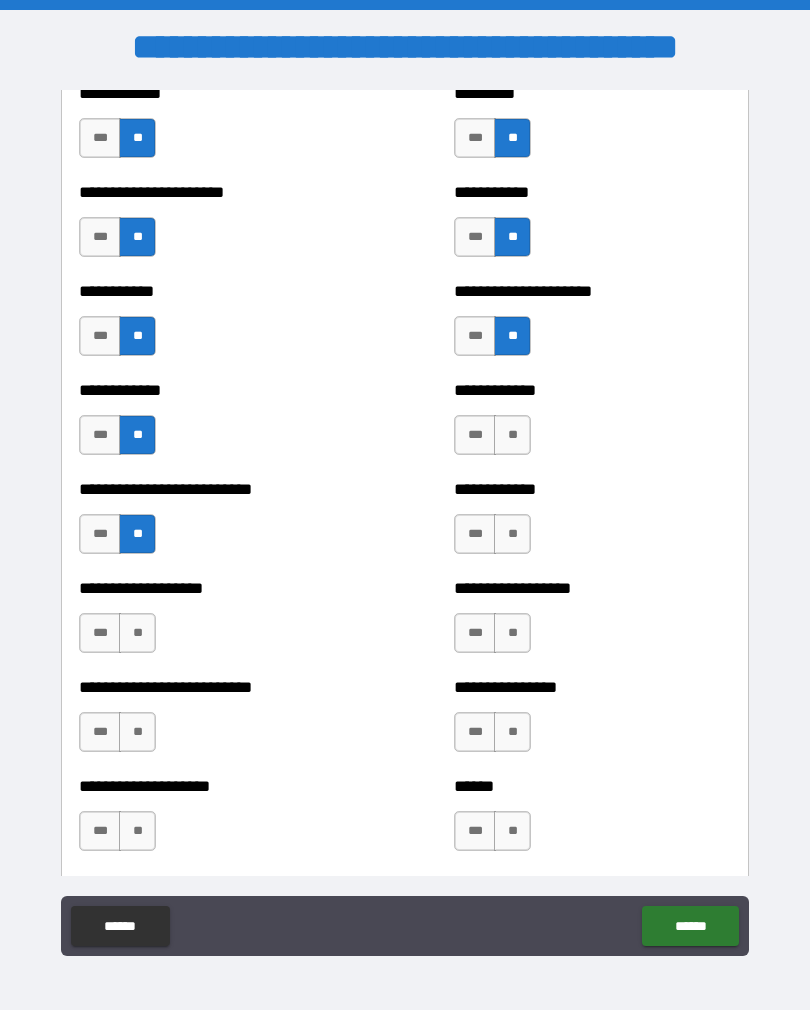 click on "**" at bounding box center (512, 435) 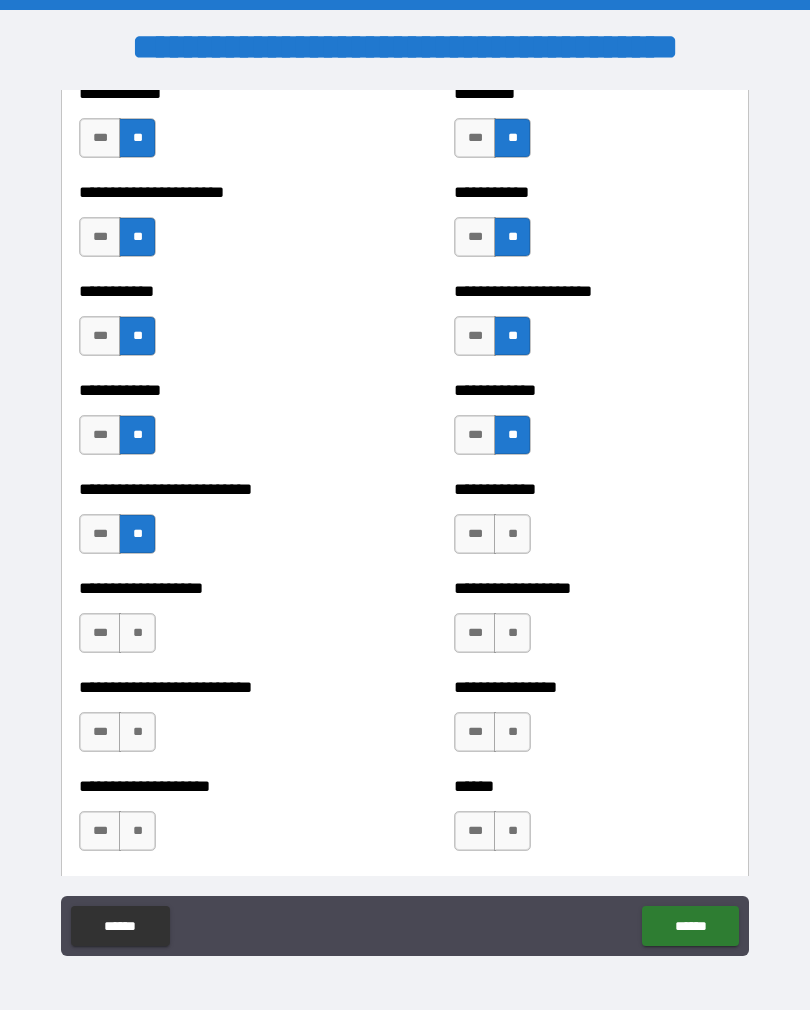 click on "**" at bounding box center (512, 534) 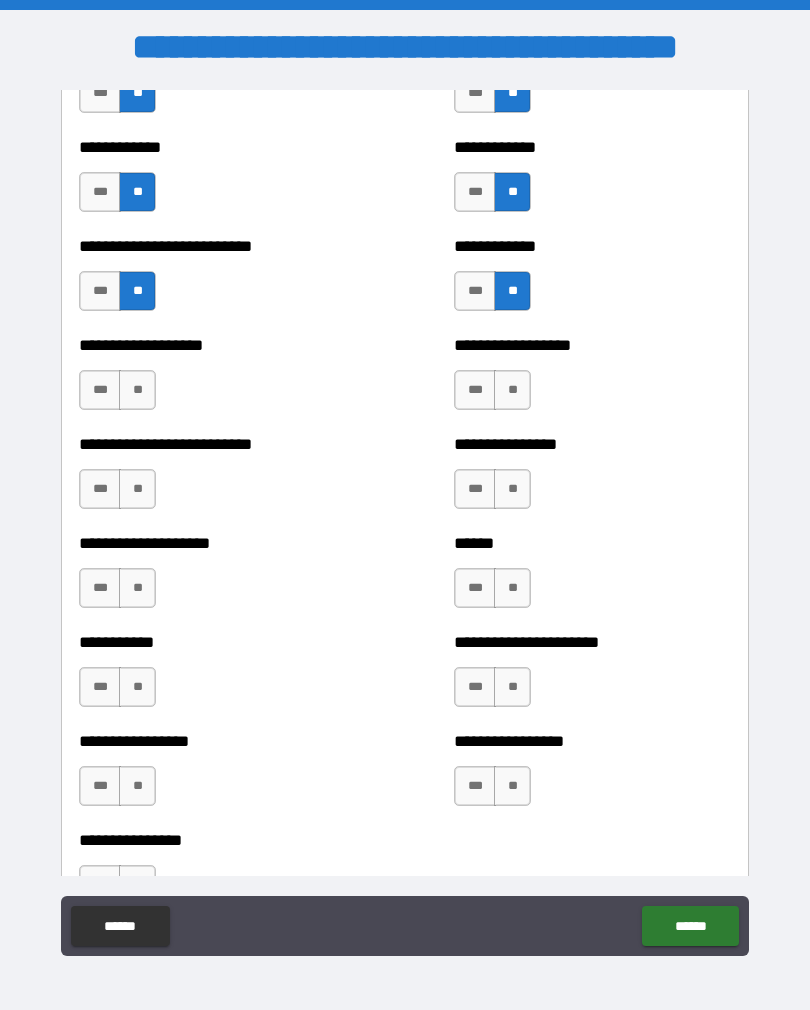 scroll, scrollTop: 5585, scrollLeft: 0, axis: vertical 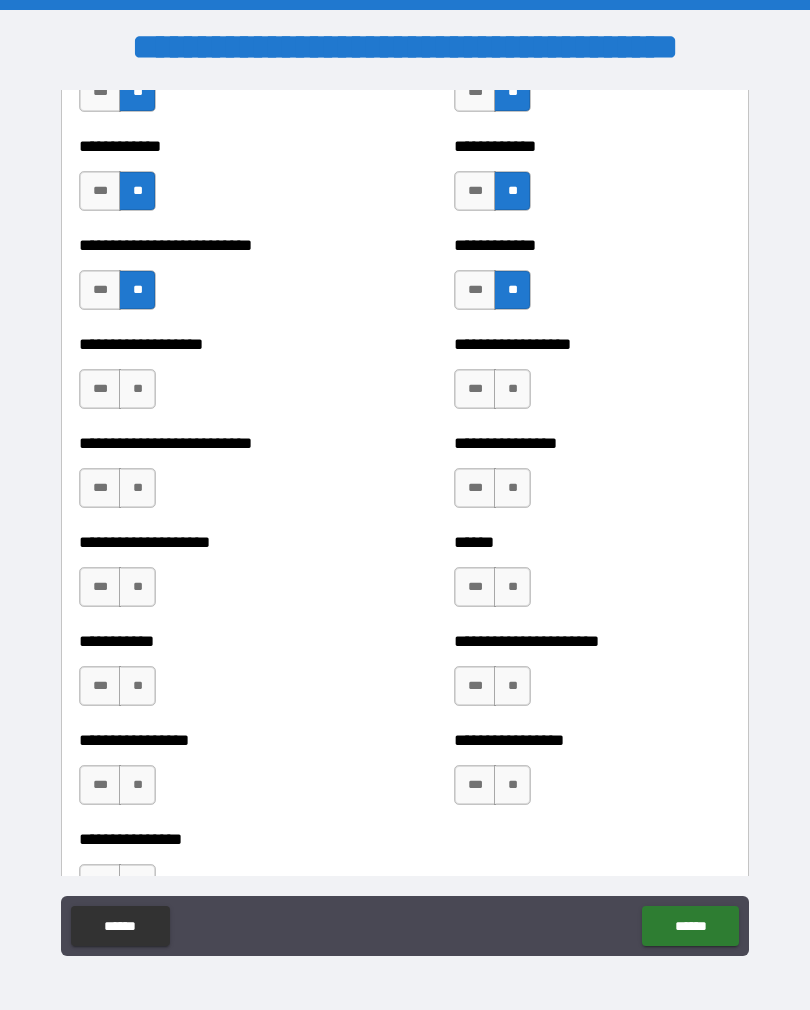 click on "**" at bounding box center [137, 389] 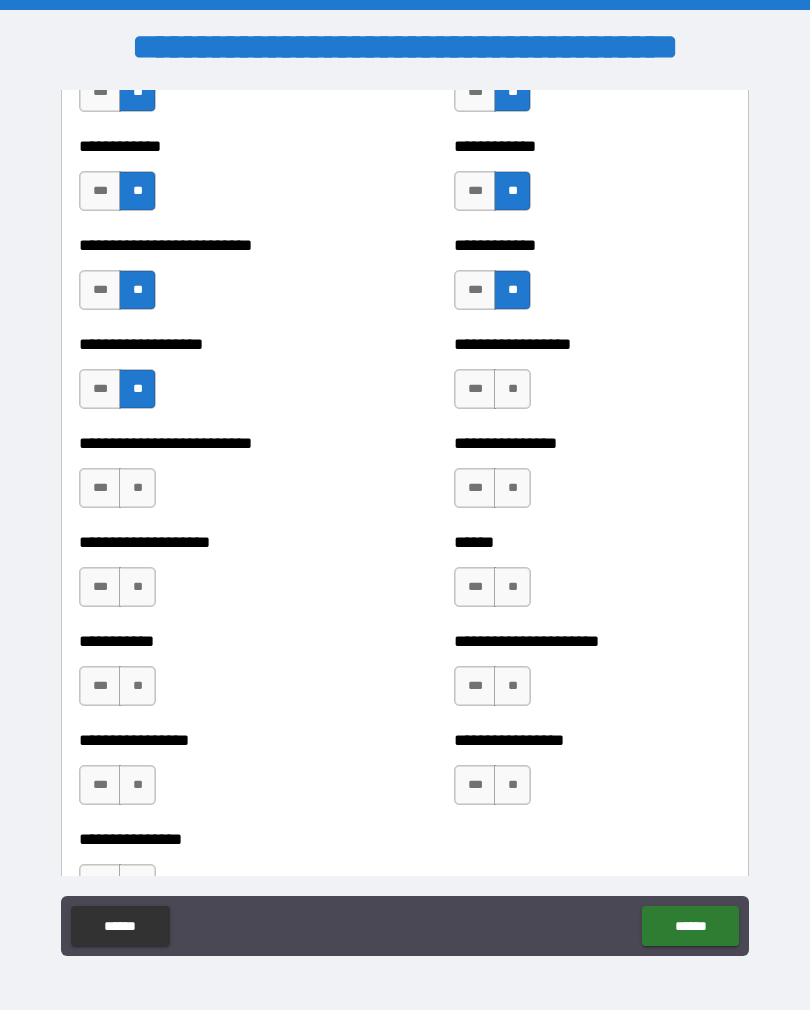 click on "**" at bounding box center (137, 488) 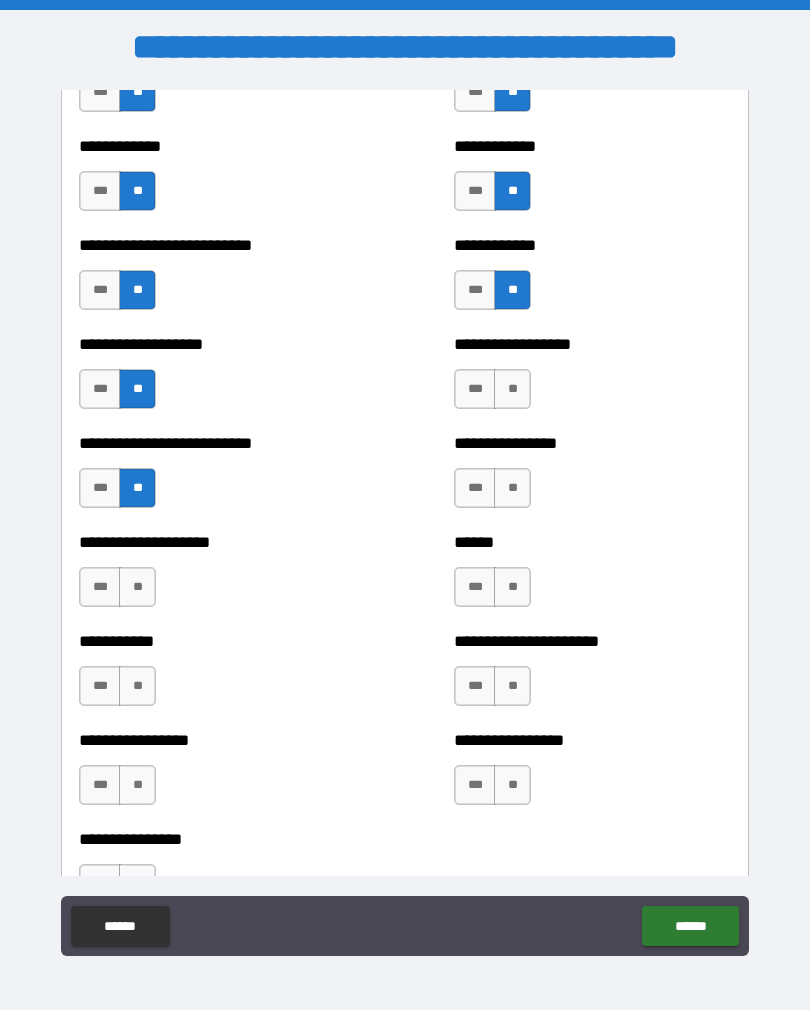 click on "**" at bounding box center [512, 389] 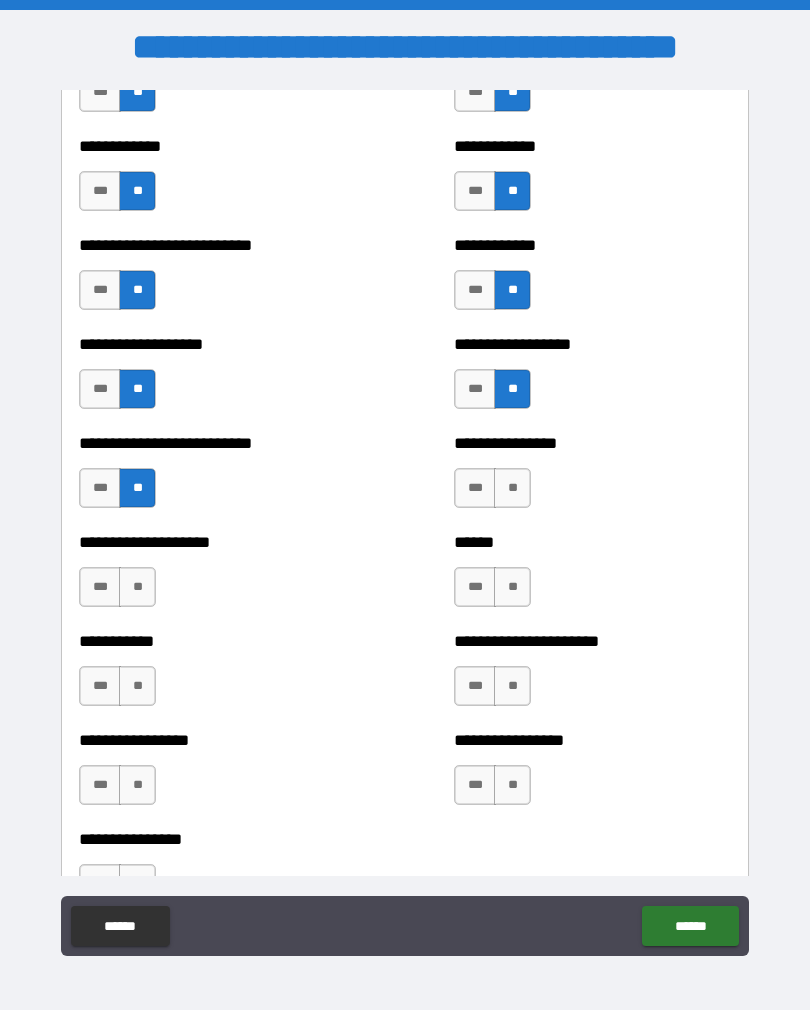 click on "**" at bounding box center (512, 488) 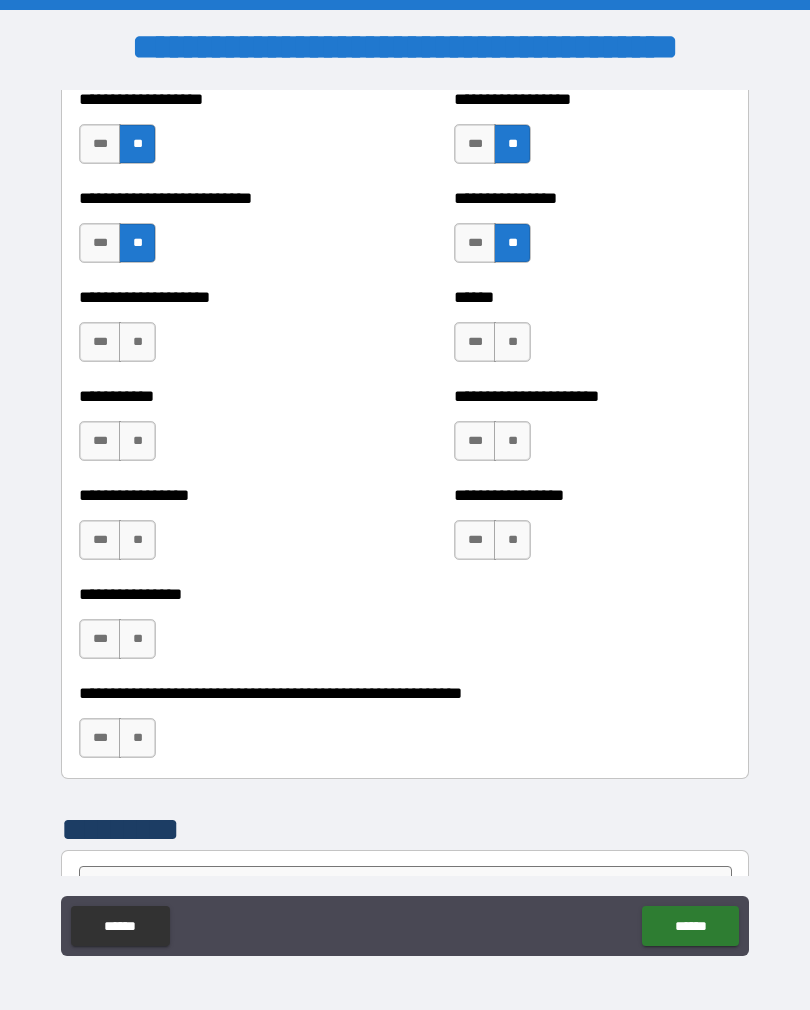 scroll, scrollTop: 5840, scrollLeft: 0, axis: vertical 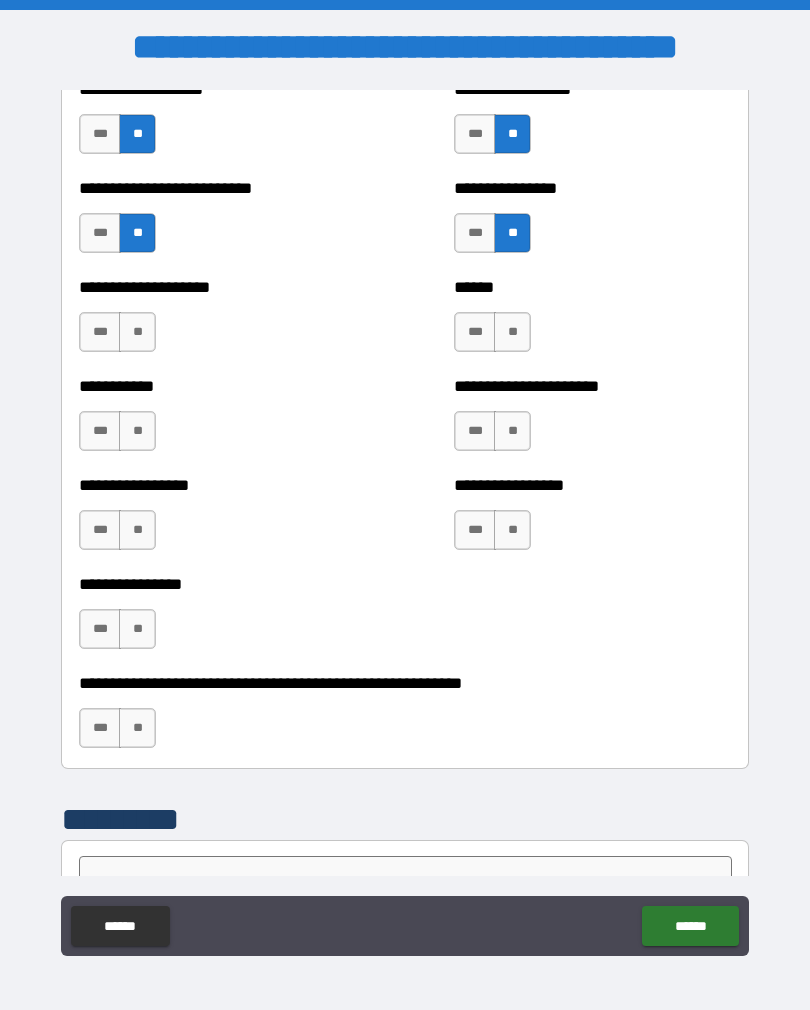 click on "**" at bounding box center [137, 332] 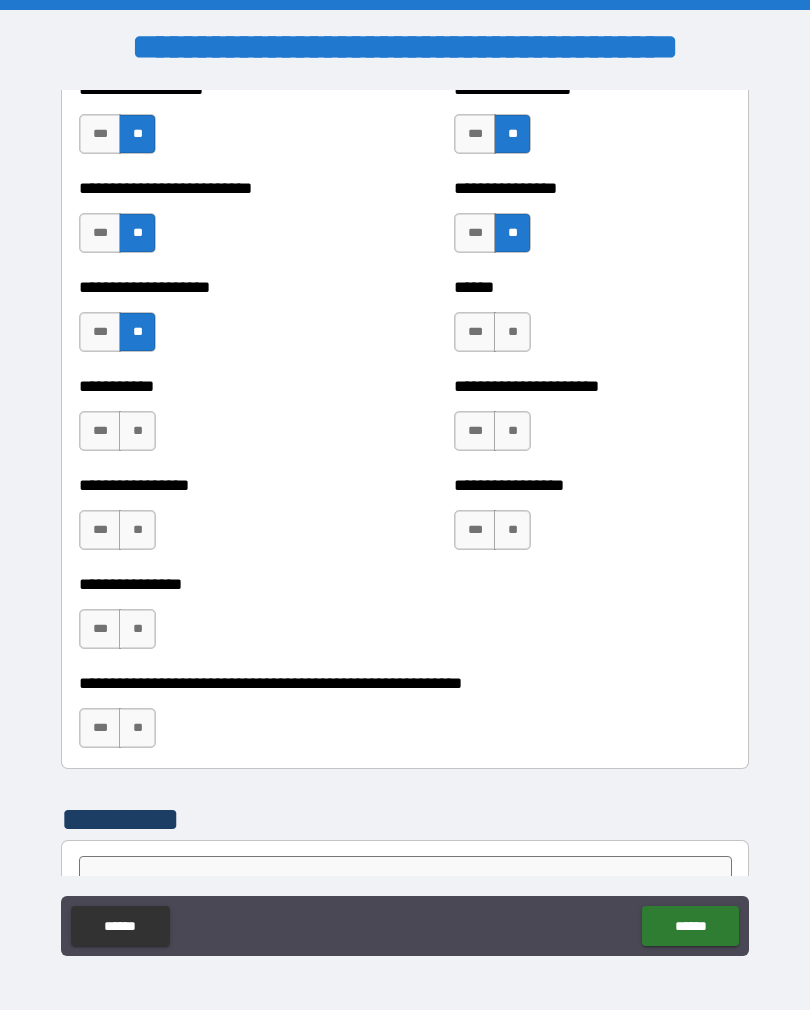 click on "**" at bounding box center [137, 431] 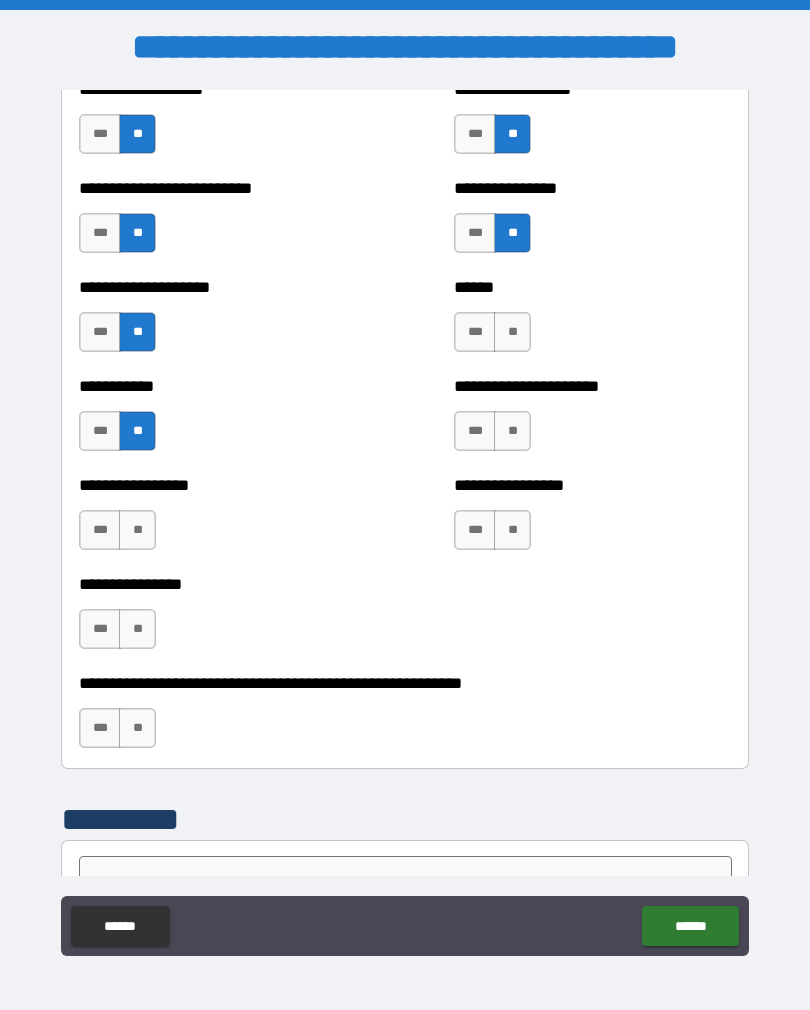 click on "**" at bounding box center (137, 530) 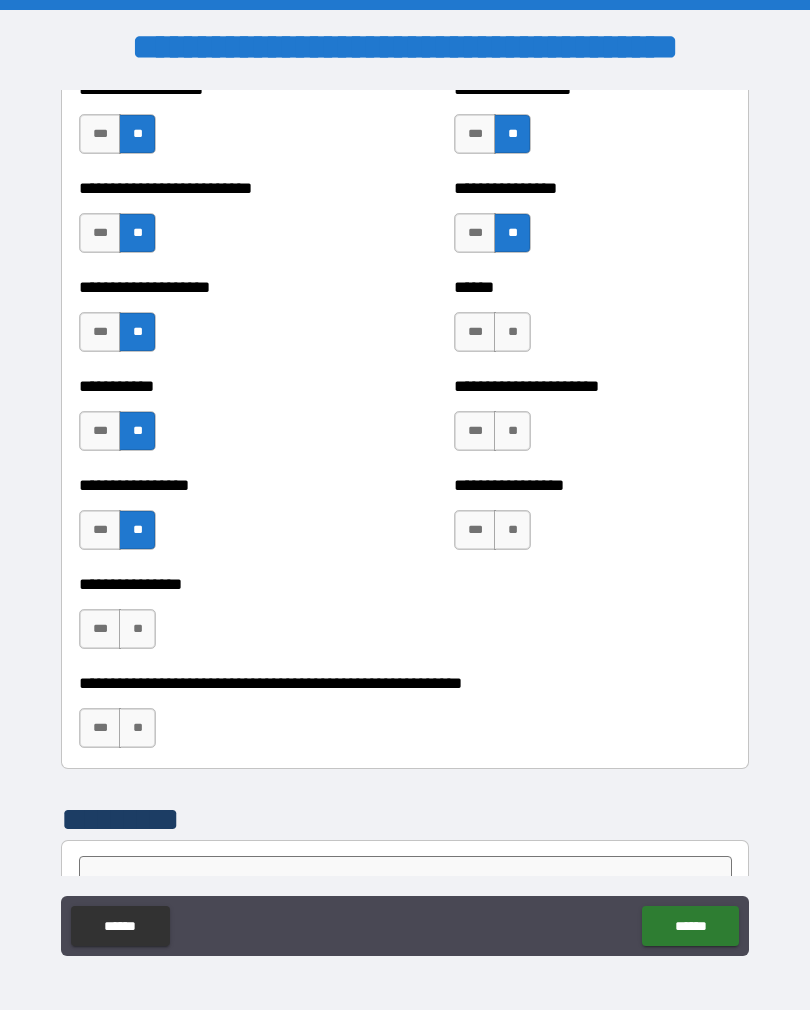 click on "**" at bounding box center [512, 332] 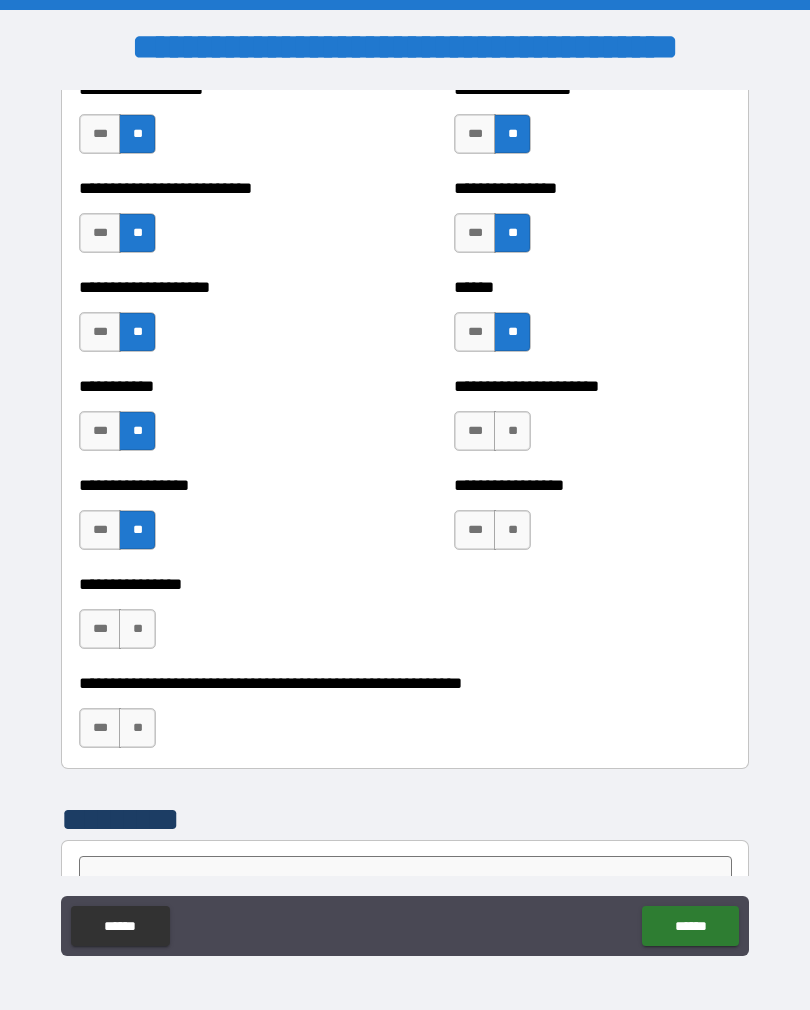 click on "**" at bounding box center (512, 431) 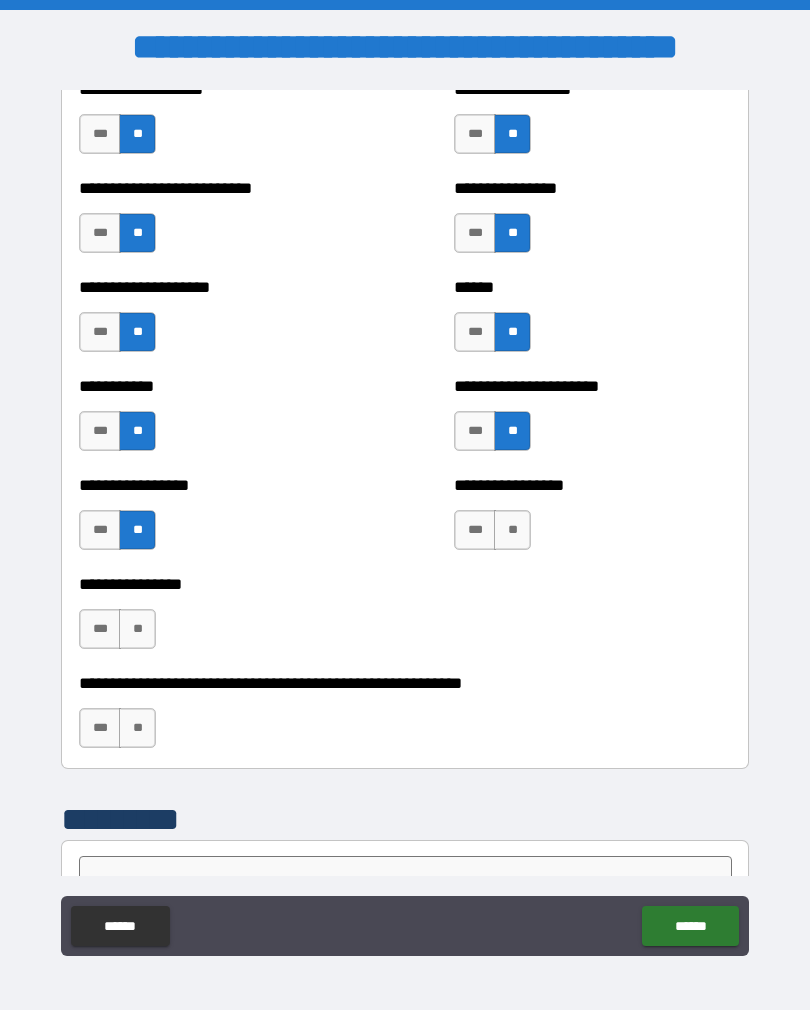 click on "**" at bounding box center (512, 530) 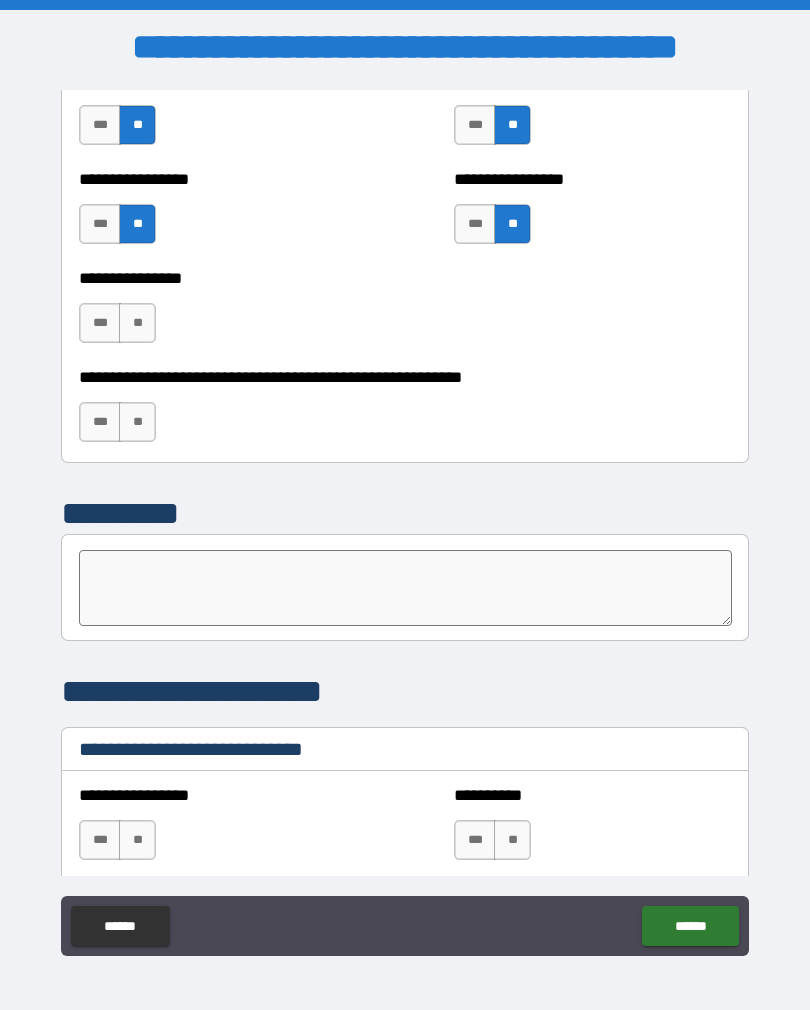 scroll, scrollTop: 6153, scrollLeft: 0, axis: vertical 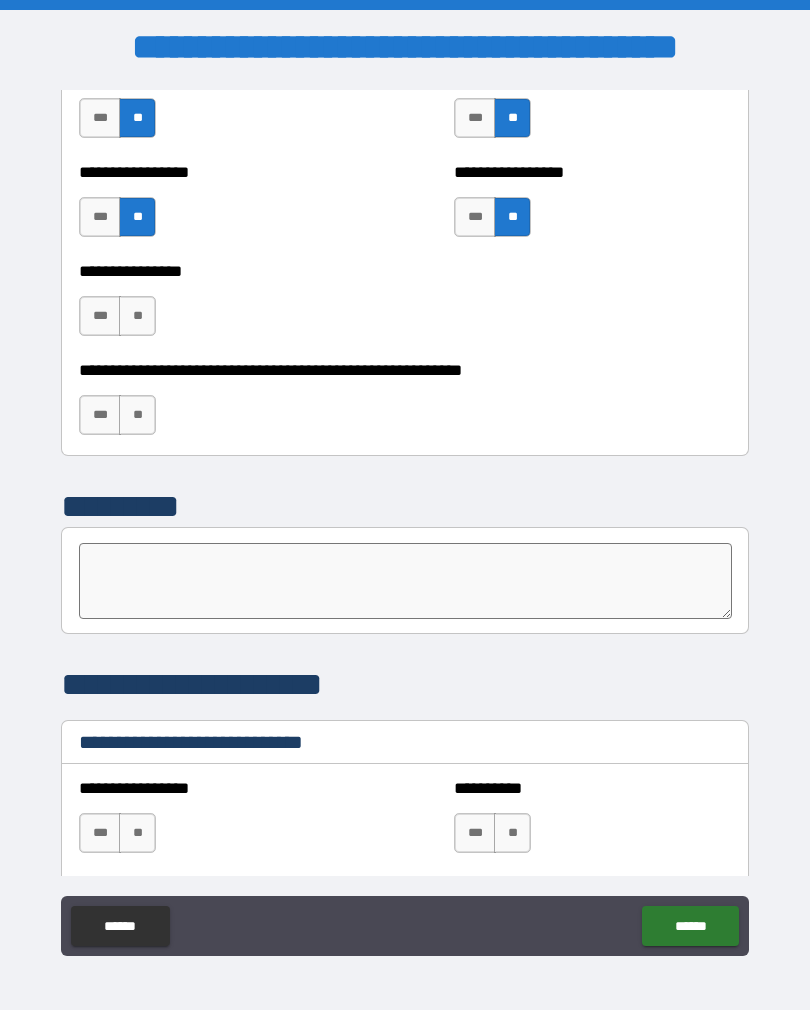 click on "**" at bounding box center [137, 316] 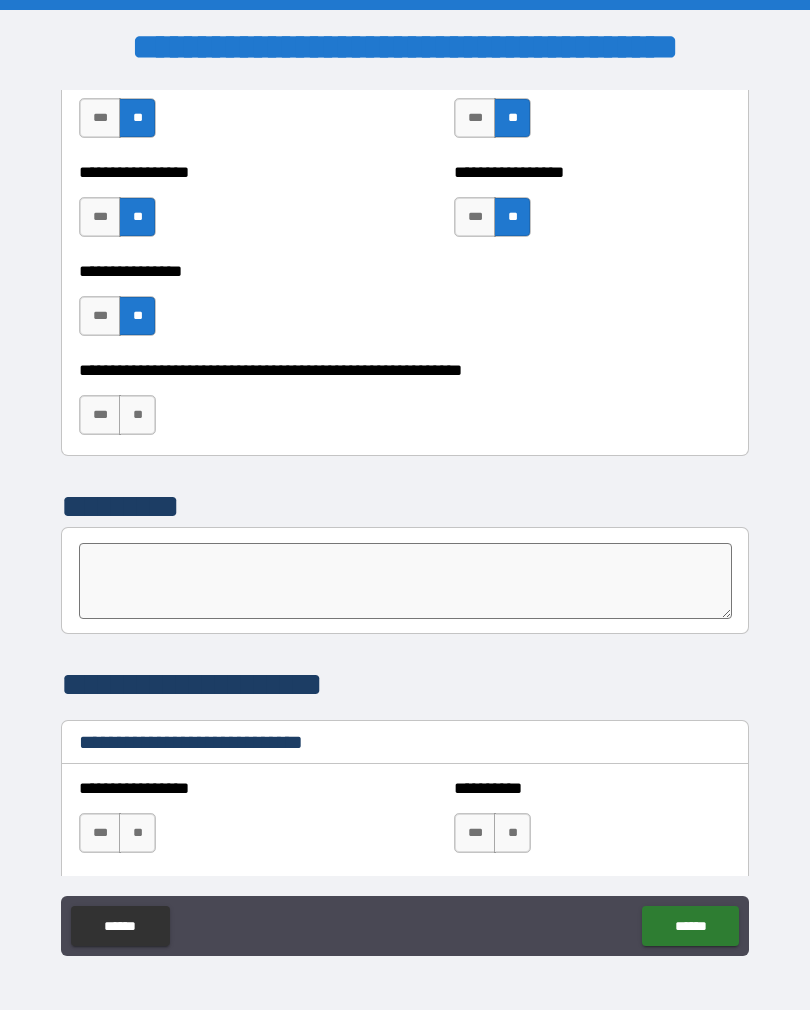 click on "**" at bounding box center (137, 415) 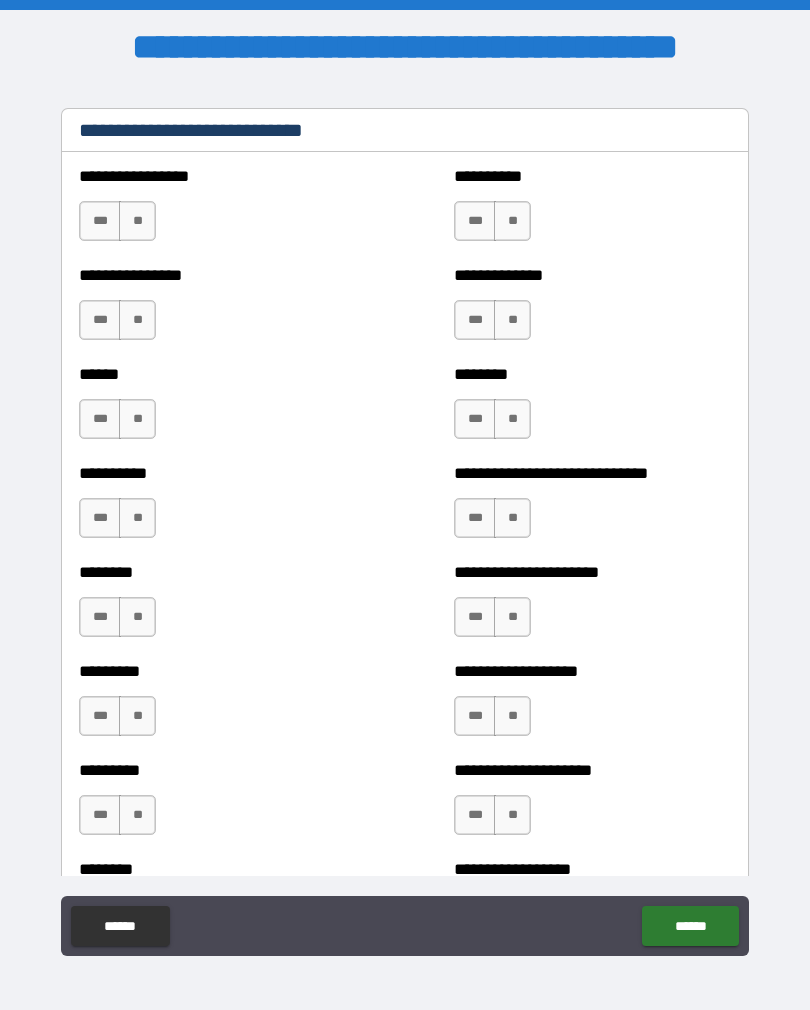 scroll, scrollTop: 6766, scrollLeft: 0, axis: vertical 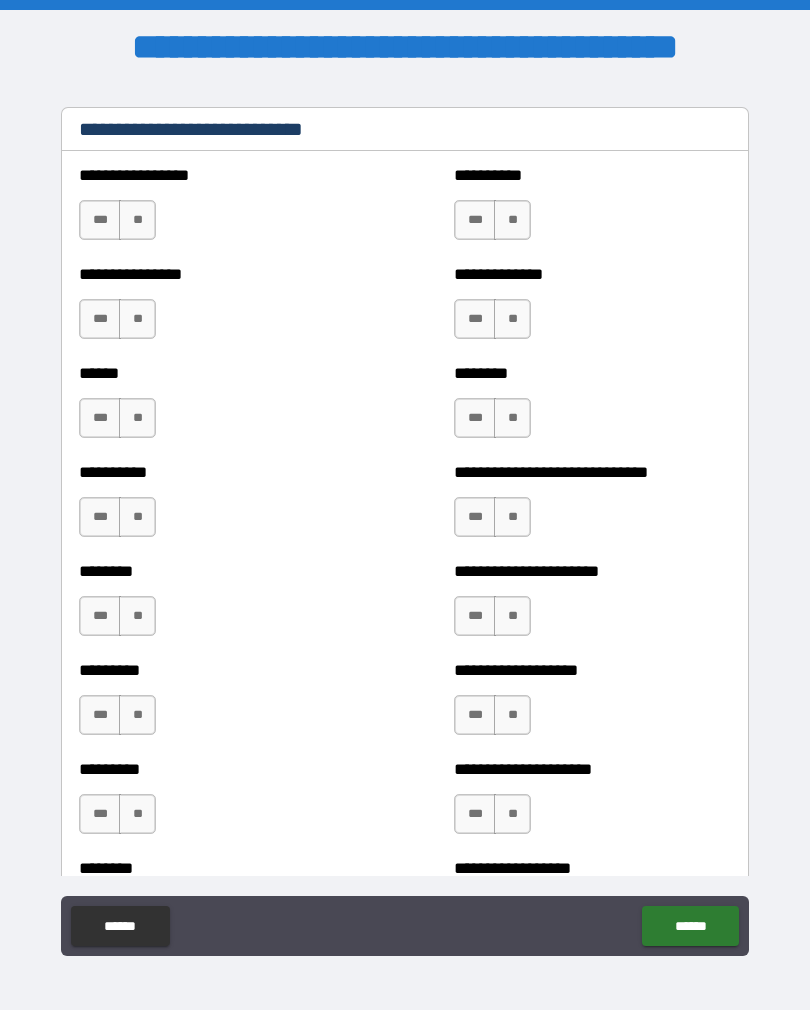 click on "**" at bounding box center (137, 220) 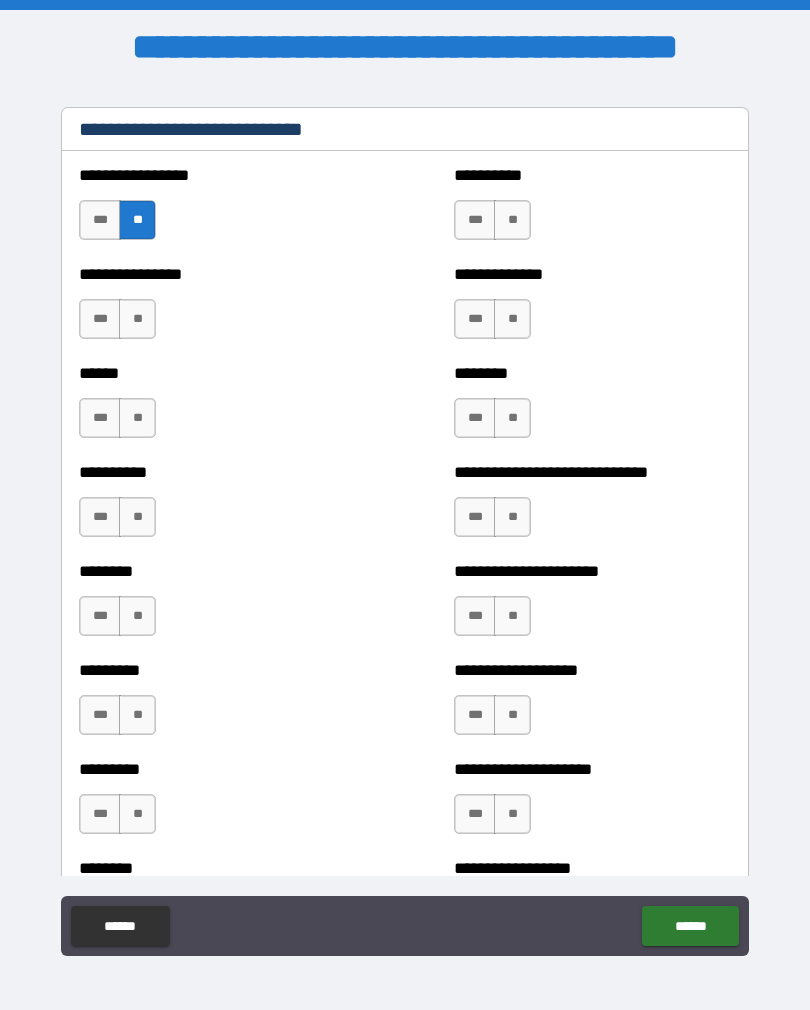 click on "**" at bounding box center (137, 319) 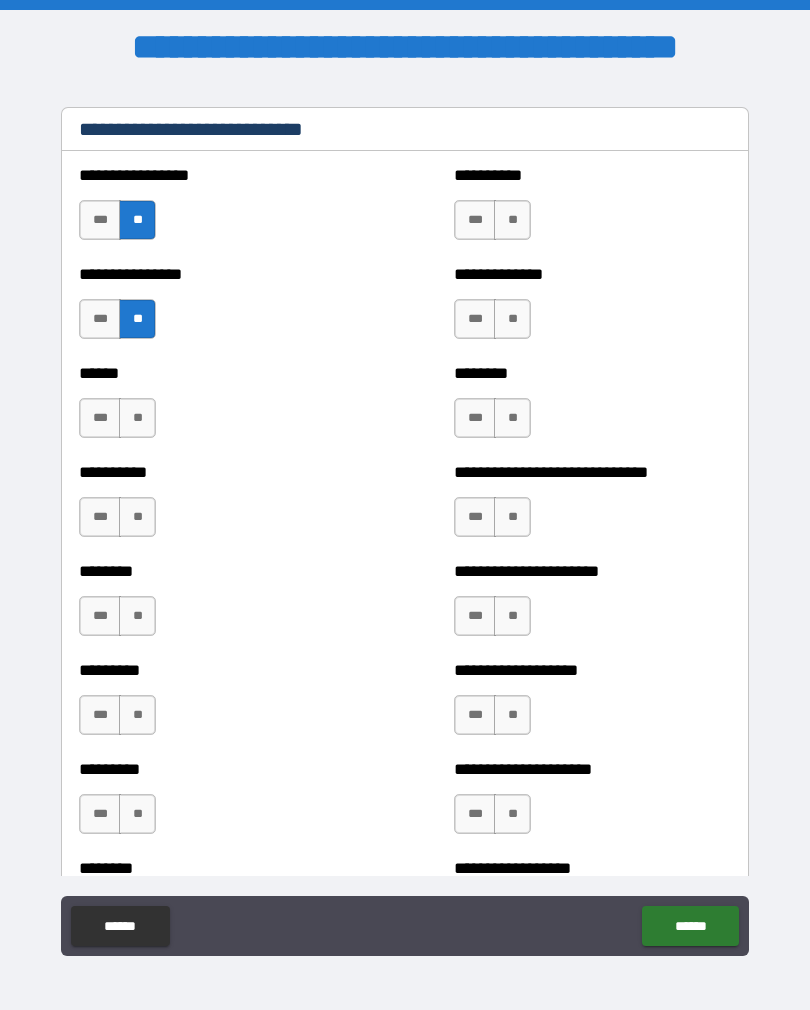 click on "***" at bounding box center (100, 418) 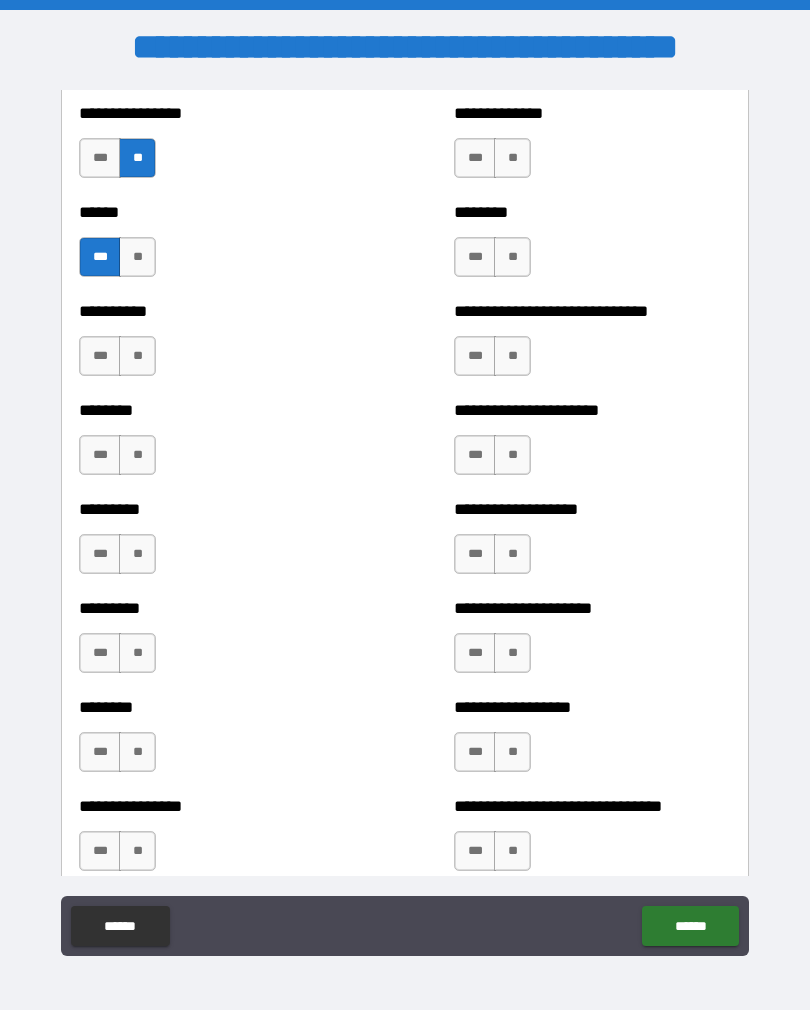 scroll, scrollTop: 6948, scrollLeft: 0, axis: vertical 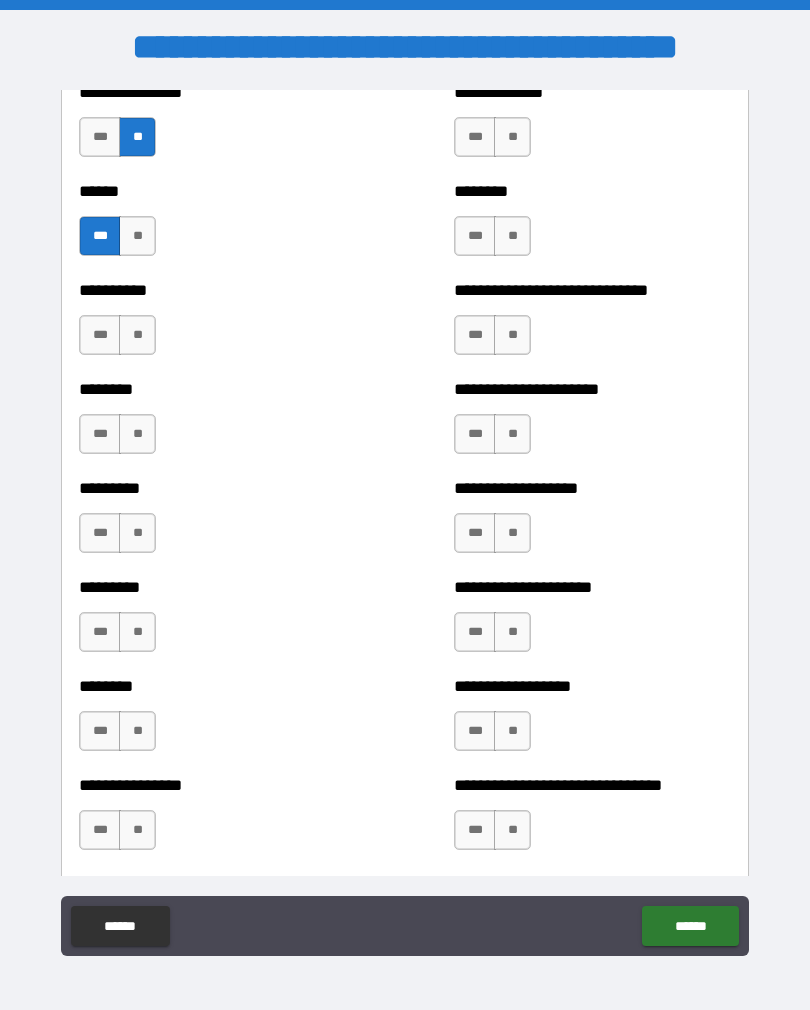 click on "**" at bounding box center [137, 335] 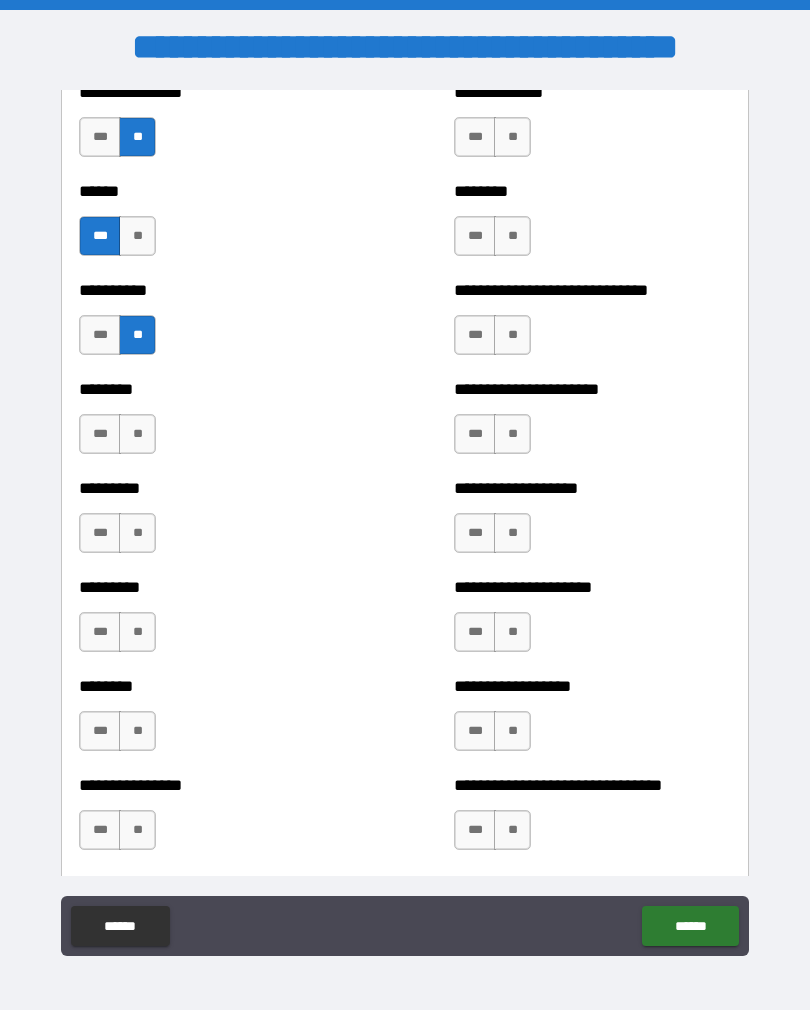 click on "**" at bounding box center (137, 434) 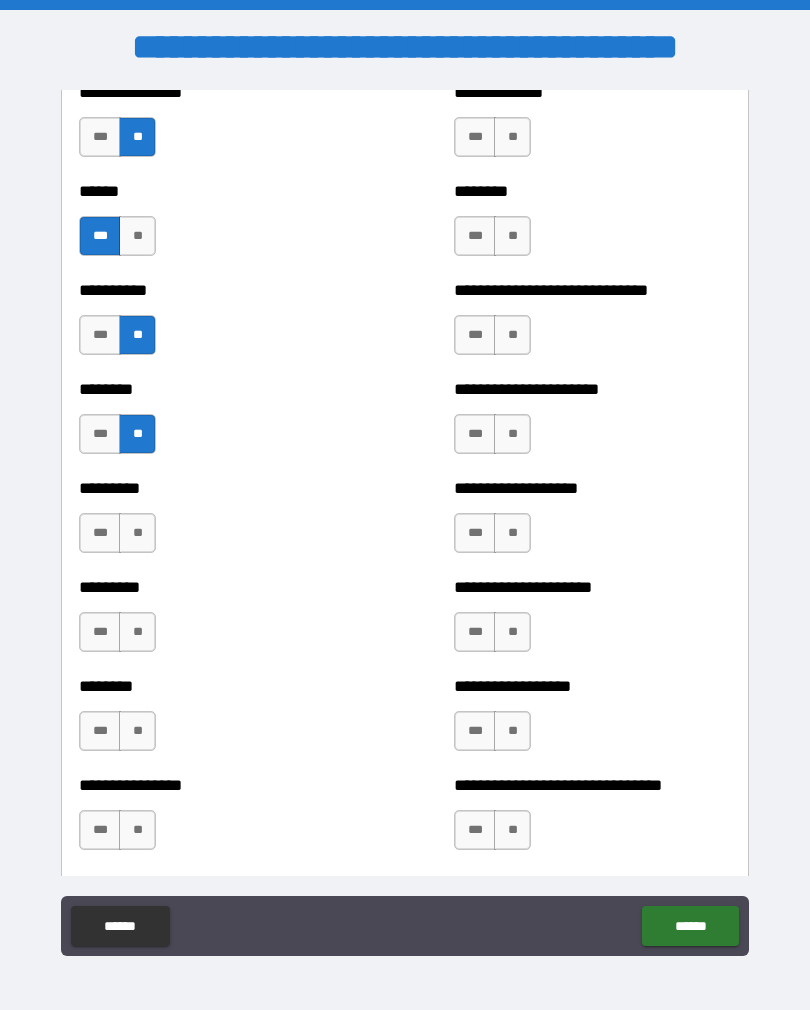 click on "**" at bounding box center [137, 533] 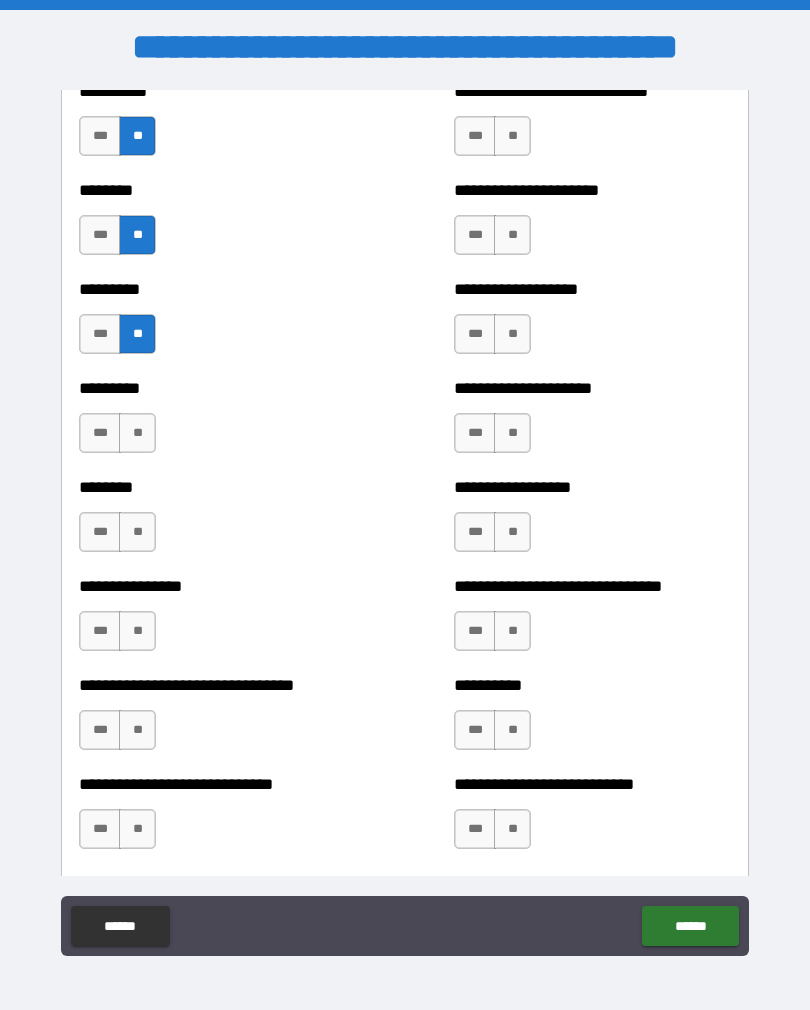 scroll, scrollTop: 7160, scrollLeft: 0, axis: vertical 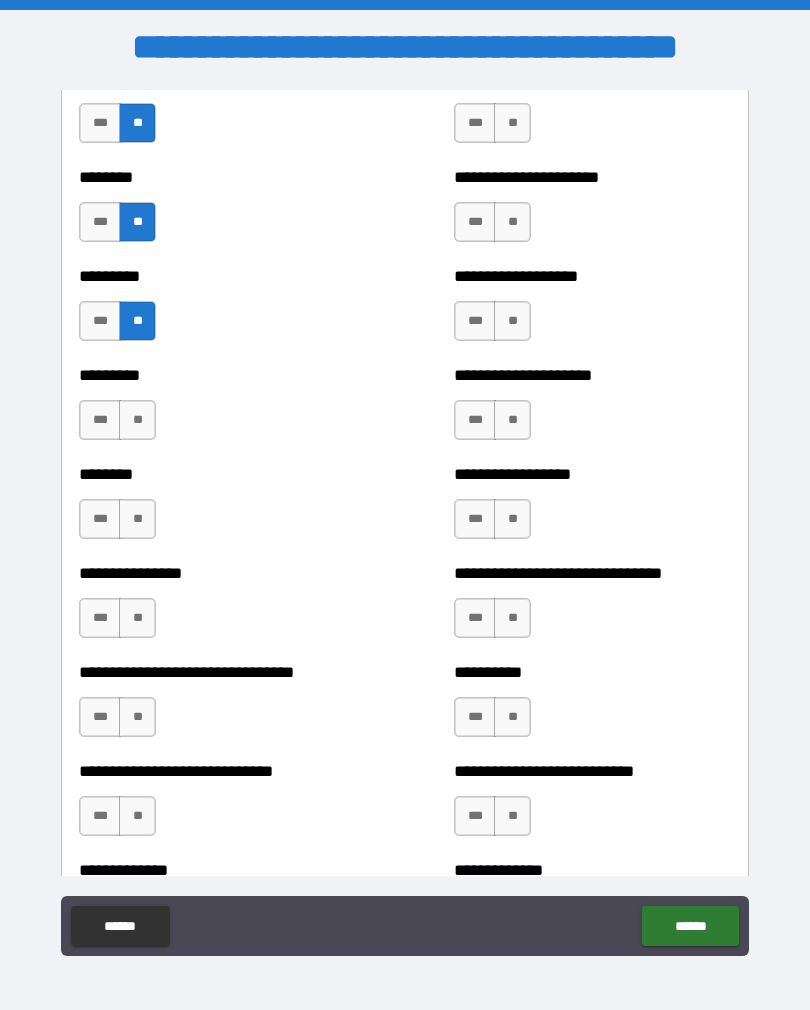 click on "**" at bounding box center [137, 420] 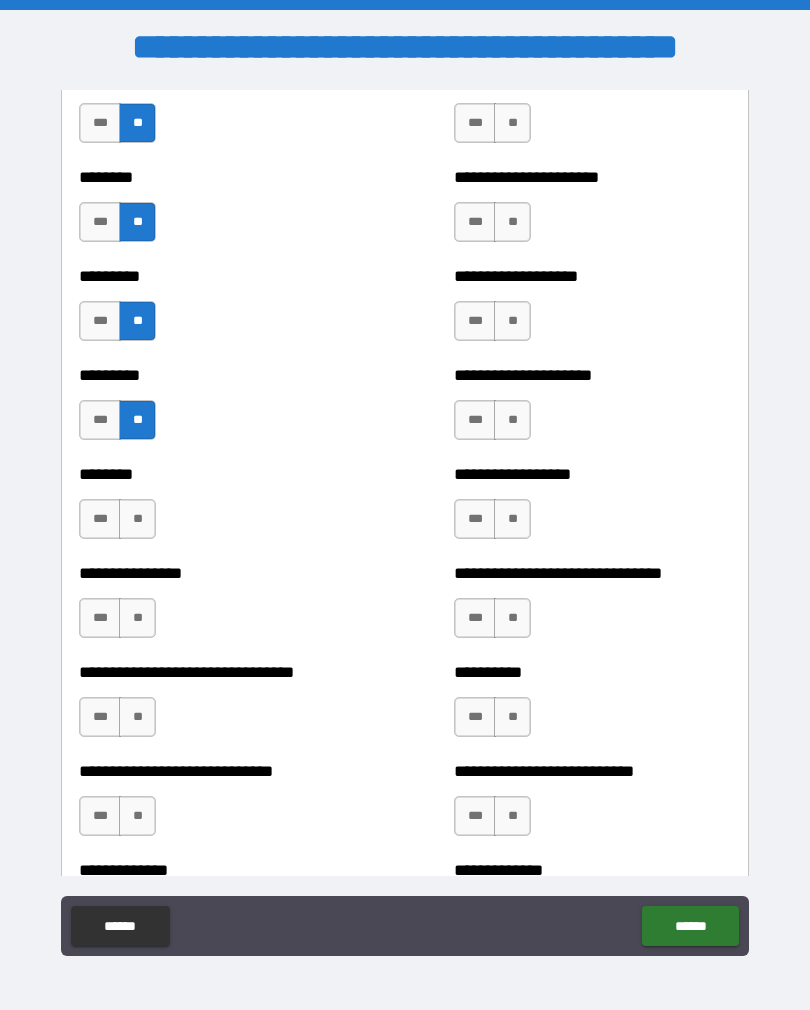 click on "**" at bounding box center (137, 519) 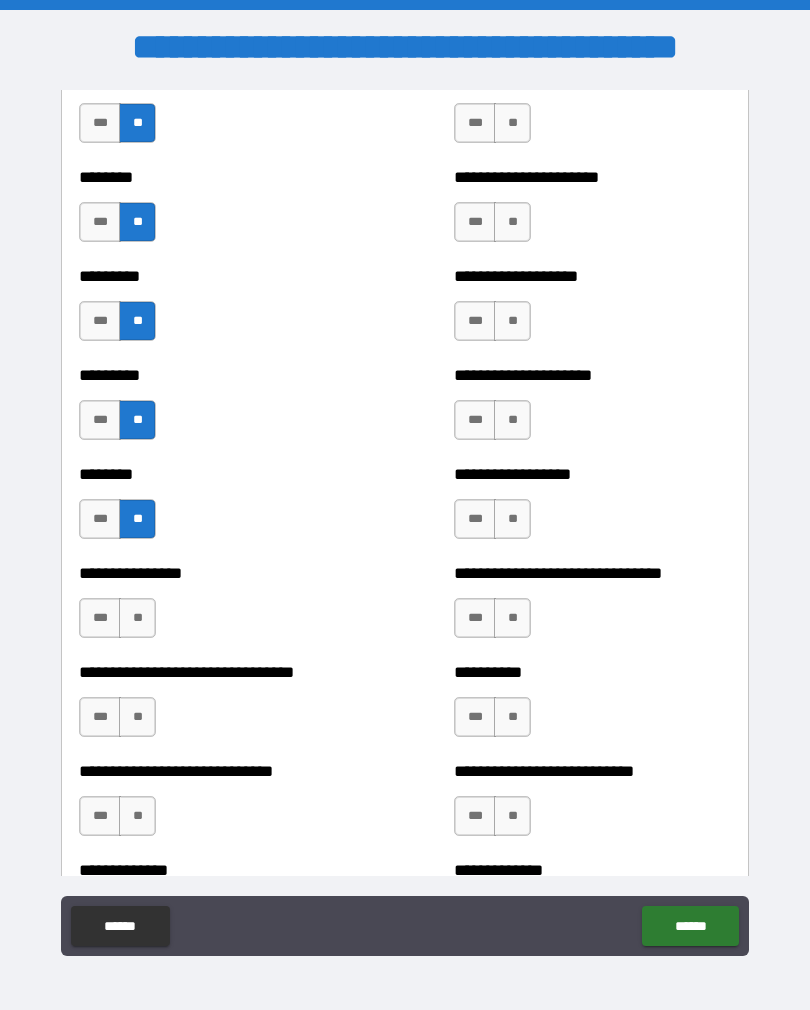 click on "**" at bounding box center [512, 519] 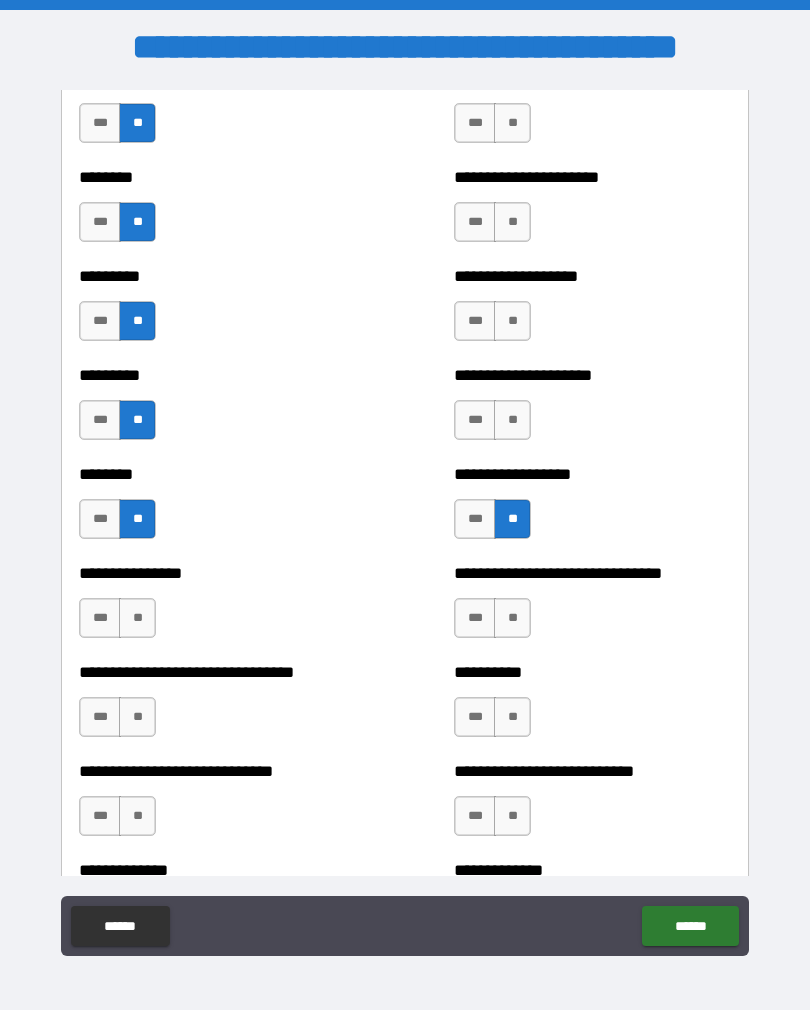 click on "**" at bounding box center [512, 420] 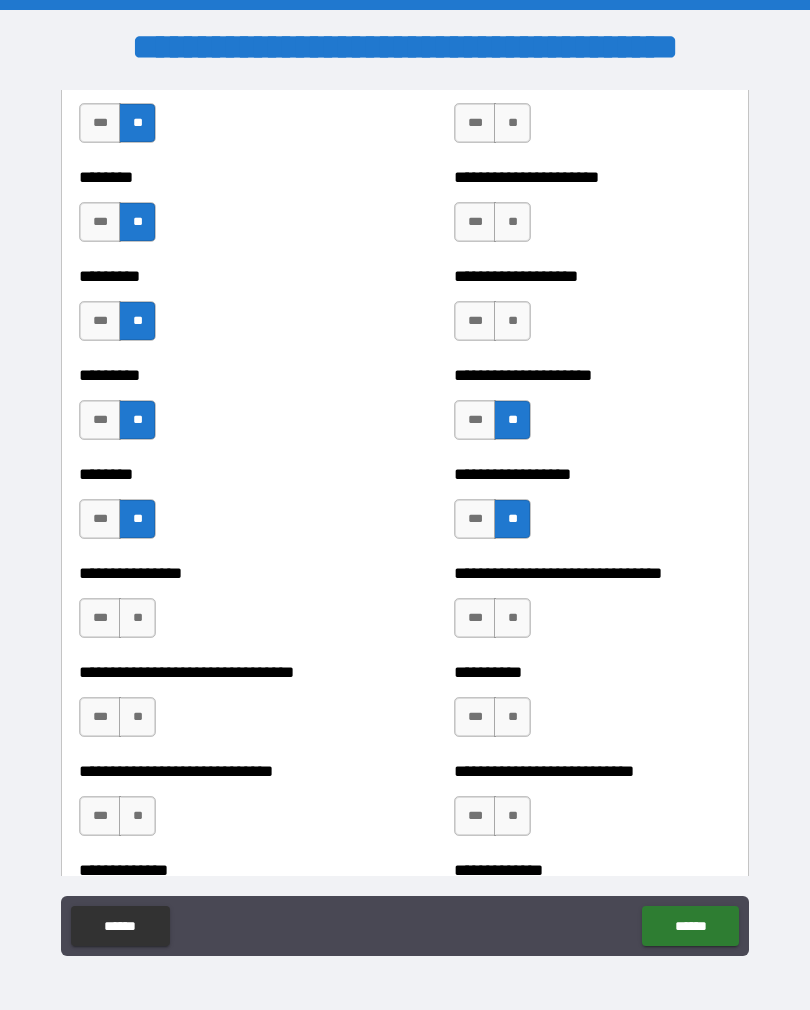 click on "**" at bounding box center (512, 321) 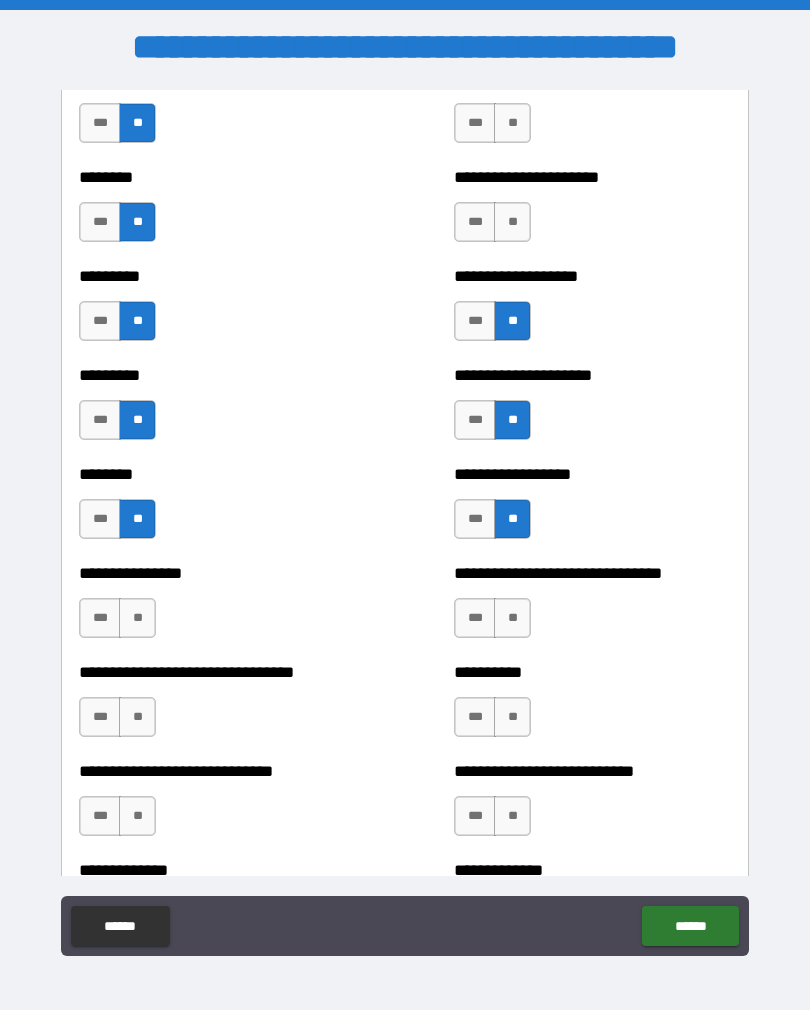 click on "**" at bounding box center [512, 222] 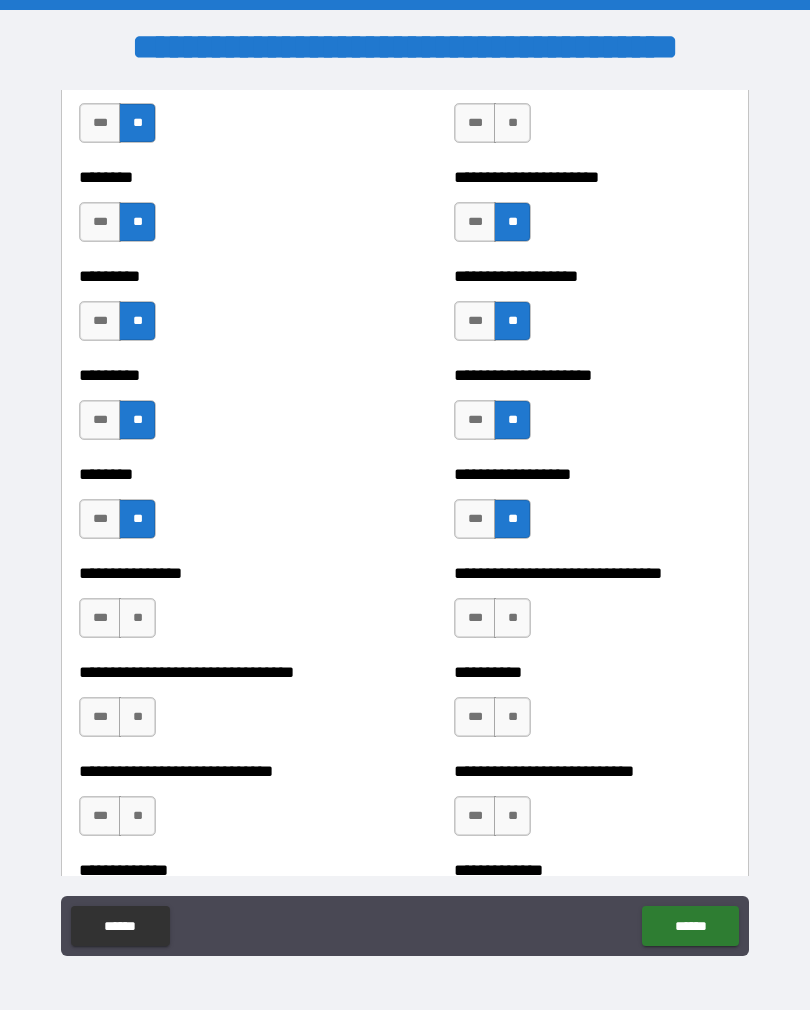 click on "**" at bounding box center (512, 123) 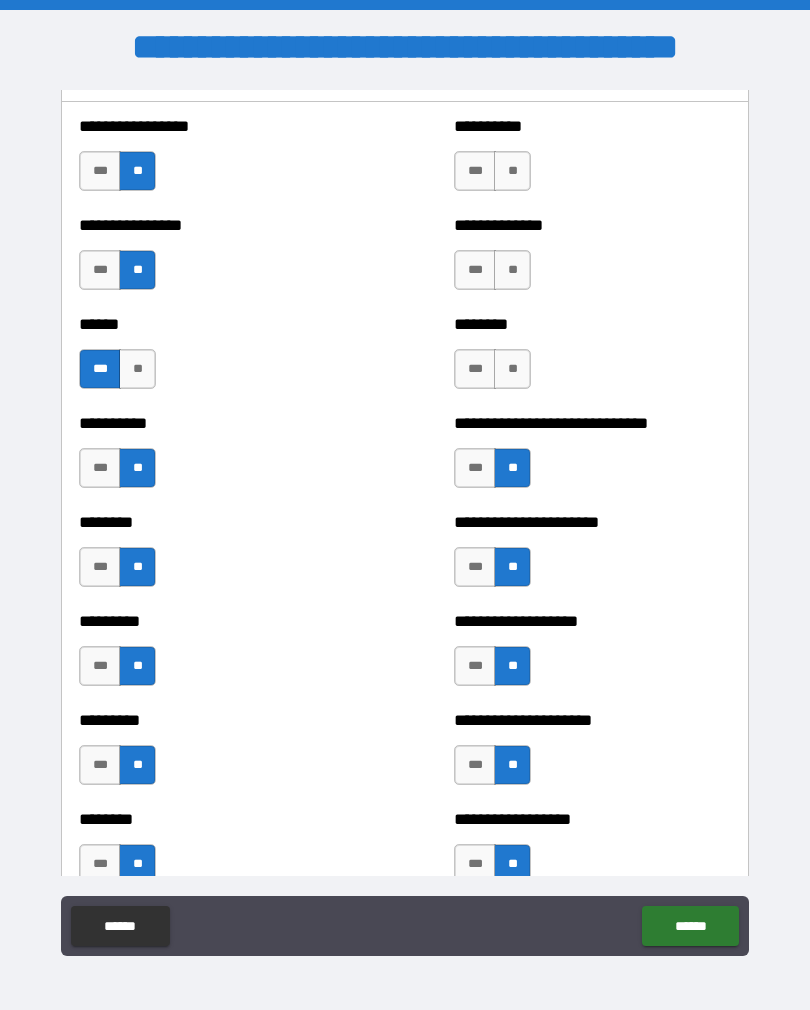 scroll, scrollTop: 6817, scrollLeft: 0, axis: vertical 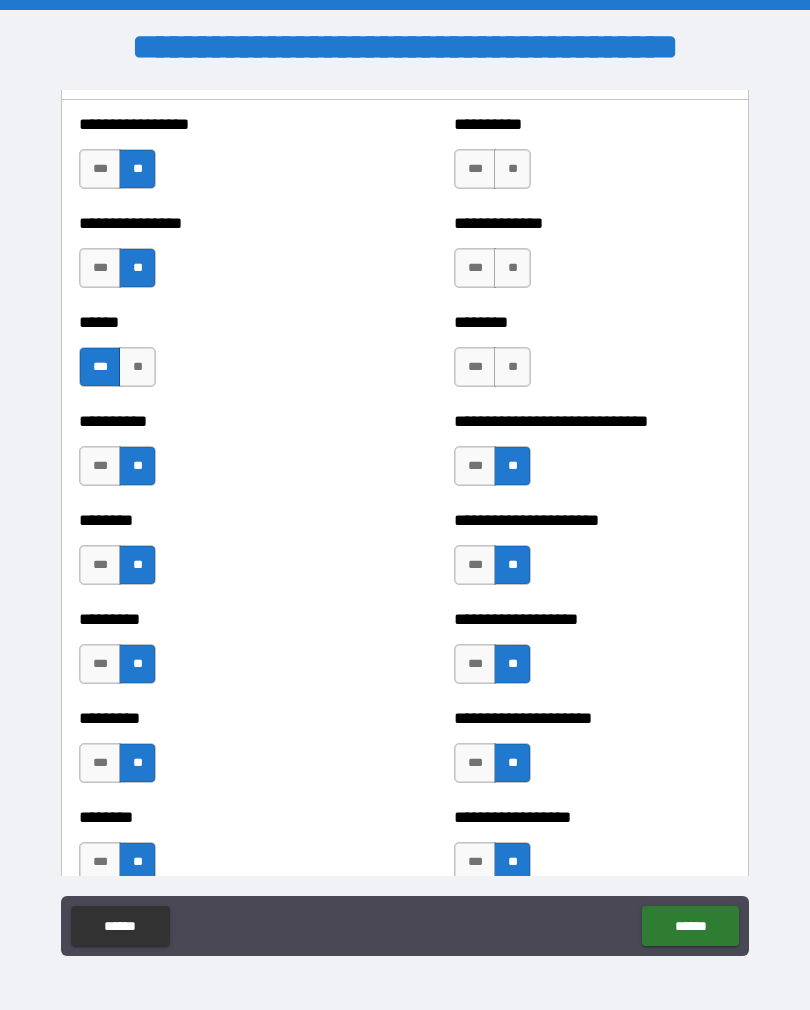 click on "**" at bounding box center (512, 268) 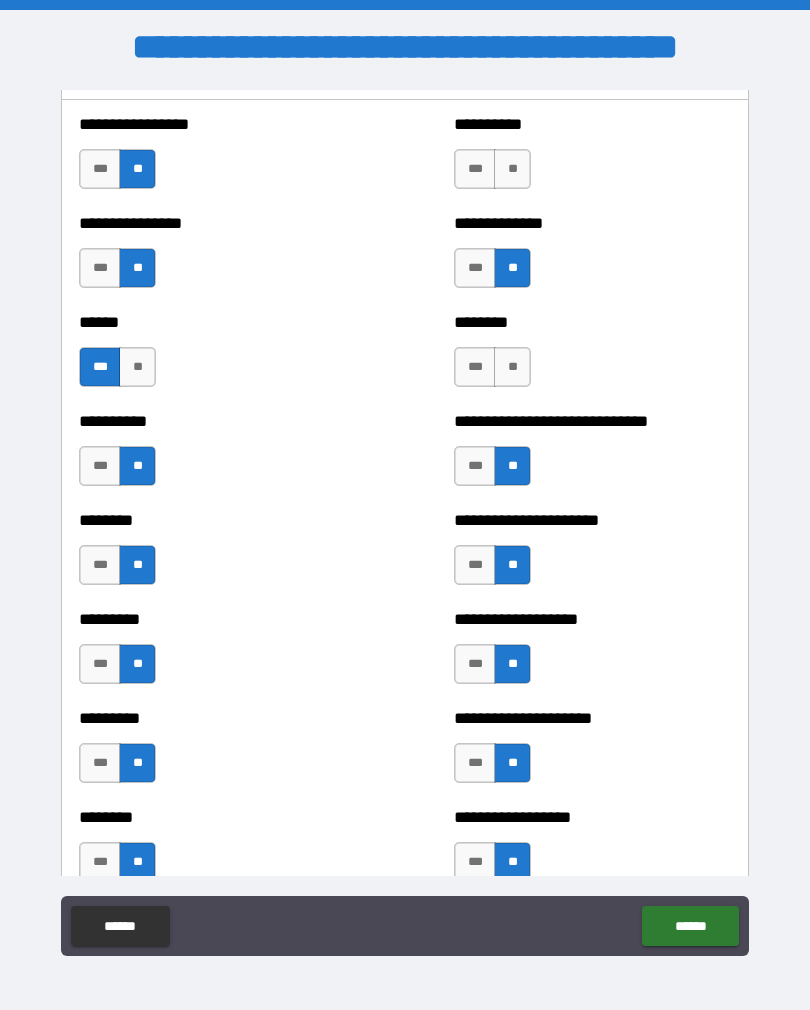 click on "**" at bounding box center [512, 169] 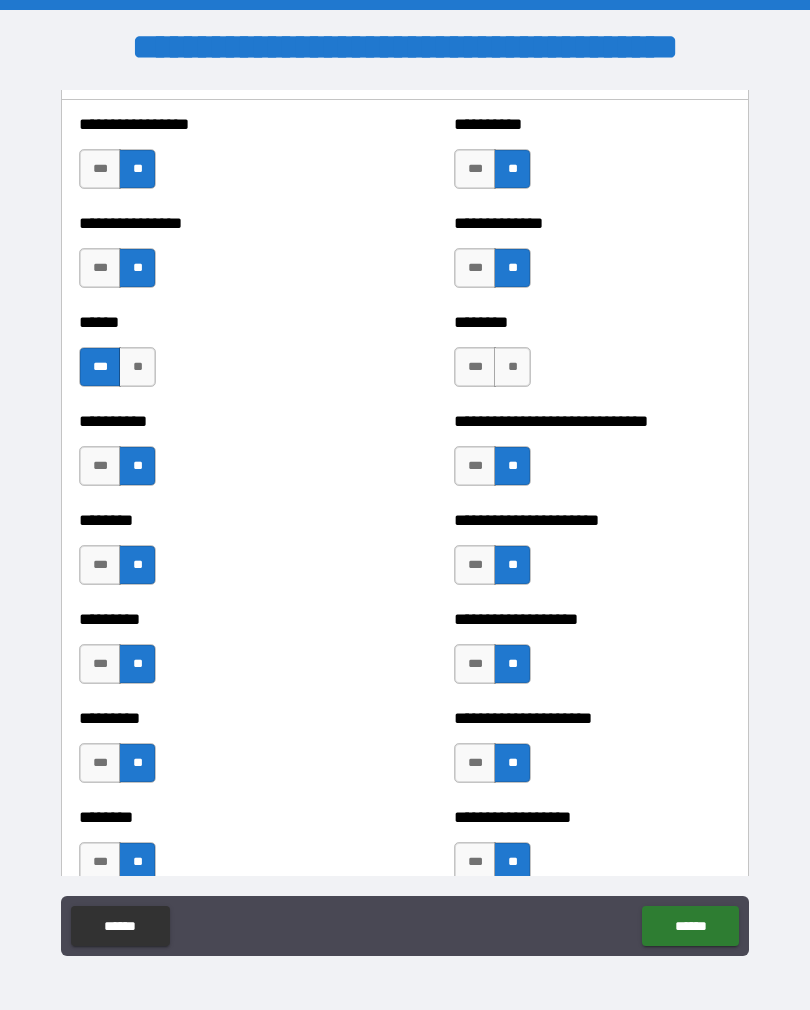 click on "**" at bounding box center [512, 367] 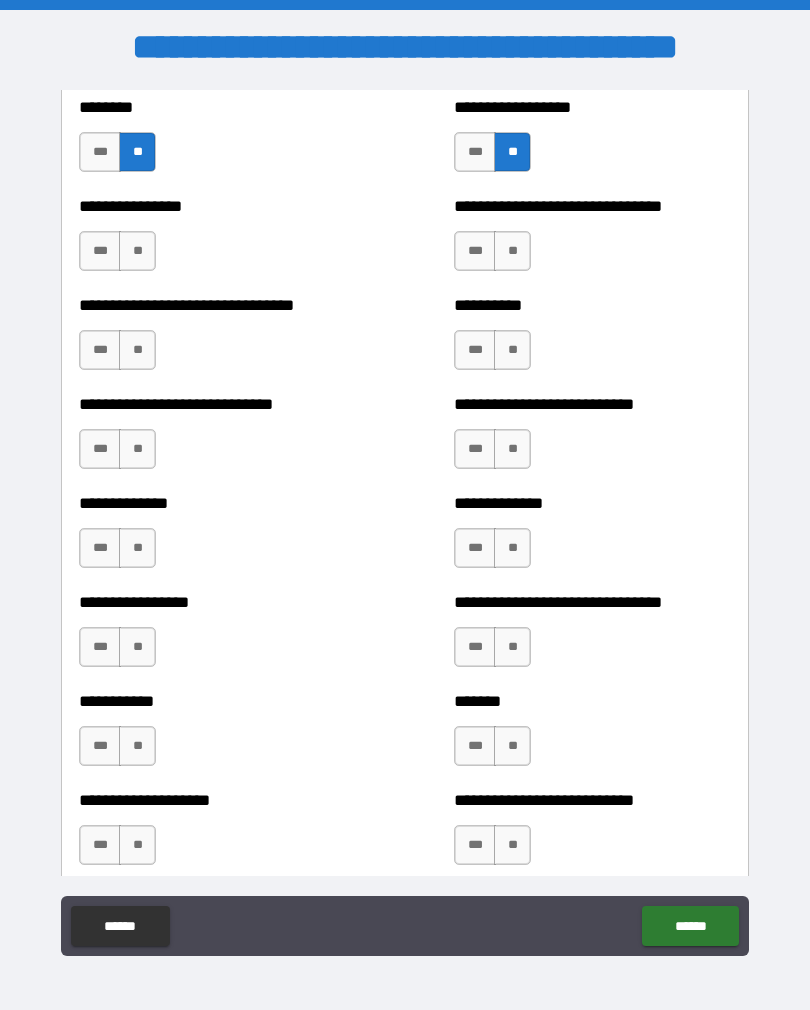 scroll, scrollTop: 7528, scrollLeft: 0, axis: vertical 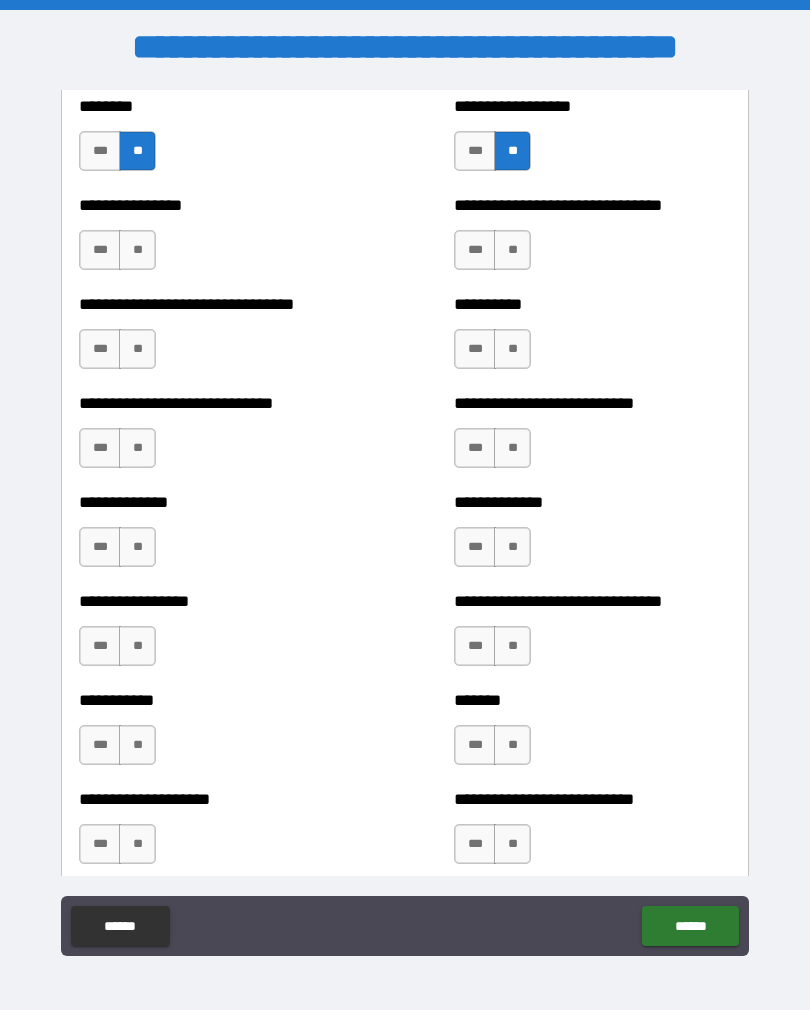 click on "**" at bounding box center (137, 250) 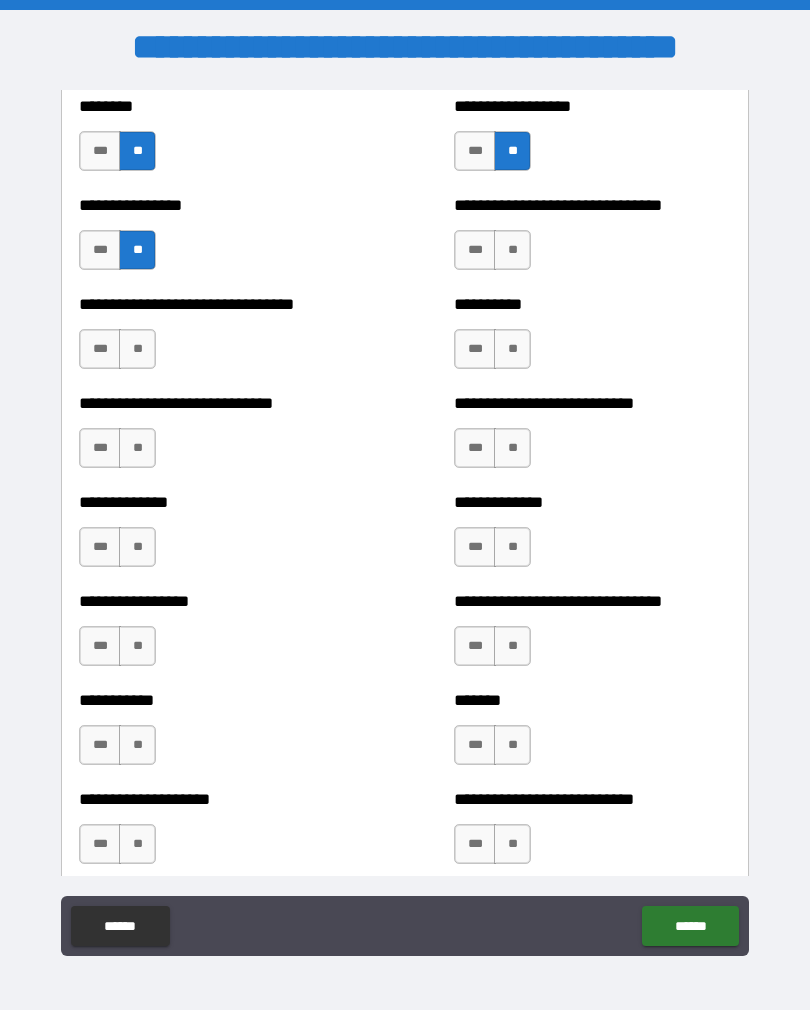 click on "**" at bounding box center [137, 349] 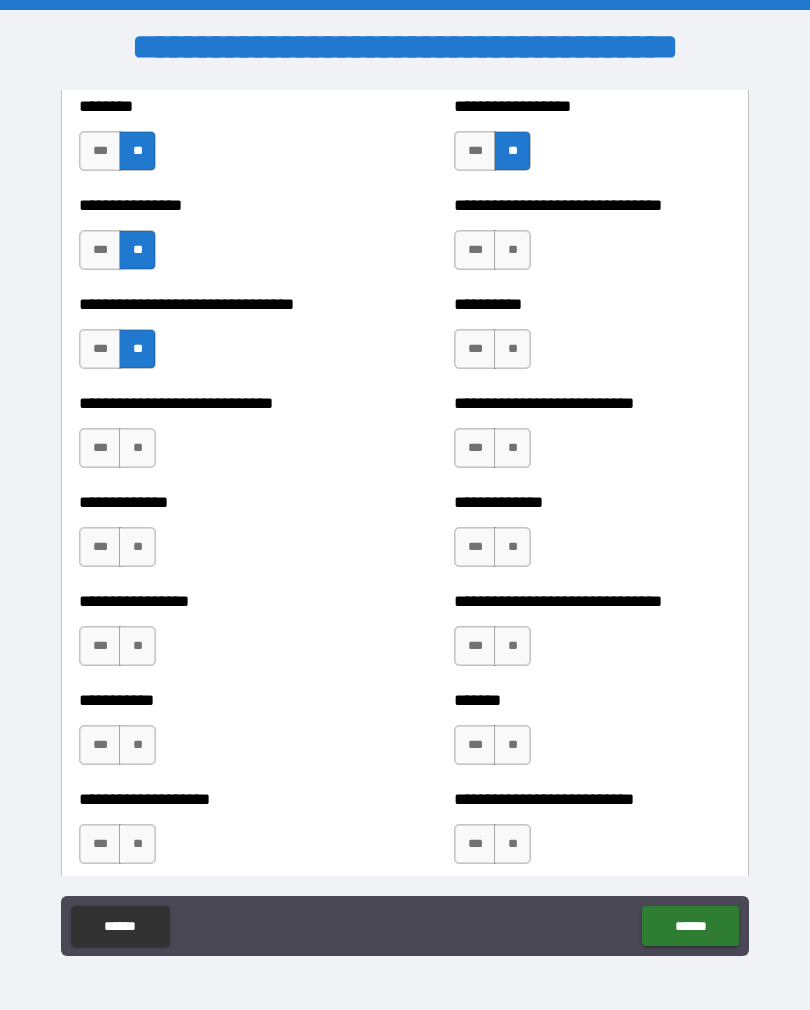 click on "**********" at bounding box center (217, 438) 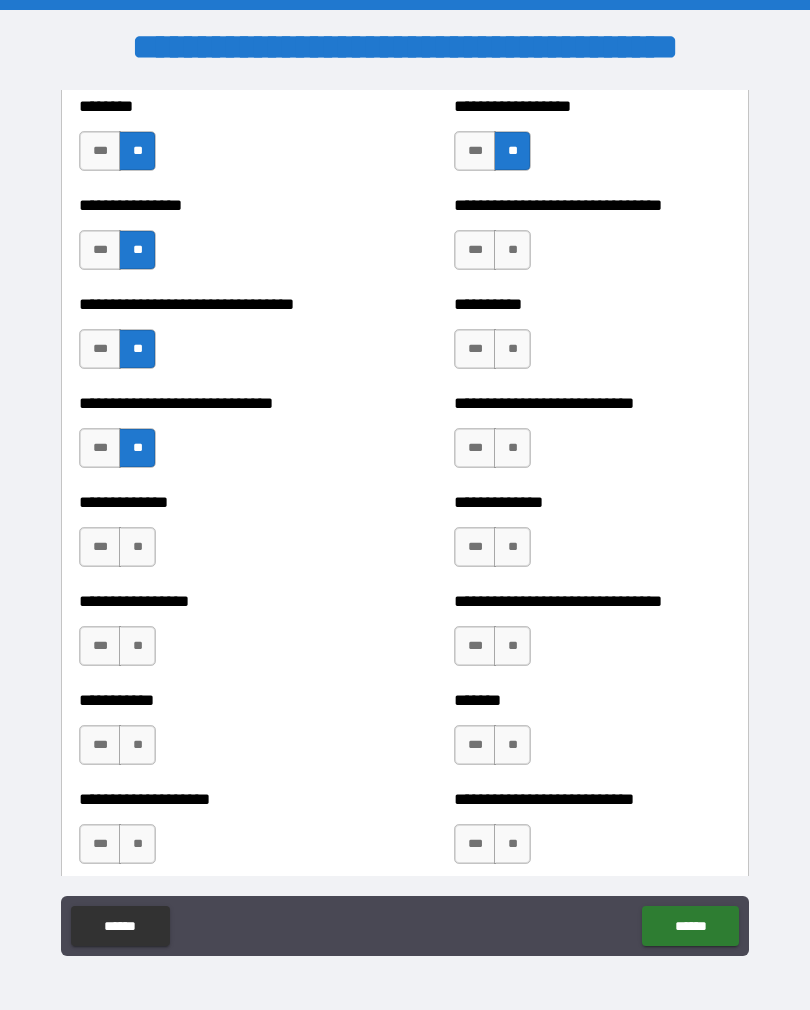 click on "**" at bounding box center [512, 250] 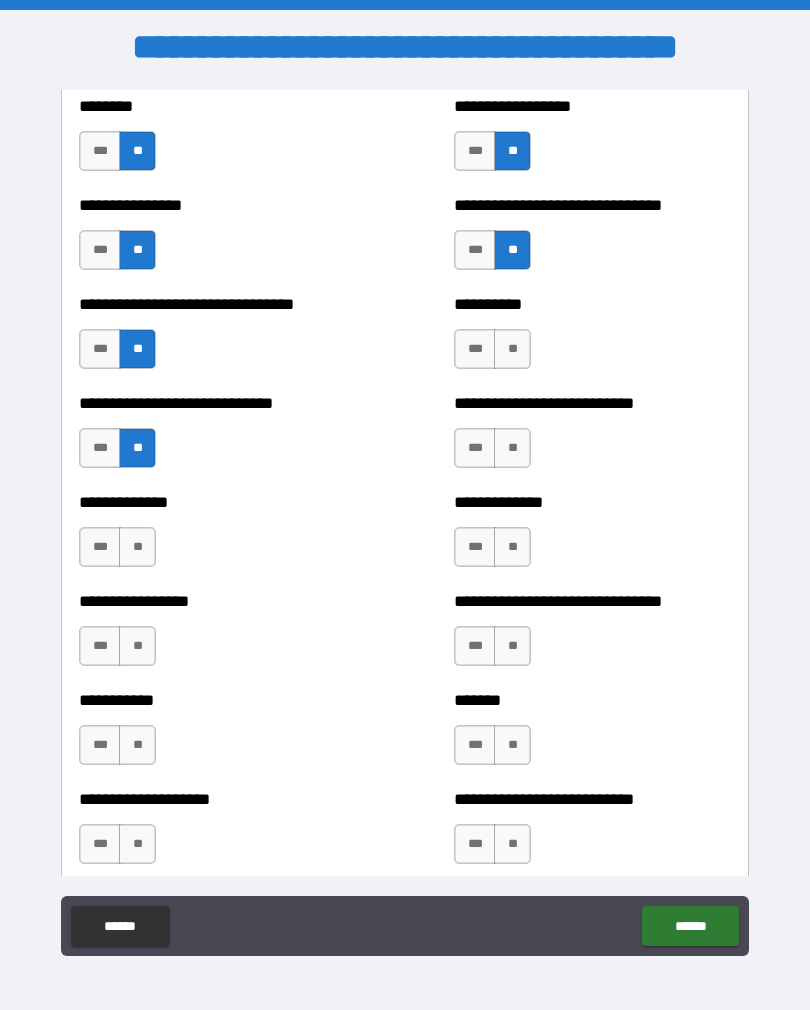 click on "**" at bounding box center [512, 349] 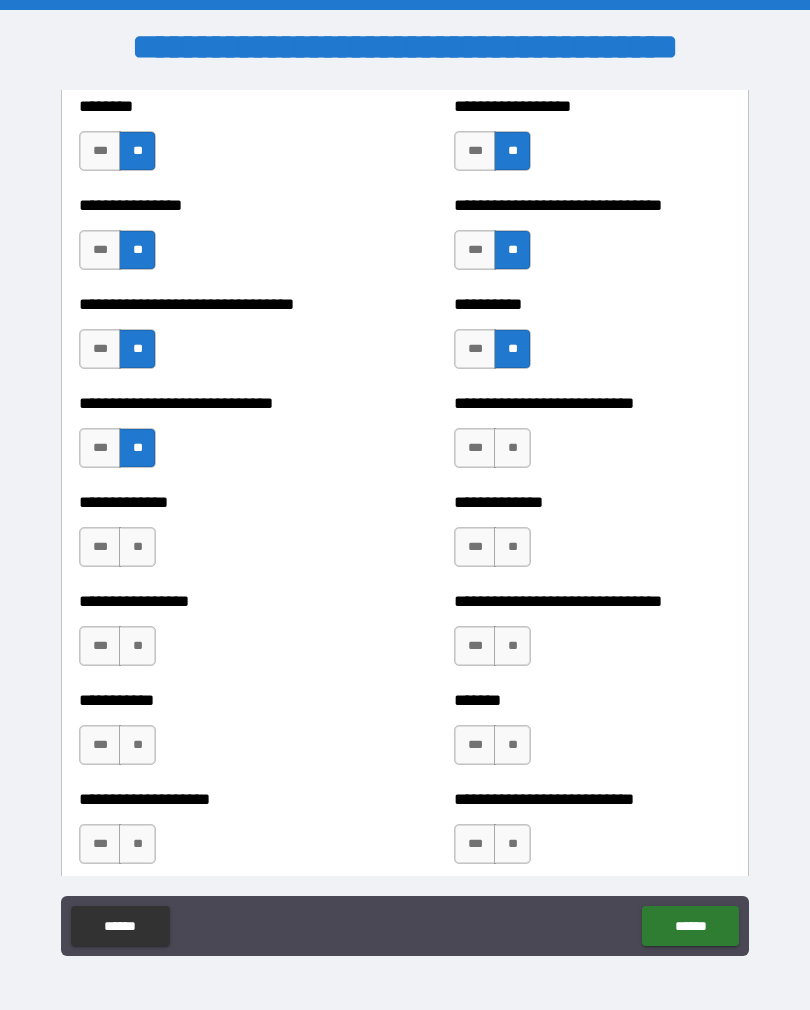 click on "**" at bounding box center (512, 448) 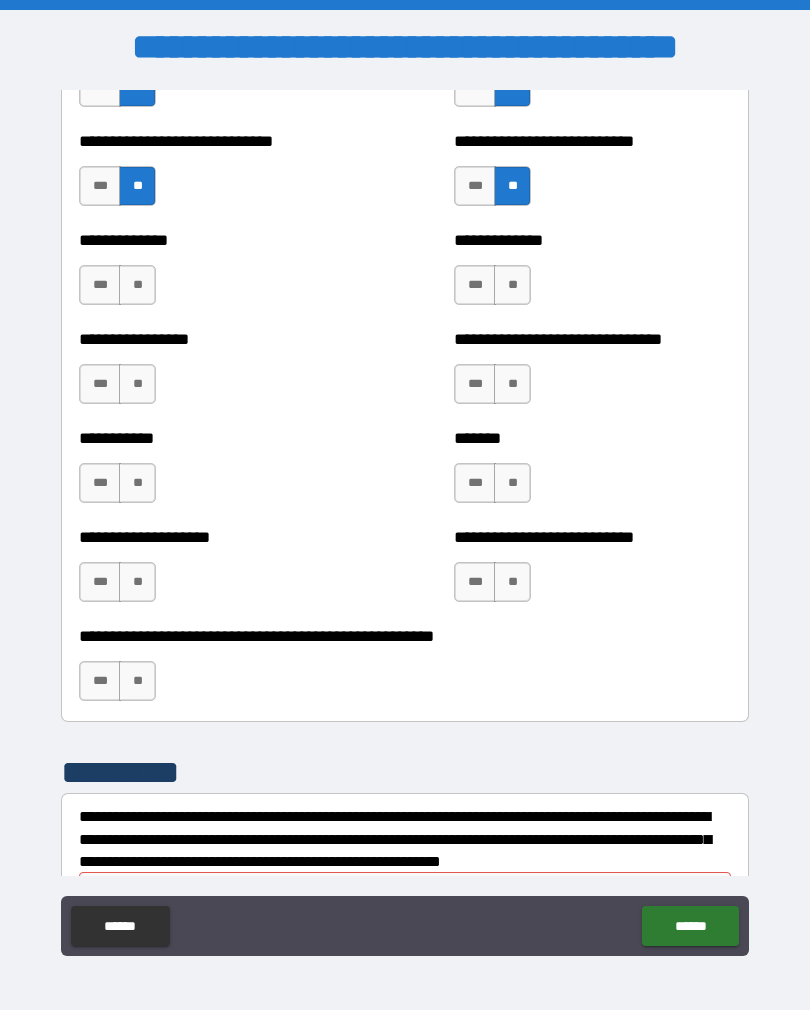 scroll, scrollTop: 7792, scrollLeft: 0, axis: vertical 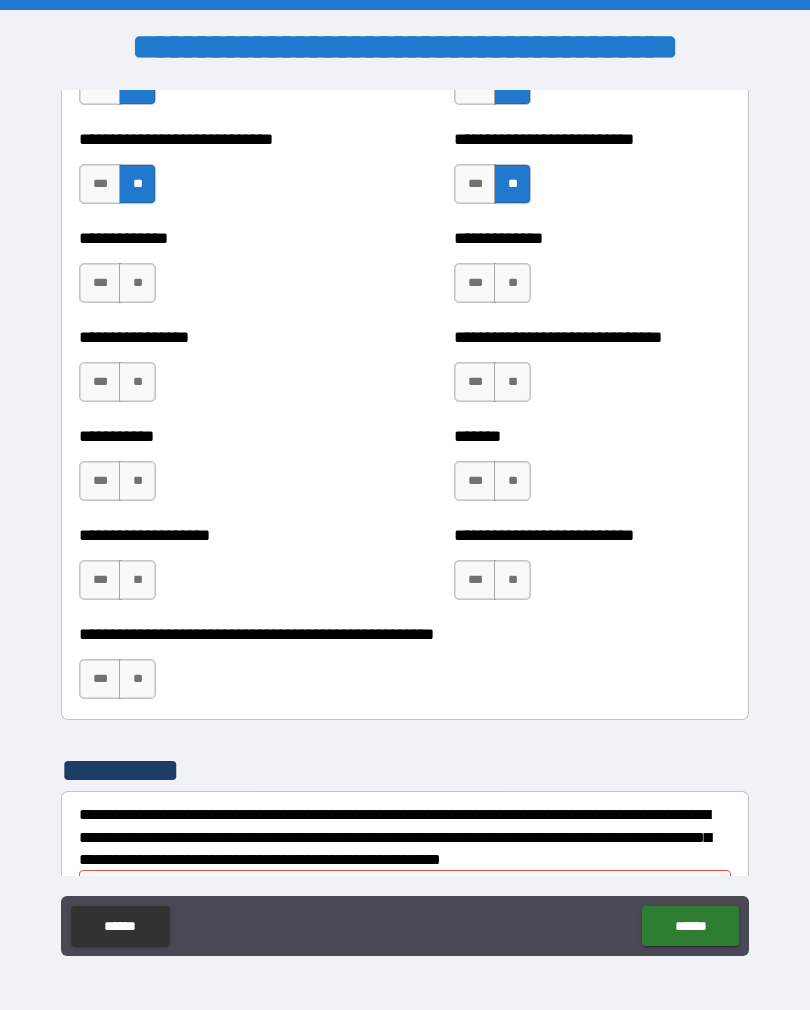 click on "**" at bounding box center [512, 283] 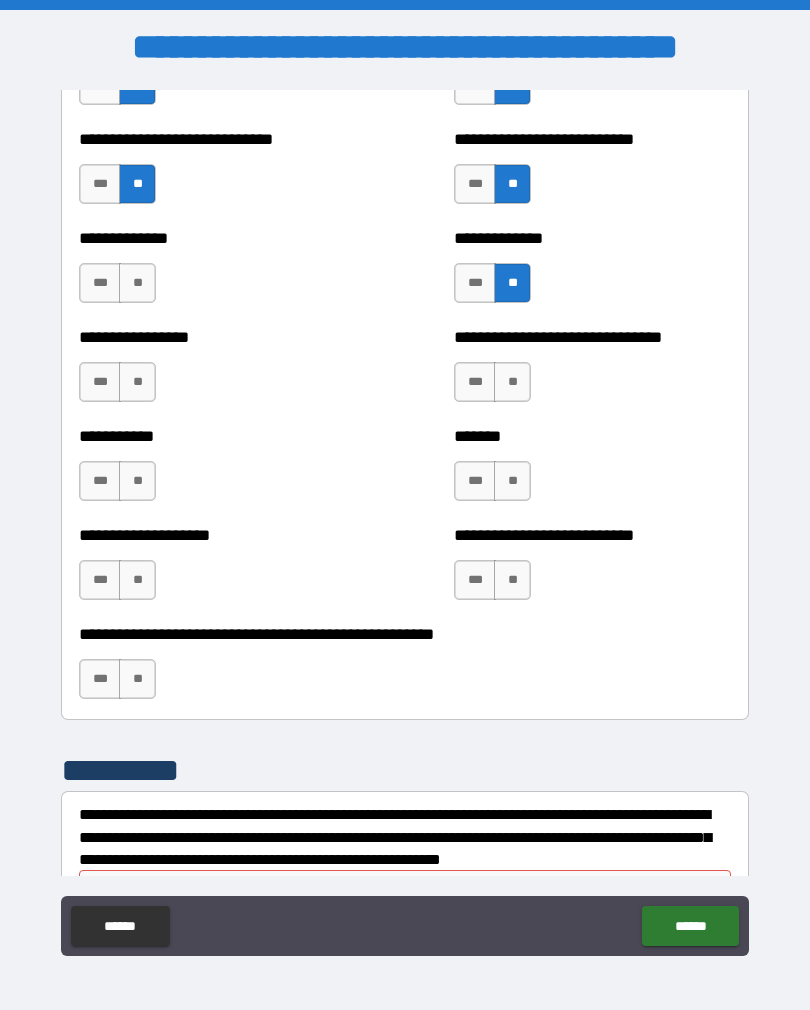 click on "**" at bounding box center [512, 382] 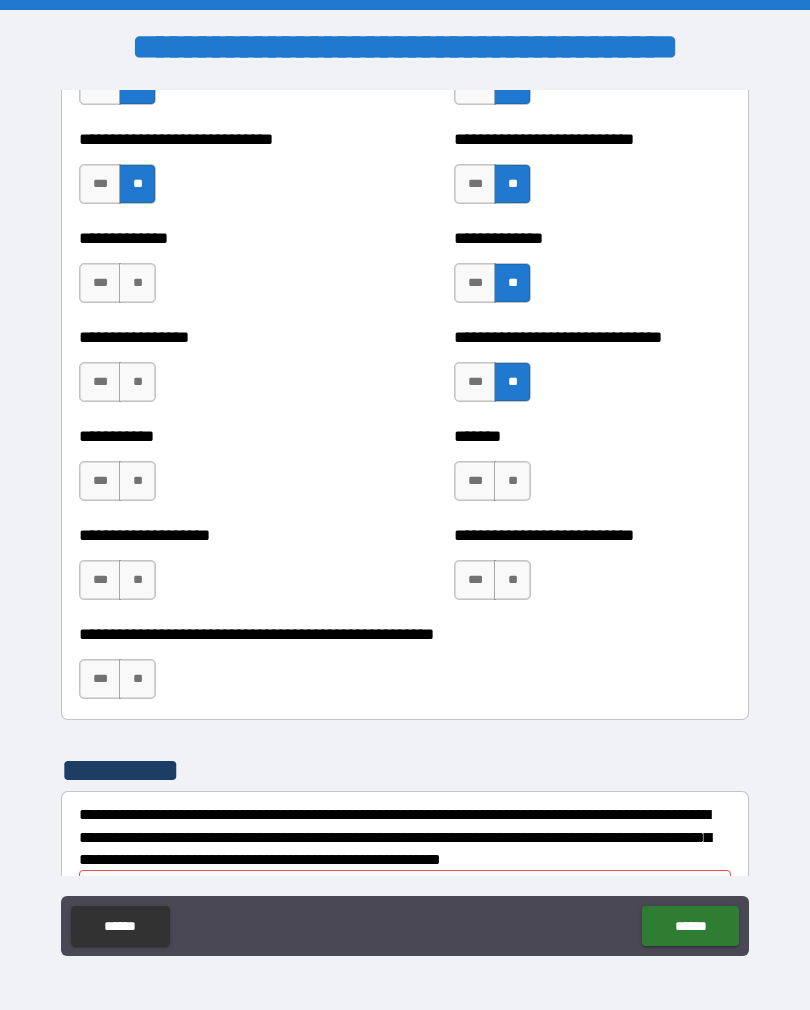 click on "**" at bounding box center (512, 481) 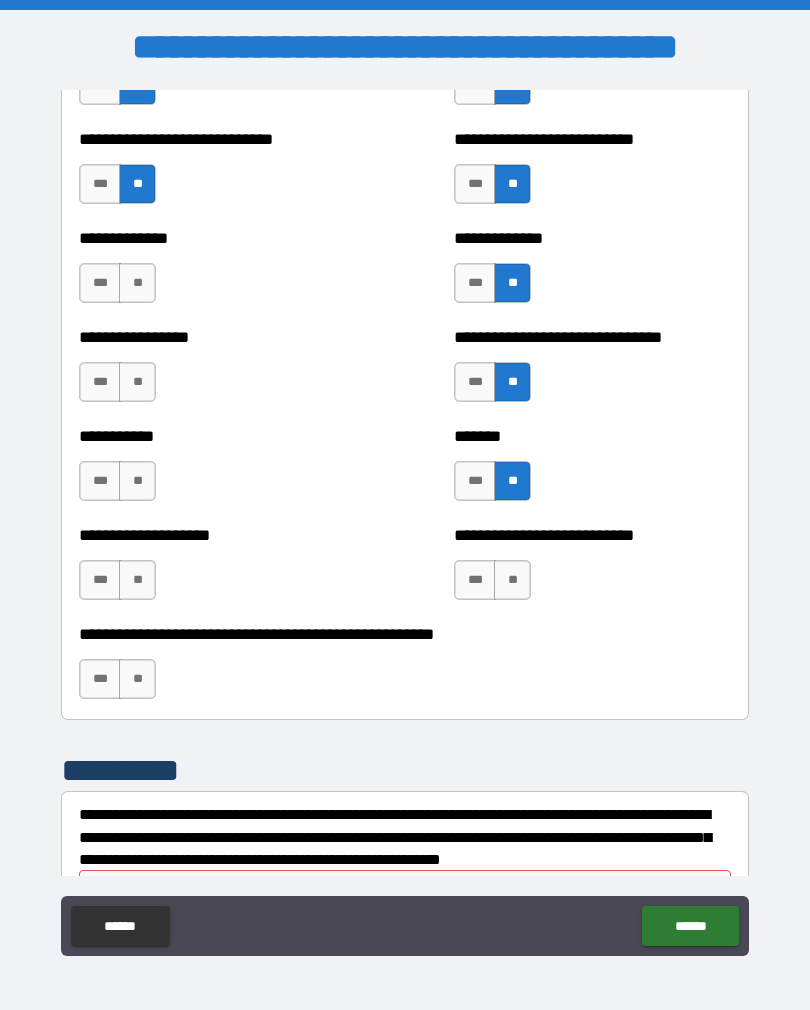 click on "**" at bounding box center (137, 481) 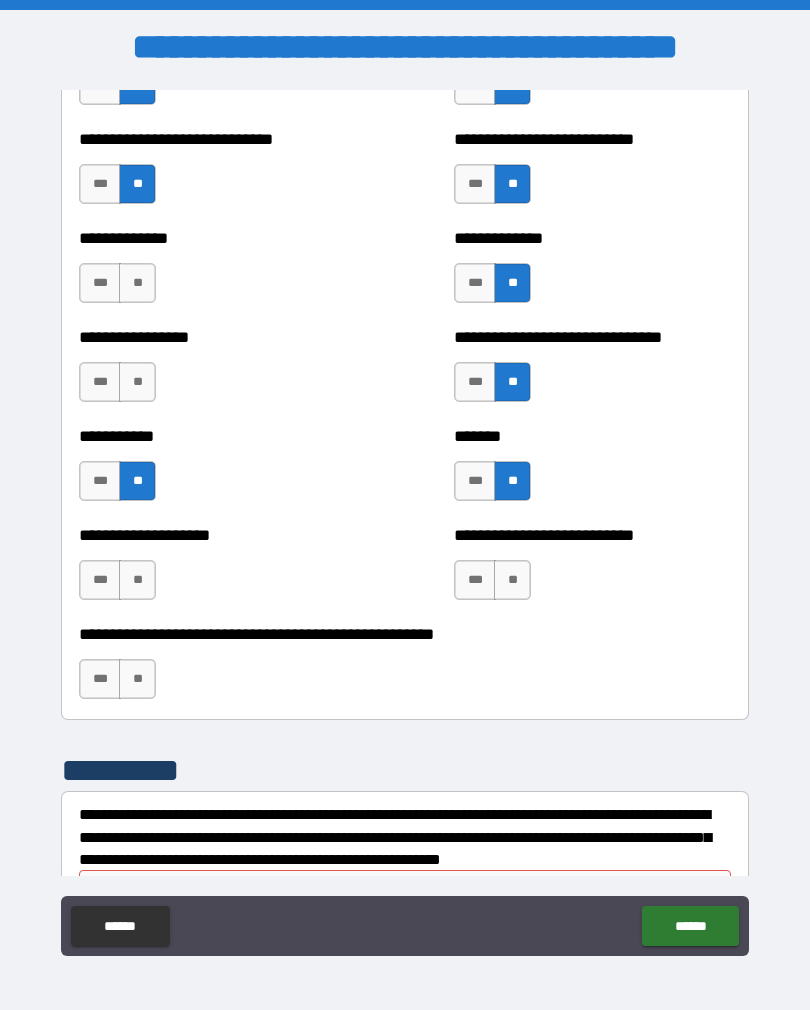 click on "**" at bounding box center (137, 382) 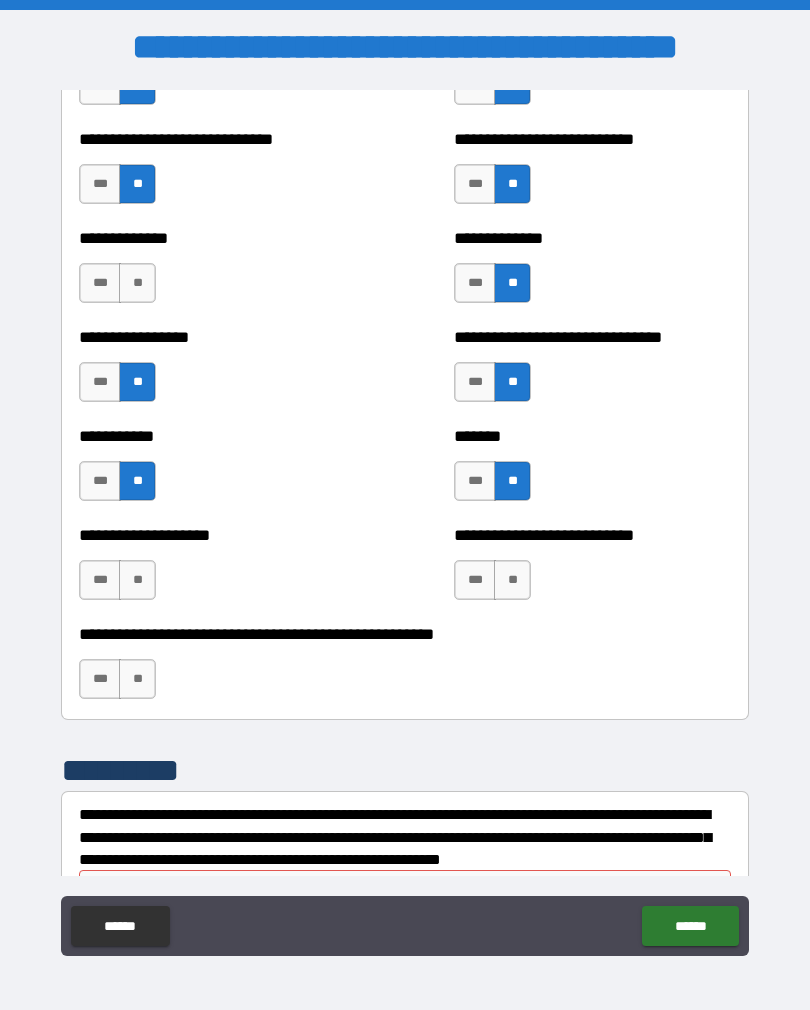 click on "**" at bounding box center [137, 283] 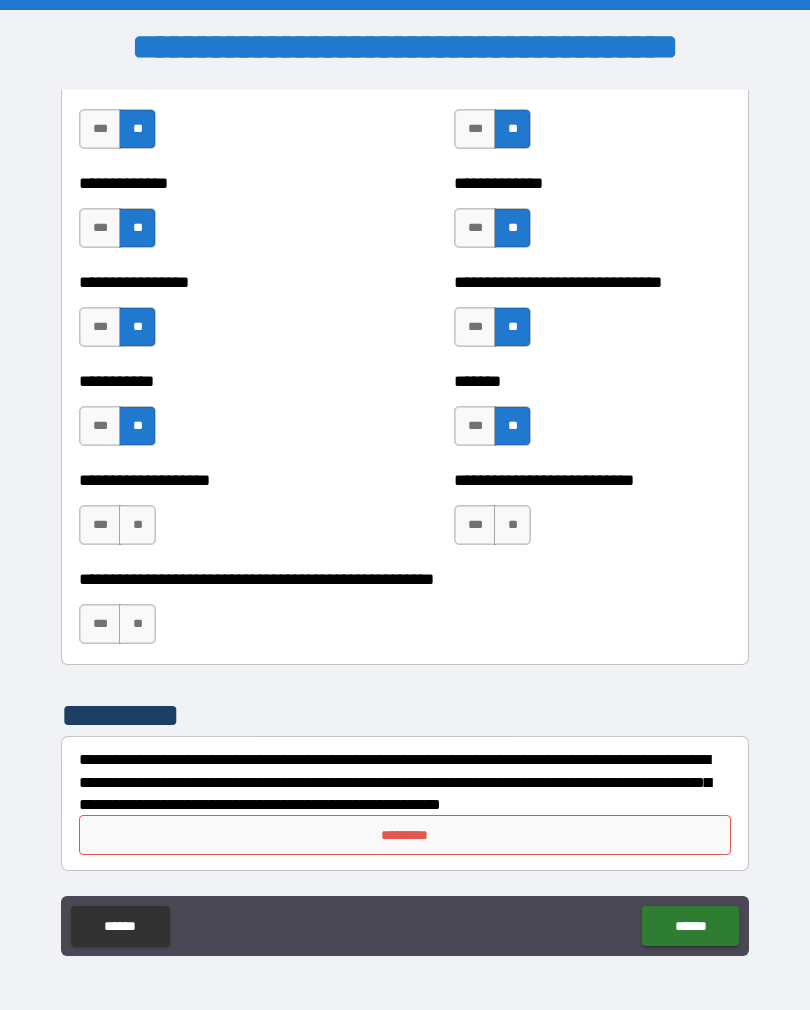 scroll, scrollTop: 7847, scrollLeft: 0, axis: vertical 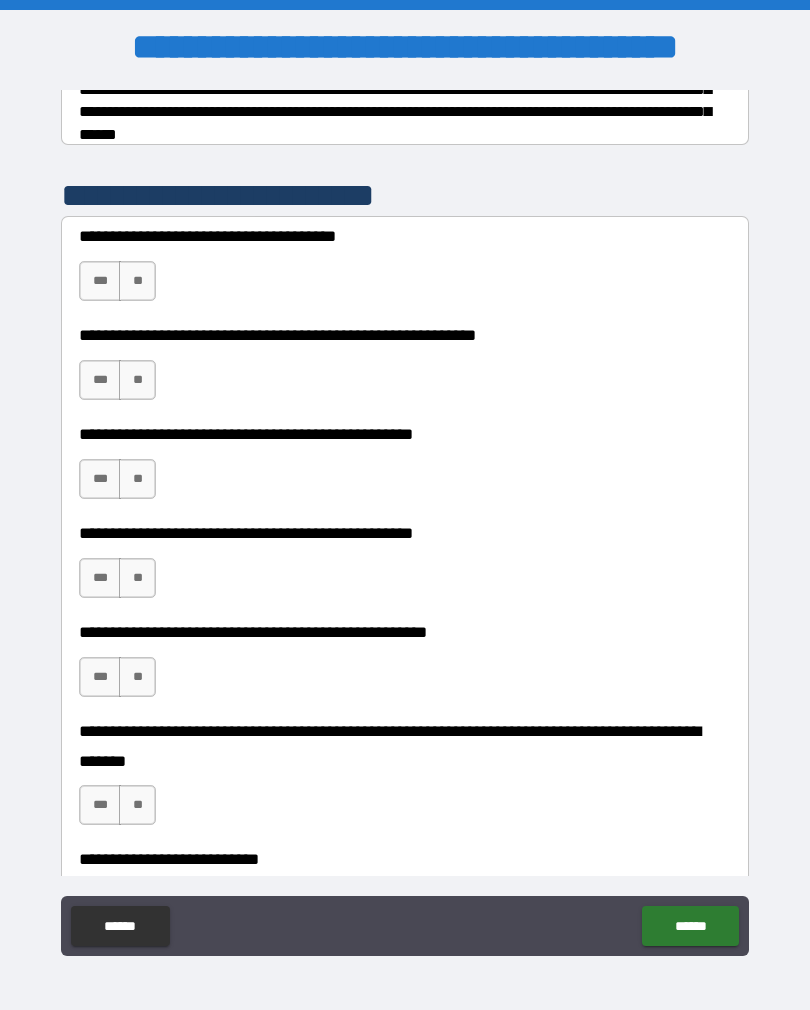 click on "**" at bounding box center (137, 281) 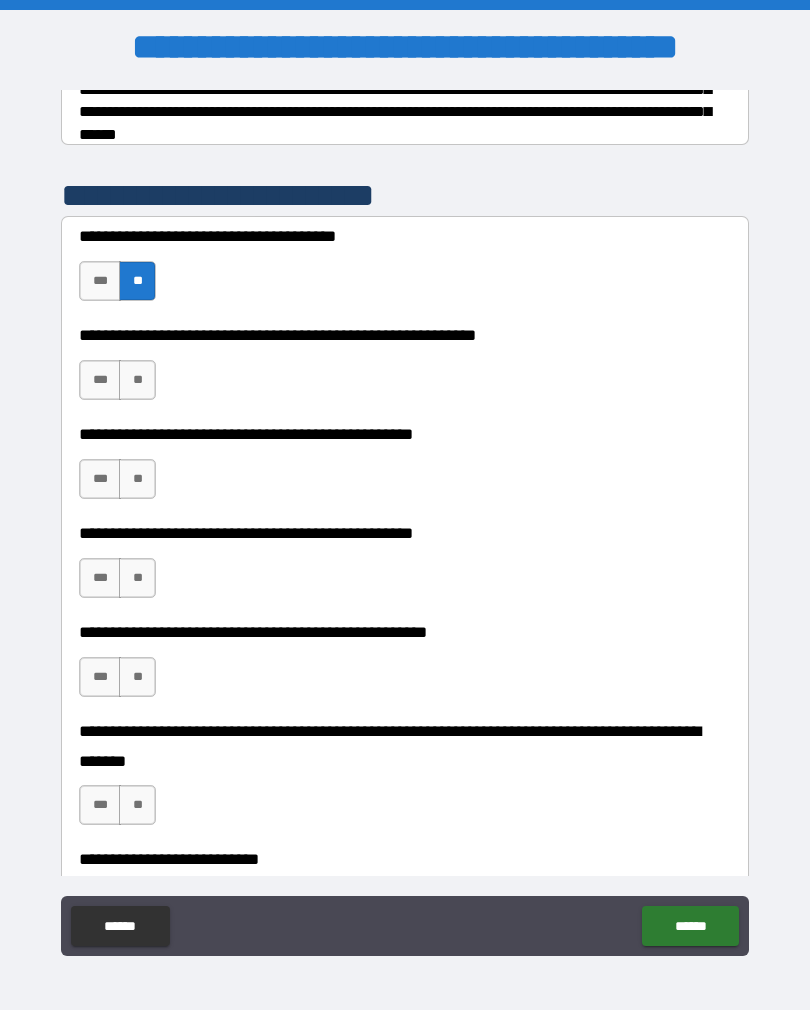 click on "**" at bounding box center (137, 380) 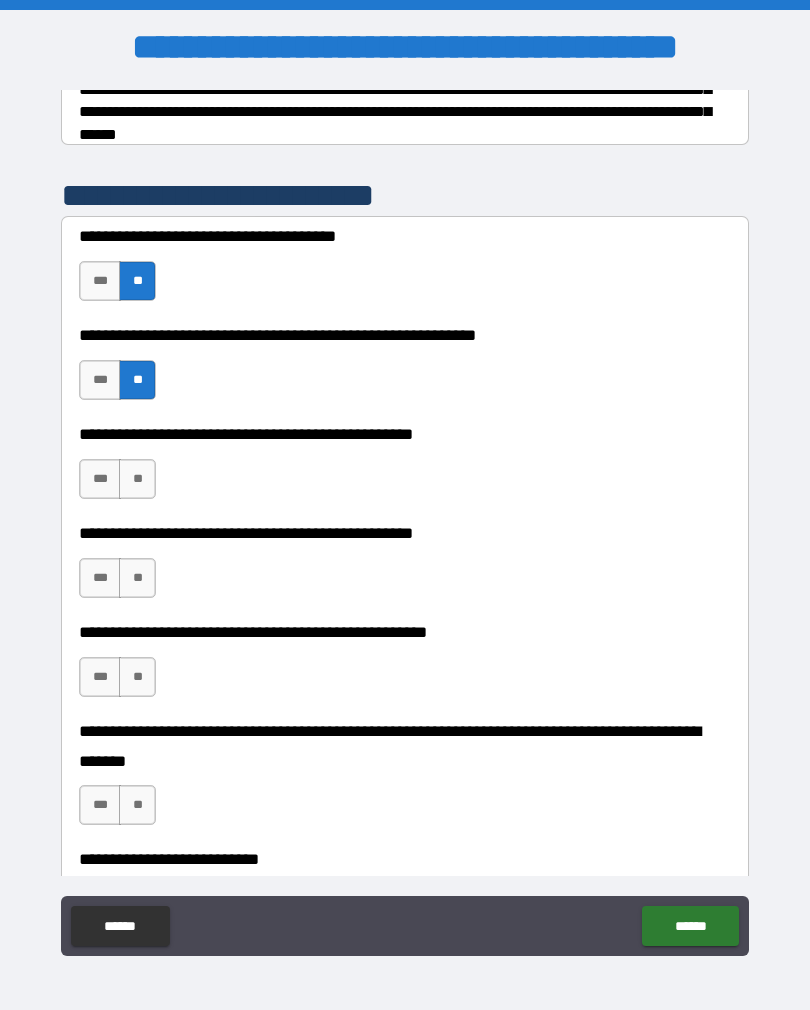 click on "**" at bounding box center (137, 479) 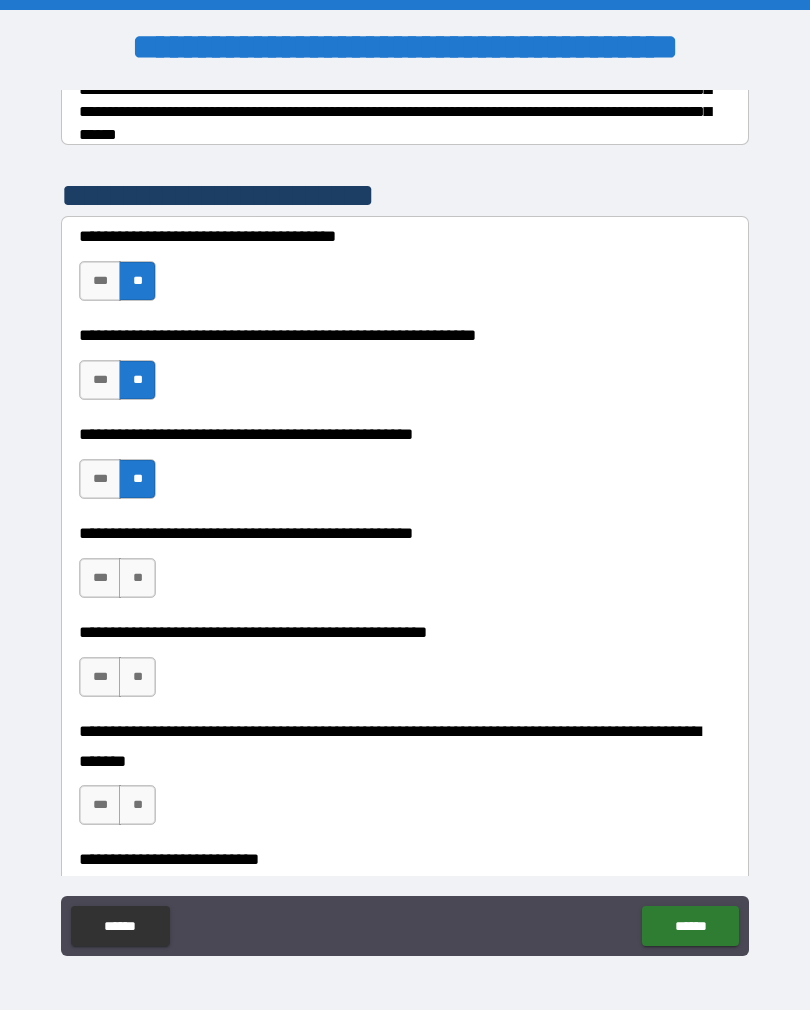 click on "***" at bounding box center (100, 578) 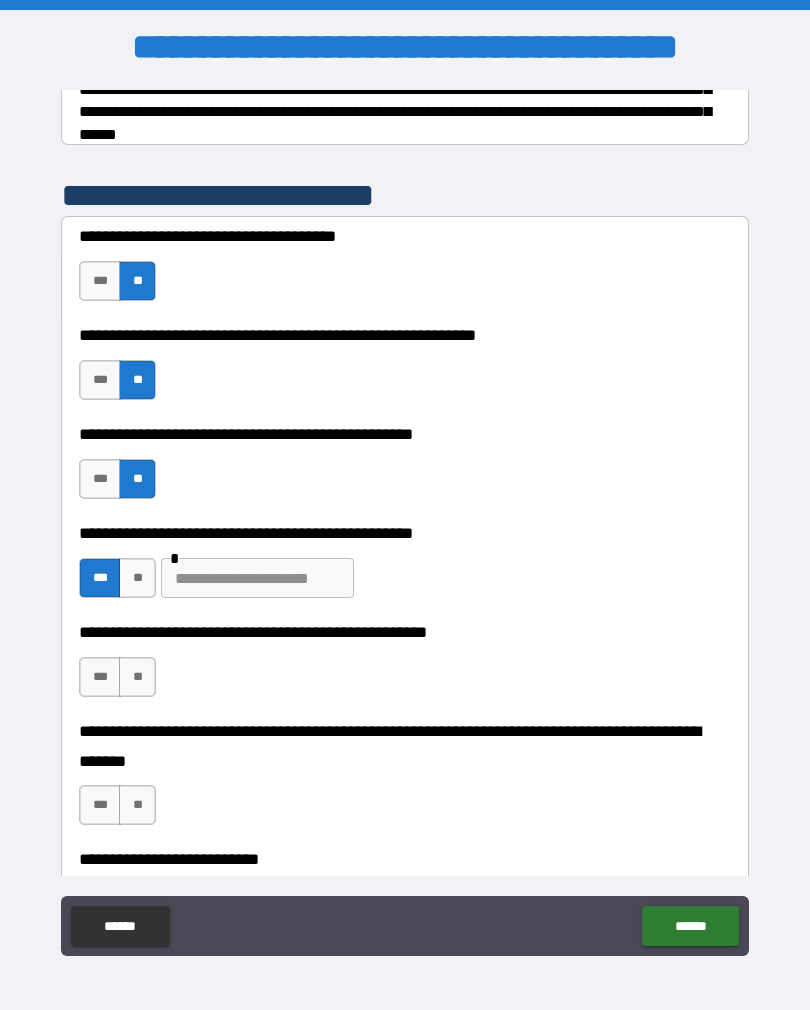 click on "**" at bounding box center [137, 677] 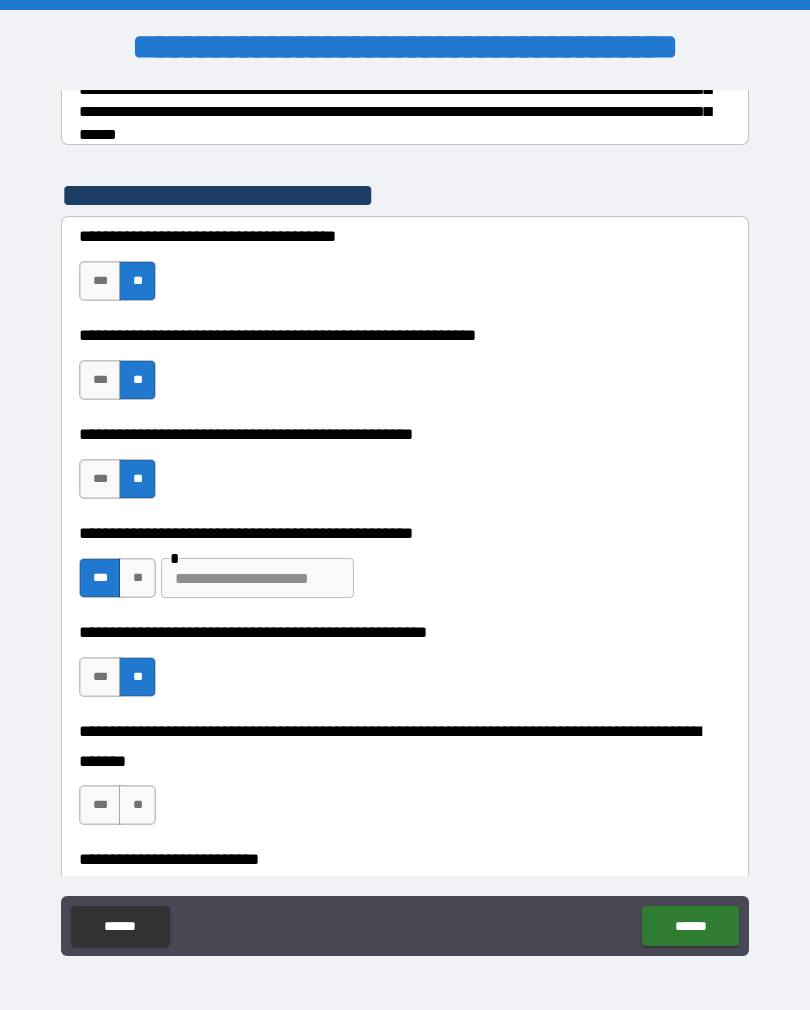 click on "**" at bounding box center (137, 805) 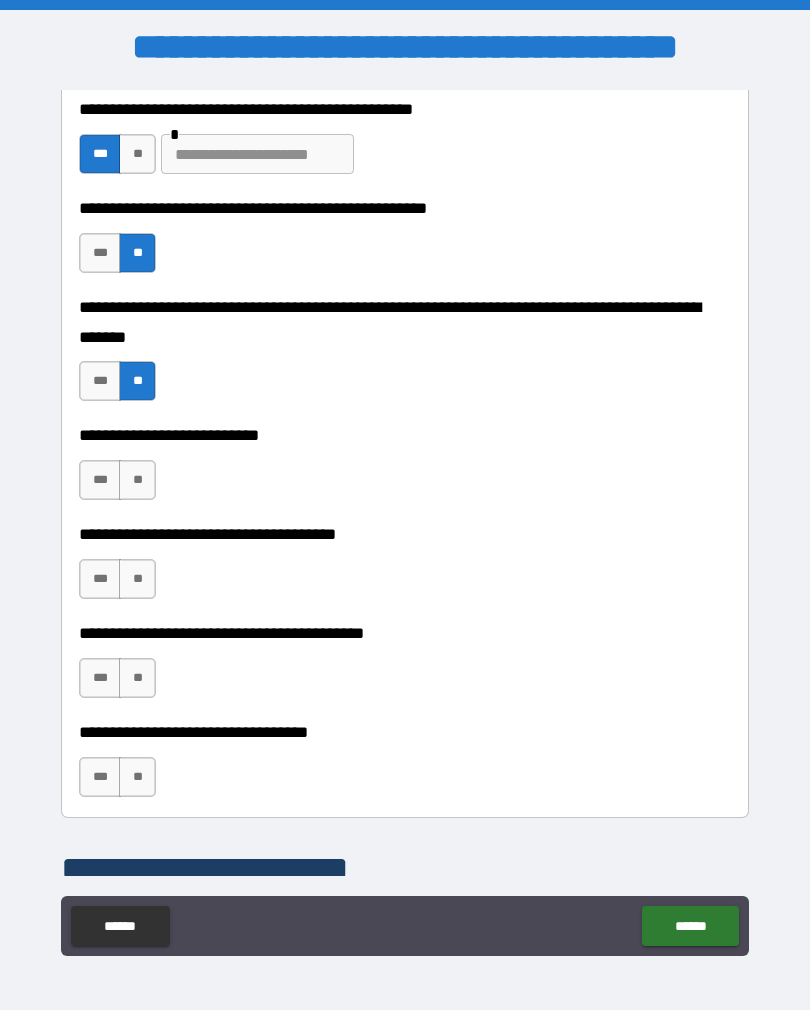 scroll, scrollTop: 799, scrollLeft: 0, axis: vertical 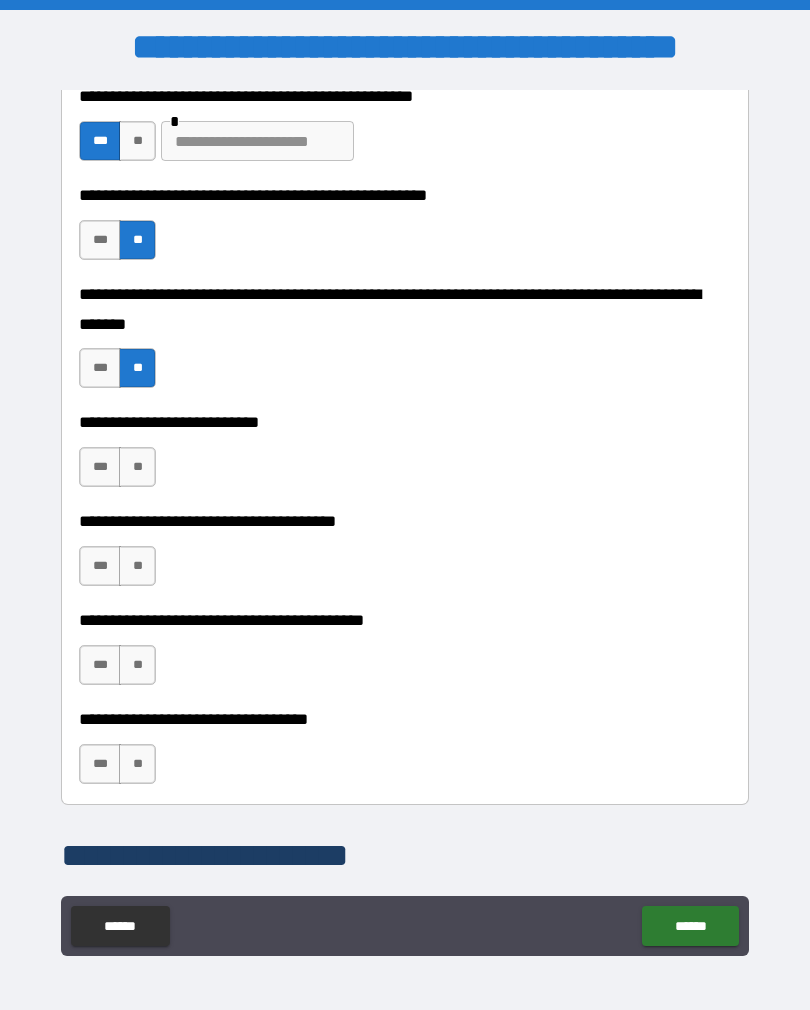 click on "**" at bounding box center (137, 467) 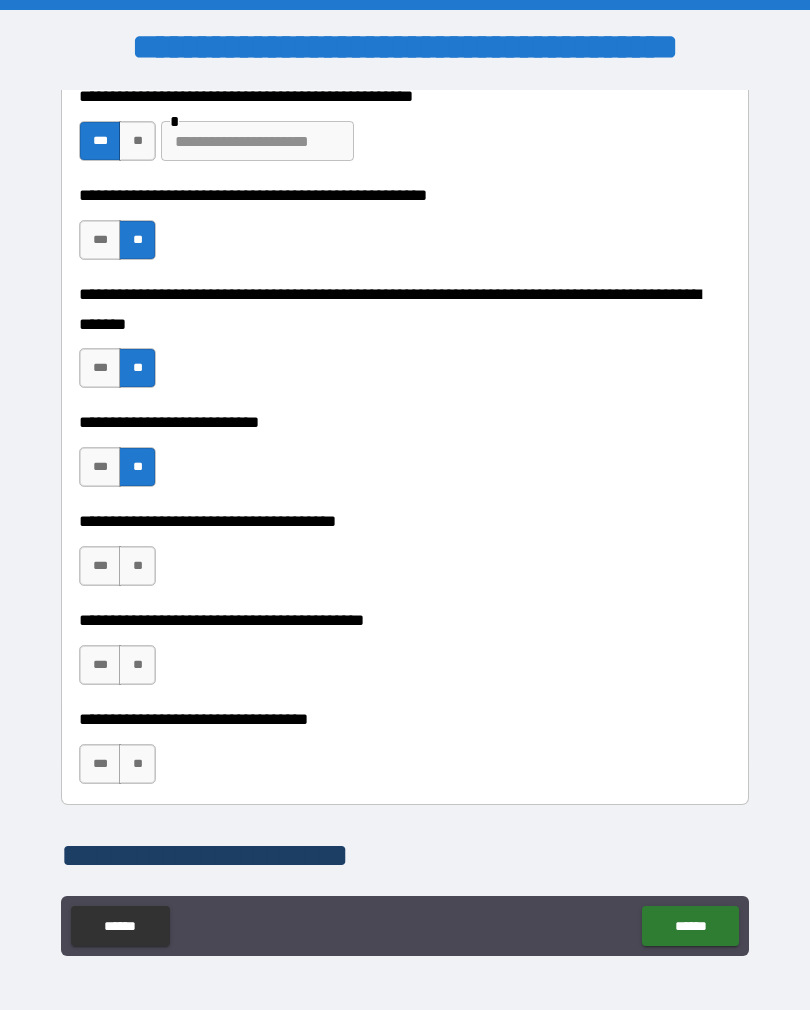 click on "**" at bounding box center (137, 566) 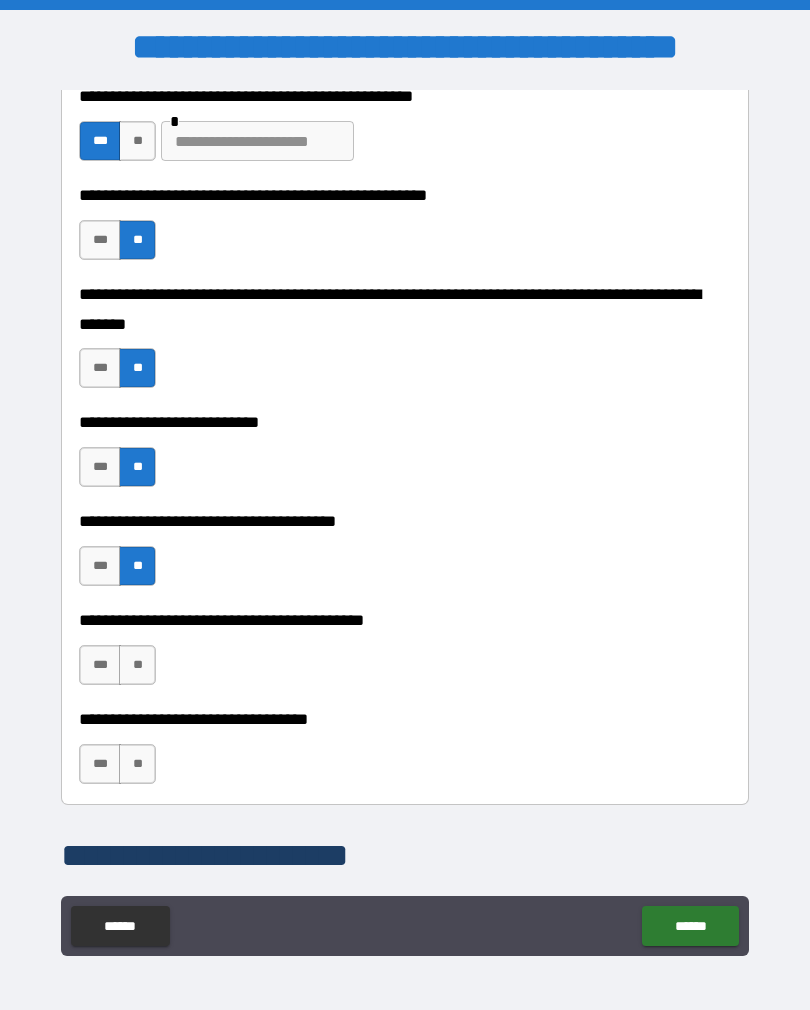 click on "**" at bounding box center [137, 665] 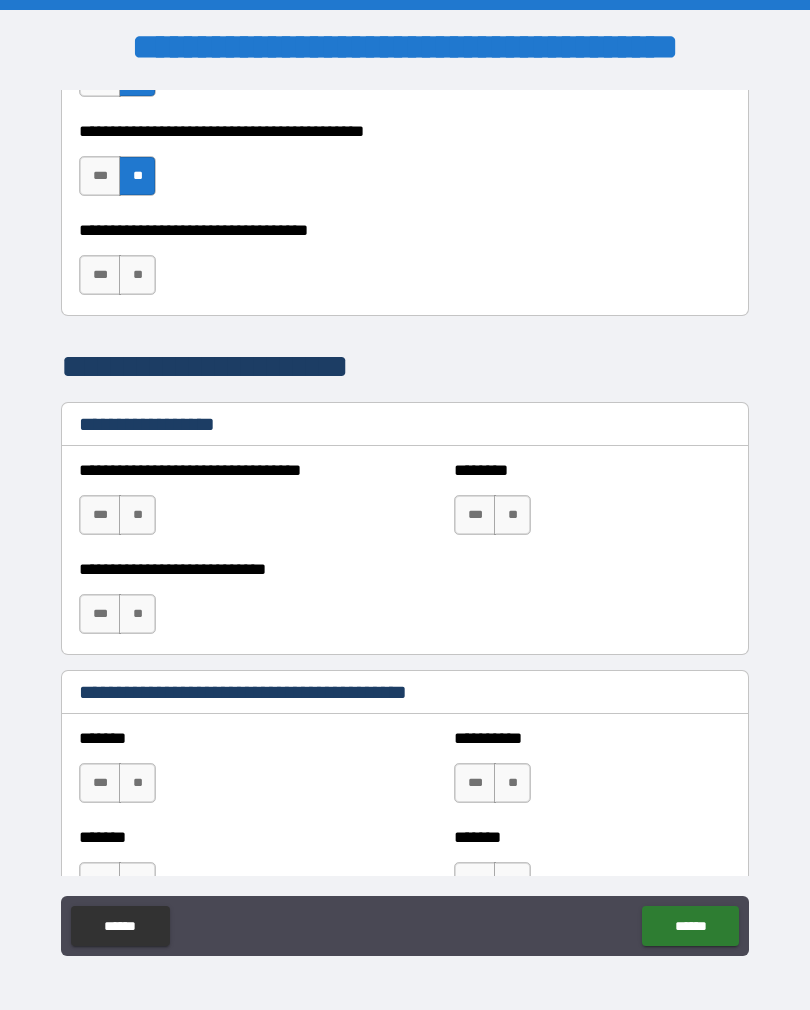 scroll, scrollTop: 1289, scrollLeft: 0, axis: vertical 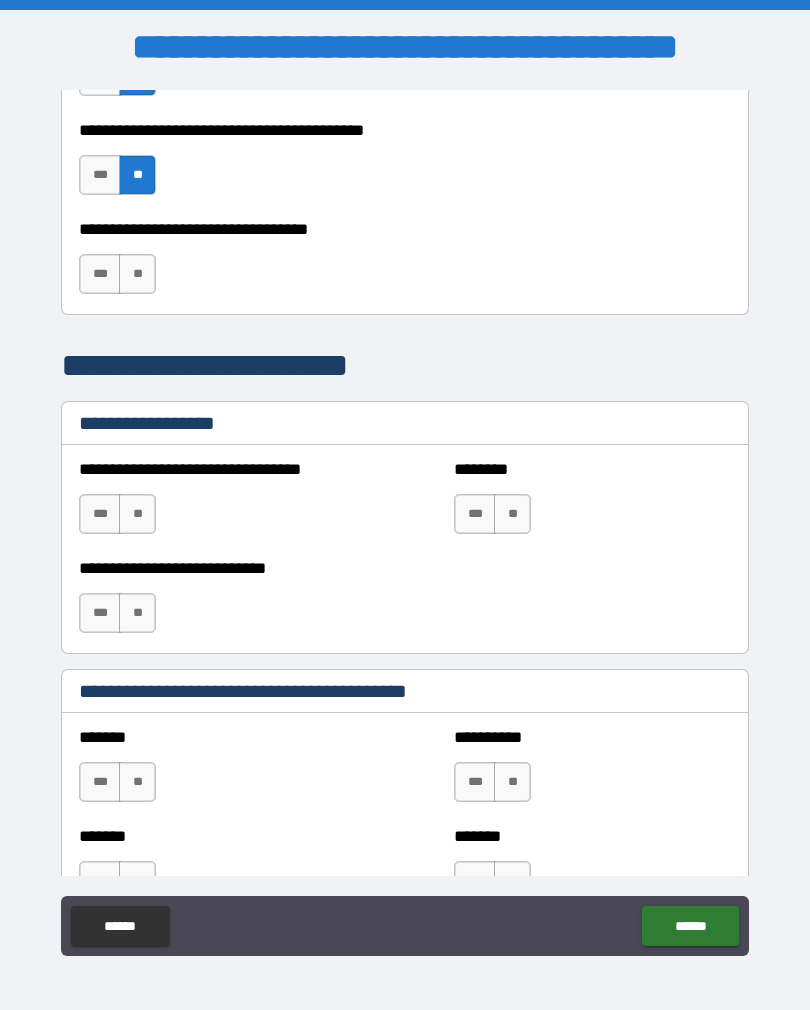 click on "***" at bounding box center (100, 175) 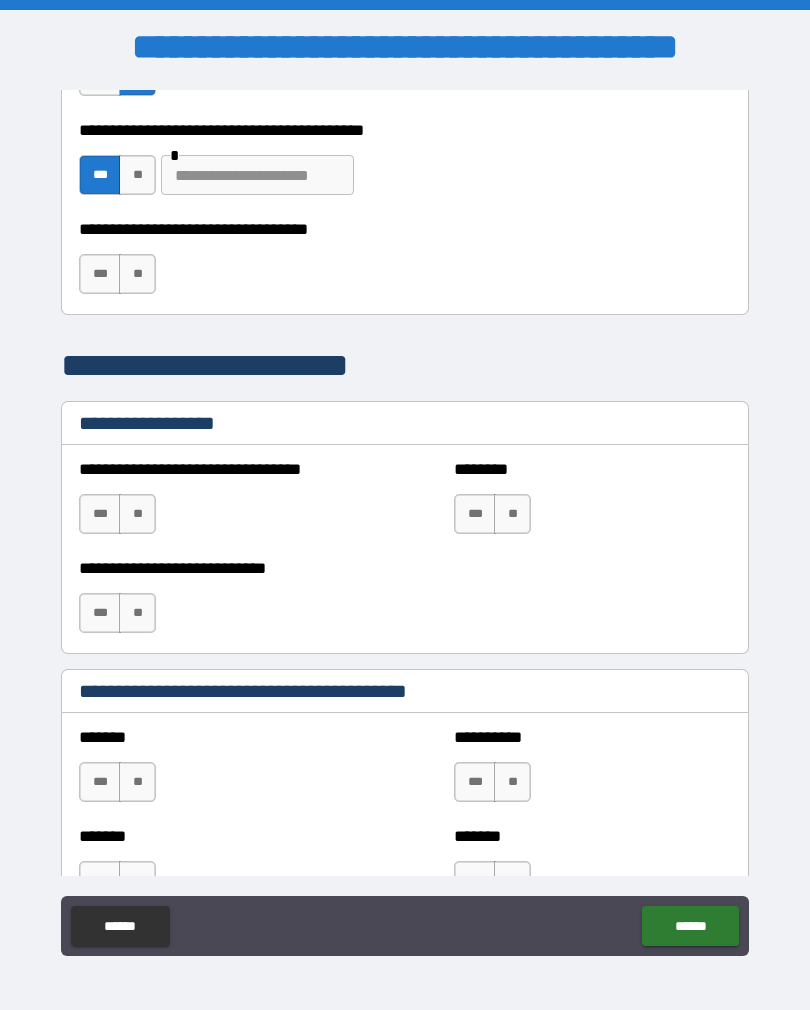 click at bounding box center [257, 175] 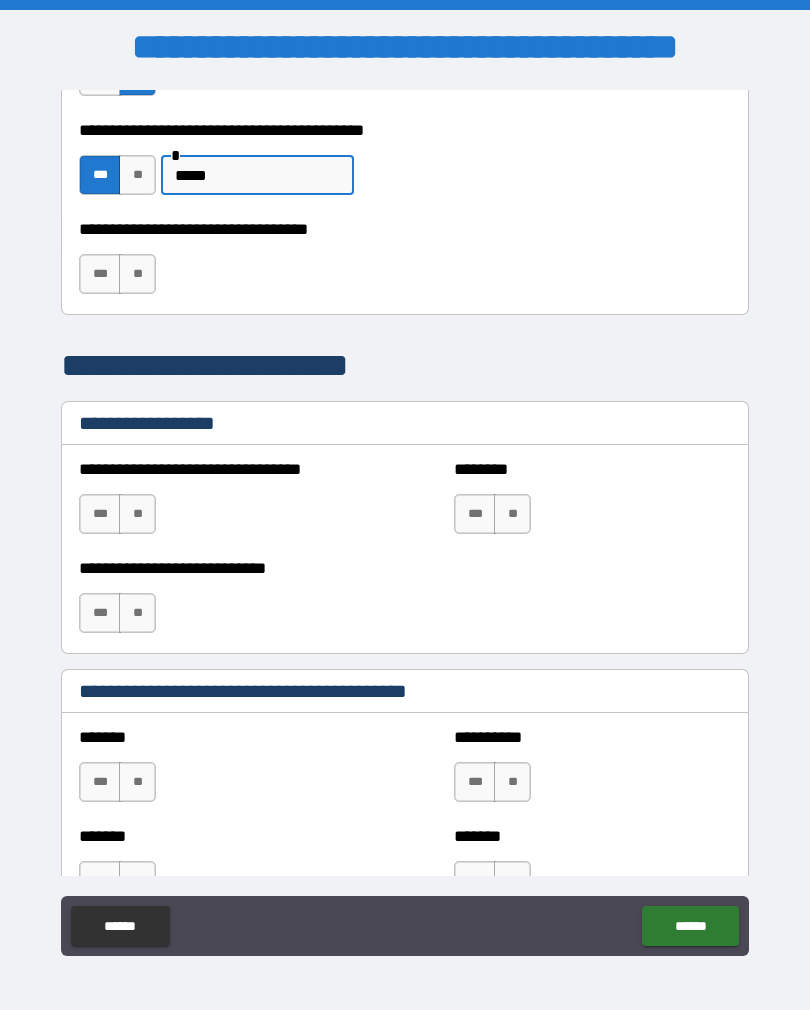click on "**********" at bounding box center [217, 603] 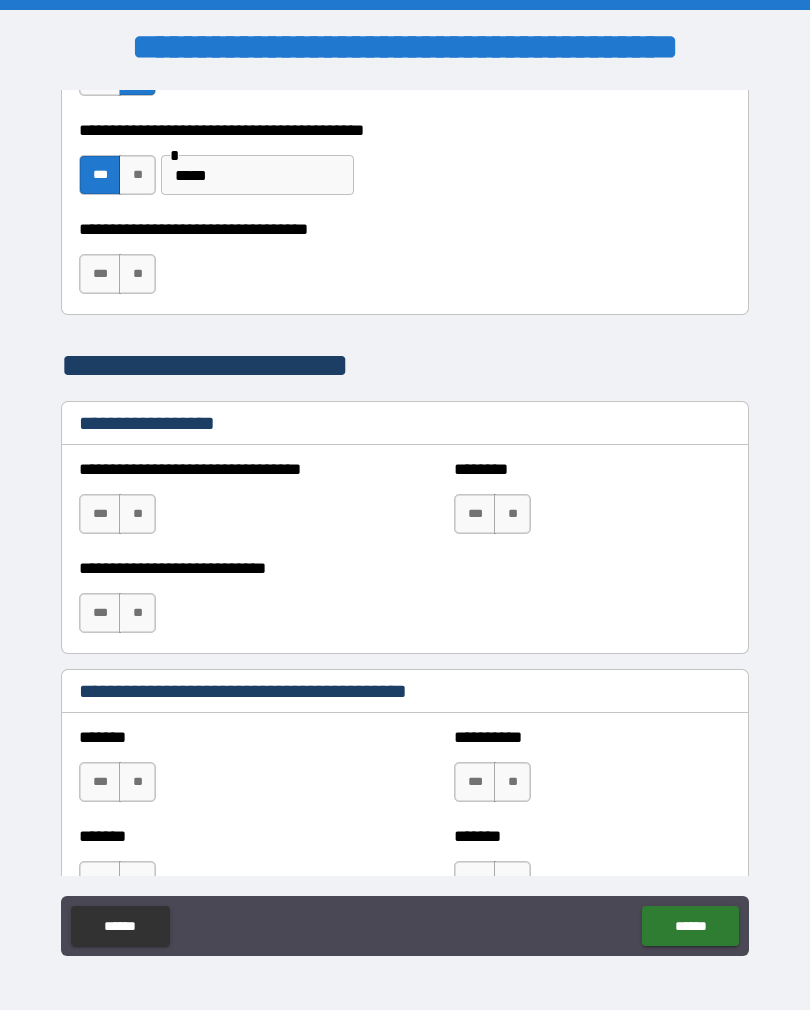 click on "*****" at bounding box center [257, 175] 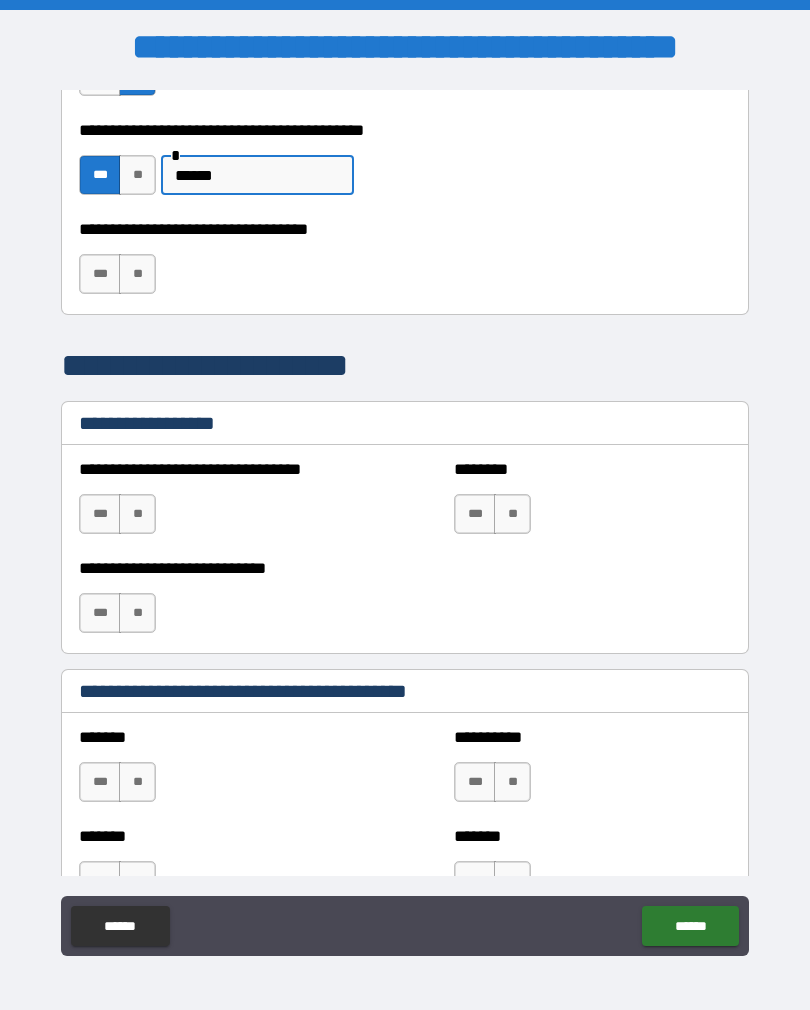 type on "******" 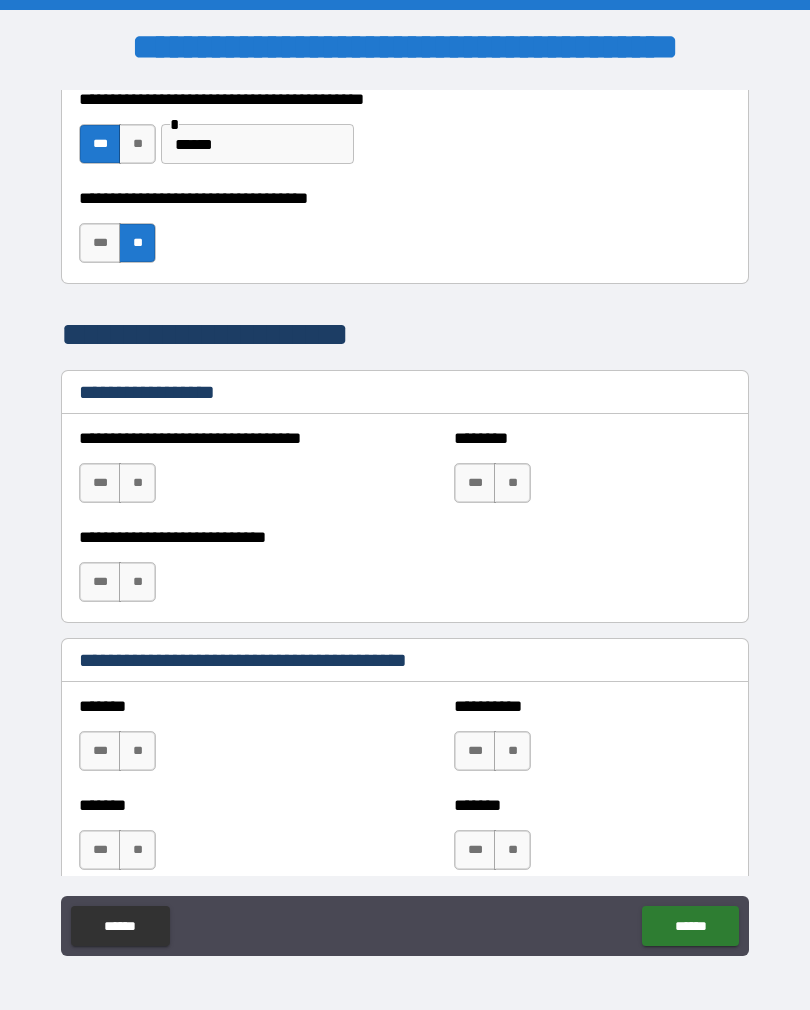 scroll, scrollTop: 1391, scrollLeft: 0, axis: vertical 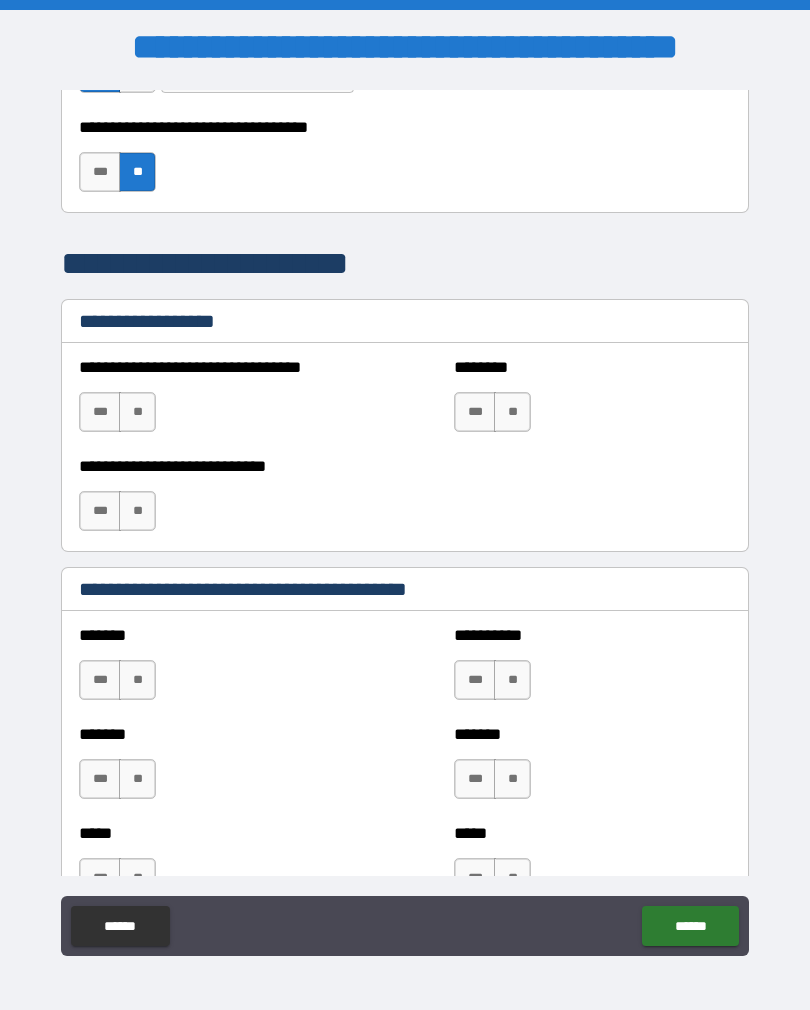 click on "**" at bounding box center (137, 412) 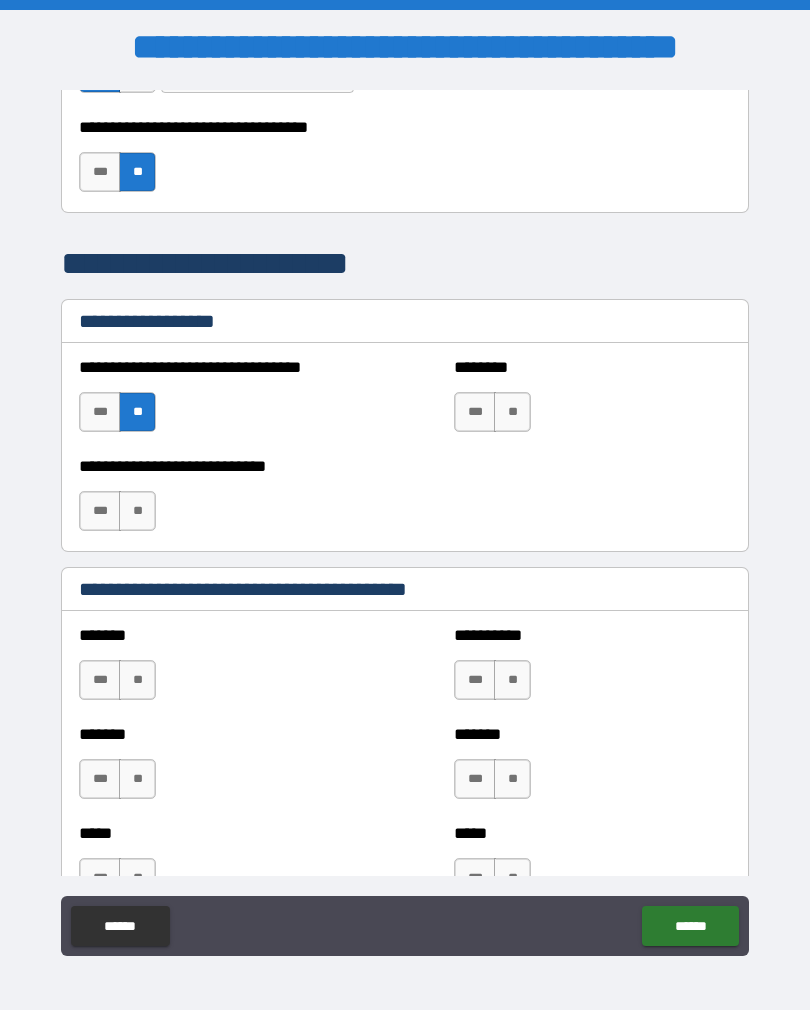 click on "**" at bounding box center (512, 412) 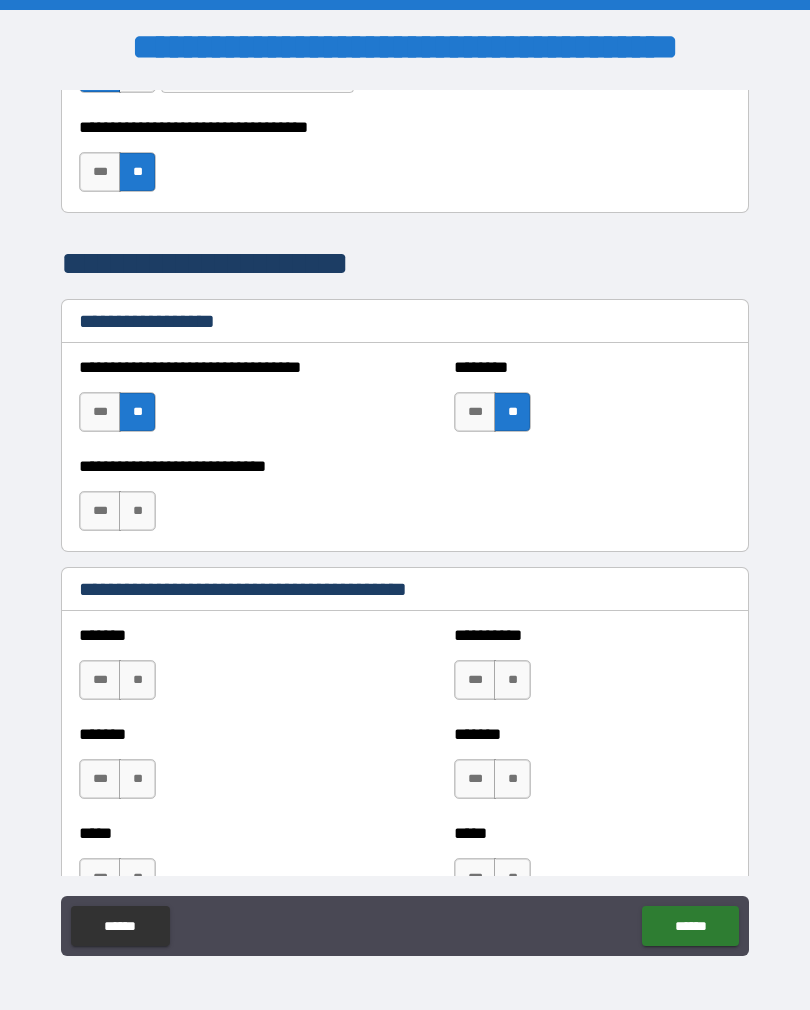 click on "**" at bounding box center (137, 511) 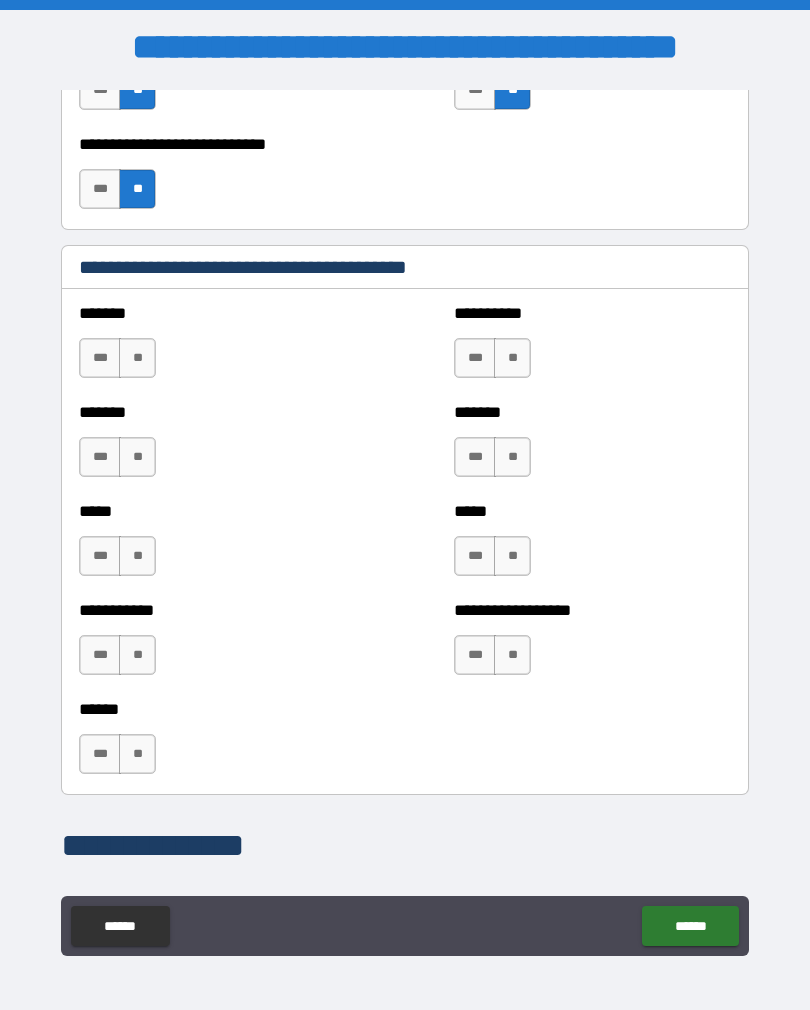 scroll, scrollTop: 1711, scrollLeft: 0, axis: vertical 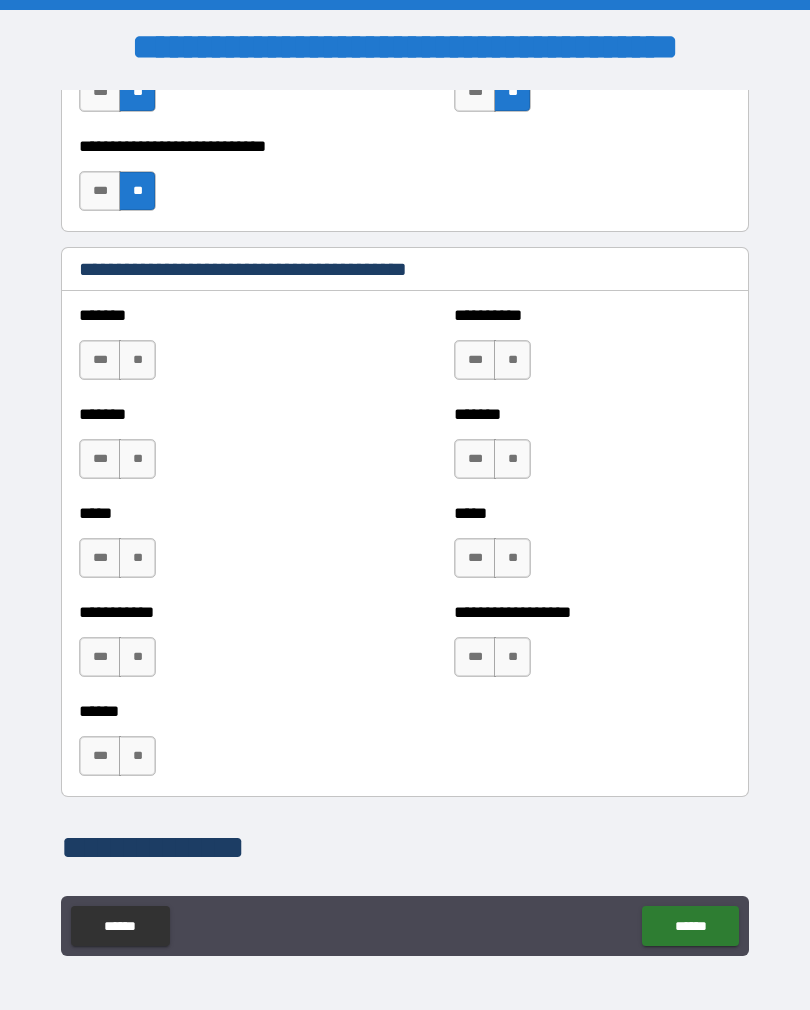 click on "**" at bounding box center (137, 459) 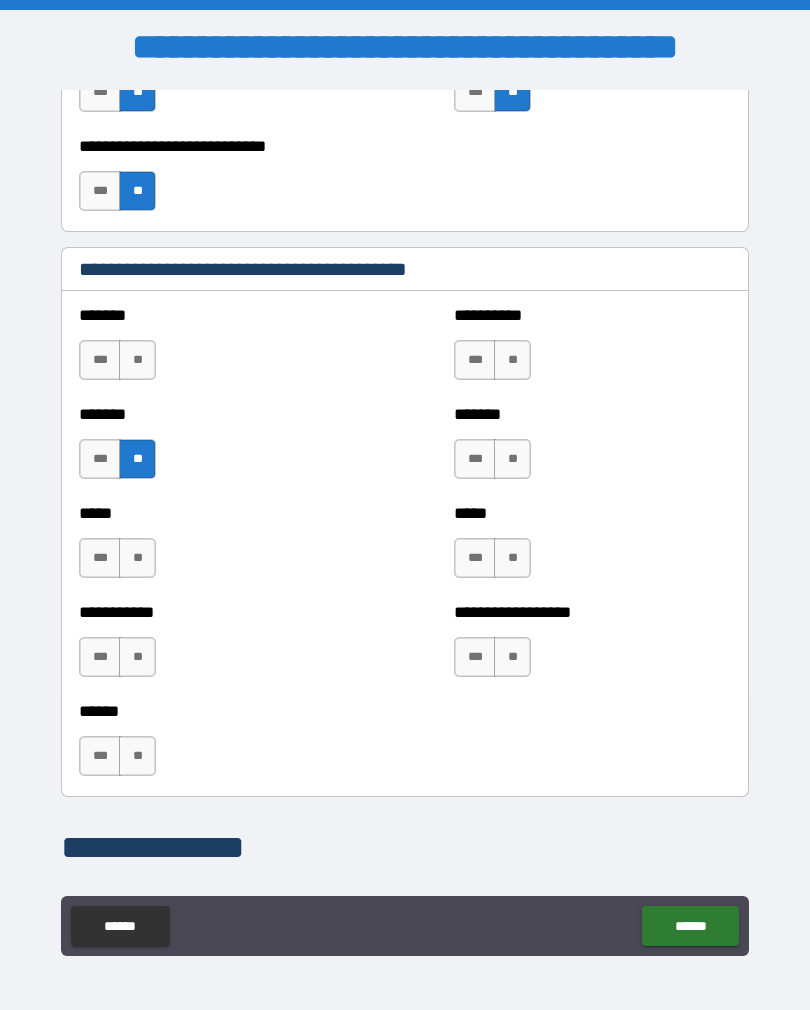 click on "**" at bounding box center (137, 360) 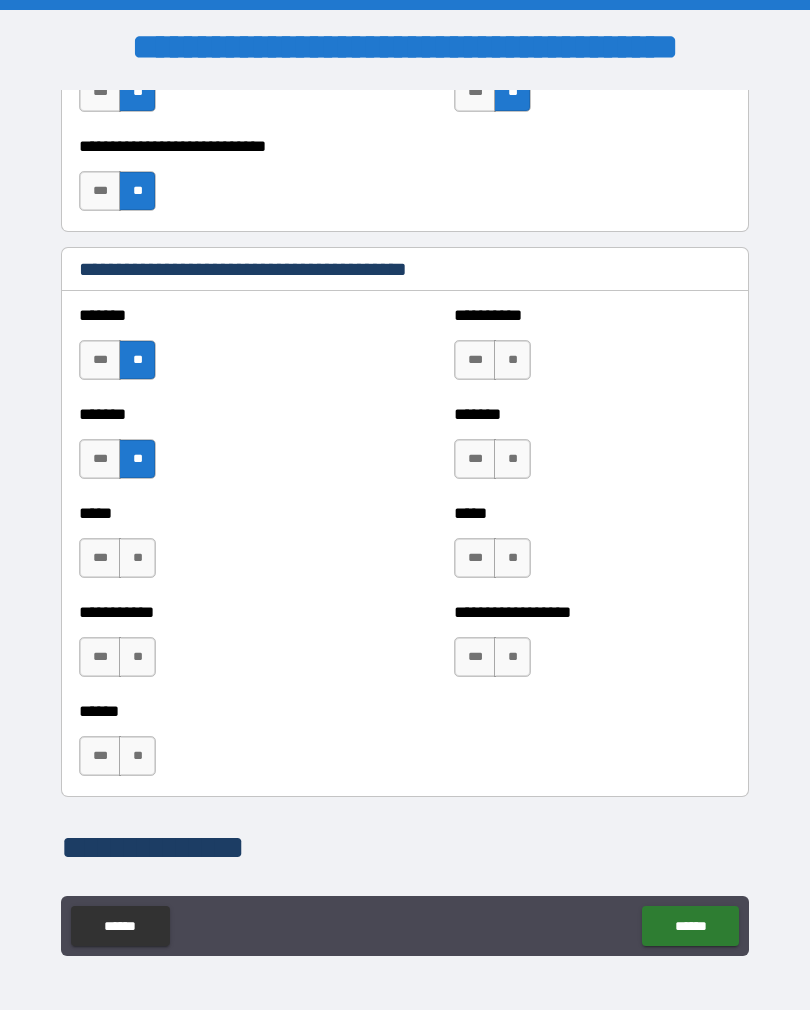 click on "**" at bounding box center (137, 558) 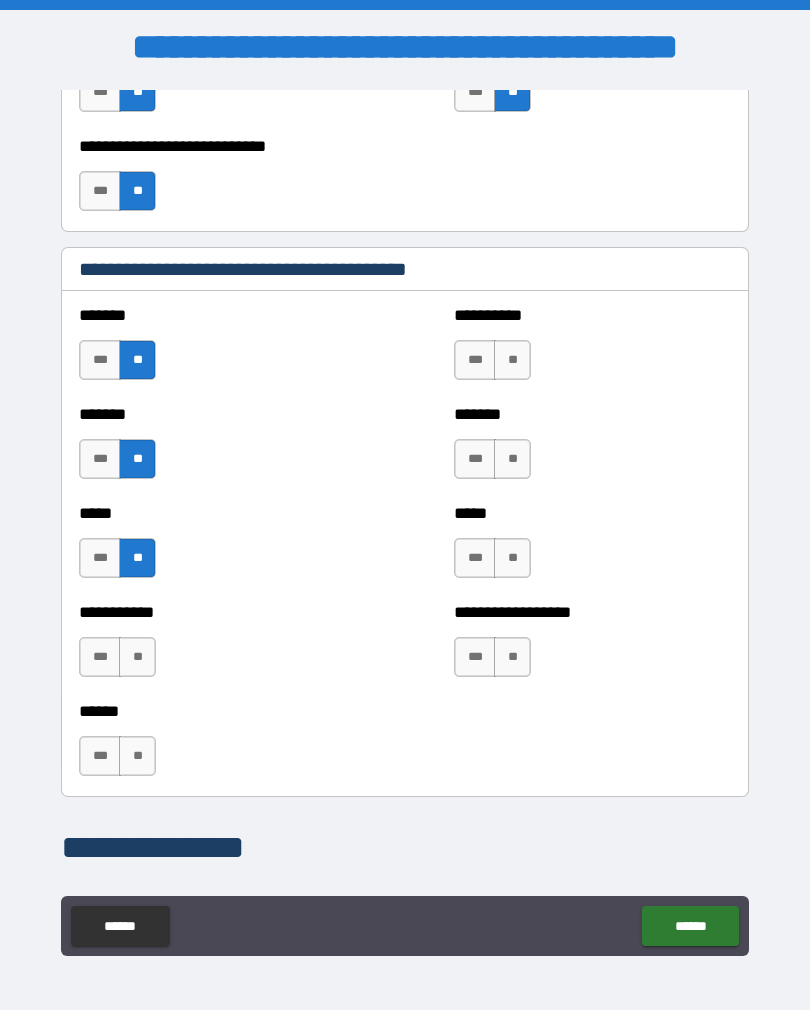 click on "**" at bounding box center (137, 657) 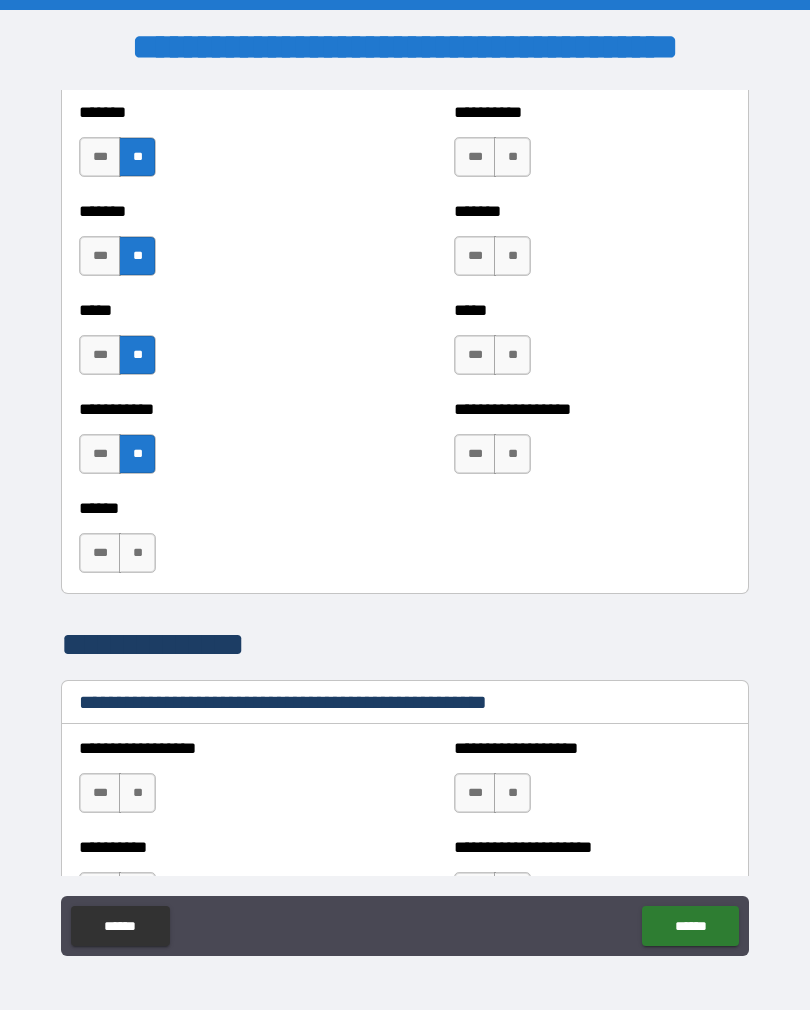 scroll, scrollTop: 1926, scrollLeft: 0, axis: vertical 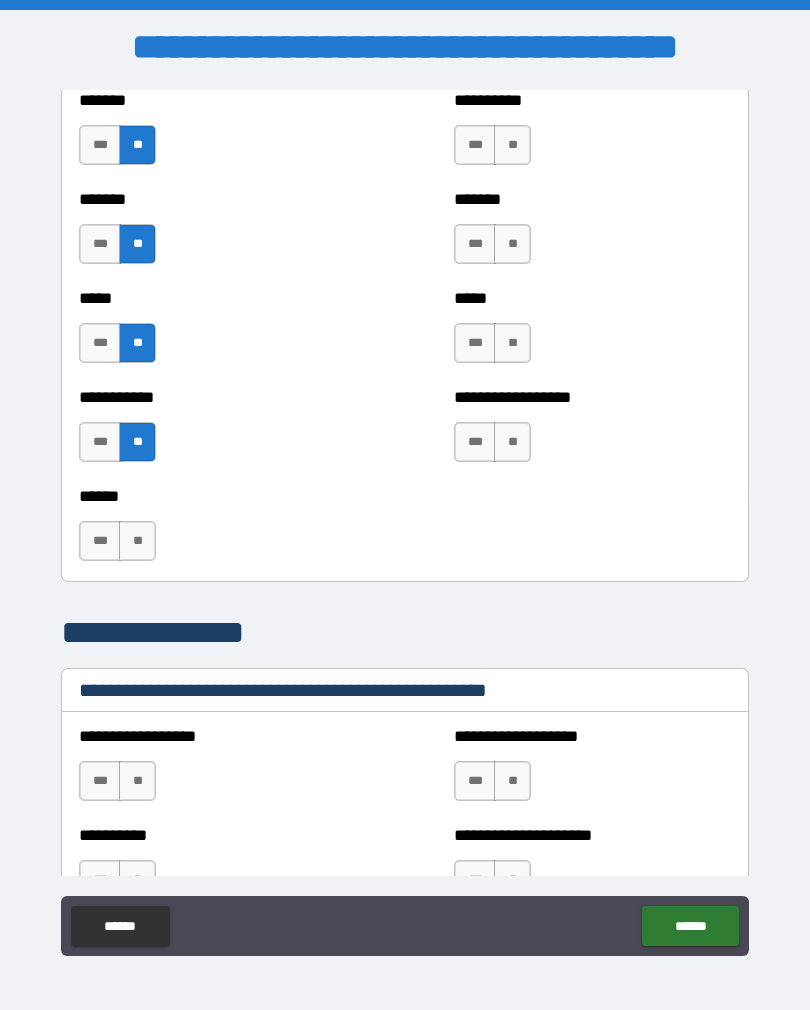 click on "**" at bounding box center [137, 541] 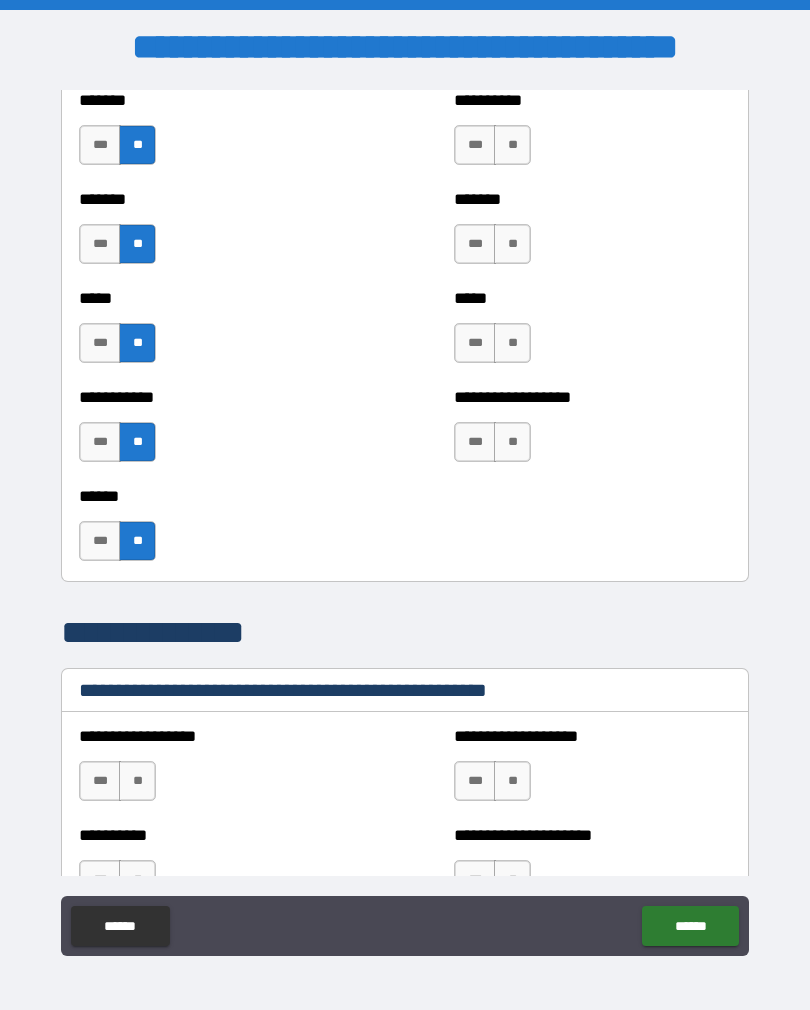 click on "**" at bounding box center [512, 442] 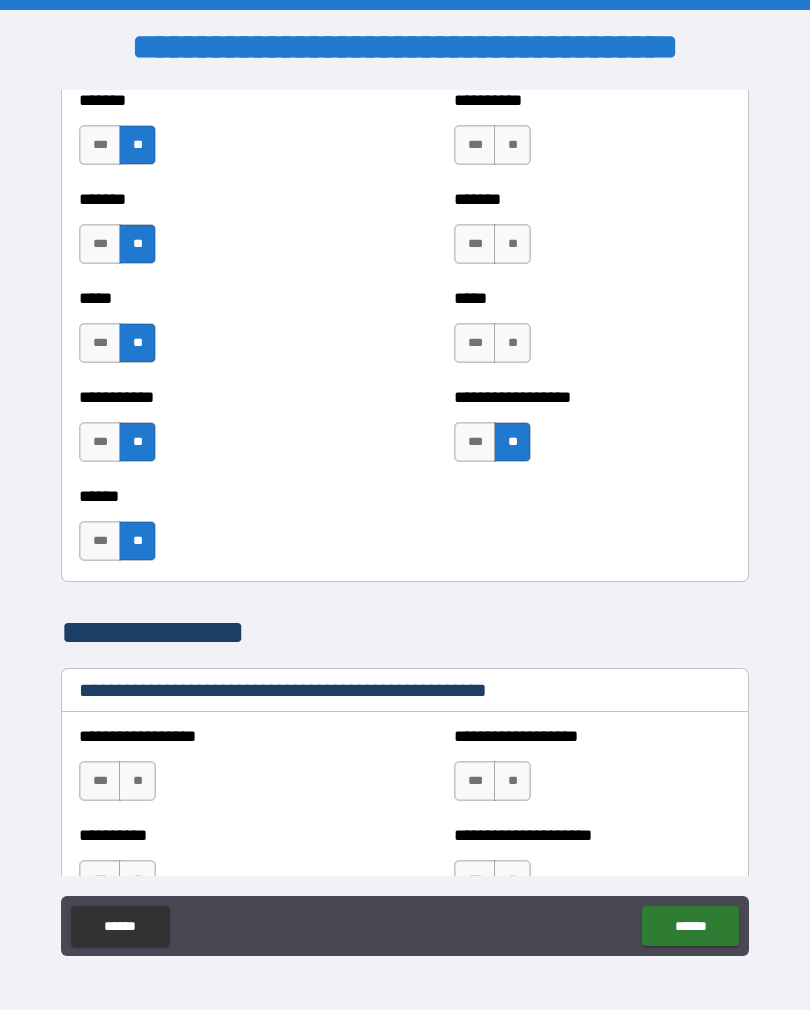 click on "**" at bounding box center (512, 343) 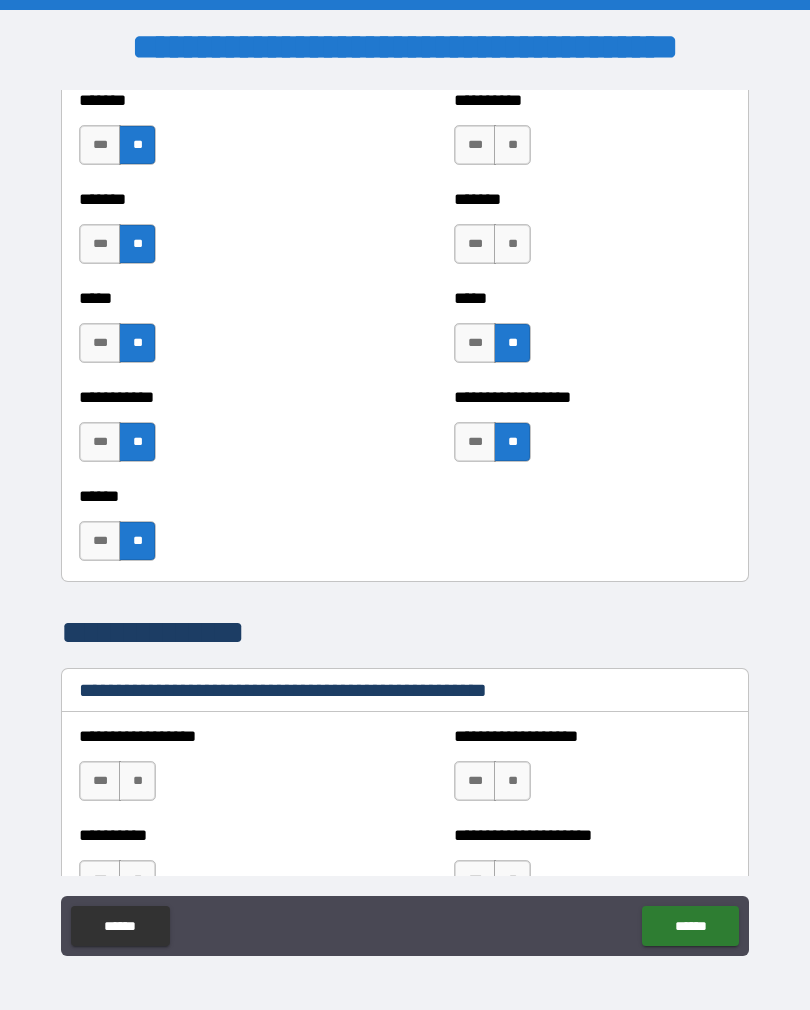 click on "**" at bounding box center [512, 244] 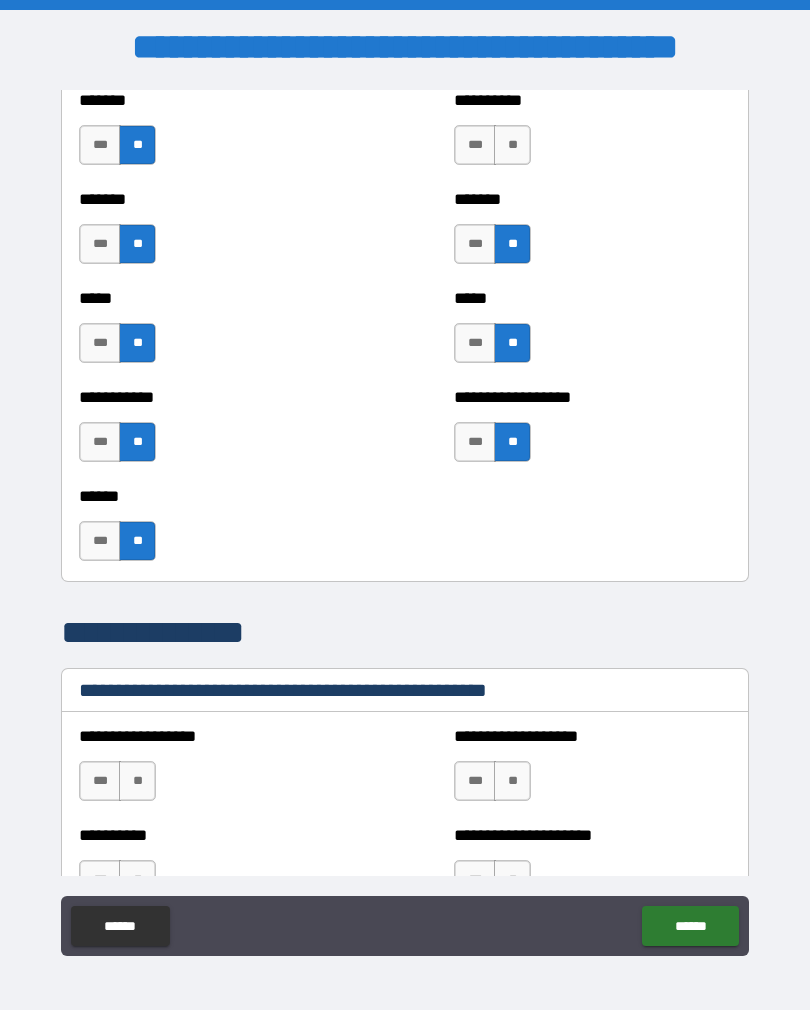 click on "**" at bounding box center [512, 145] 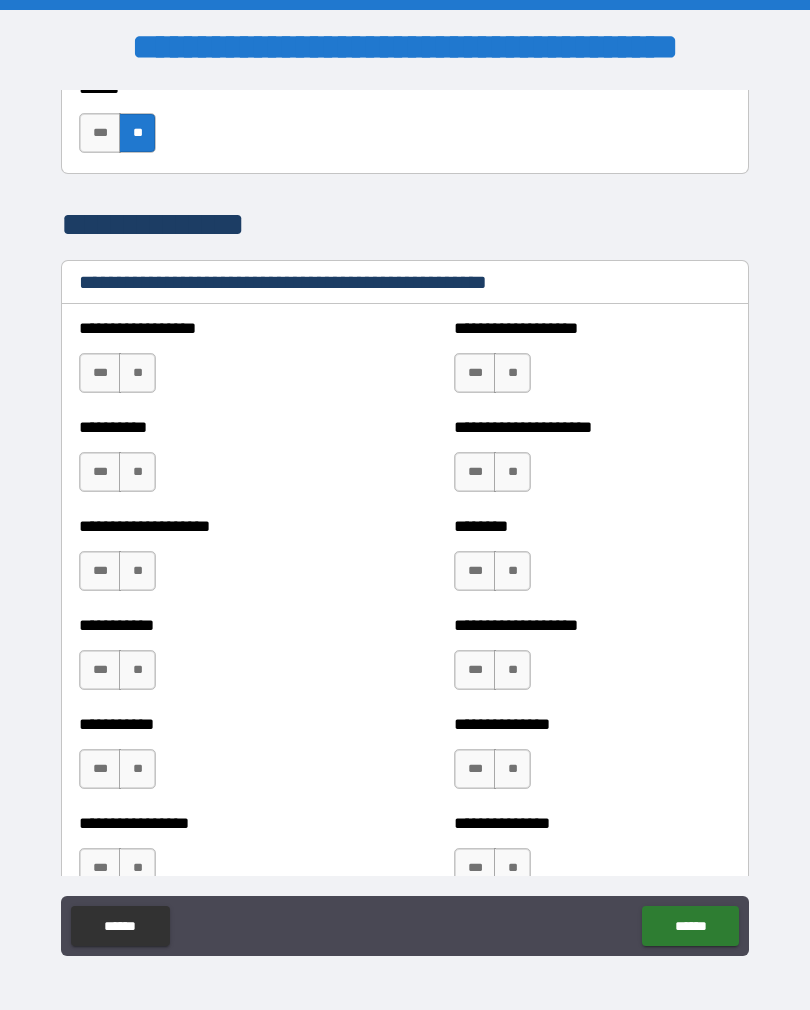 scroll, scrollTop: 2335, scrollLeft: 0, axis: vertical 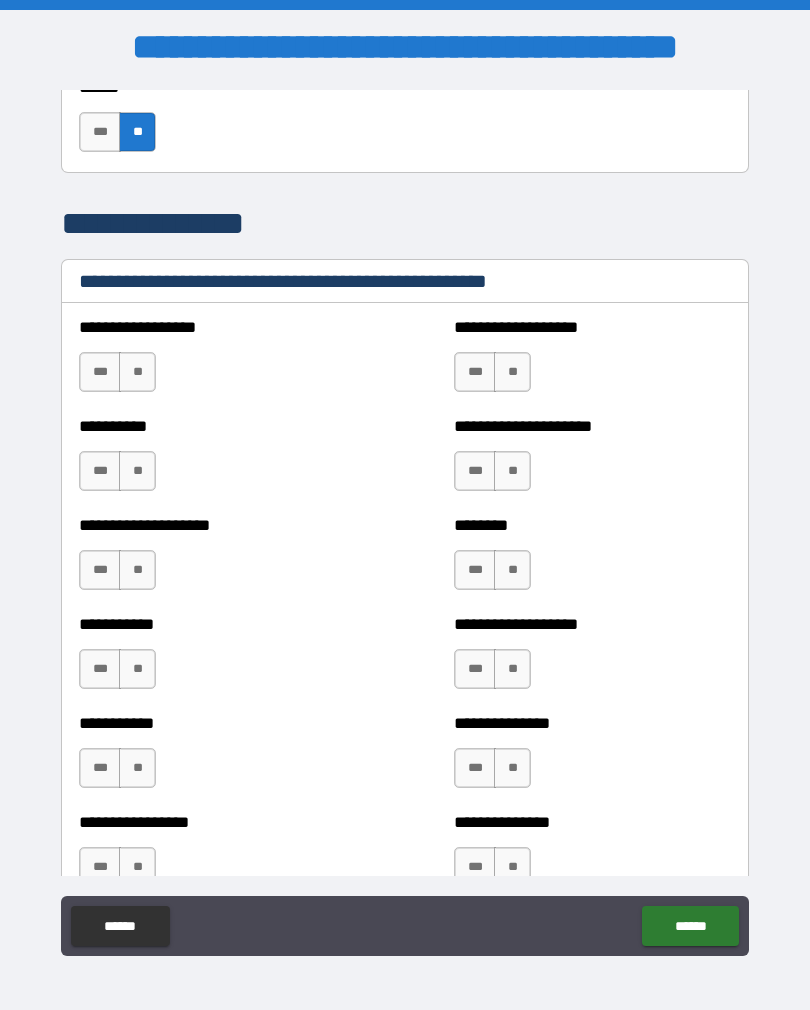 click on "**" at bounding box center (137, 372) 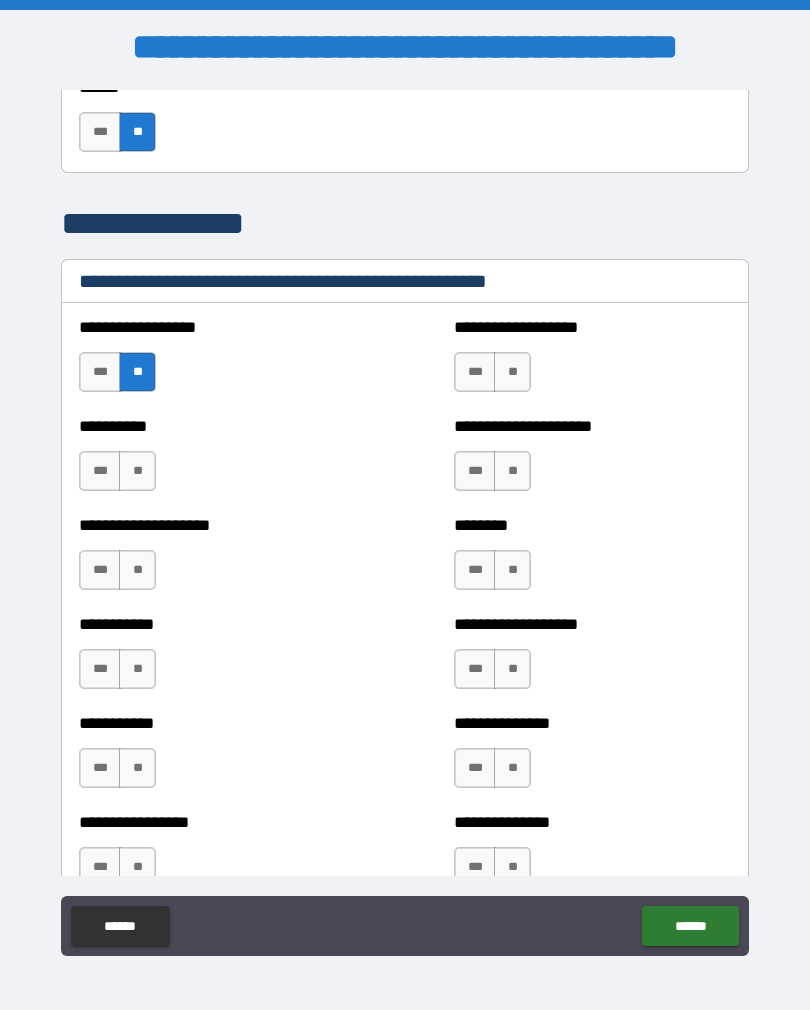 click on "**" at bounding box center (137, 471) 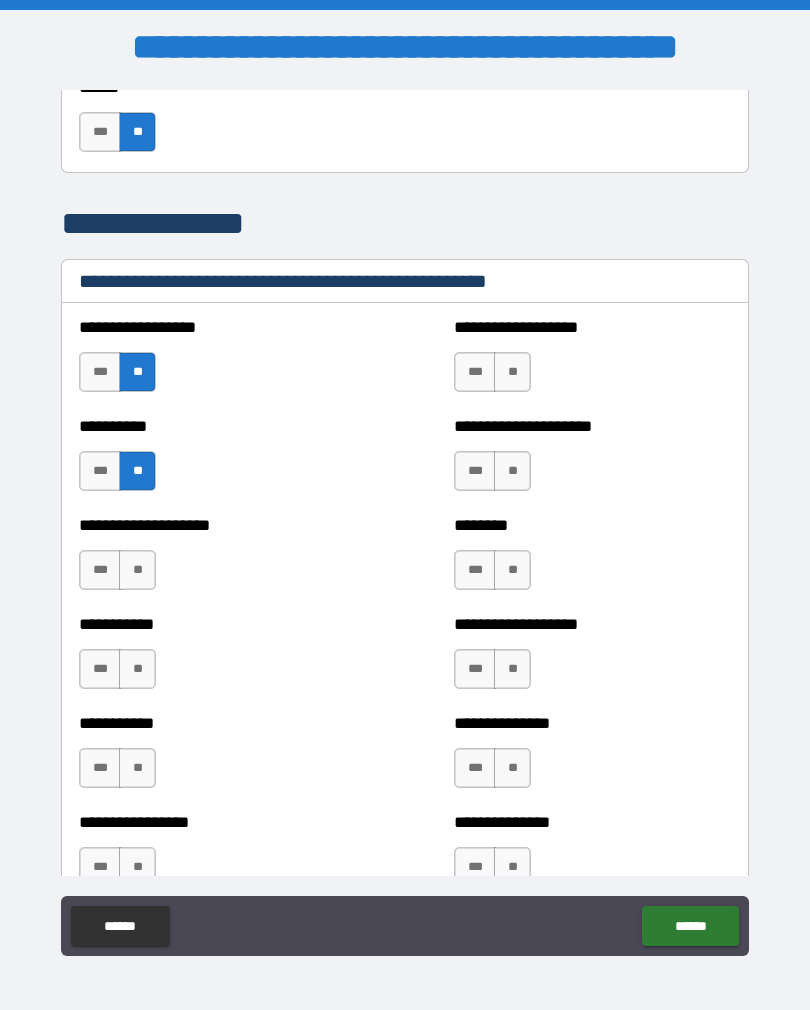 click on "**" at bounding box center [137, 570] 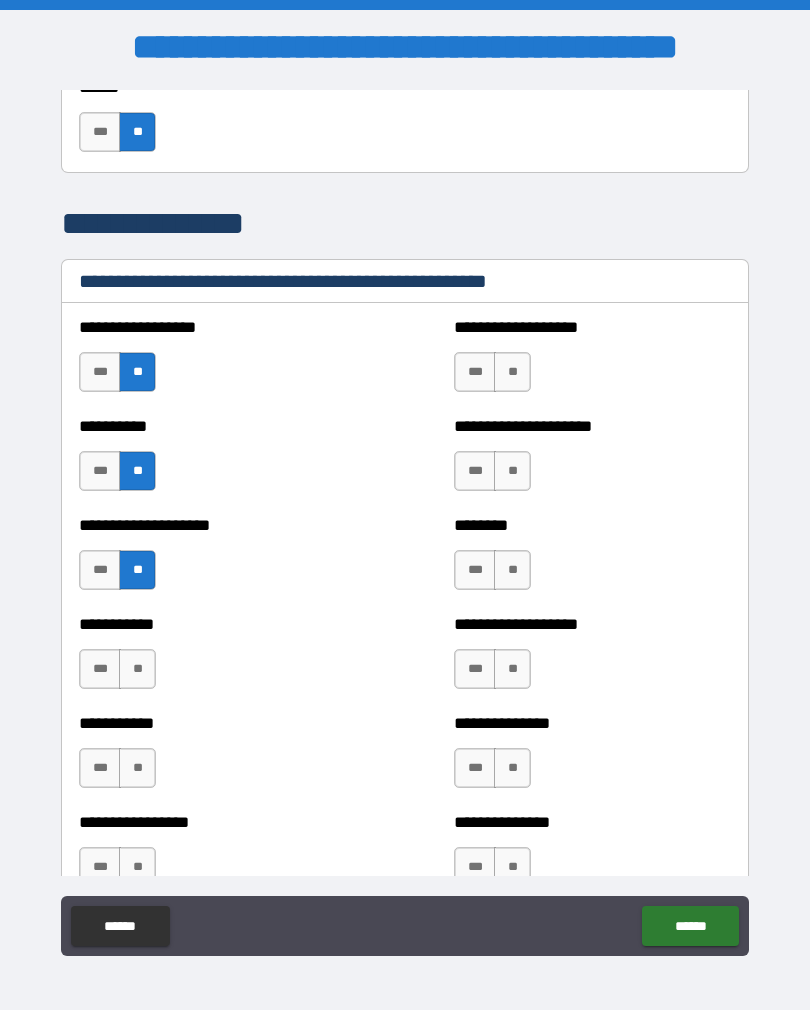 click on "**" at bounding box center (137, 669) 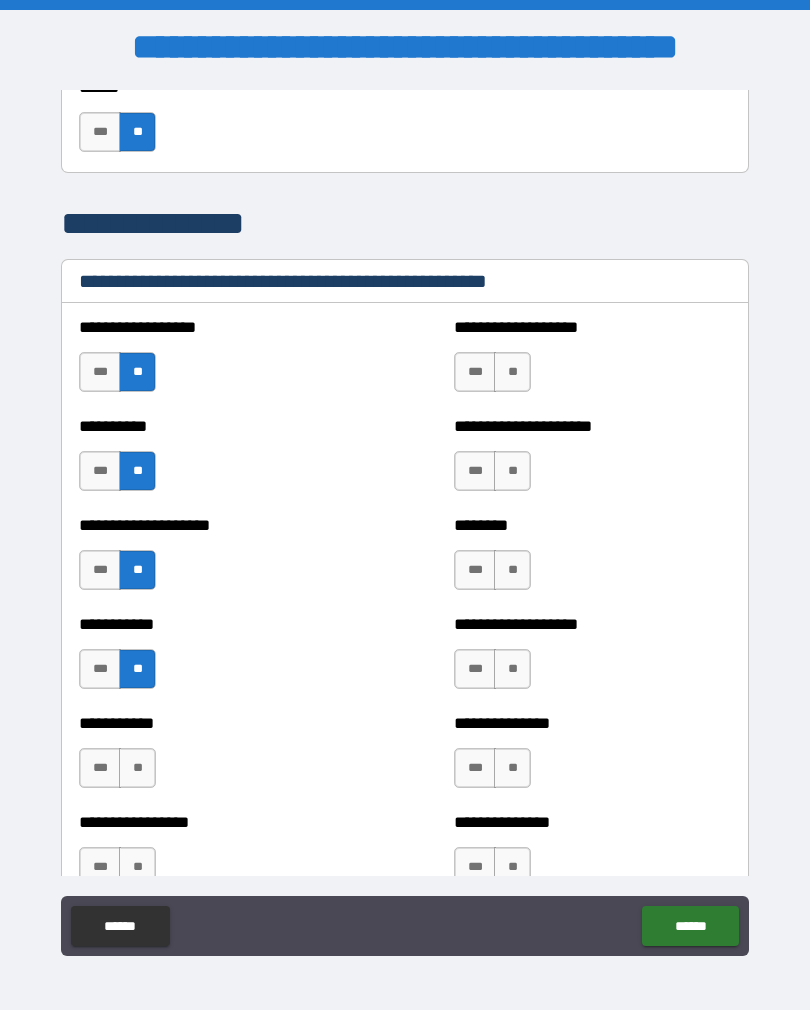 click on "**" at bounding box center [137, 768] 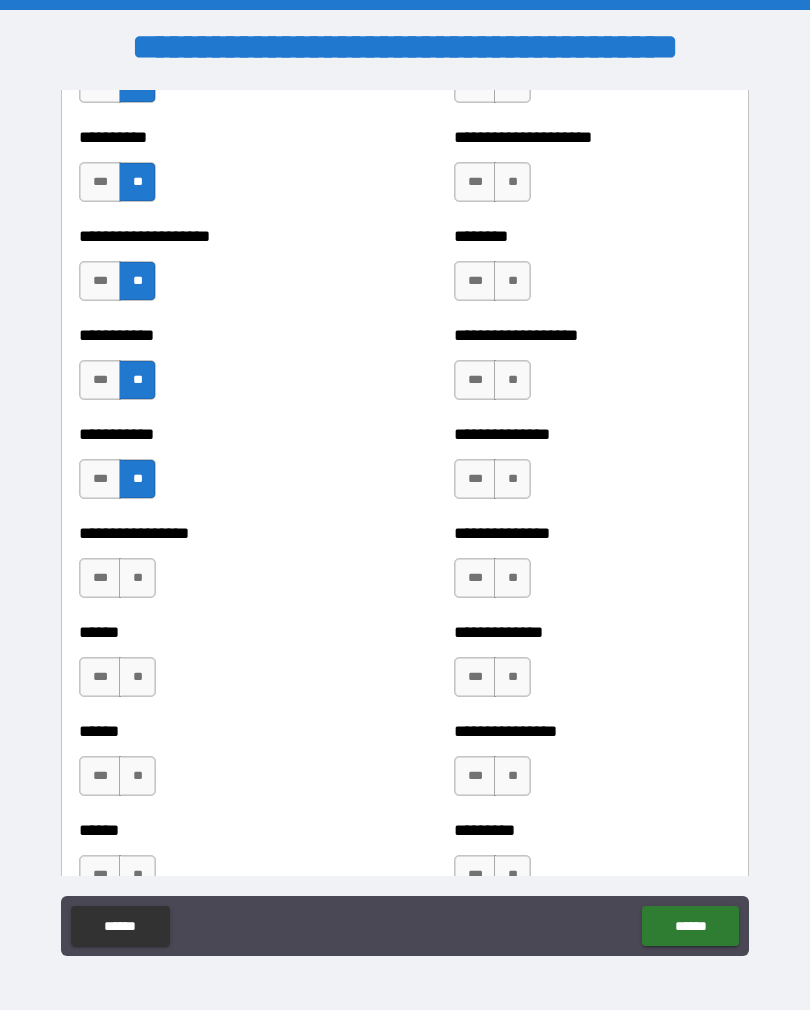 scroll, scrollTop: 2633, scrollLeft: 0, axis: vertical 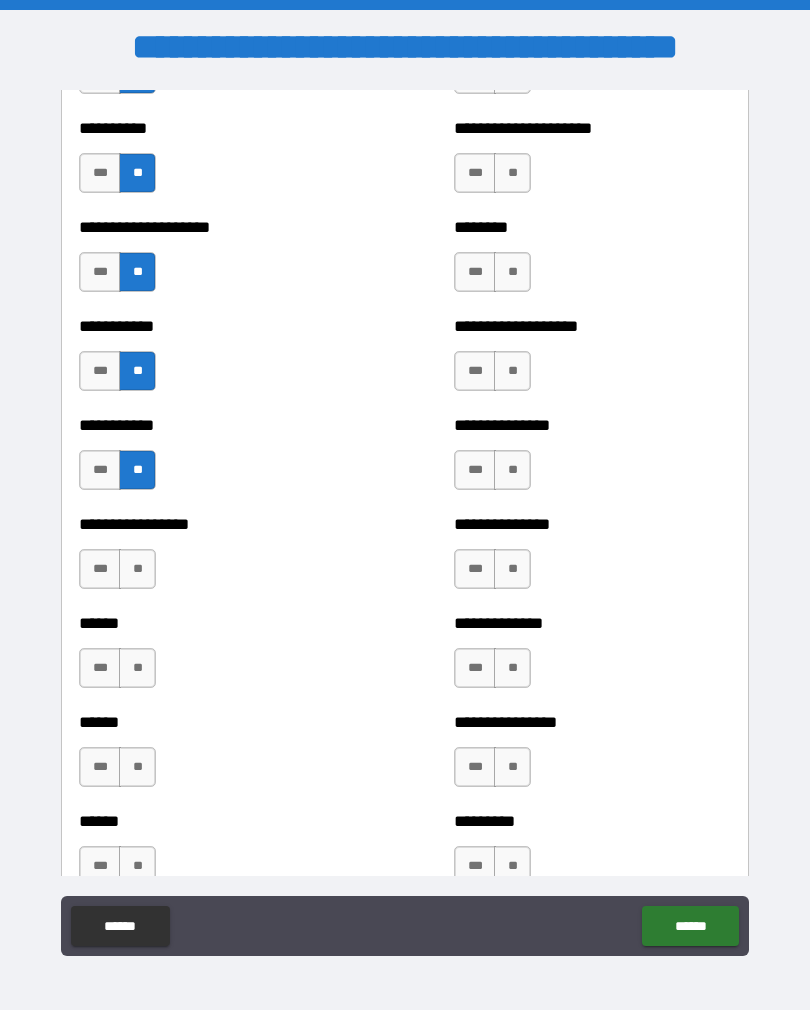 click on "**" at bounding box center (137, 569) 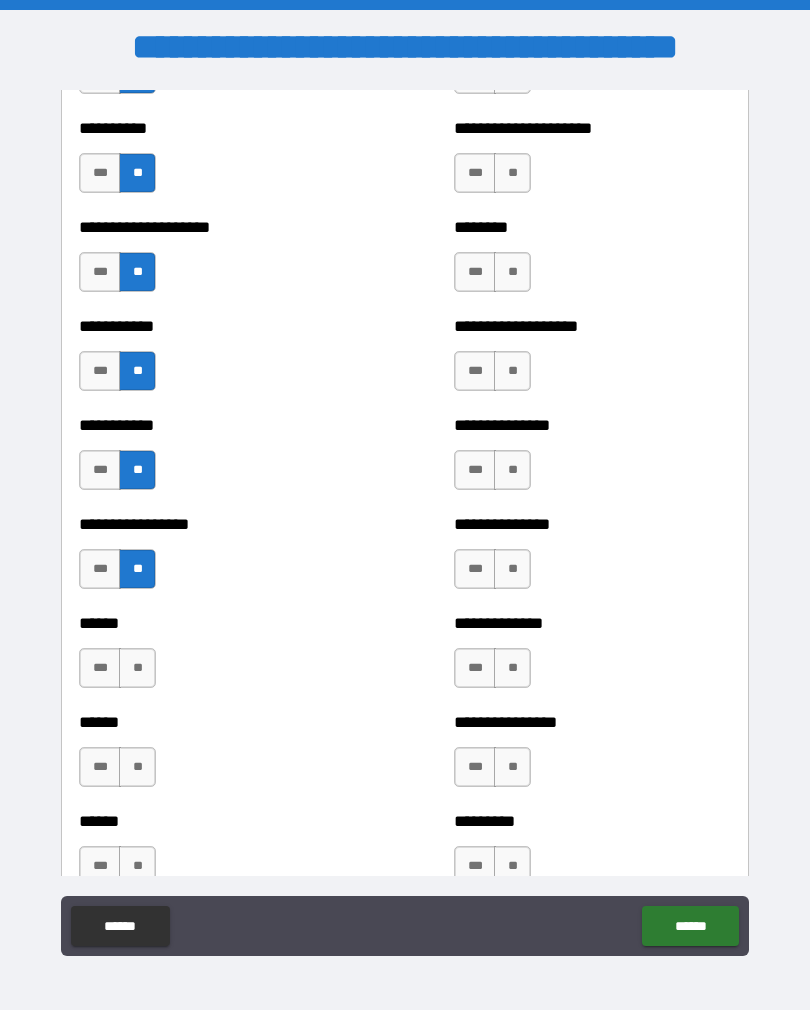 click on "**" at bounding box center [137, 668] 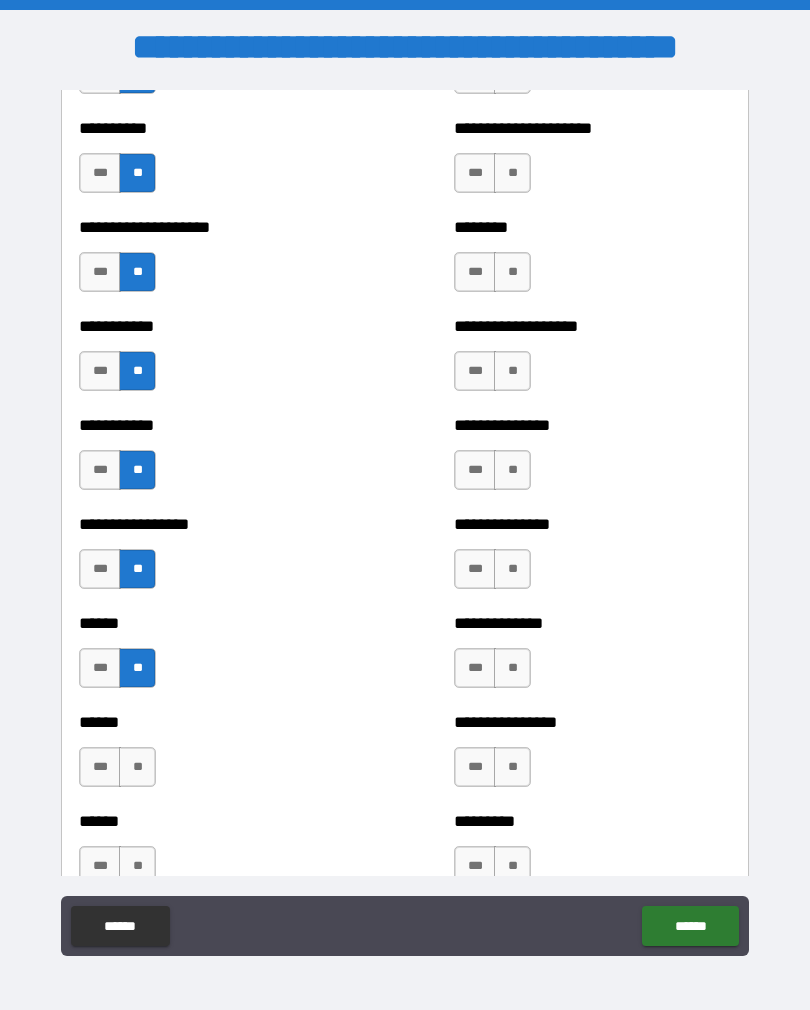 click on "**" at bounding box center (137, 767) 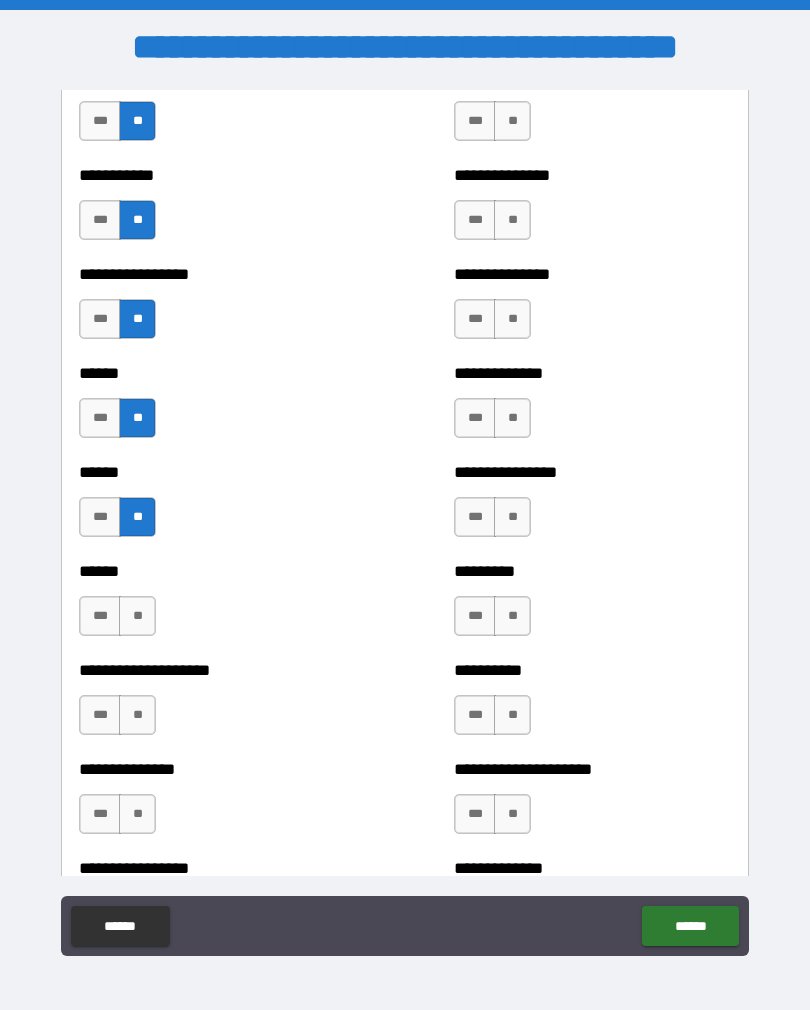 scroll, scrollTop: 2905, scrollLeft: 0, axis: vertical 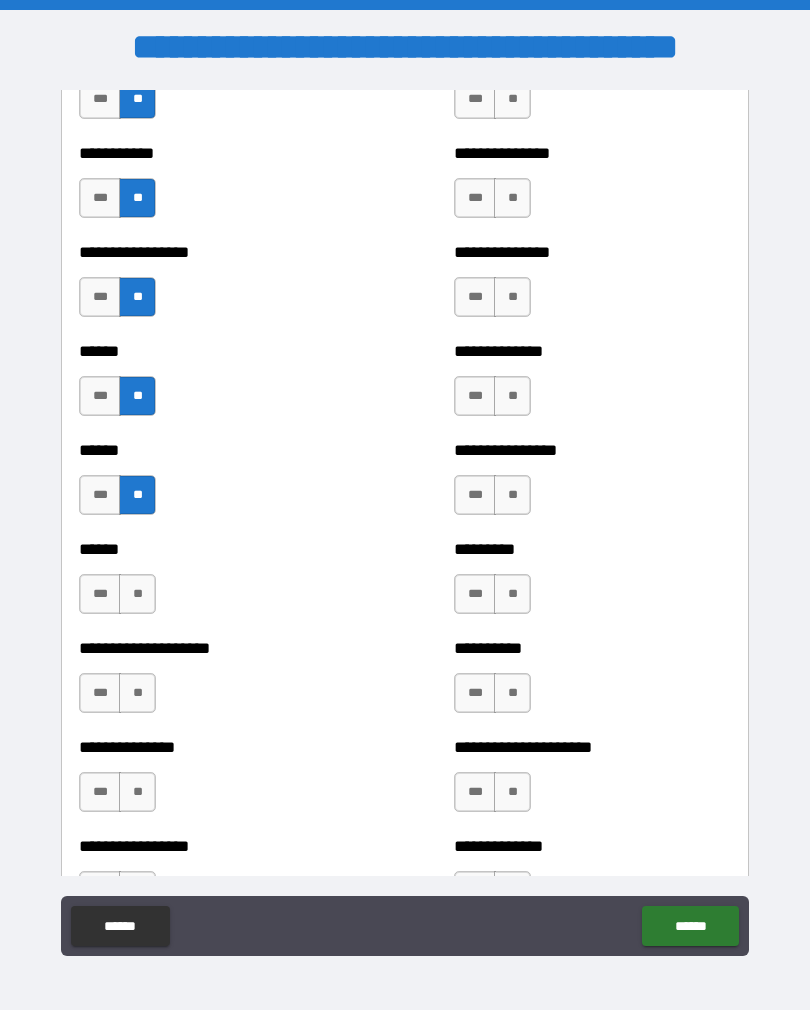 click on "**" at bounding box center [137, 594] 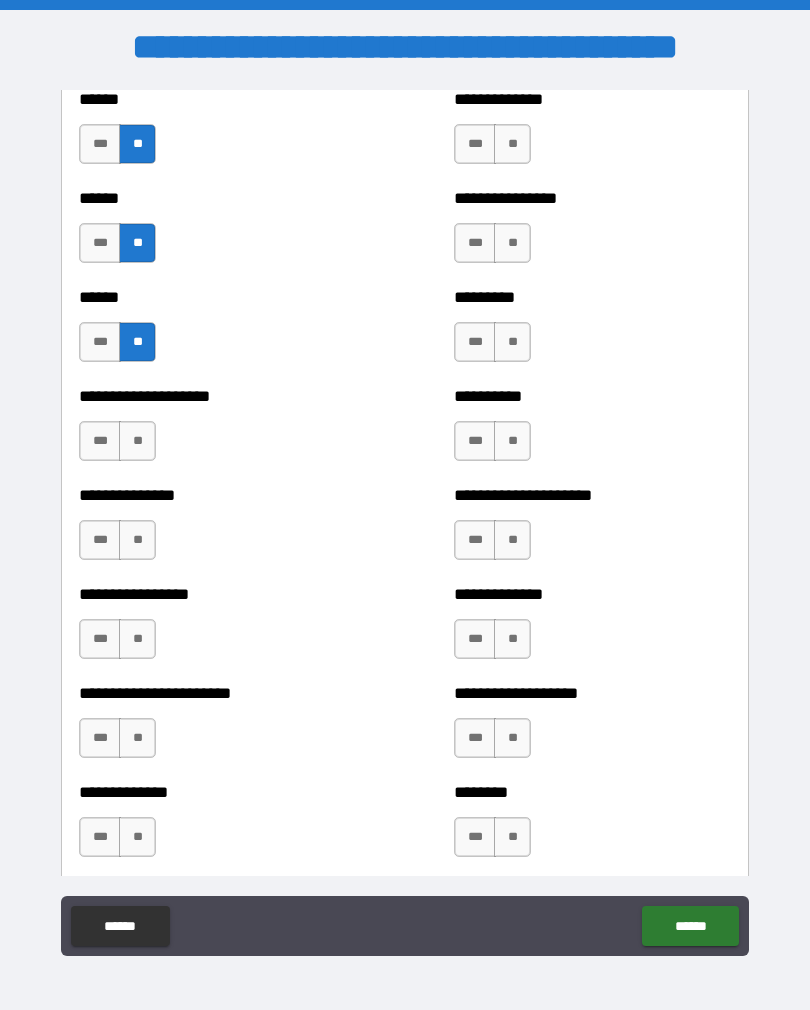 scroll, scrollTop: 3160, scrollLeft: 0, axis: vertical 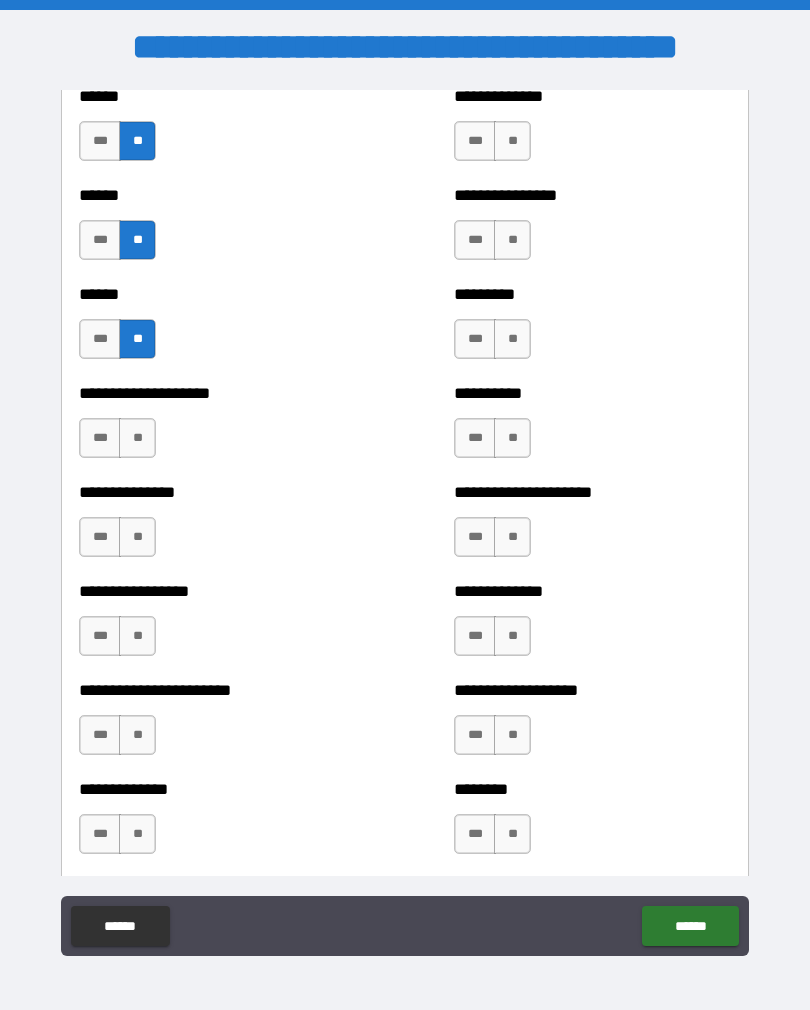 click on "**" at bounding box center [137, 438] 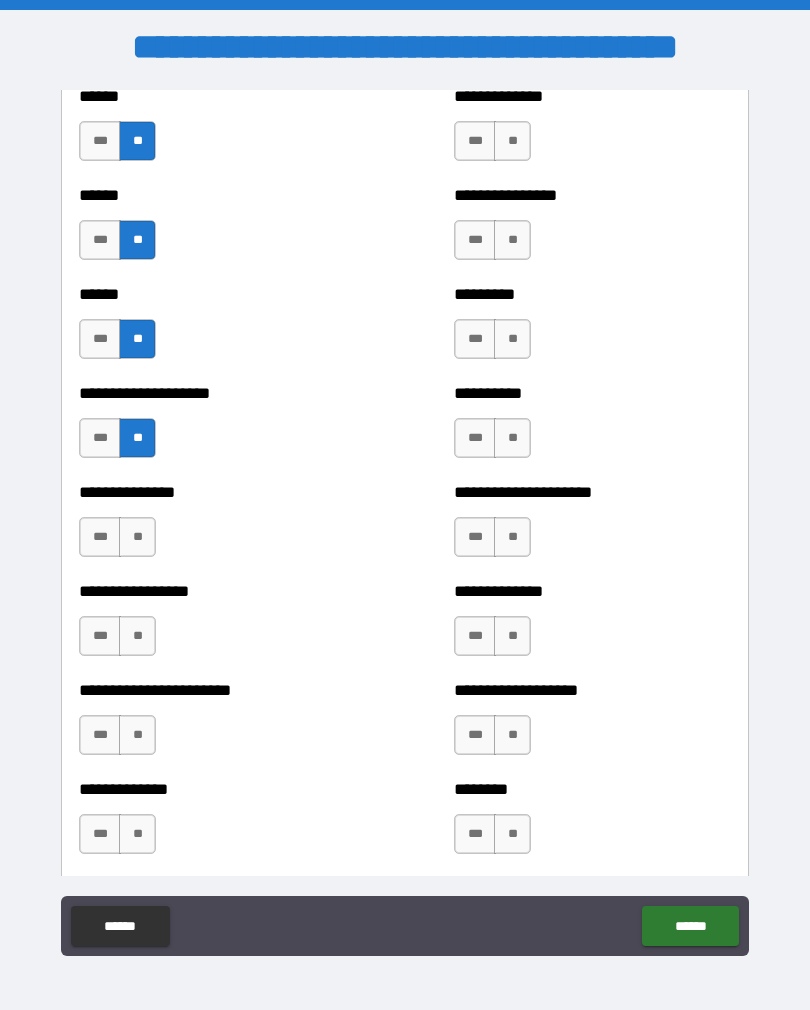 click on "**" at bounding box center [137, 537] 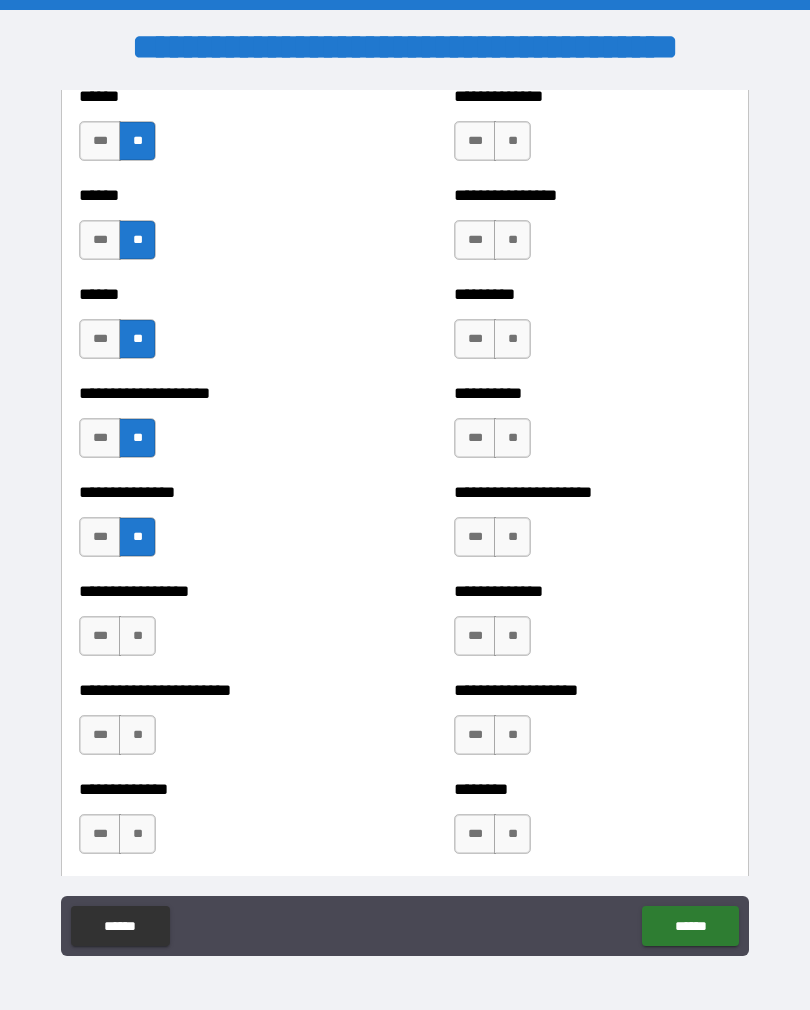 click on "**" at bounding box center (137, 636) 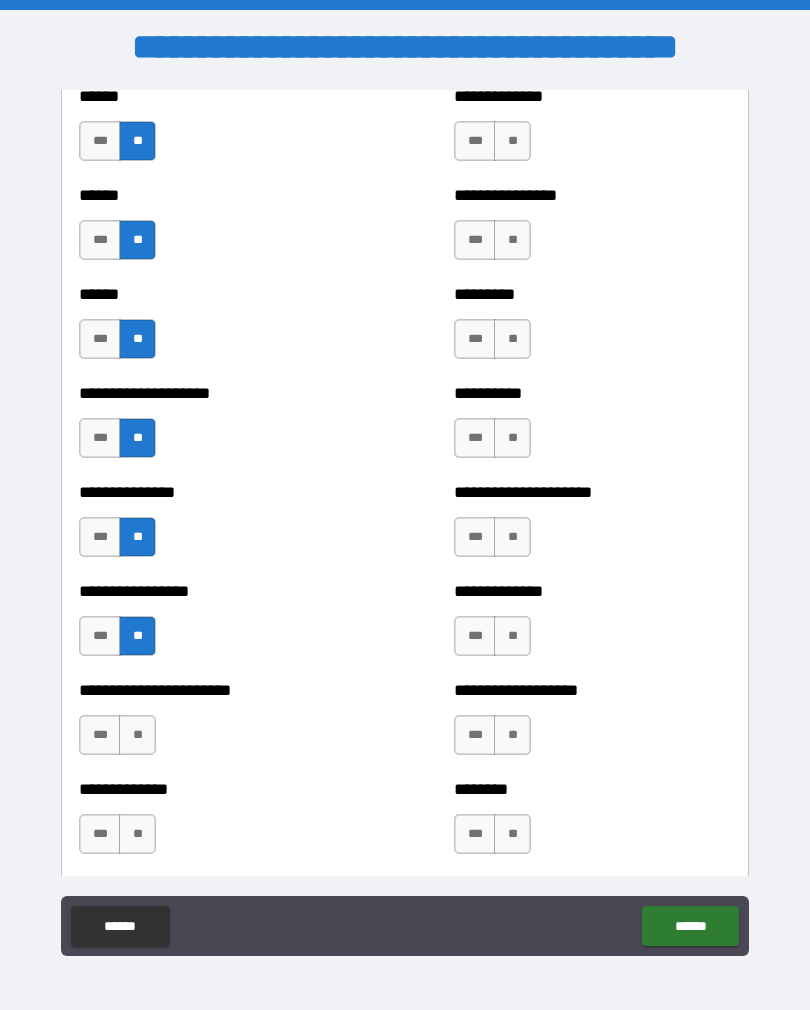 click on "**" at bounding box center [137, 735] 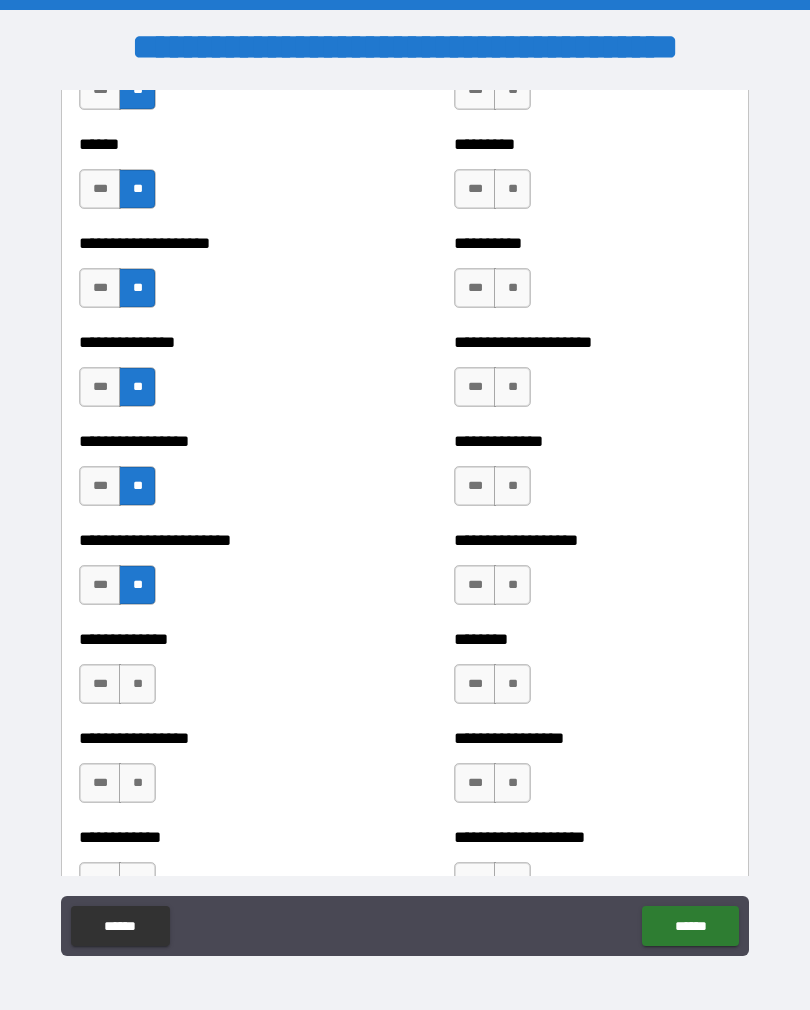 scroll, scrollTop: 3354, scrollLeft: 0, axis: vertical 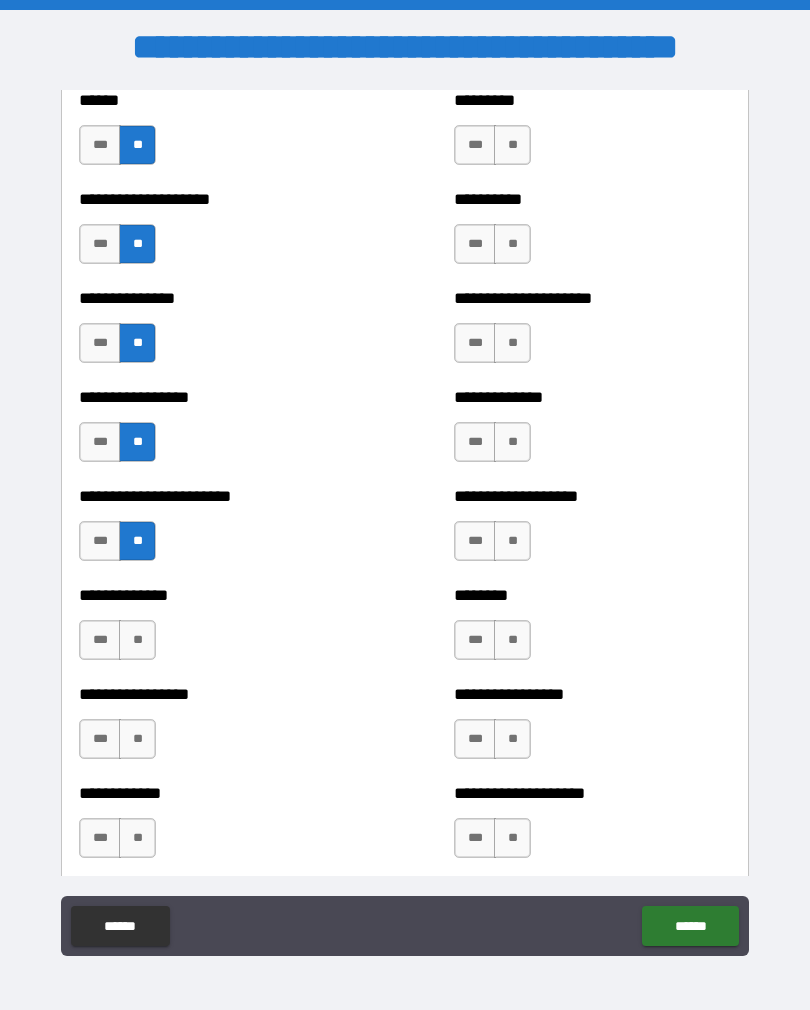 click on "**" at bounding box center (137, 640) 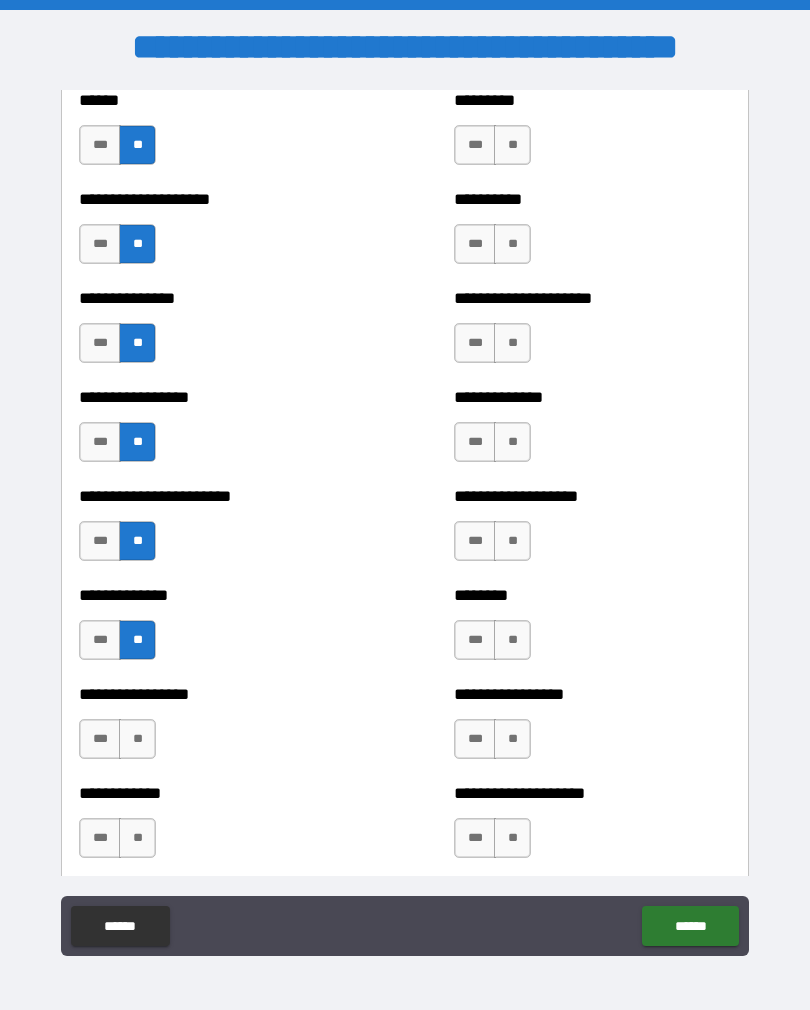 click on "**" at bounding box center (137, 739) 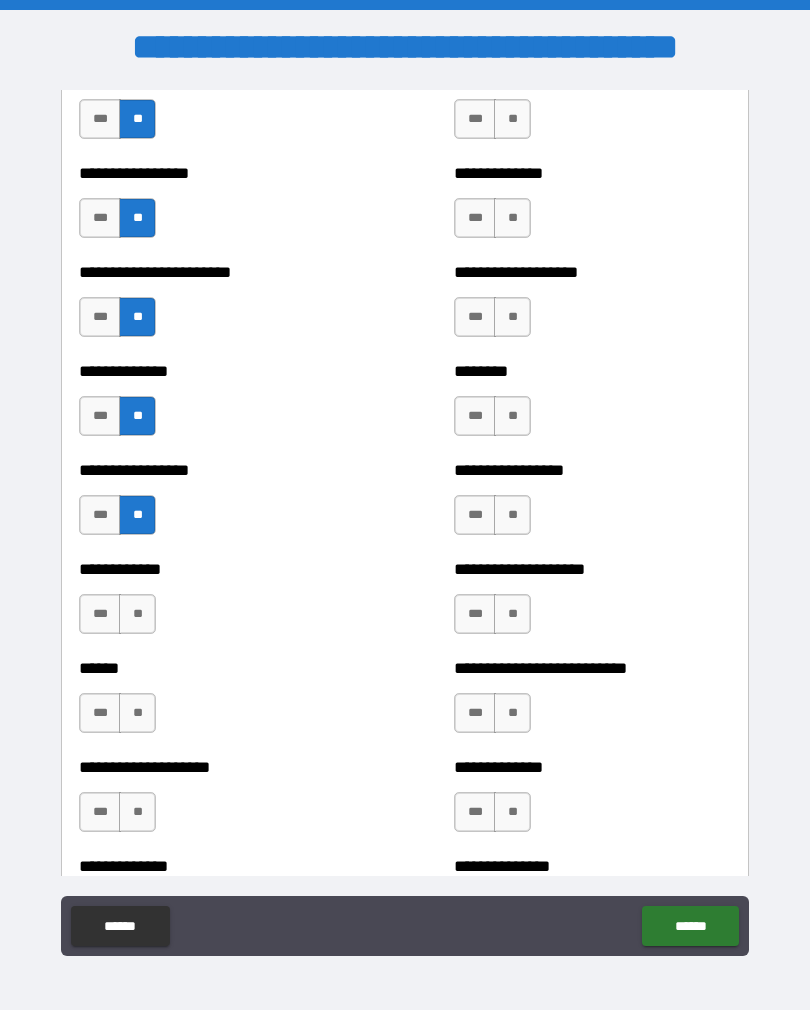 scroll, scrollTop: 3583, scrollLeft: 0, axis: vertical 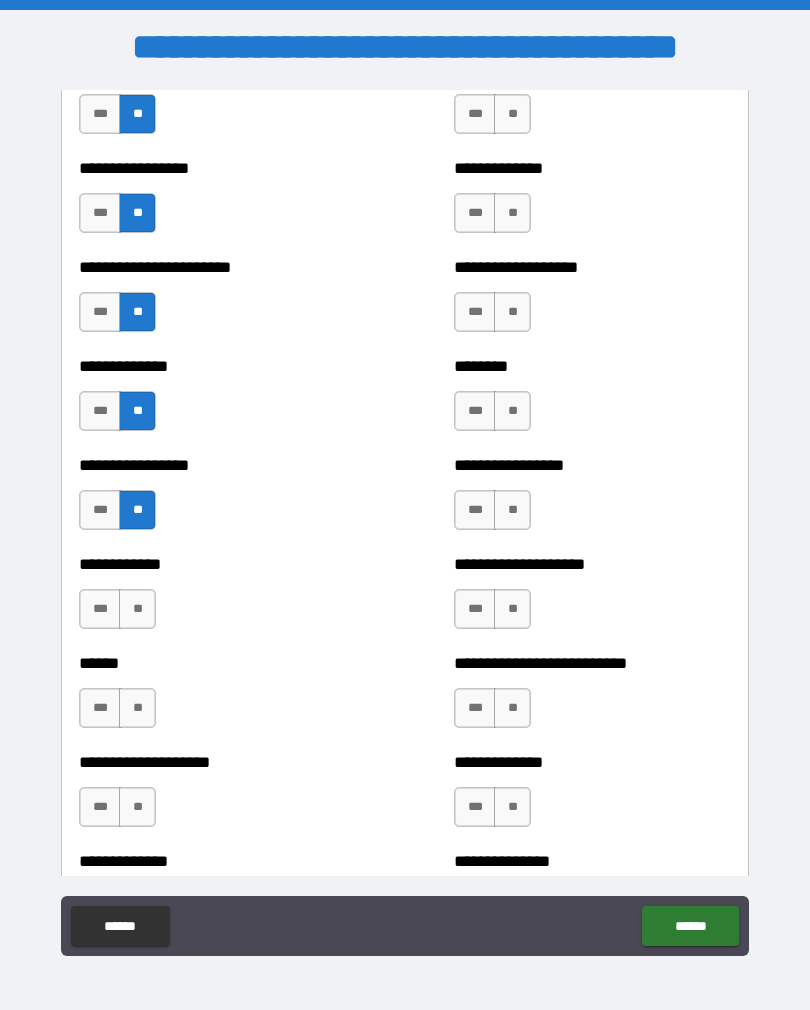 click on "**" at bounding box center [137, 609] 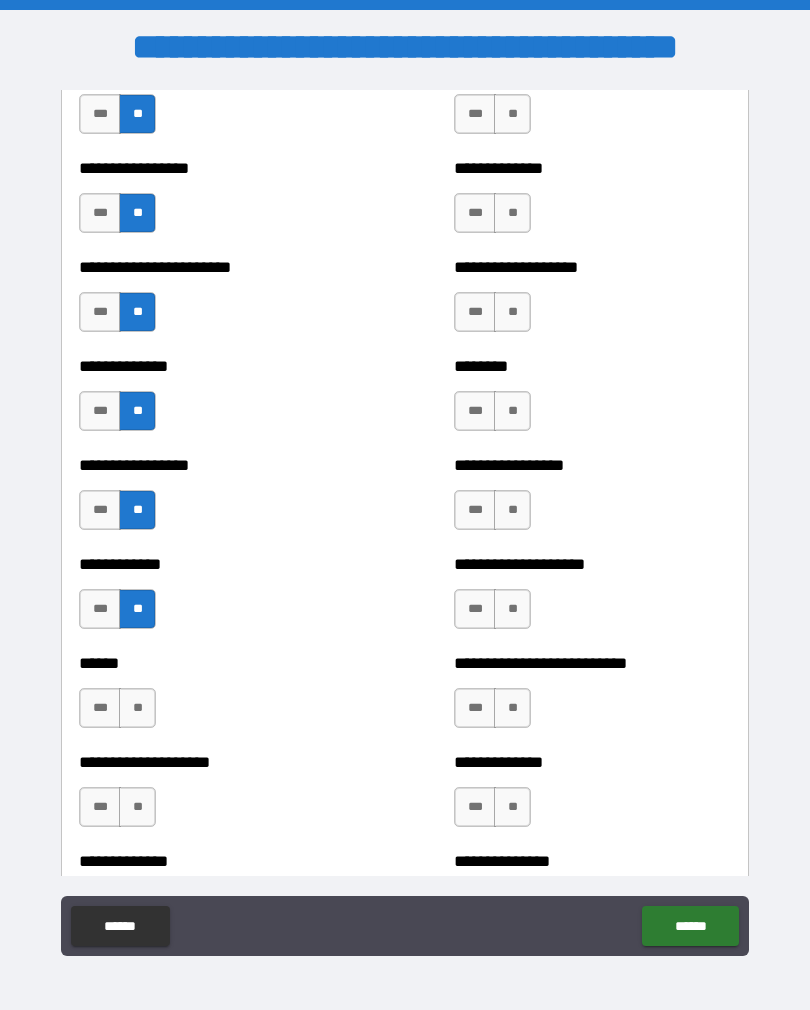 click on "**" at bounding box center (137, 708) 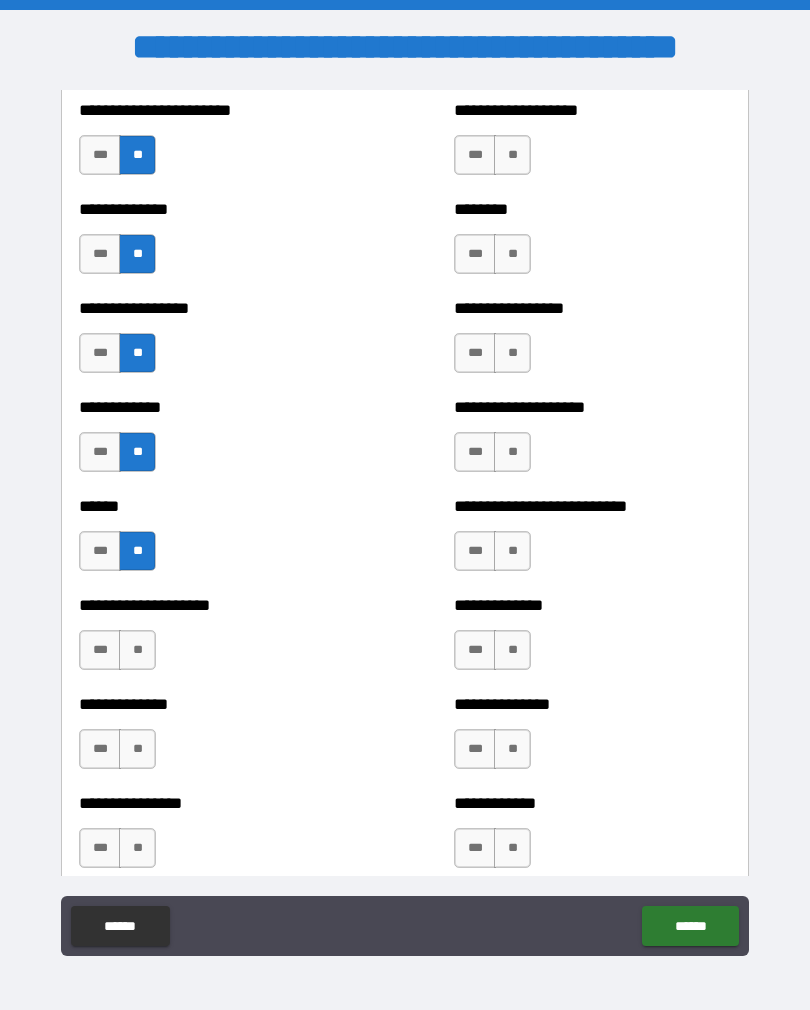 scroll, scrollTop: 3763, scrollLeft: 0, axis: vertical 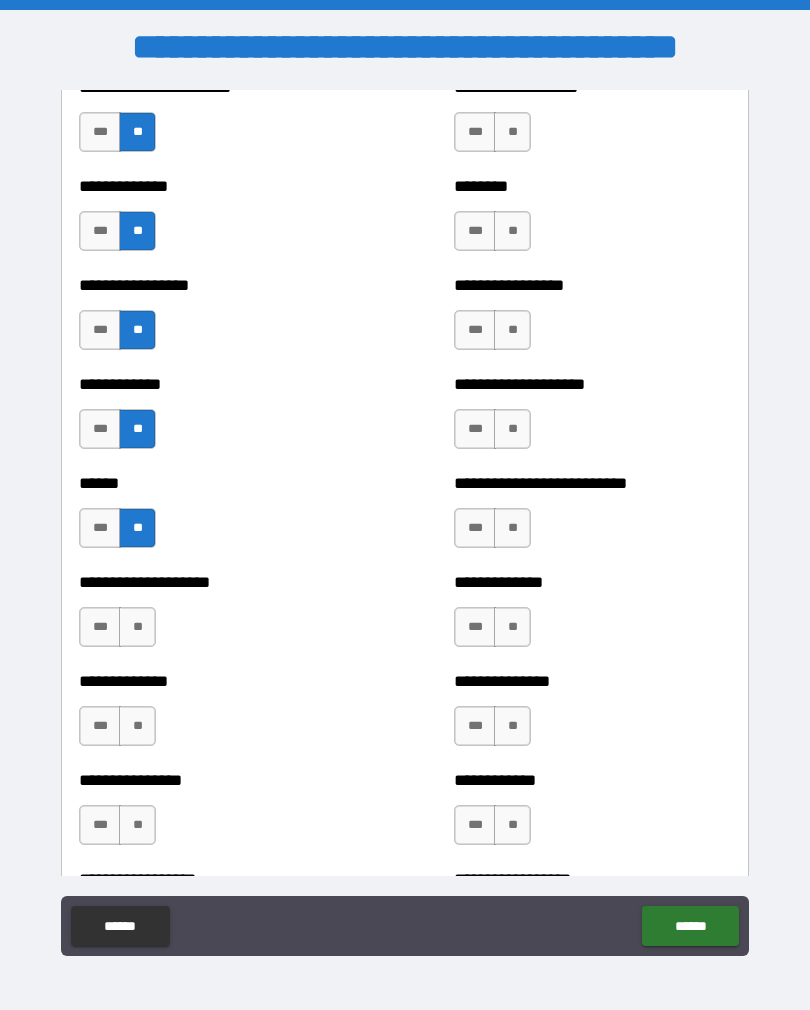 click on "**" at bounding box center [137, 627] 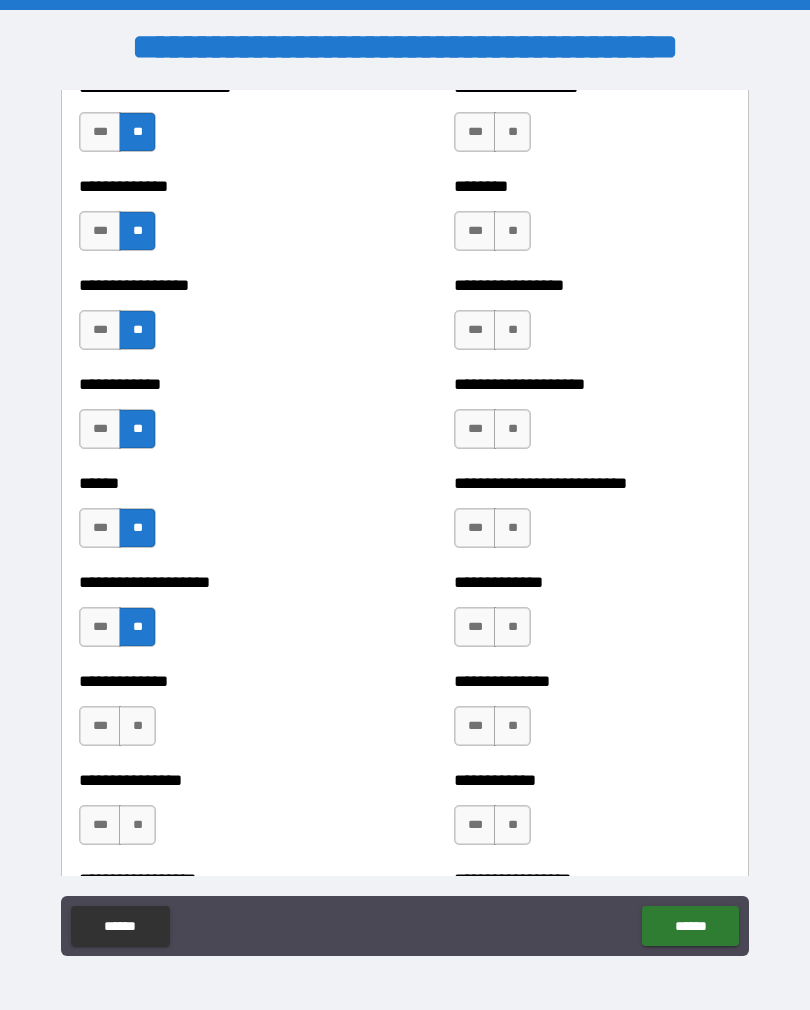 click on "**" at bounding box center (137, 726) 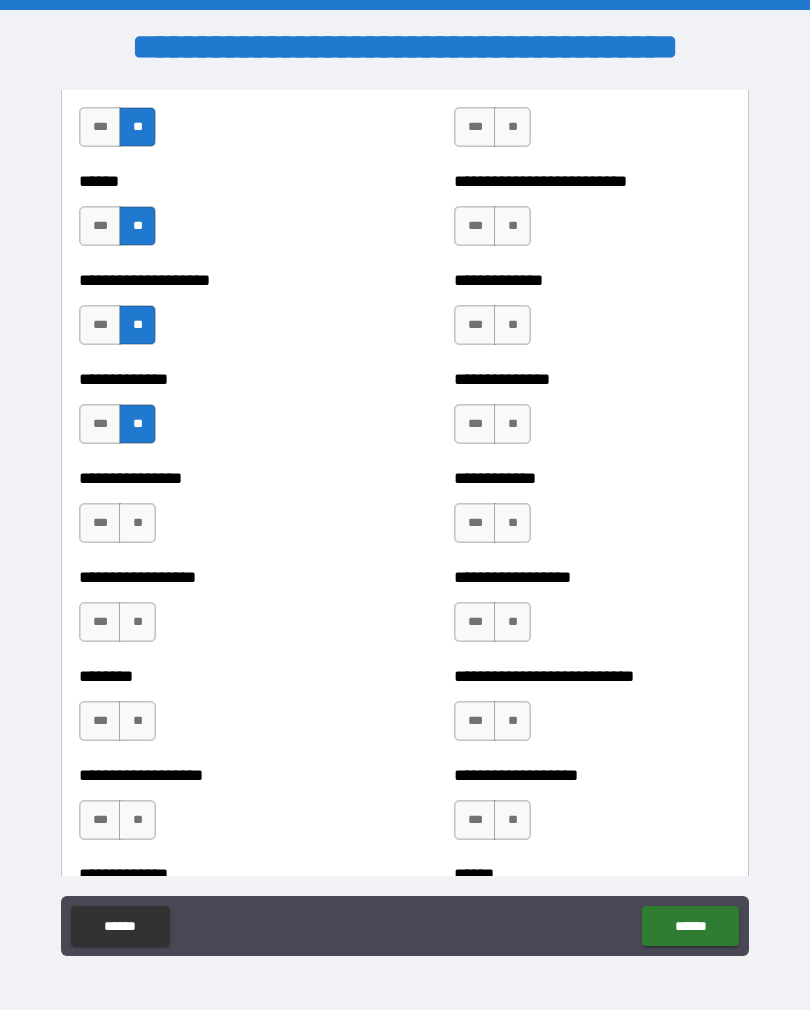 scroll, scrollTop: 4071, scrollLeft: 0, axis: vertical 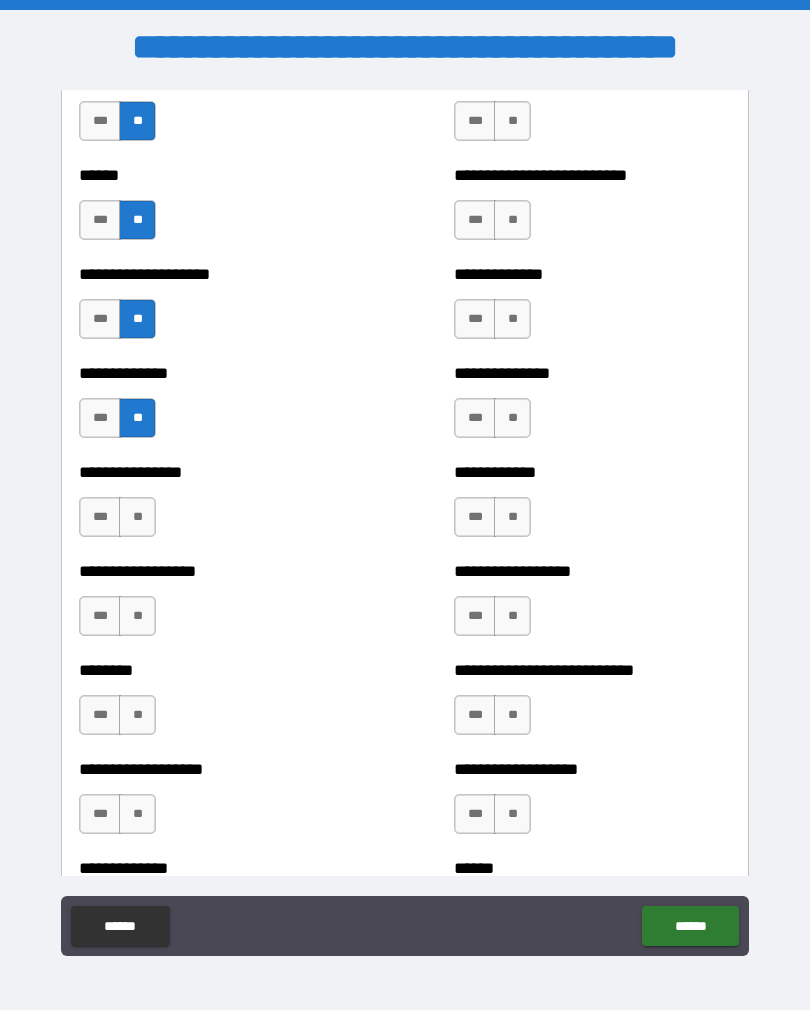 click on "**" at bounding box center [137, 517] 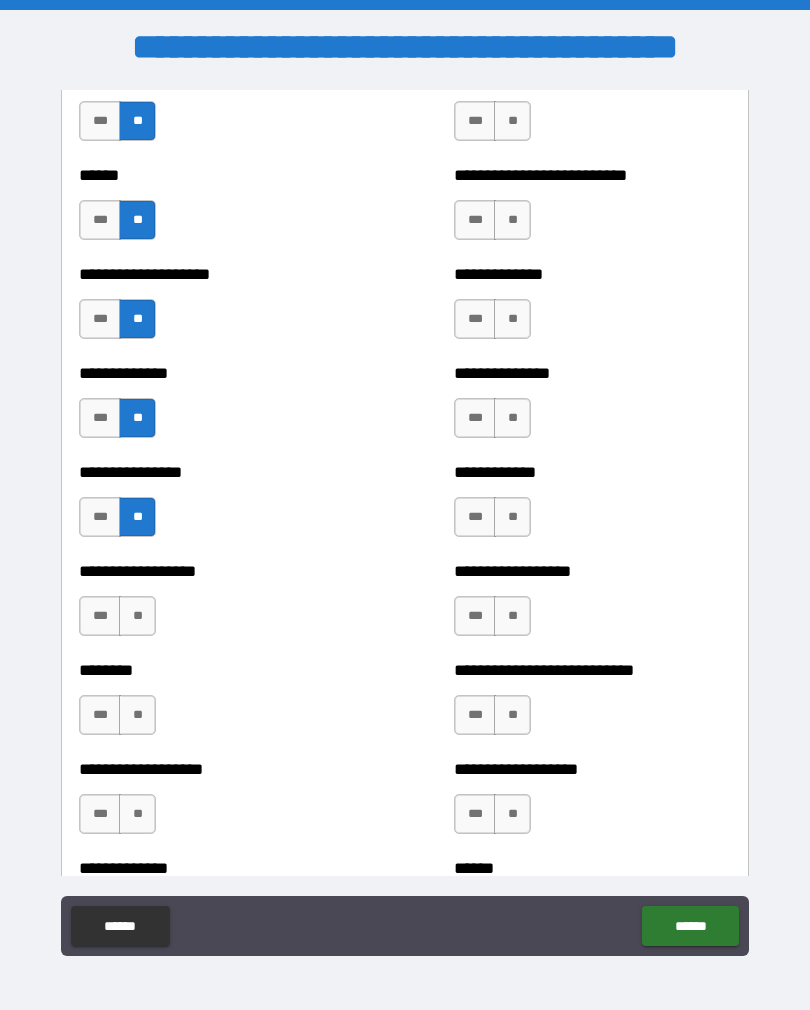 click on "**" at bounding box center (137, 616) 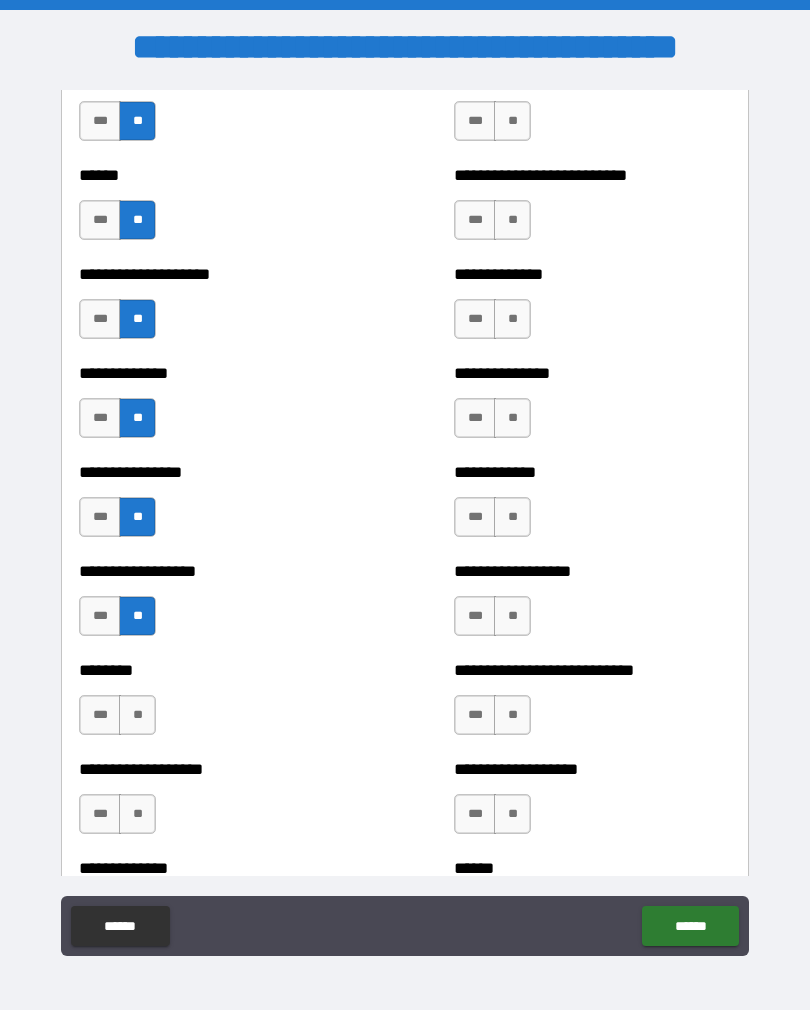 click on "**" at bounding box center (137, 715) 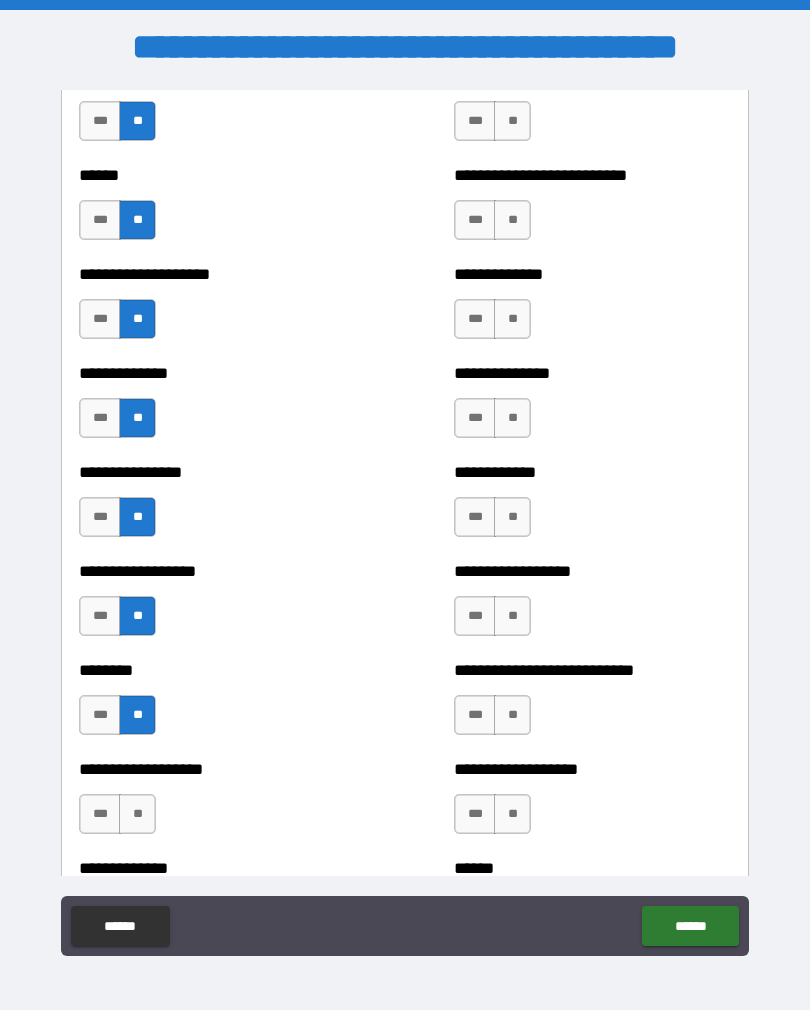 click on "**" at bounding box center [137, 814] 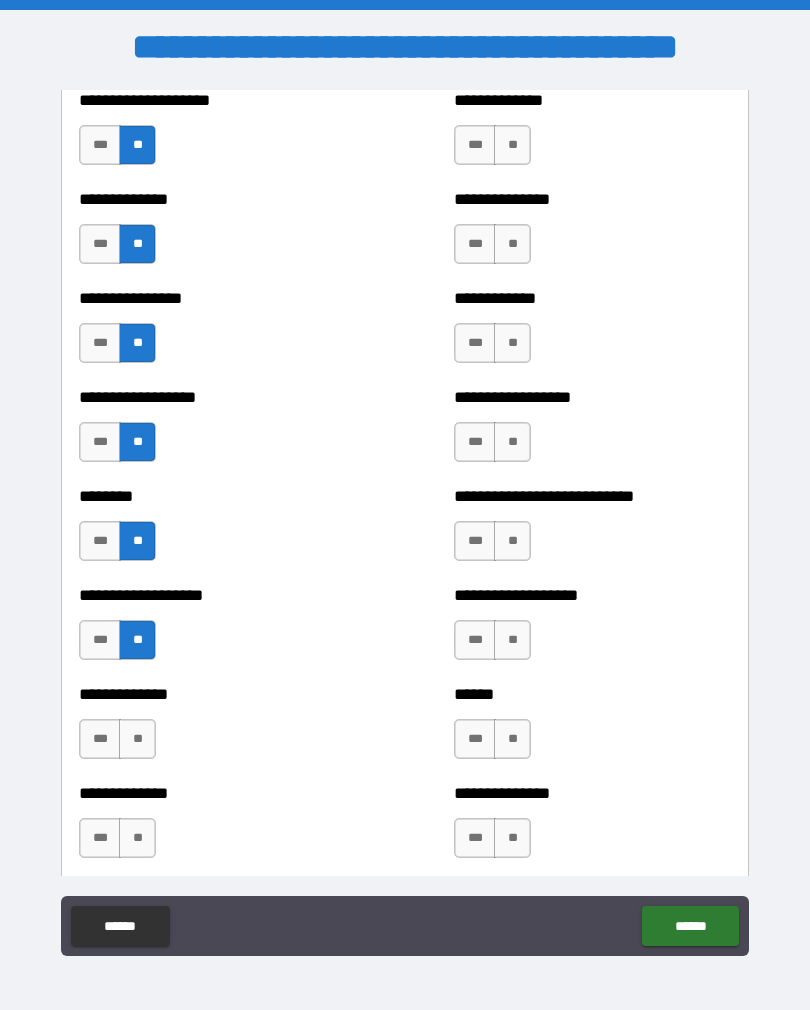scroll, scrollTop: 4263, scrollLeft: 0, axis: vertical 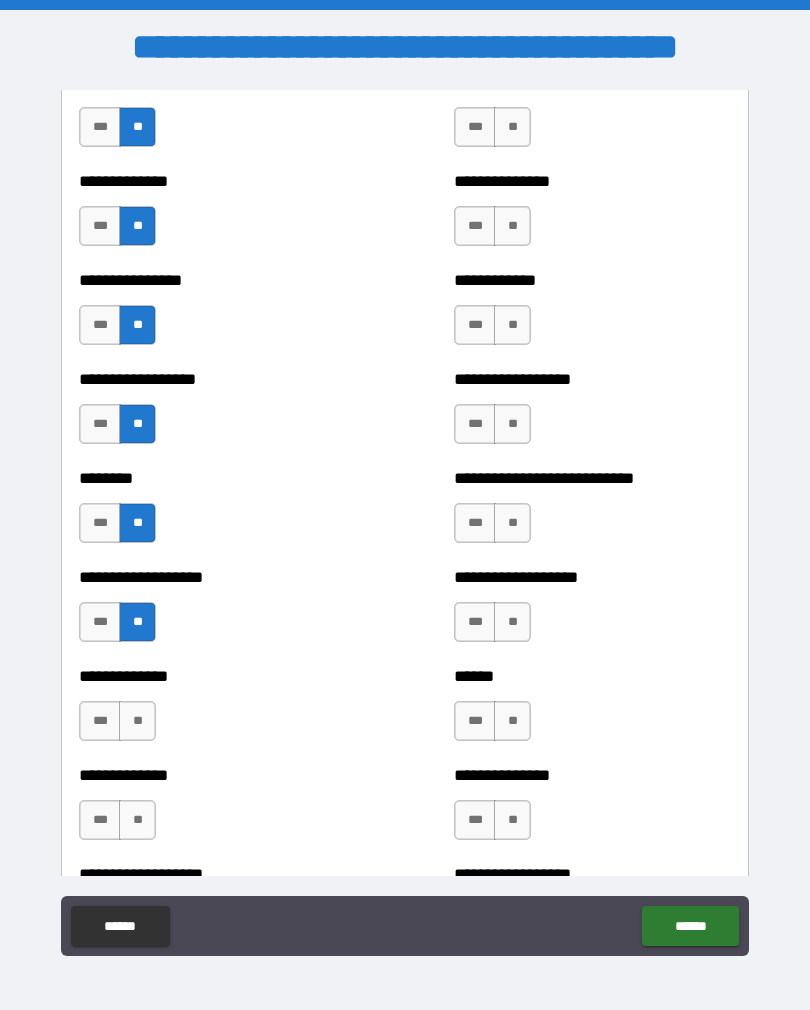 click on "**" at bounding box center (137, 721) 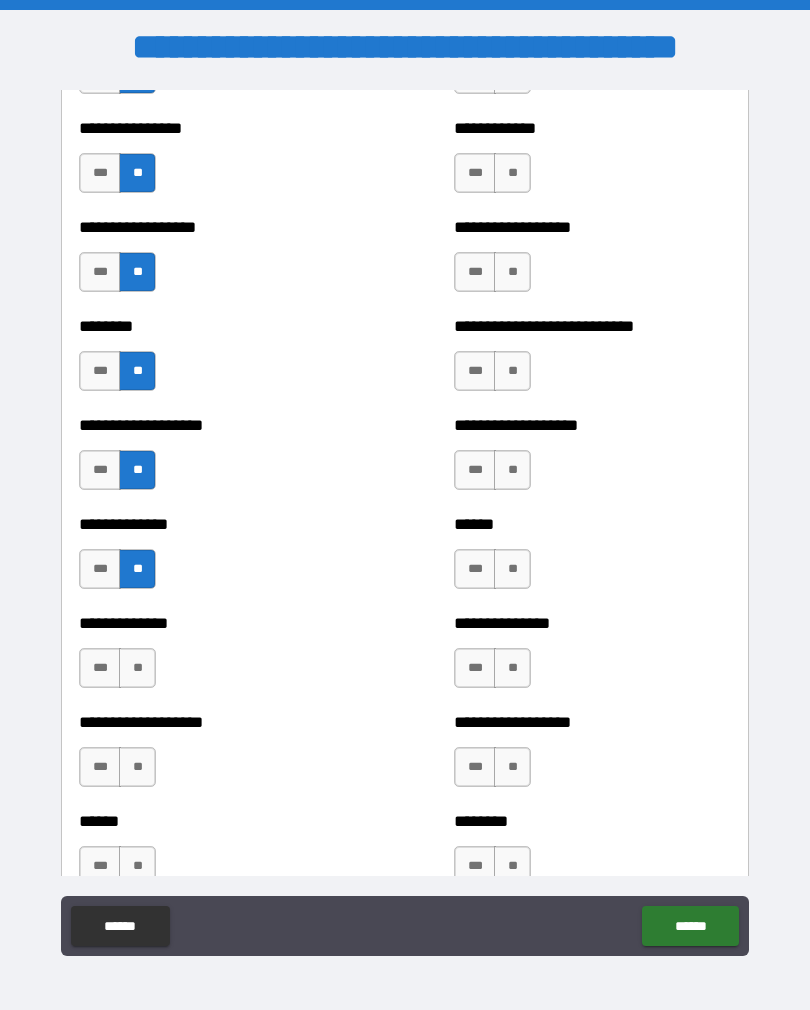 scroll, scrollTop: 4432, scrollLeft: 0, axis: vertical 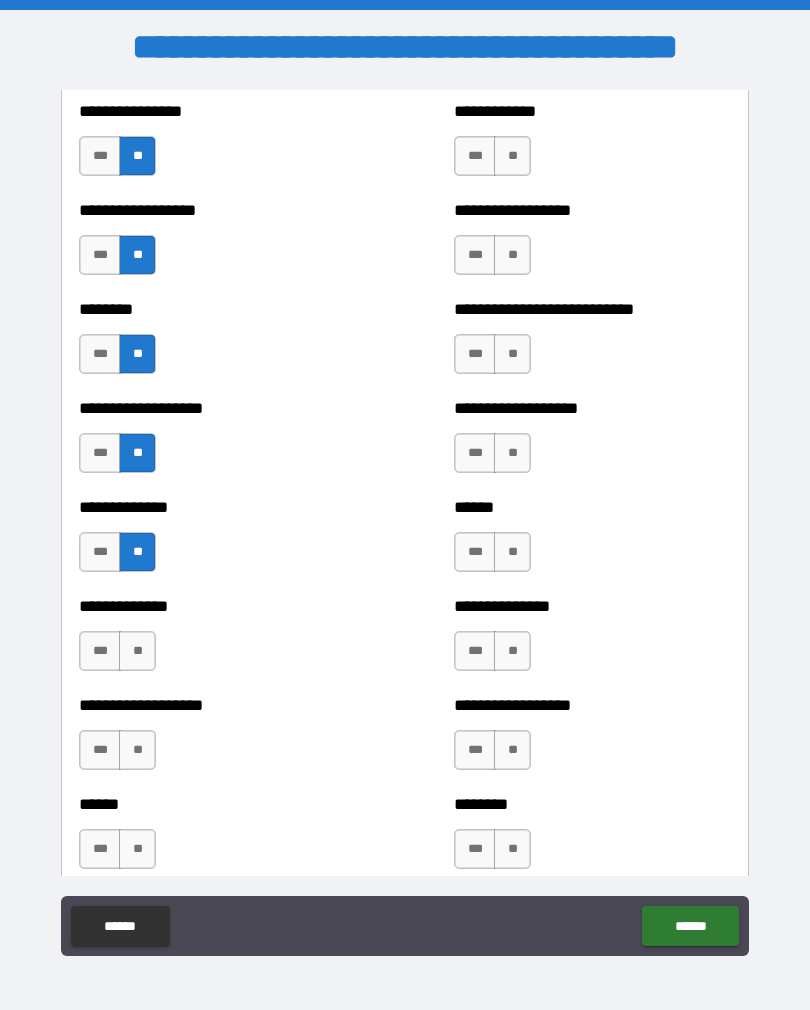 click on "**" at bounding box center (137, 651) 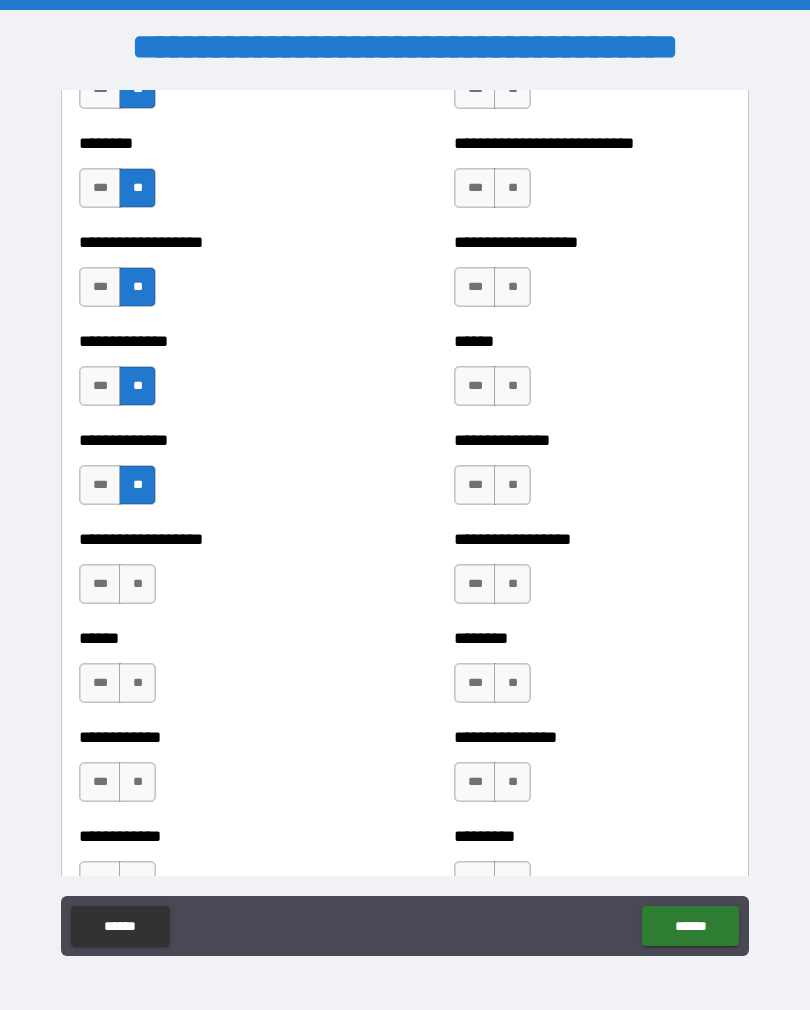 scroll, scrollTop: 4608, scrollLeft: 0, axis: vertical 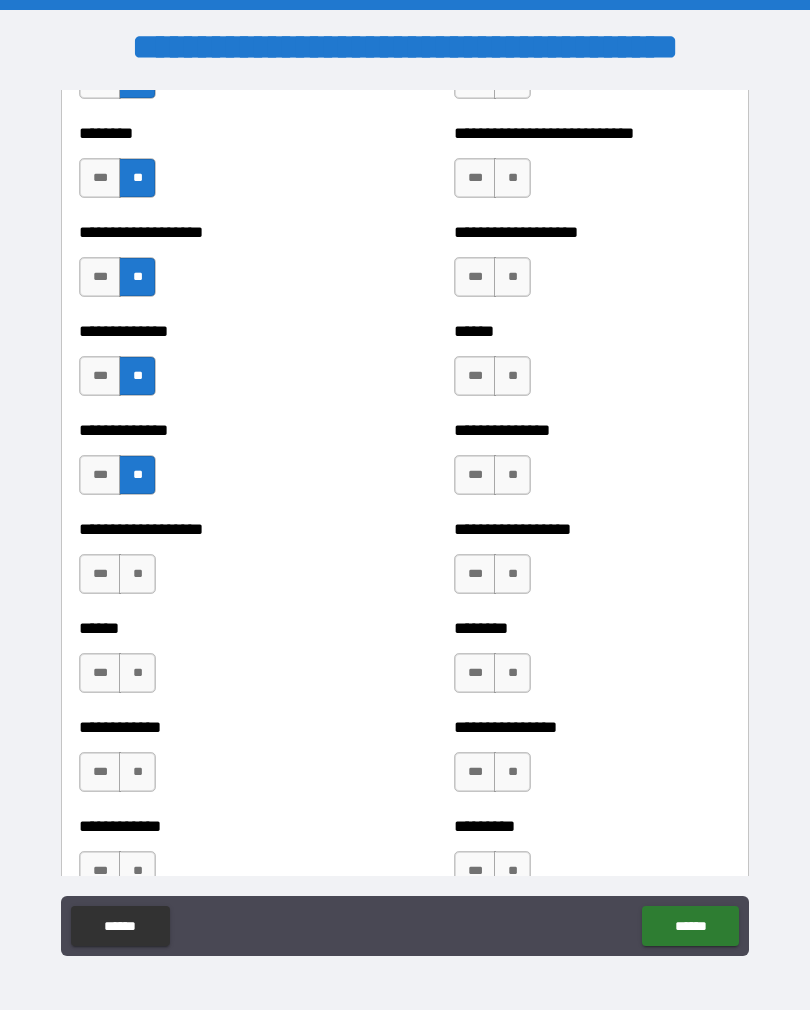 click on "**" at bounding box center [137, 574] 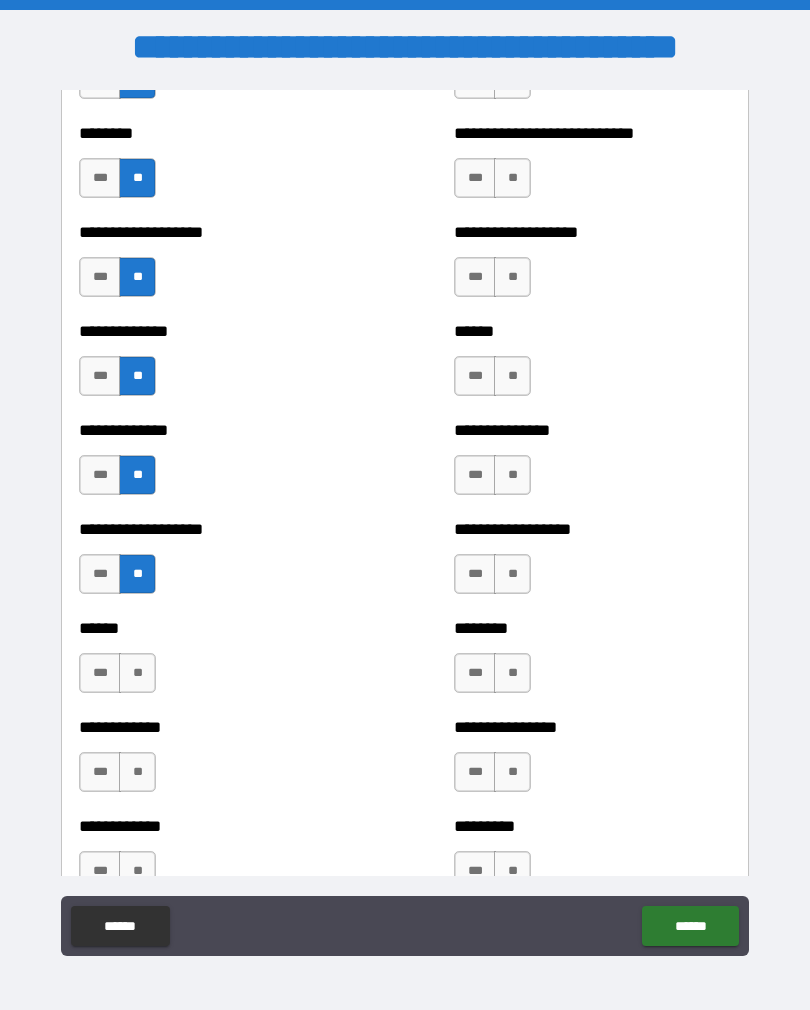 click on "**" at bounding box center (137, 673) 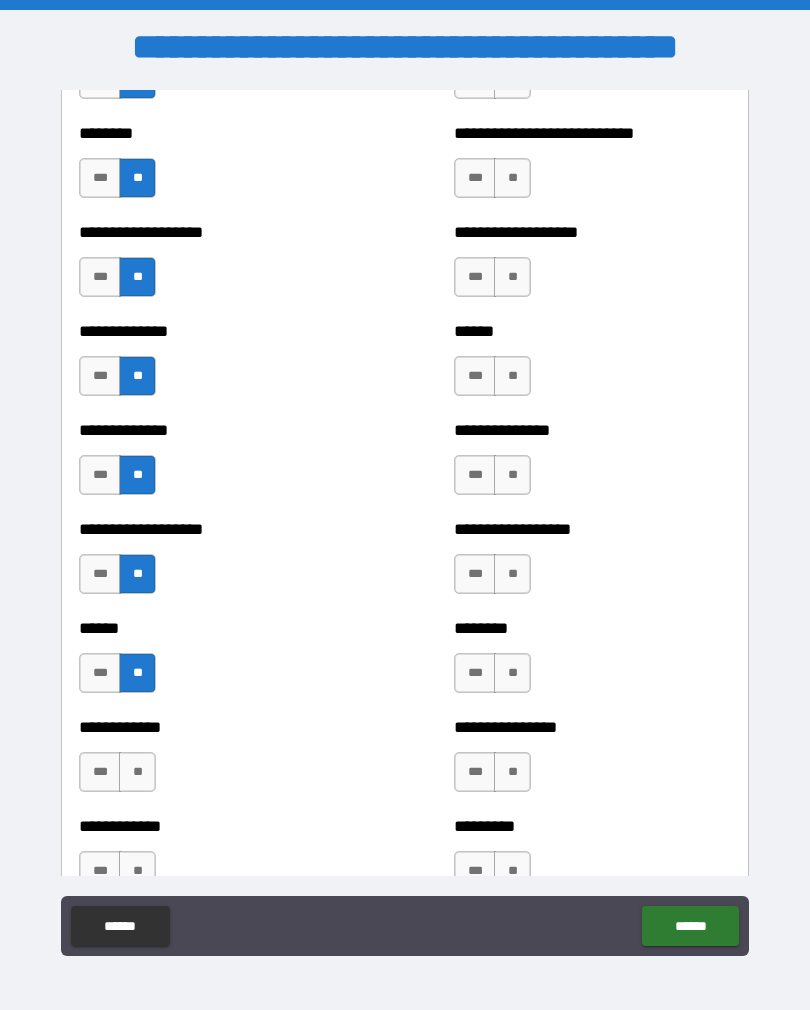 click on "**" at bounding box center [137, 772] 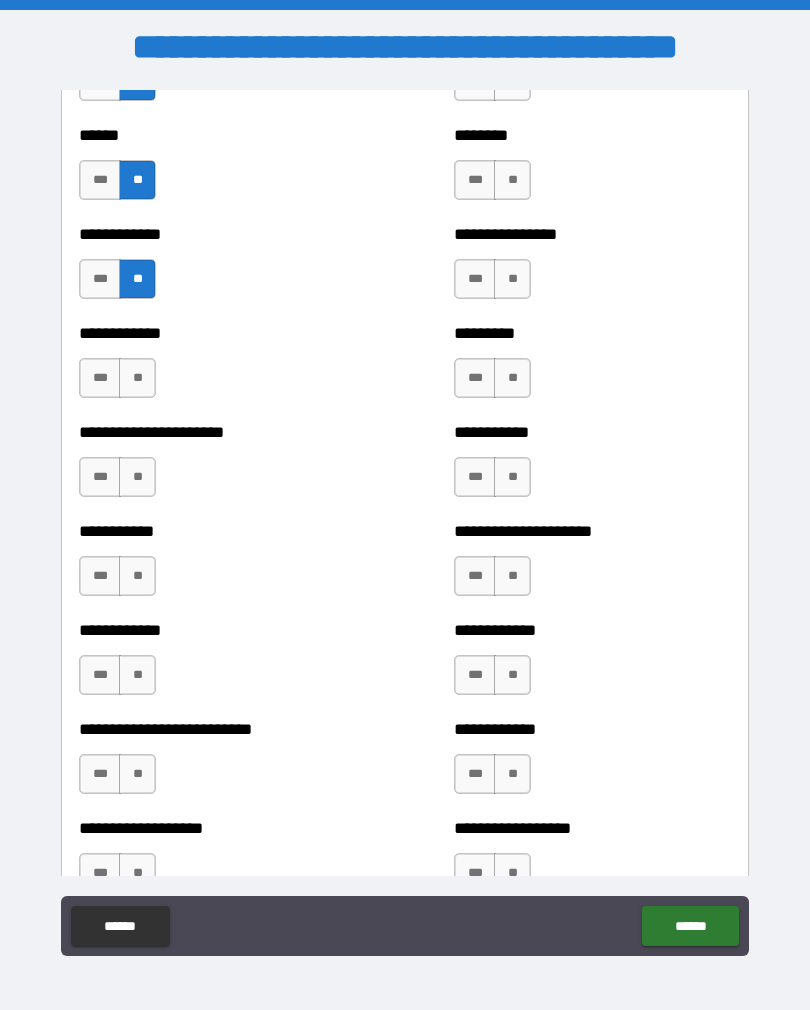 scroll, scrollTop: 5103, scrollLeft: 0, axis: vertical 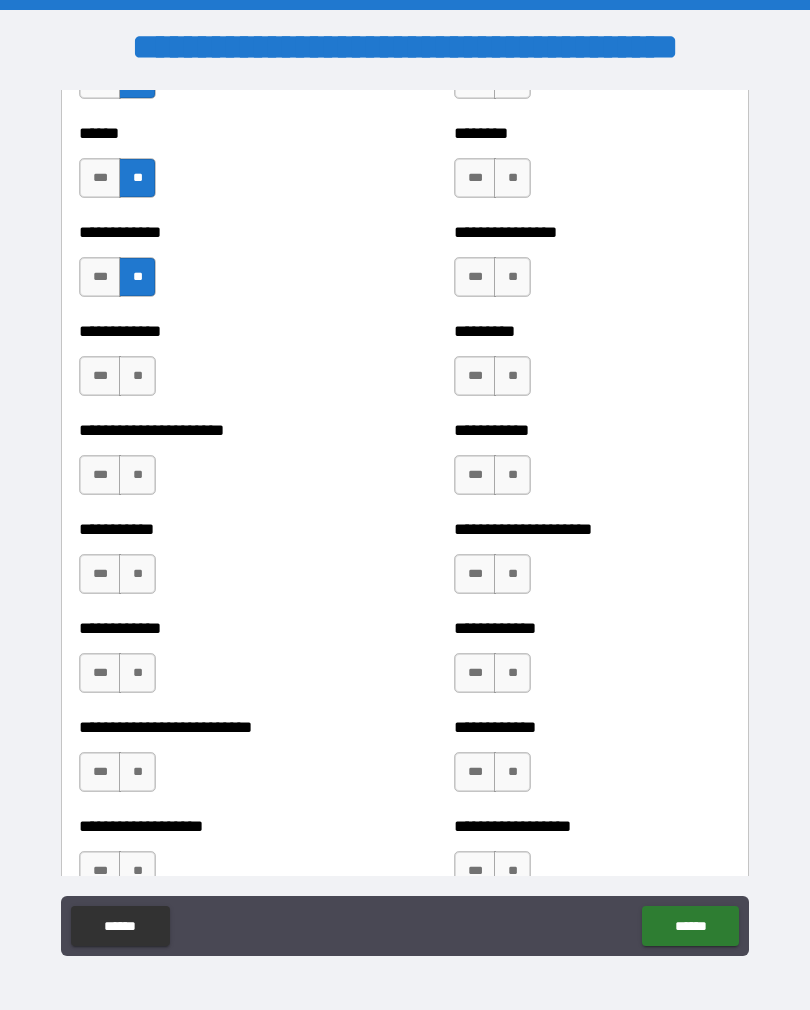 click on "**" at bounding box center (137, 376) 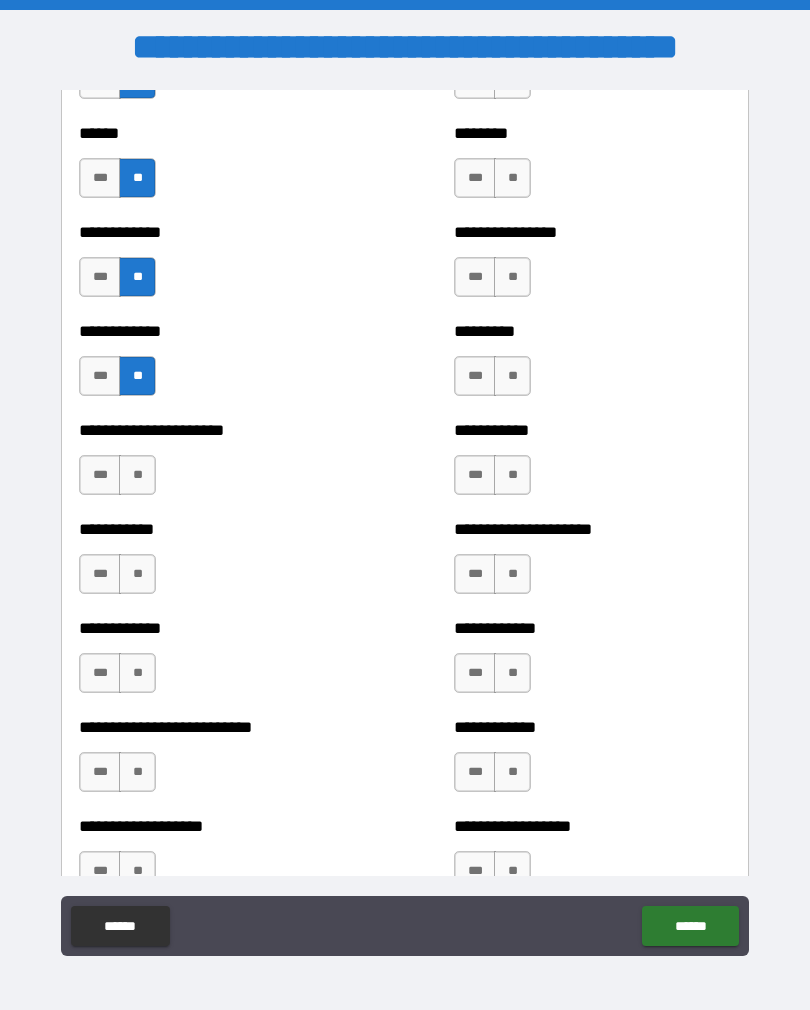 click on "**" at bounding box center (137, 475) 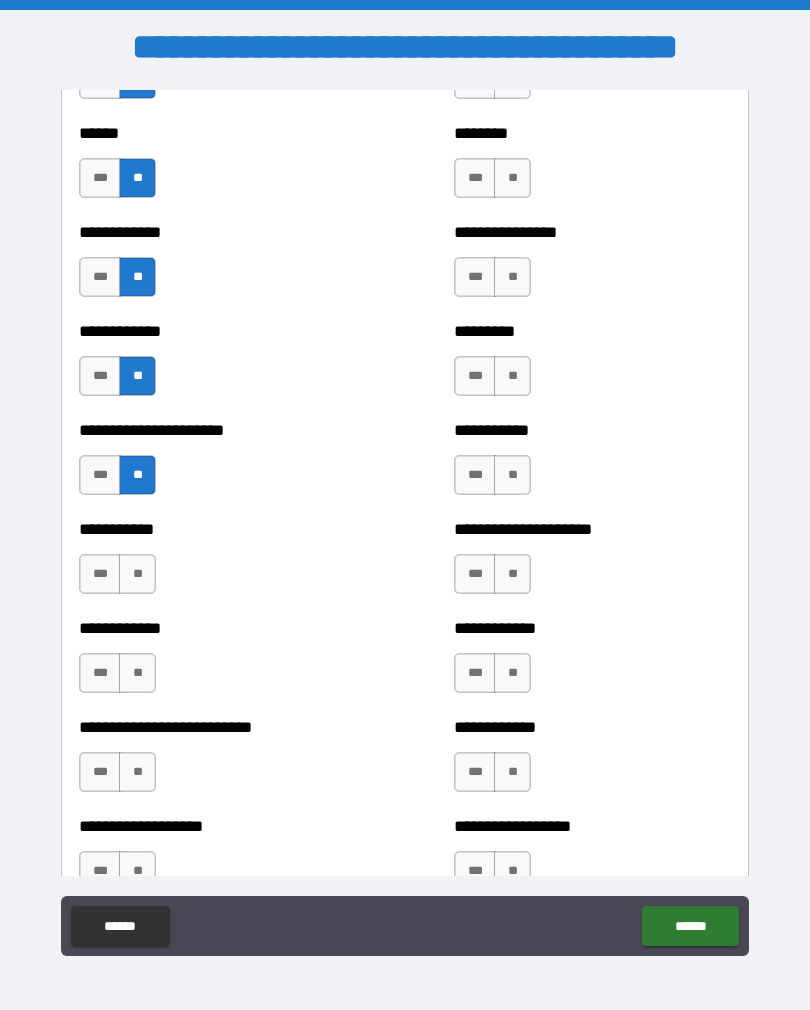 click on "**" at bounding box center [137, 574] 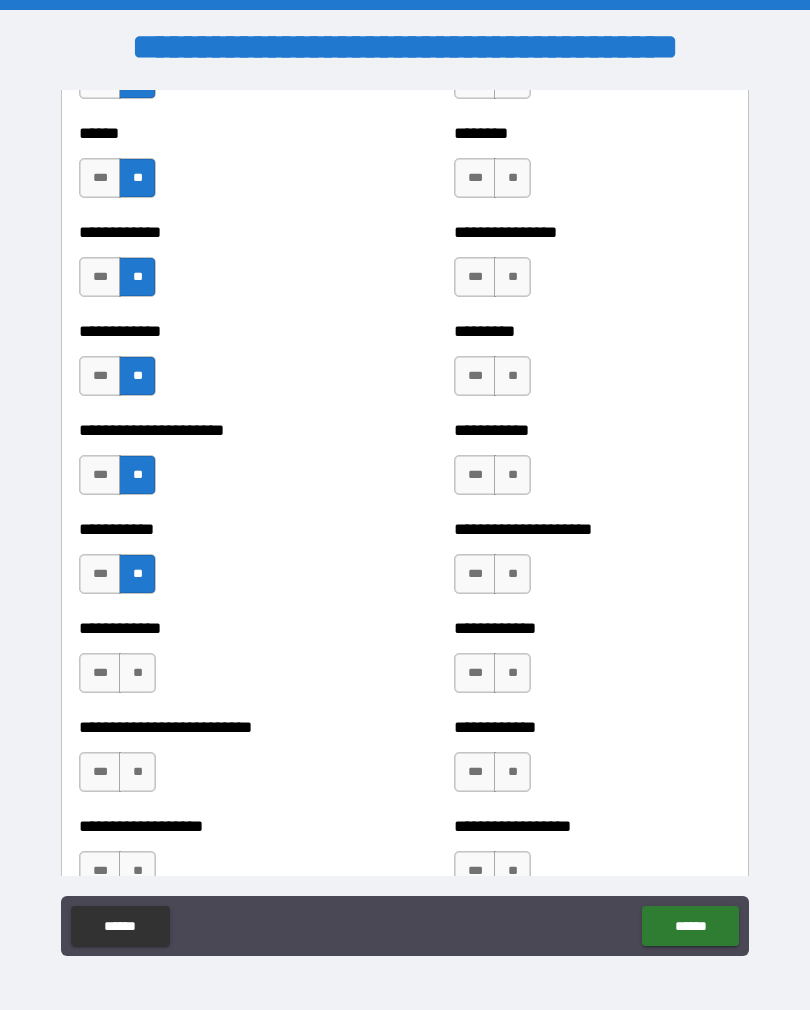 click on "**" at bounding box center [137, 673] 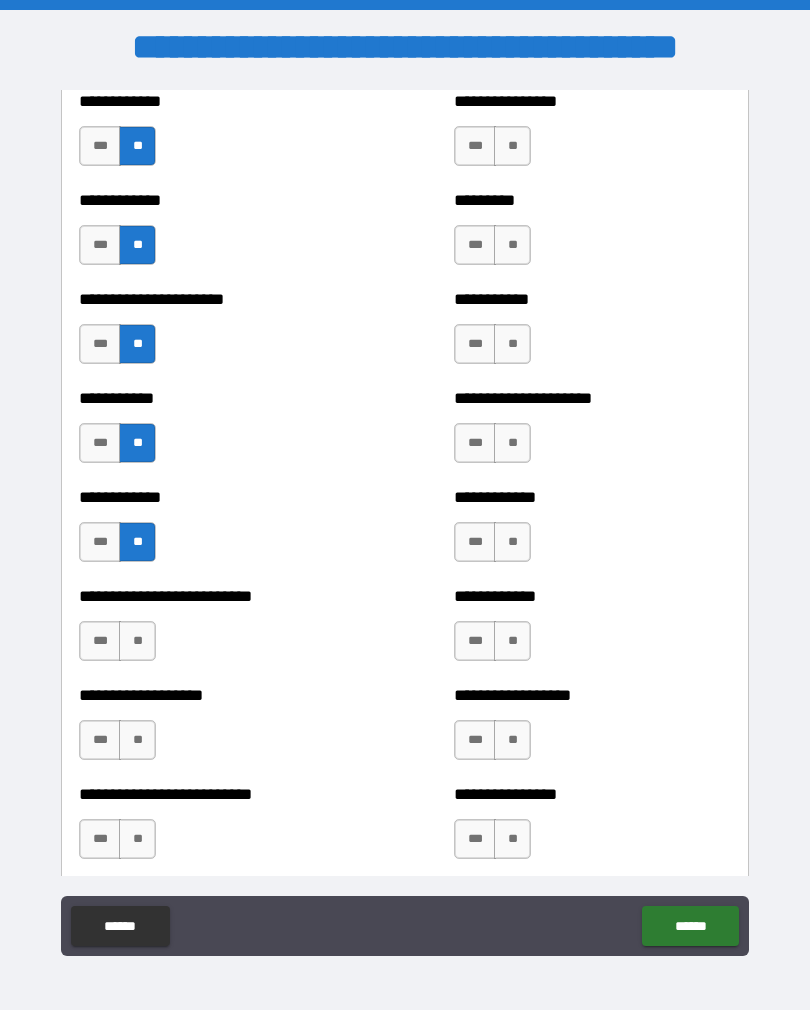 scroll, scrollTop: 5247, scrollLeft: 0, axis: vertical 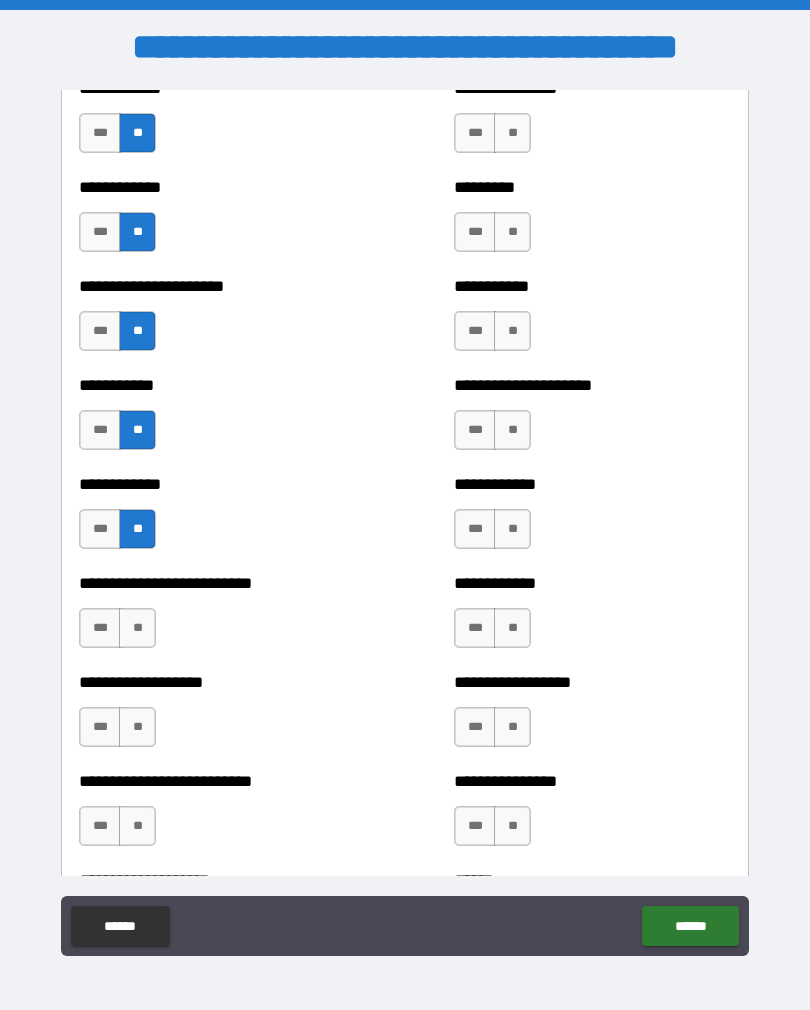 click on "**" at bounding box center (137, 628) 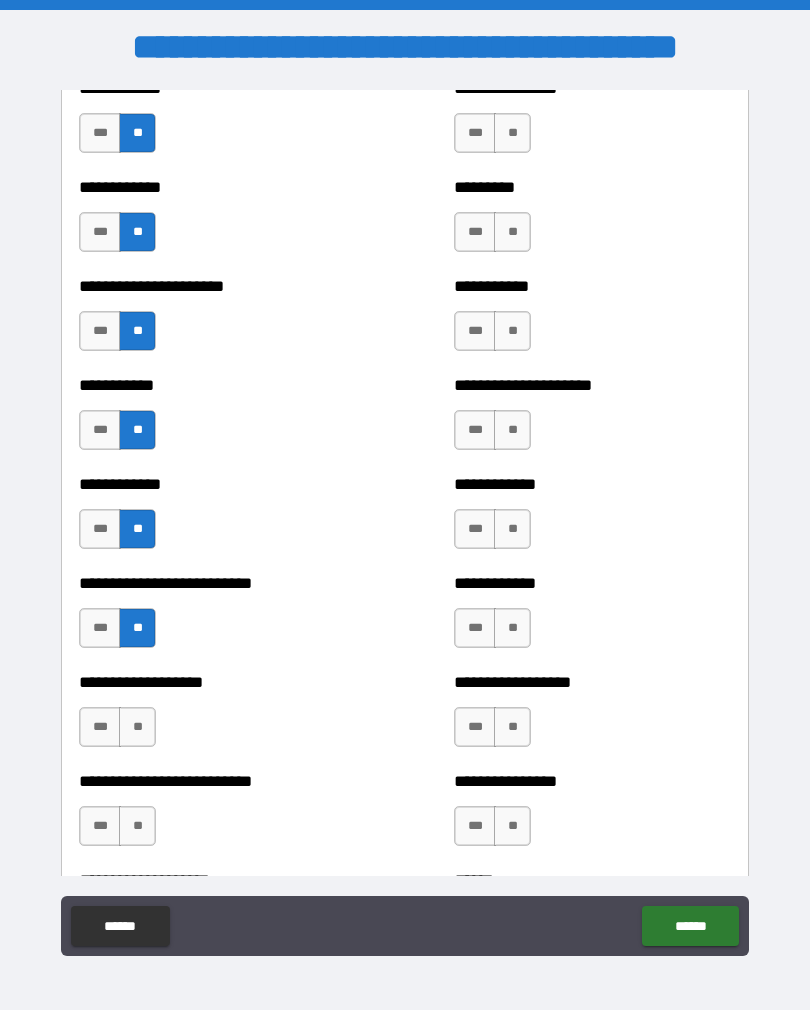 click on "**" at bounding box center (137, 727) 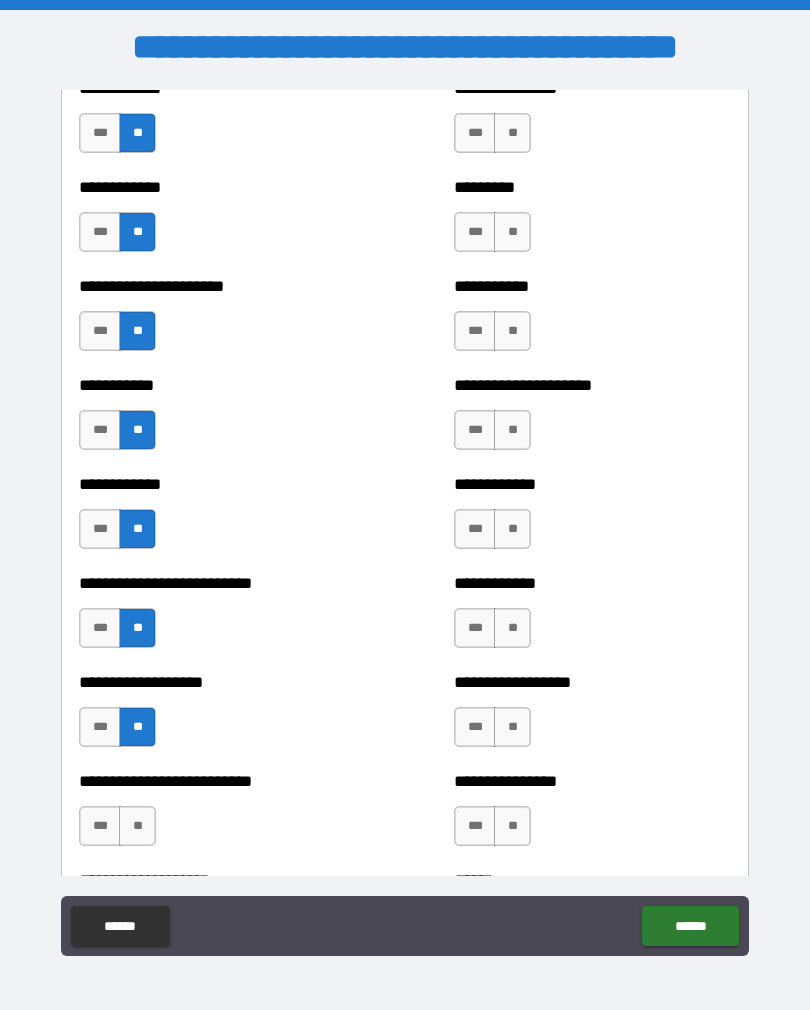 click on "**" at bounding box center [137, 826] 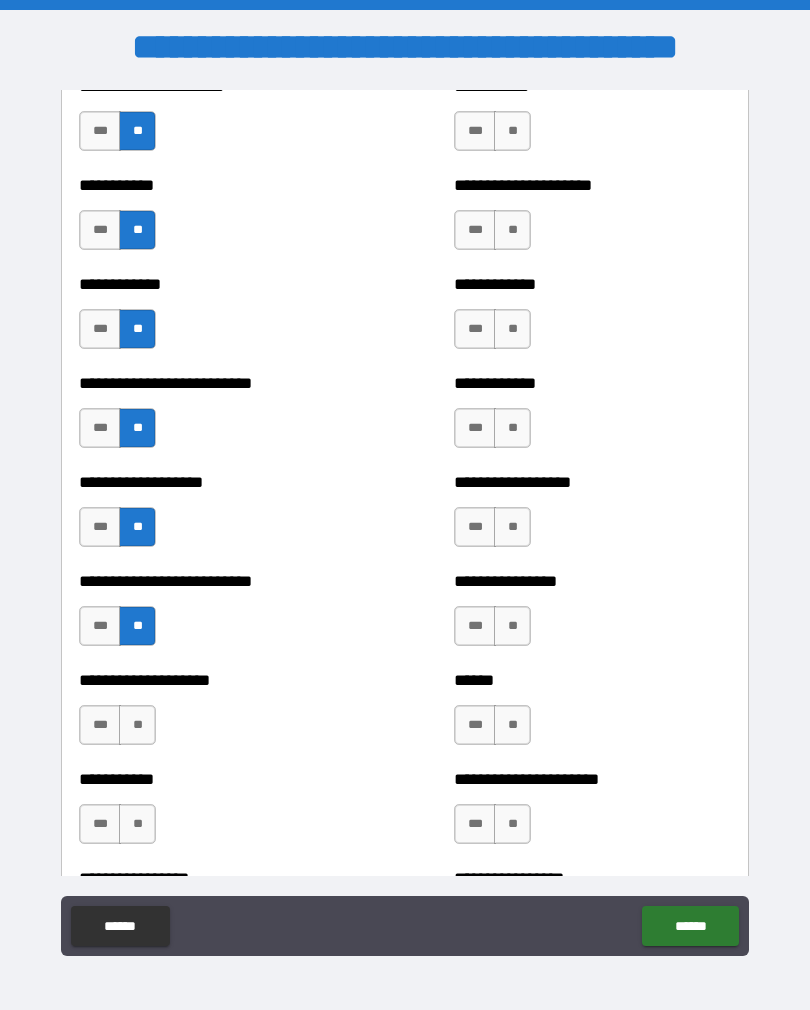 scroll, scrollTop: 5452, scrollLeft: 0, axis: vertical 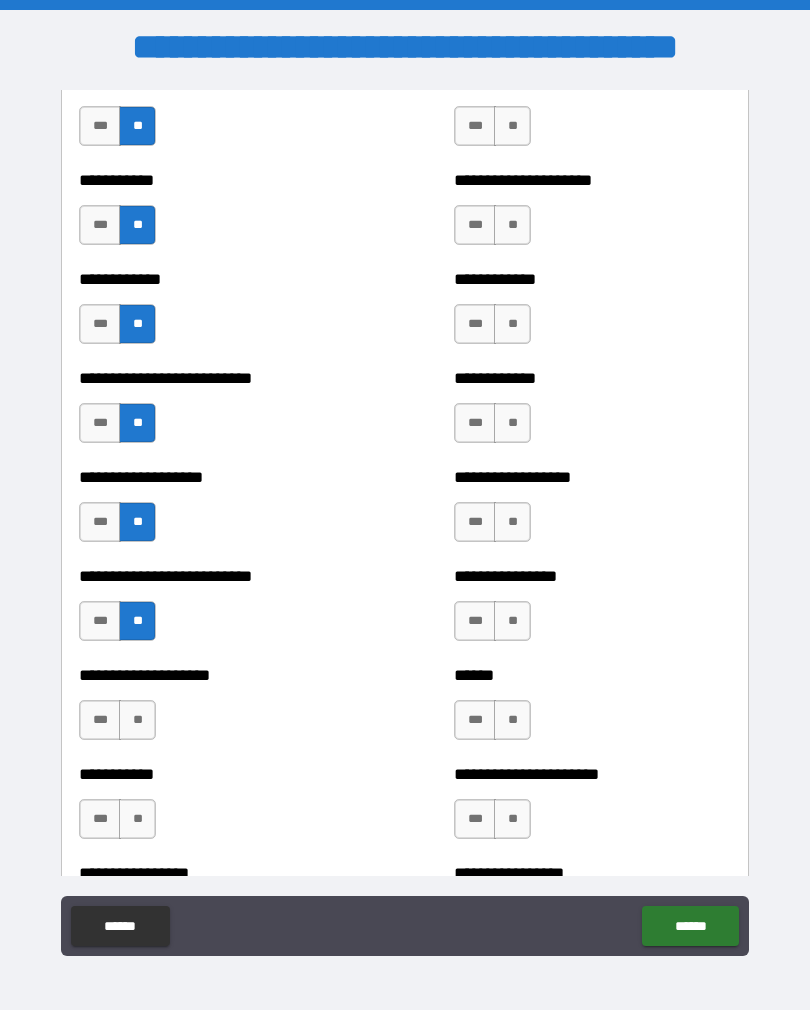 click on "**" at bounding box center [137, 720] 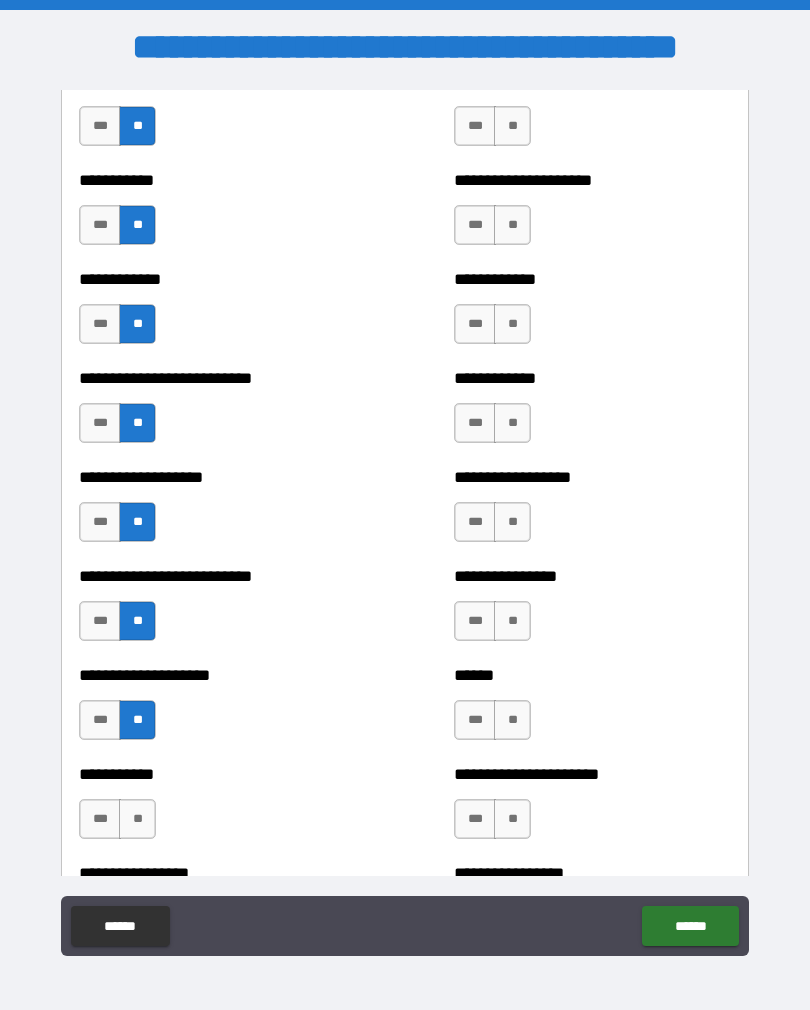 click on "**" at bounding box center (137, 819) 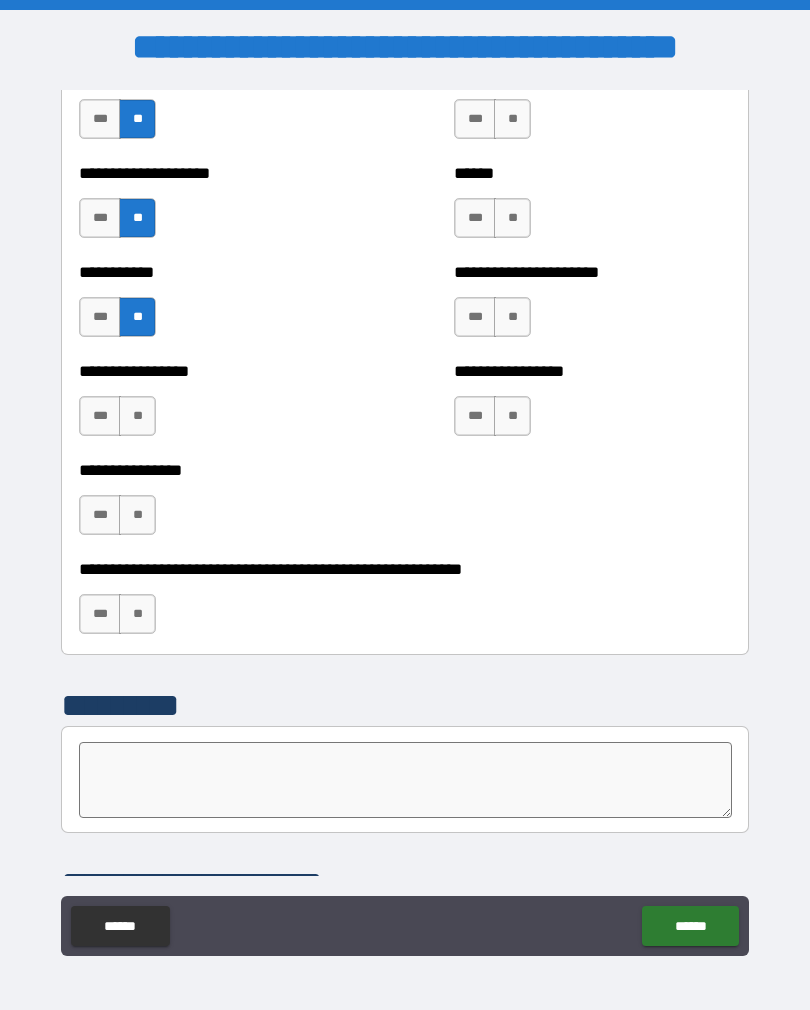 scroll, scrollTop: 5954, scrollLeft: 0, axis: vertical 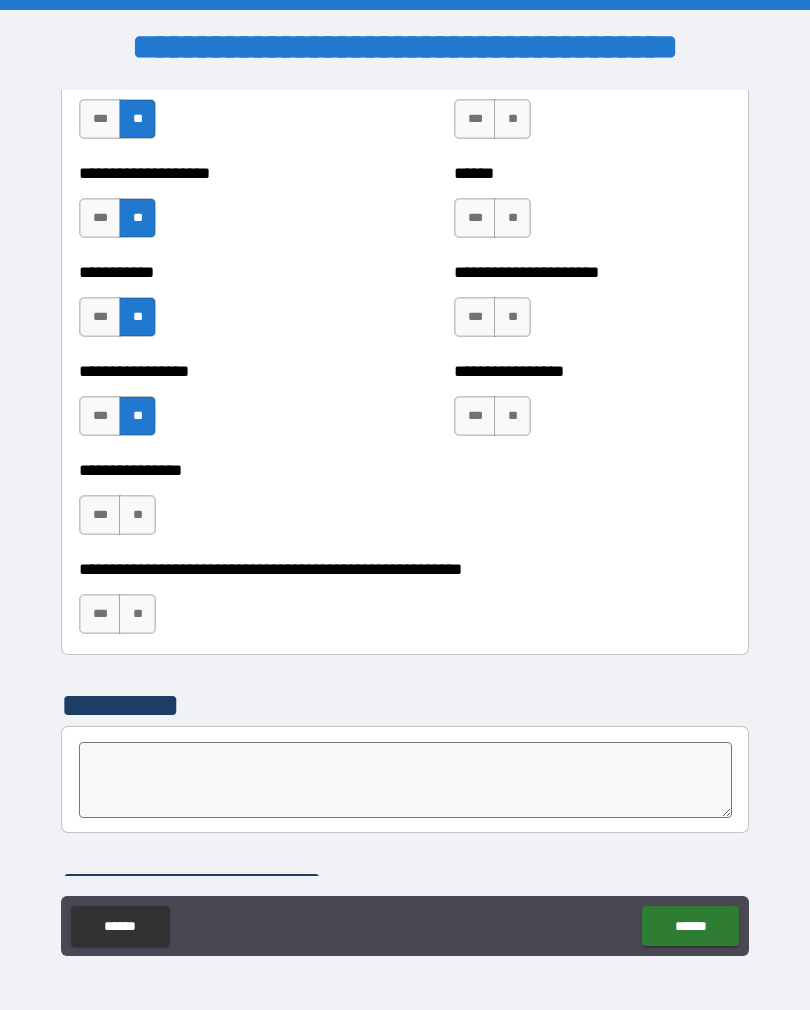 click on "**" at bounding box center (137, 515) 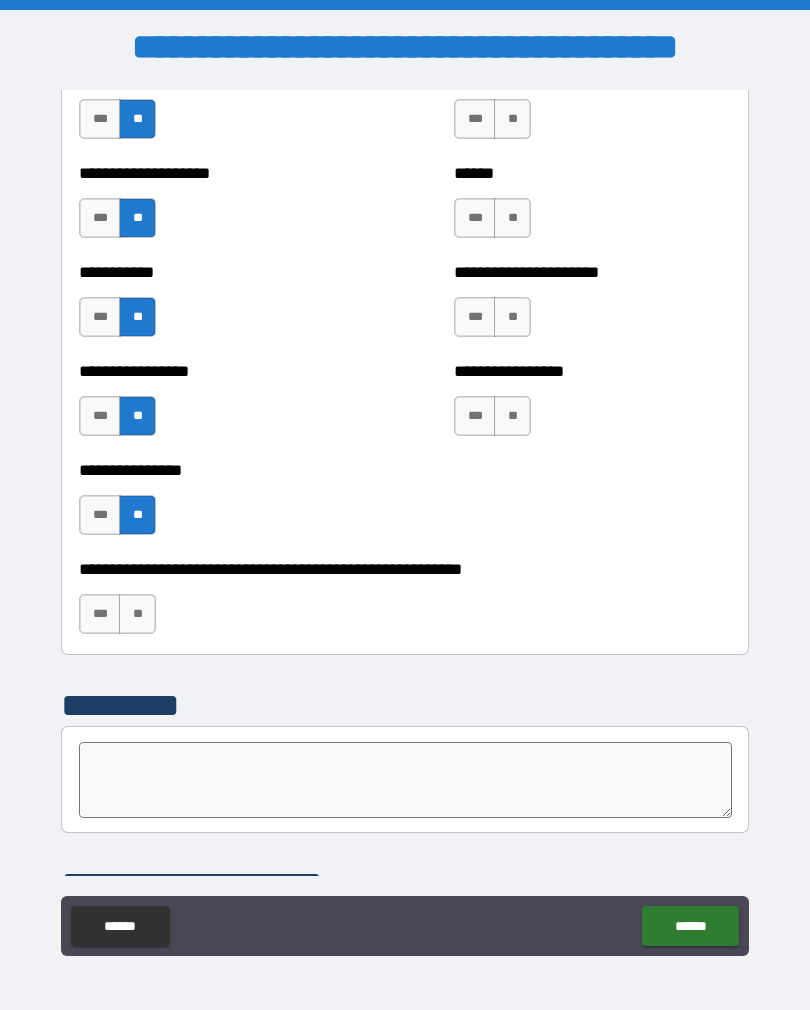 click on "**" at bounding box center (137, 614) 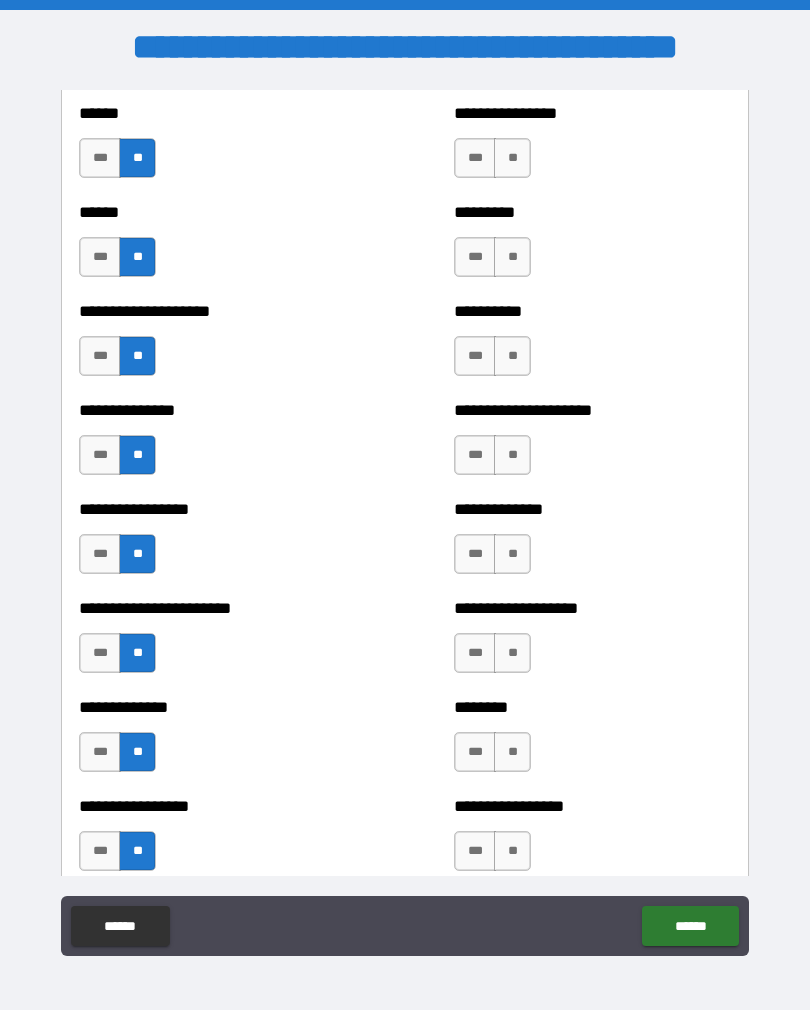 scroll, scrollTop: 3231, scrollLeft: 0, axis: vertical 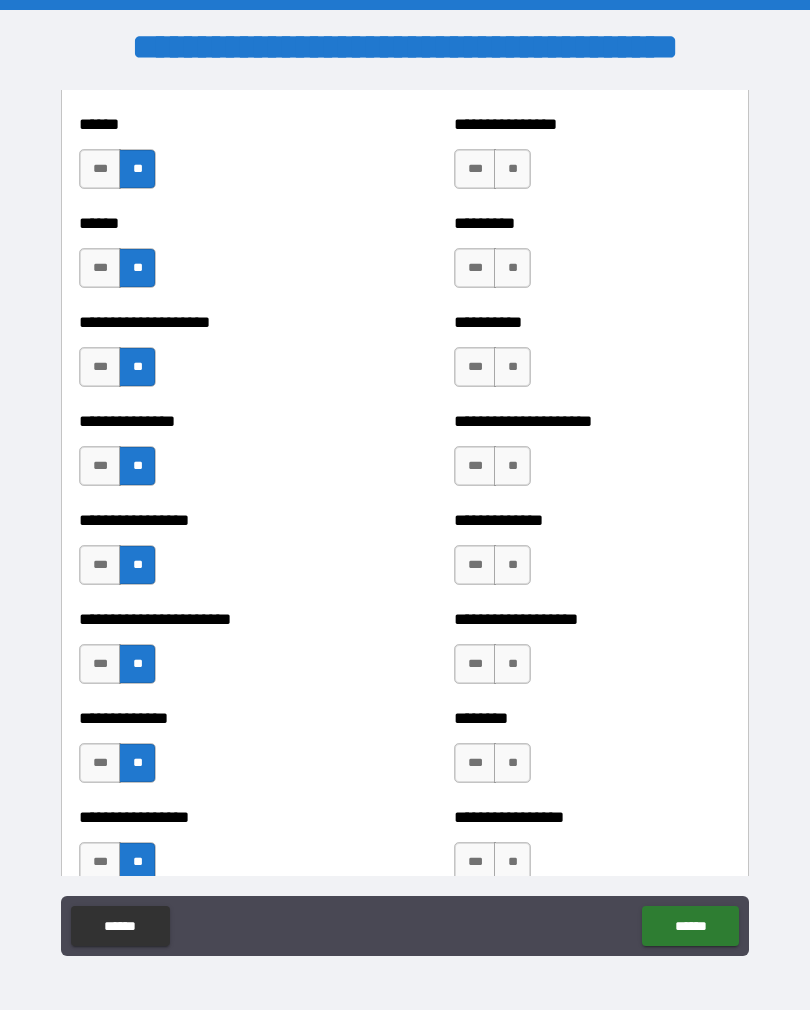 click on "**" at bounding box center (512, 169) 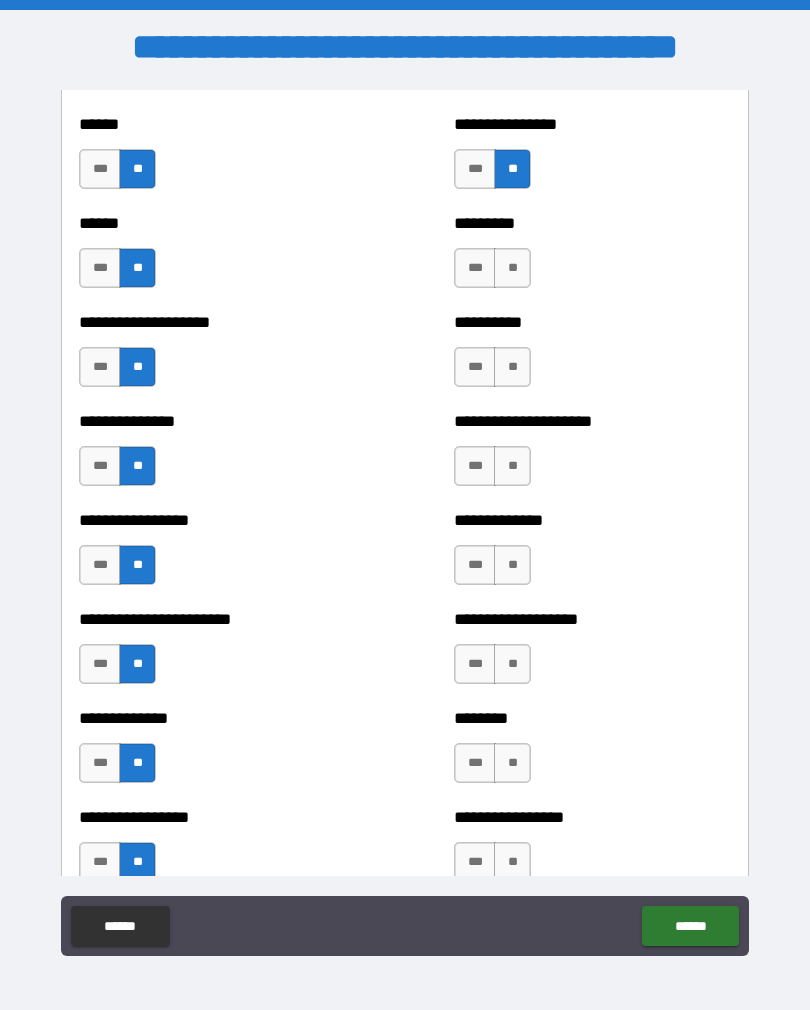 click on "**" at bounding box center (512, 268) 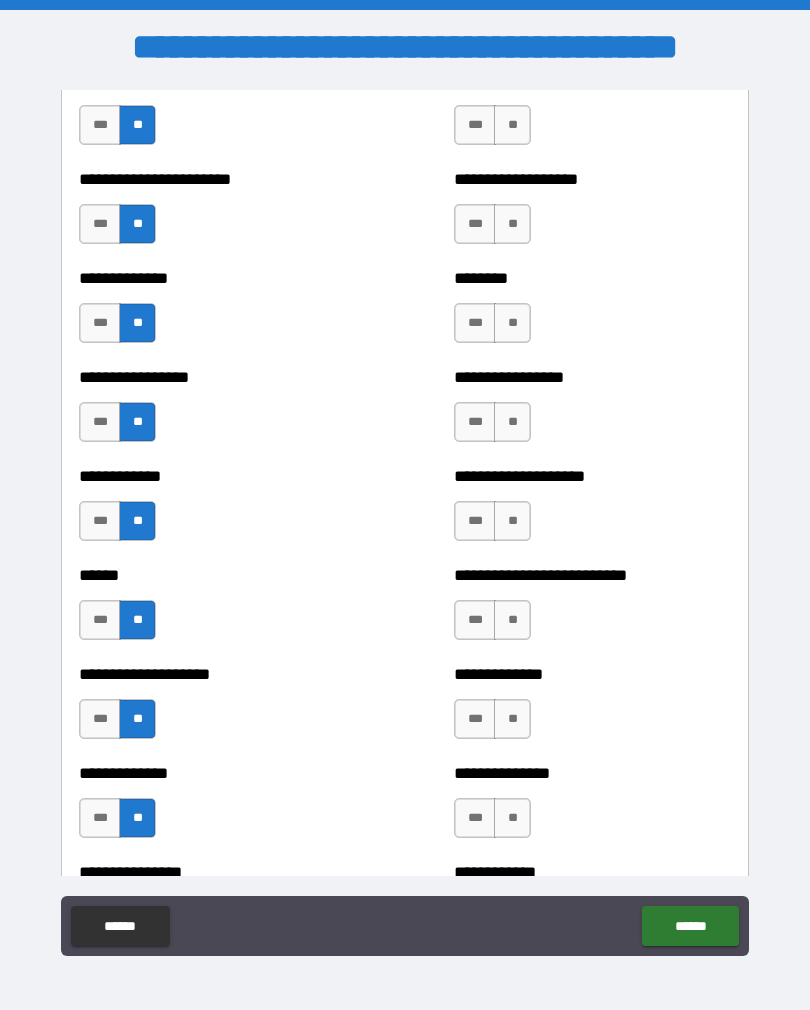 scroll, scrollTop: 3673, scrollLeft: 0, axis: vertical 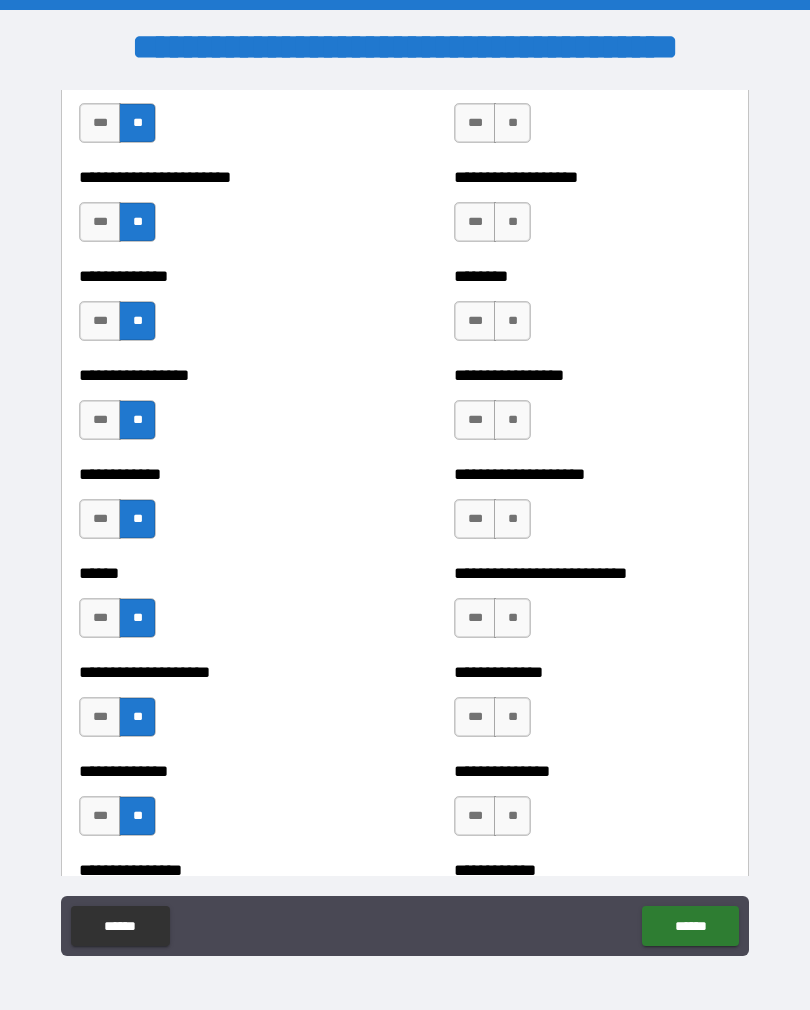 click on "**" at bounding box center (512, 420) 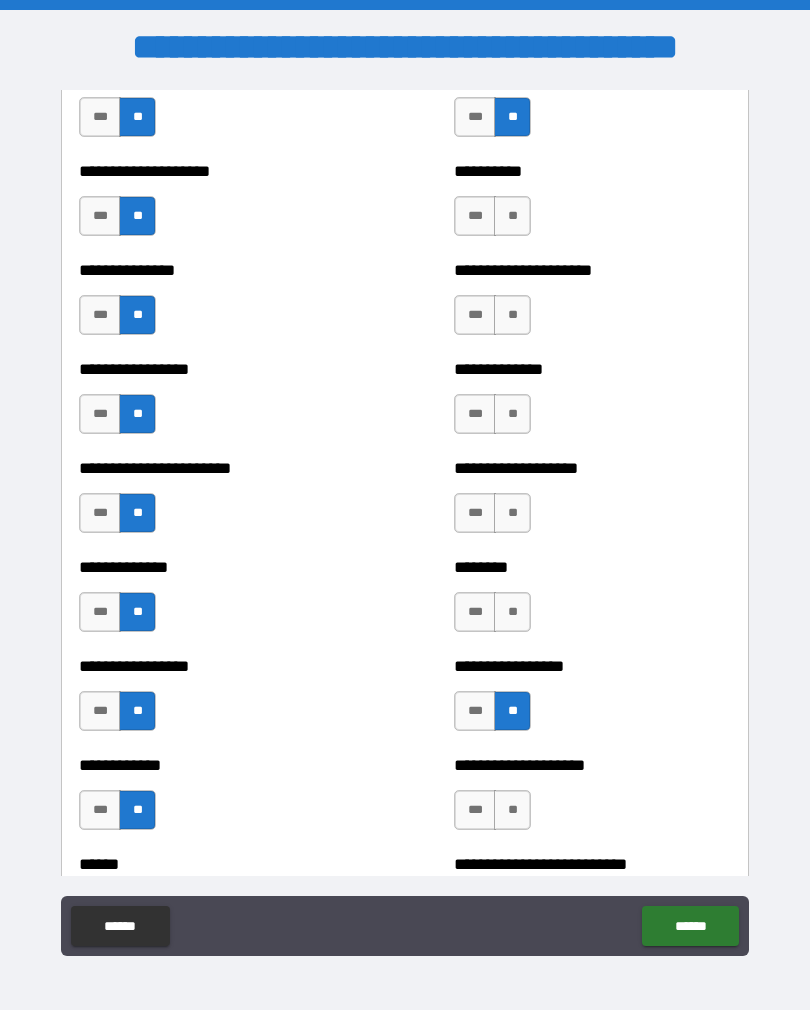 scroll, scrollTop: 3373, scrollLeft: 0, axis: vertical 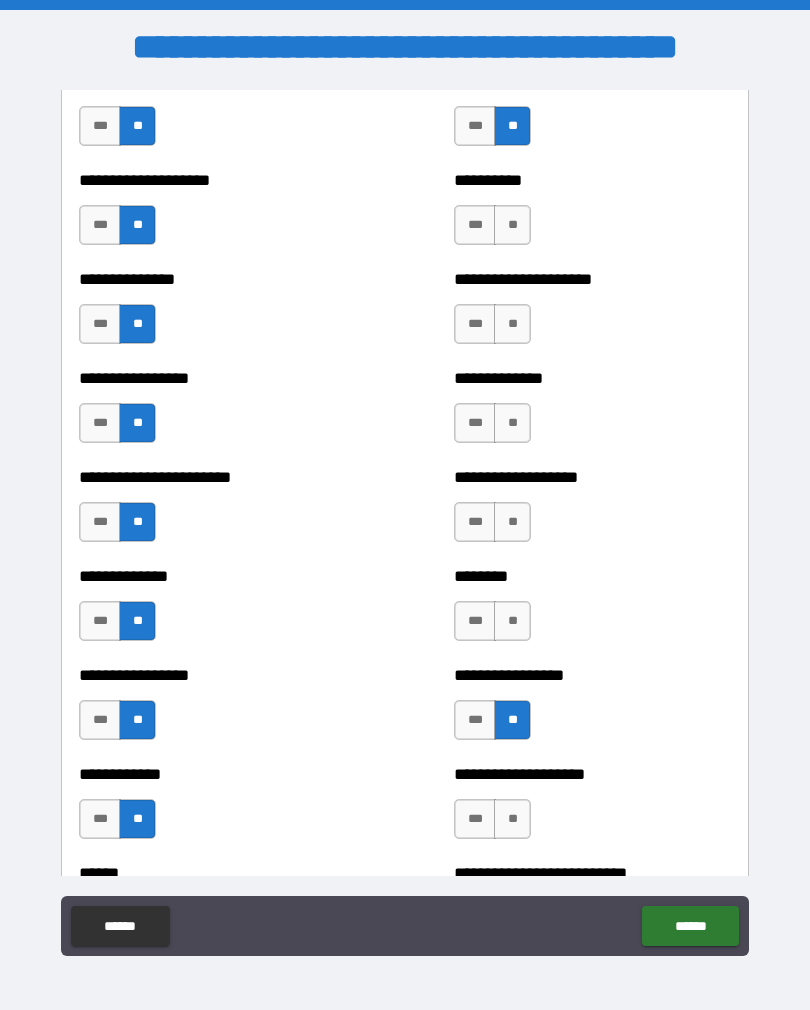 click on "**" at bounding box center [512, 225] 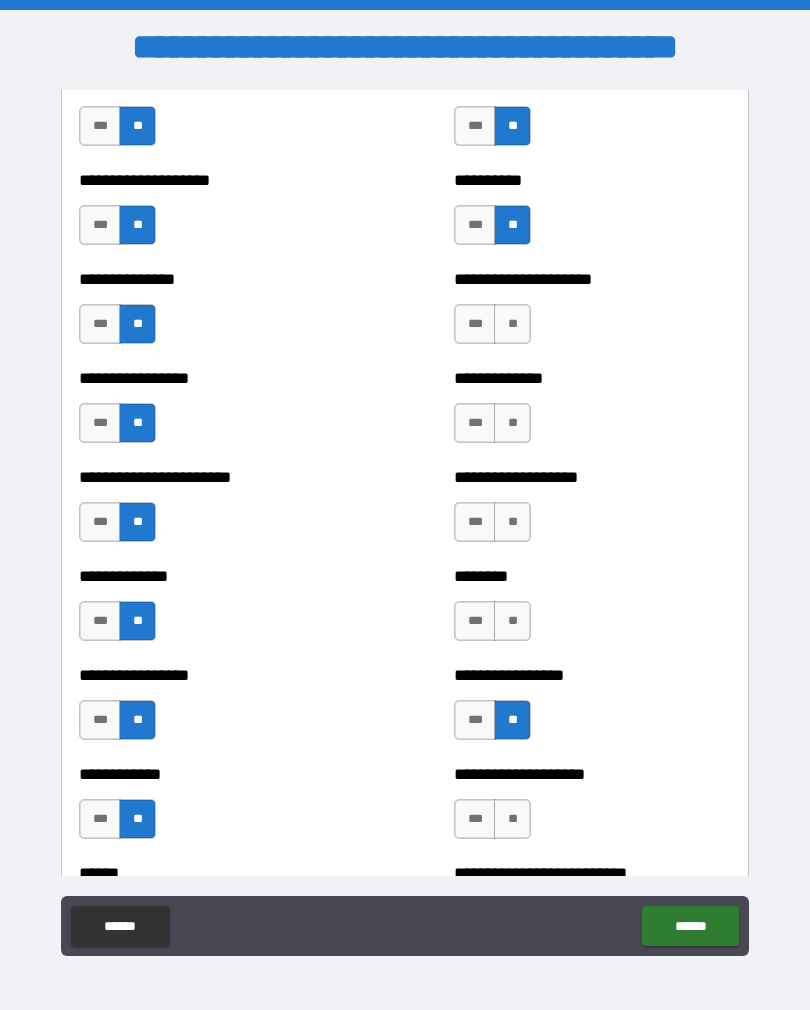 click on "**" at bounding box center (512, 324) 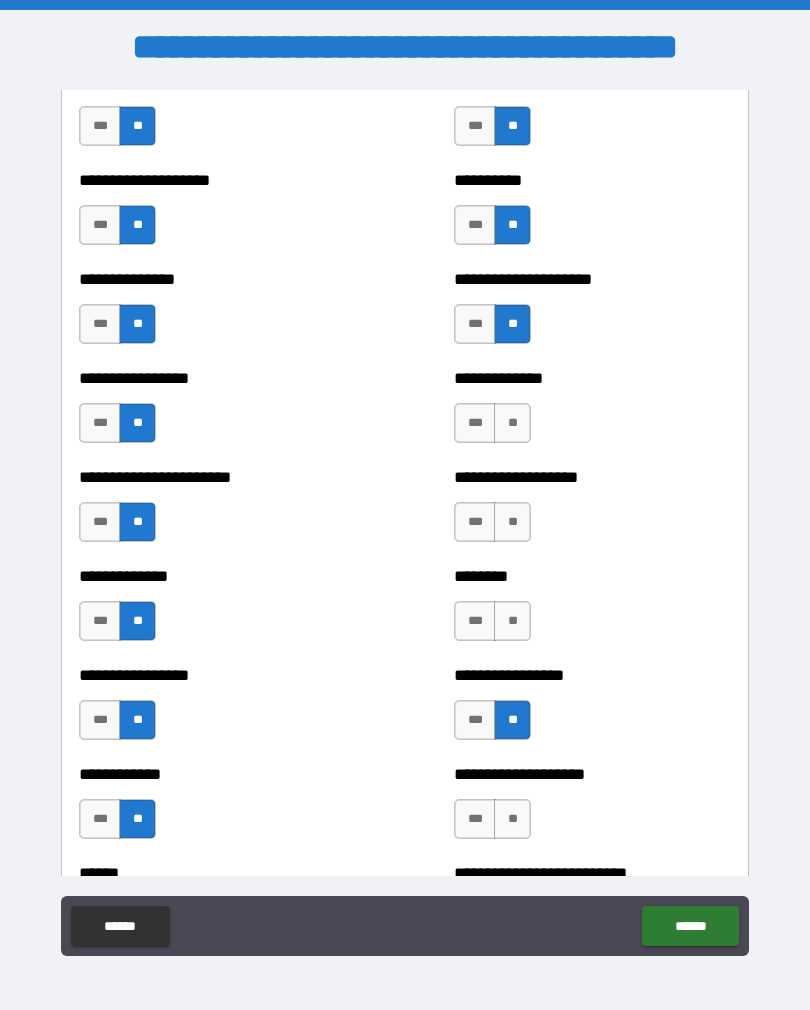 click on "**" at bounding box center (512, 423) 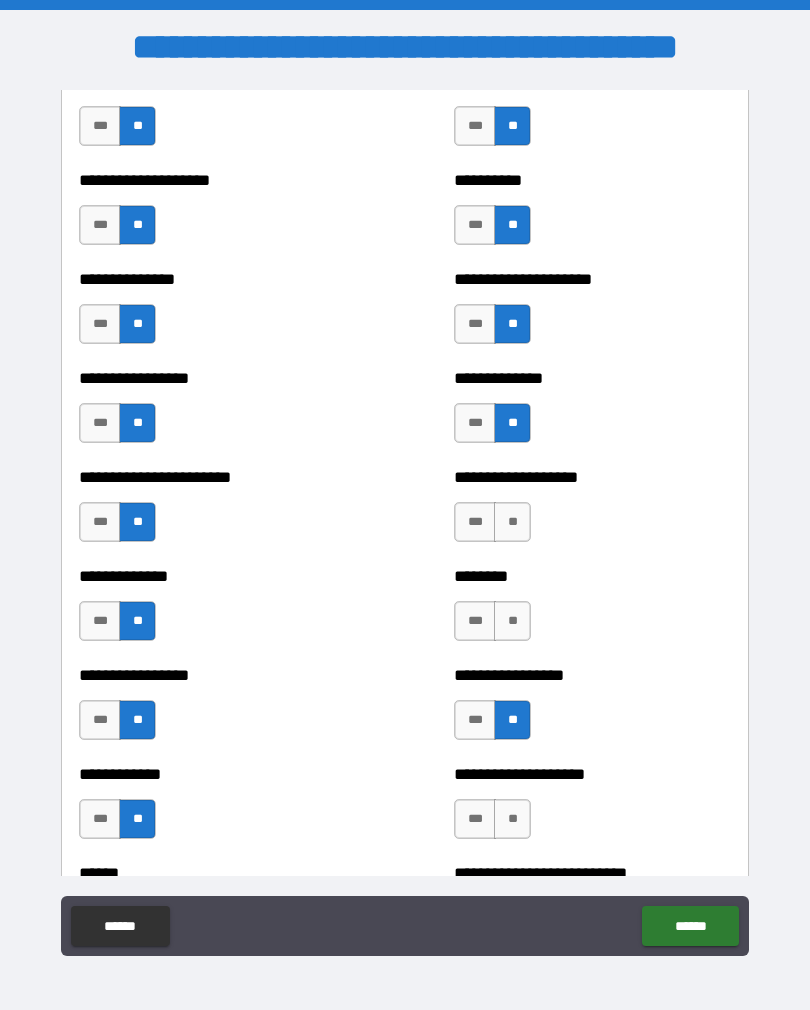 click on "**" at bounding box center (512, 522) 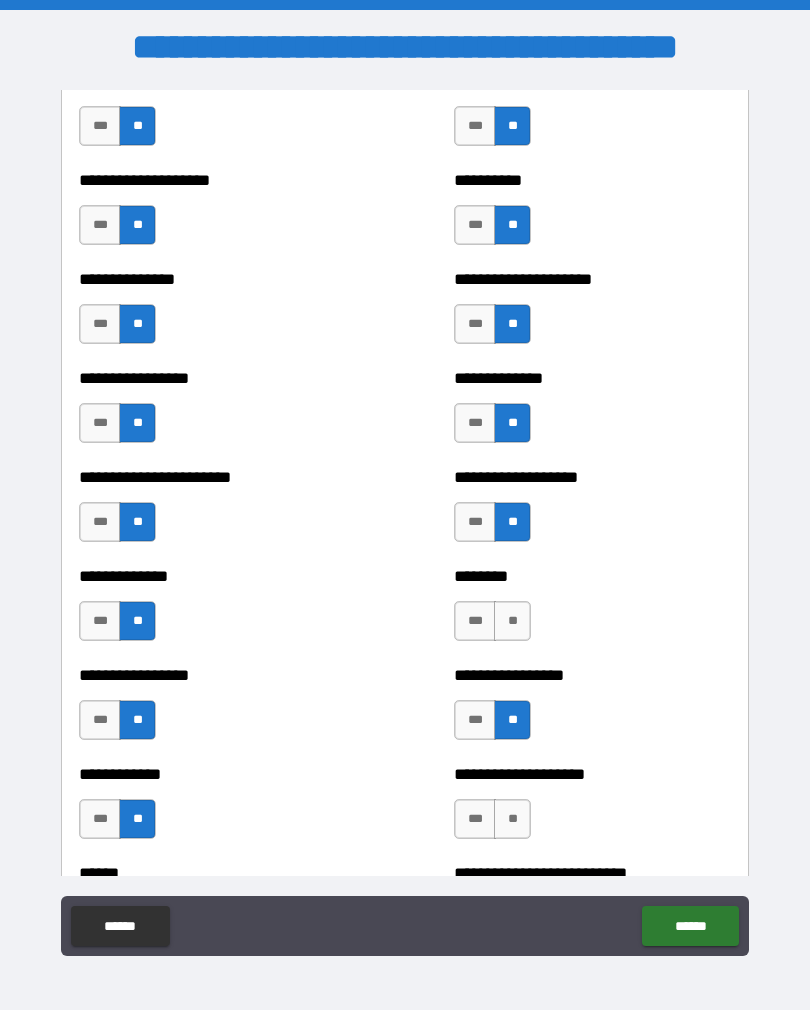 click on "**" at bounding box center (512, 621) 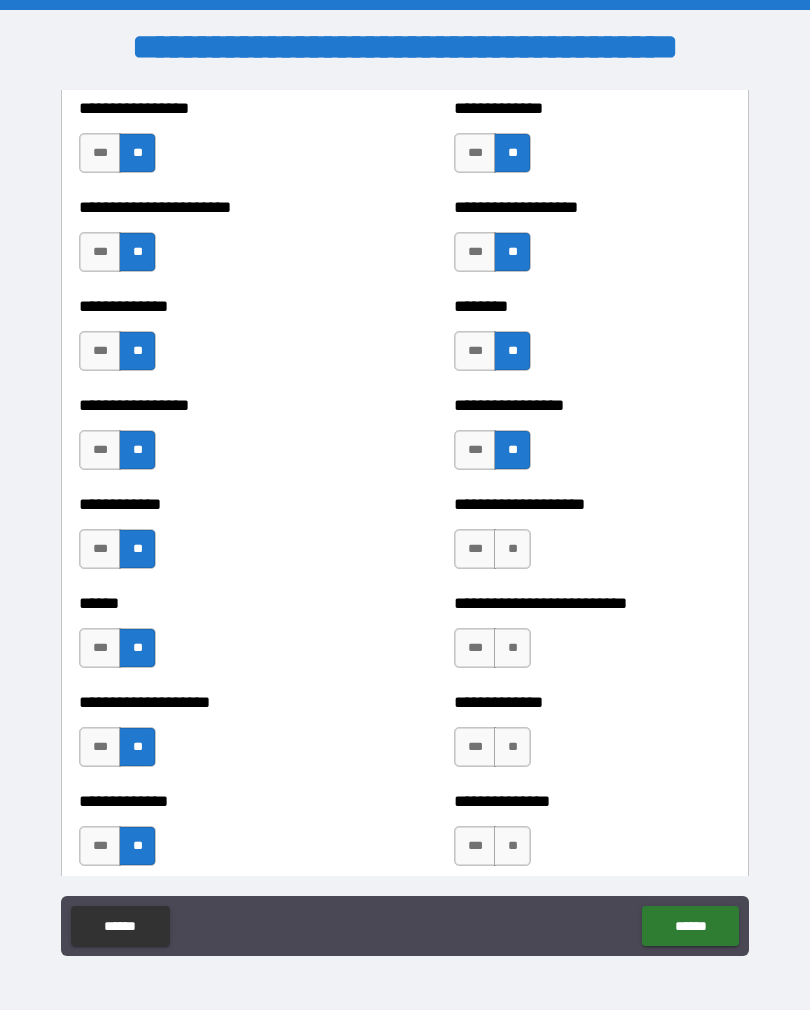 scroll, scrollTop: 3655, scrollLeft: 0, axis: vertical 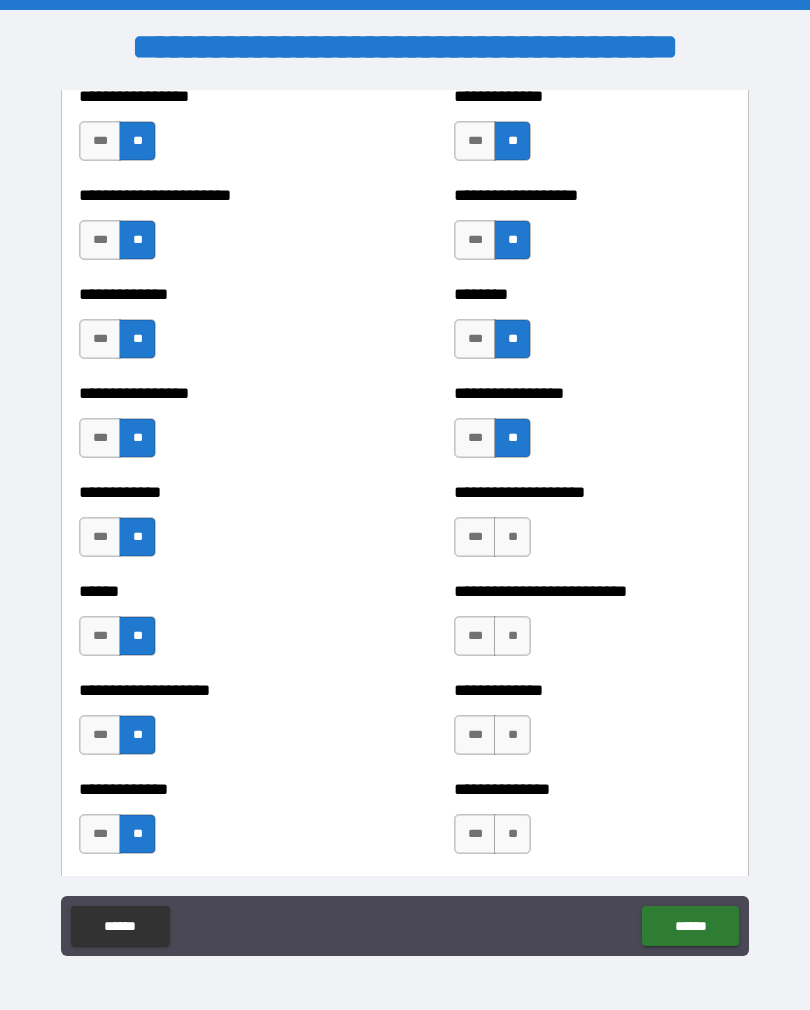 click on "**" at bounding box center (512, 537) 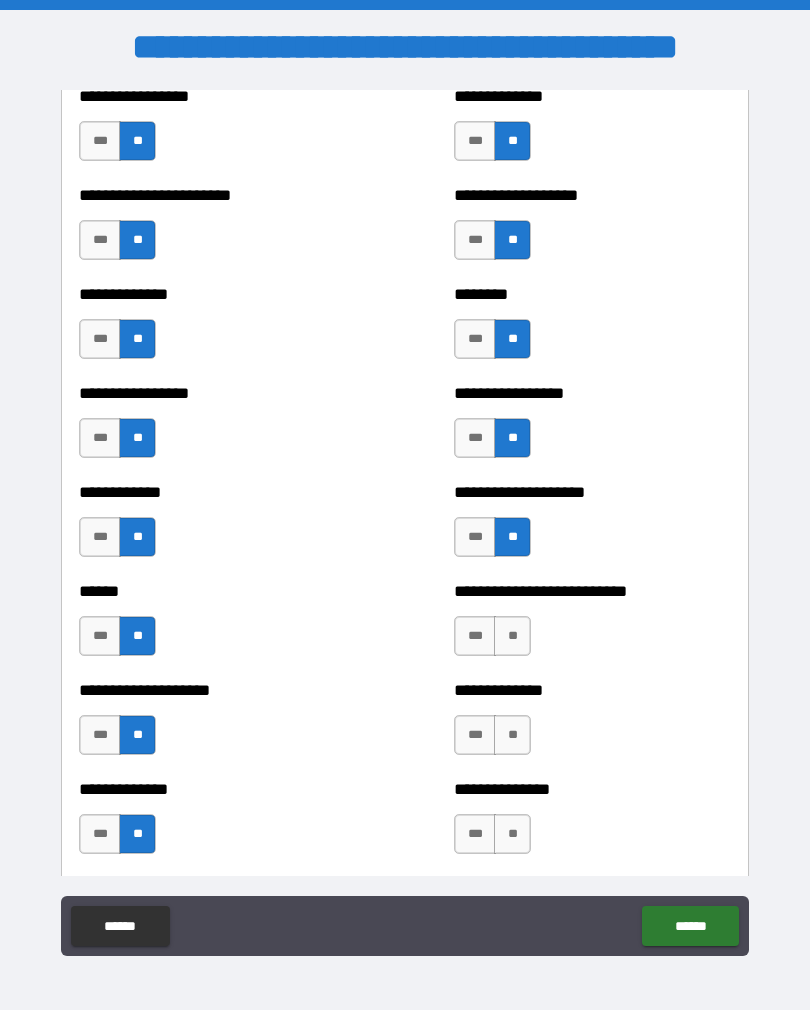 click on "**" at bounding box center (512, 636) 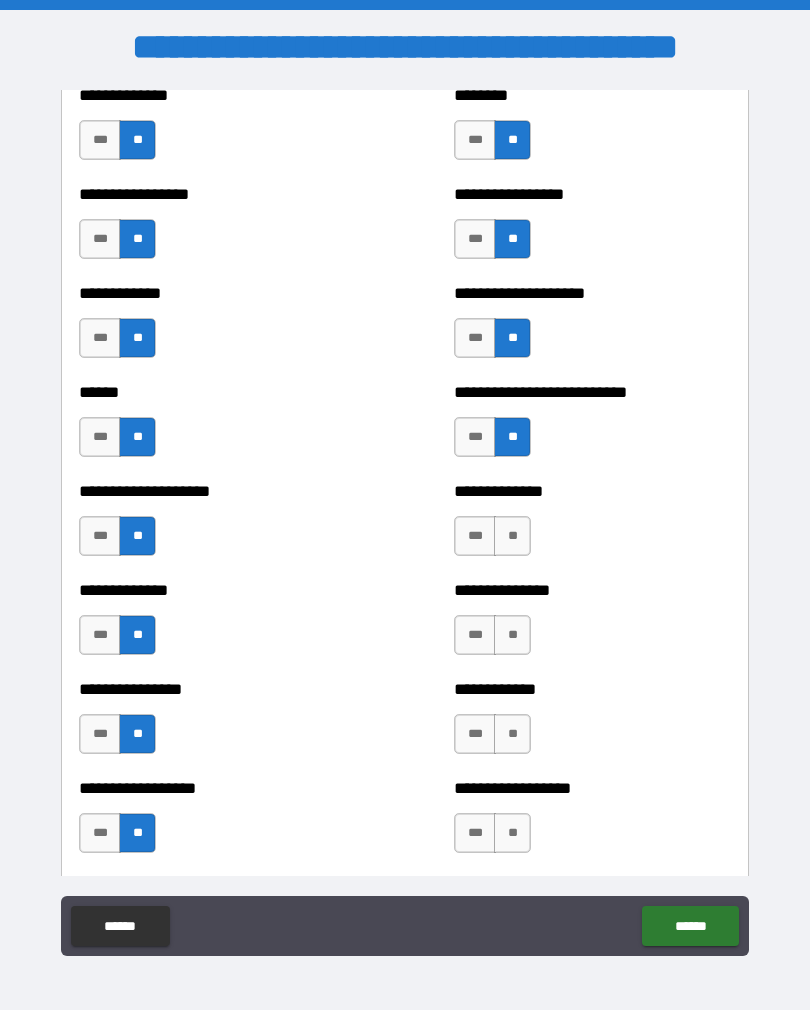 scroll, scrollTop: 3864, scrollLeft: 0, axis: vertical 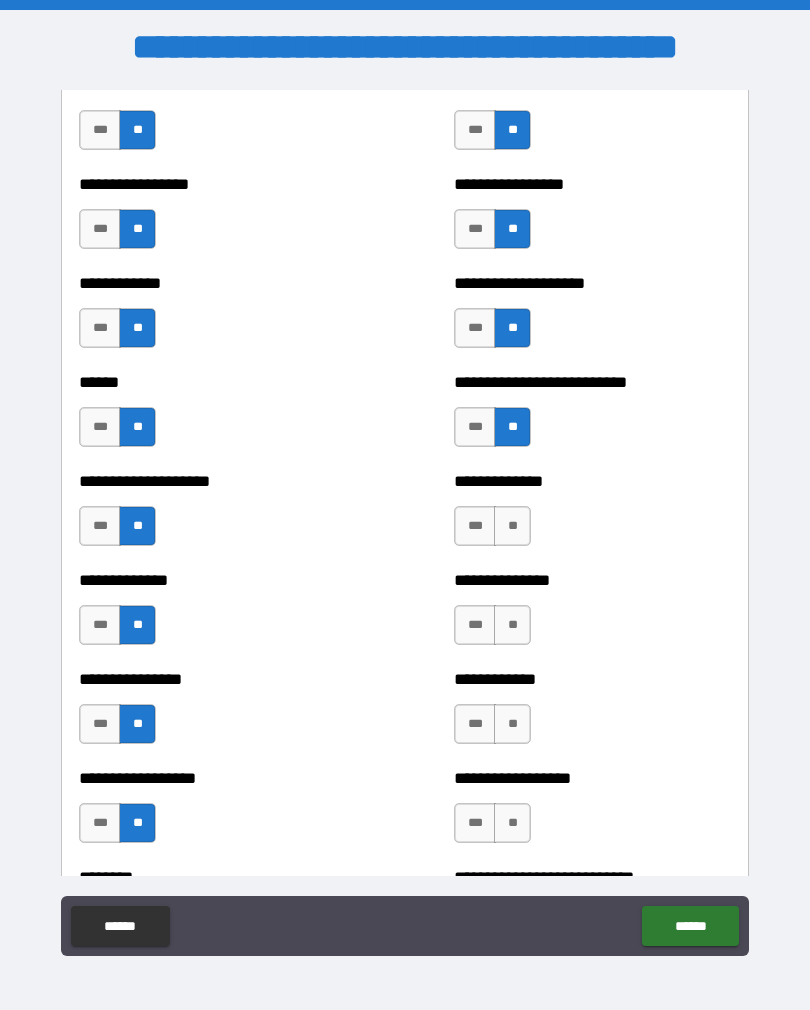 click on "**" at bounding box center [512, 526] 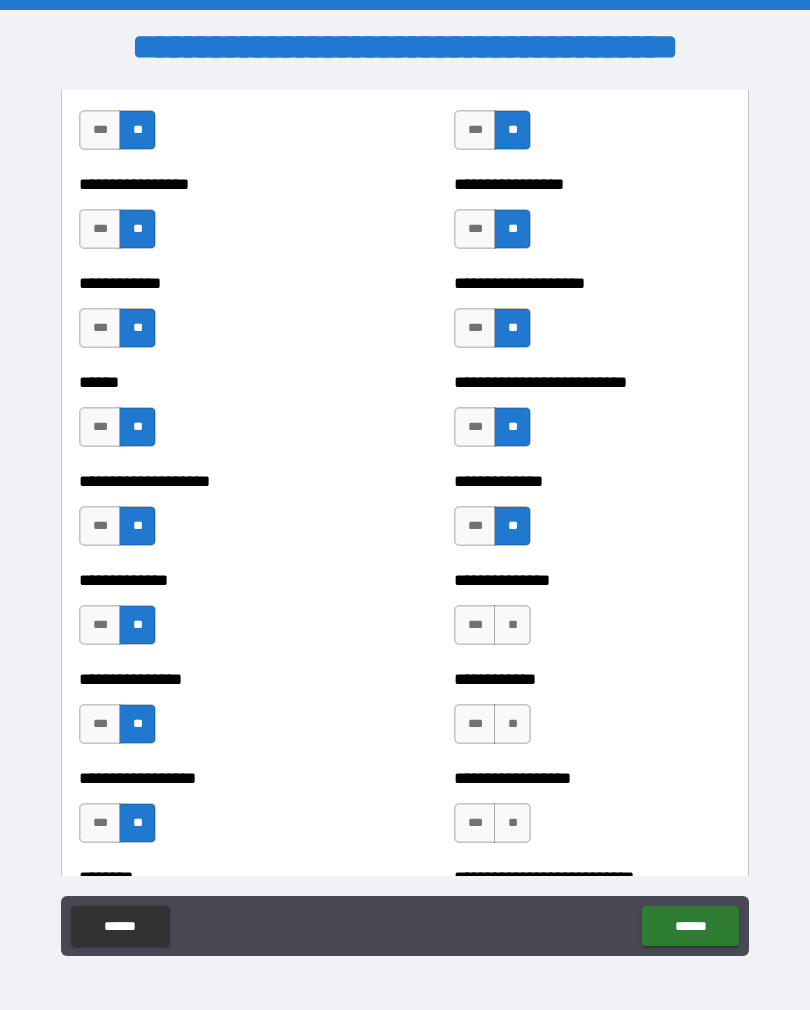 click on "**" at bounding box center (512, 625) 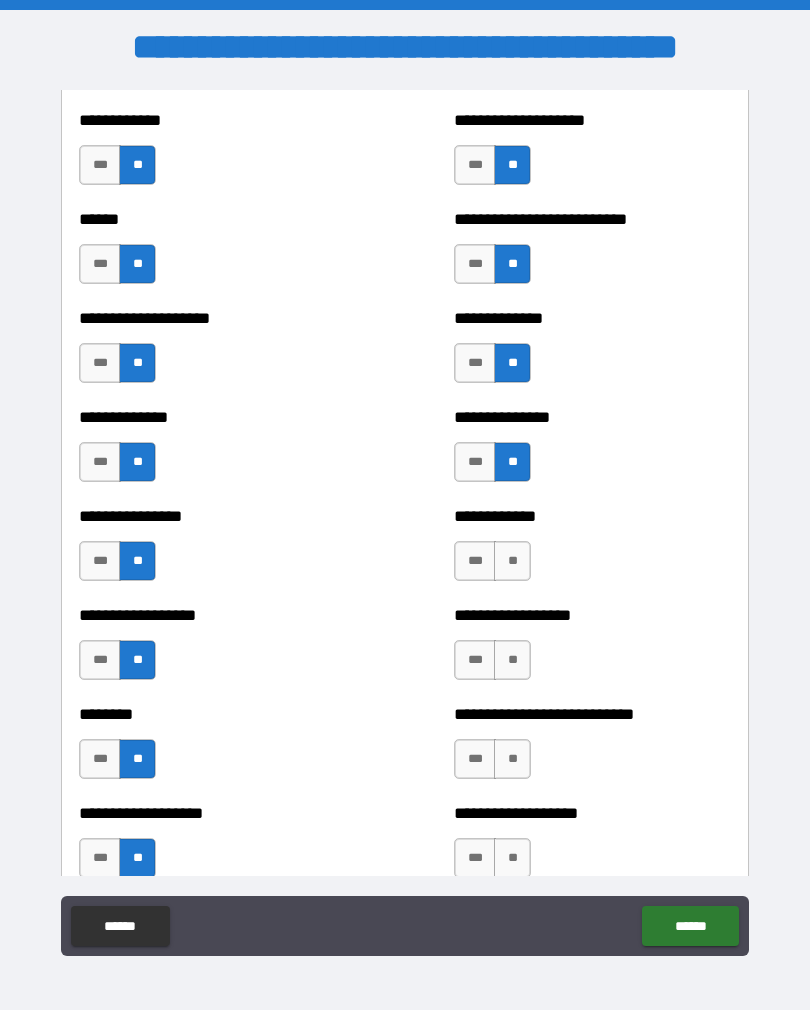 scroll, scrollTop: 4030, scrollLeft: 0, axis: vertical 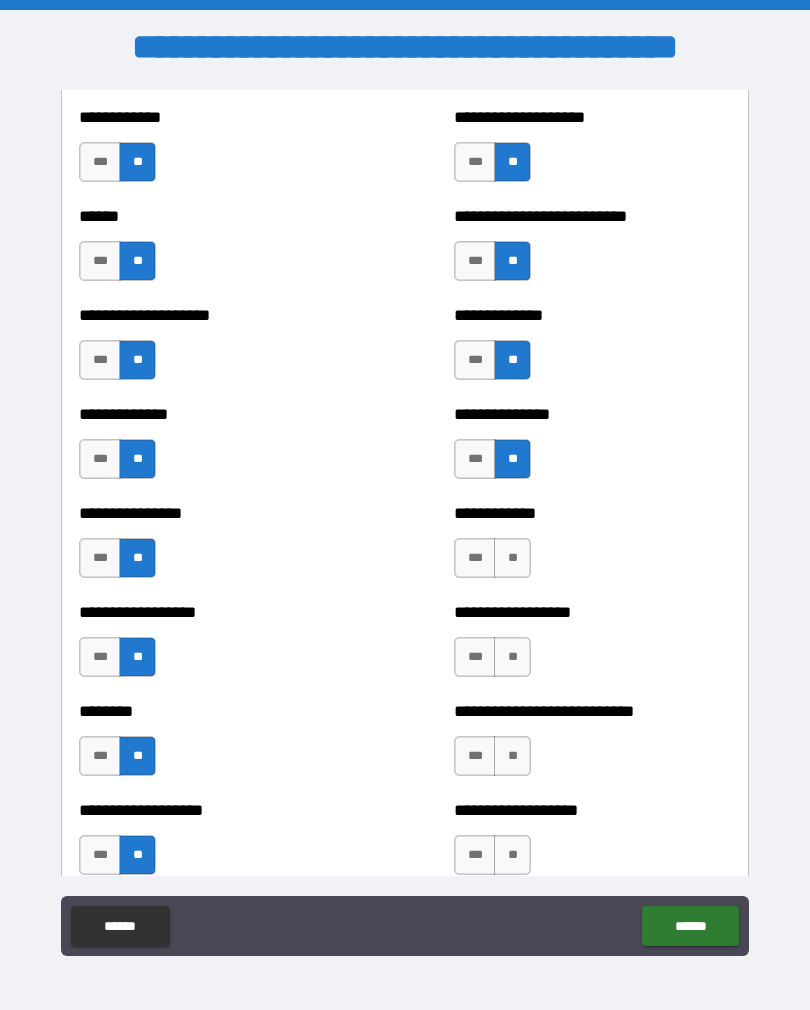 click on "**" at bounding box center (512, 558) 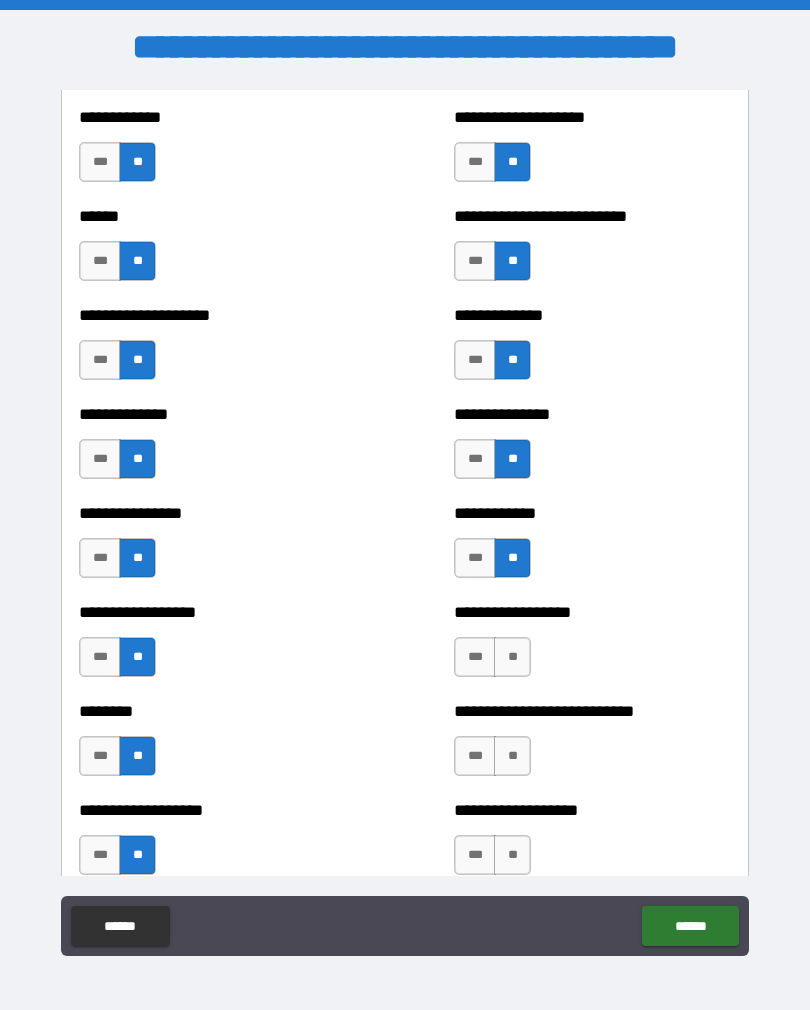 click on "**" at bounding box center (512, 657) 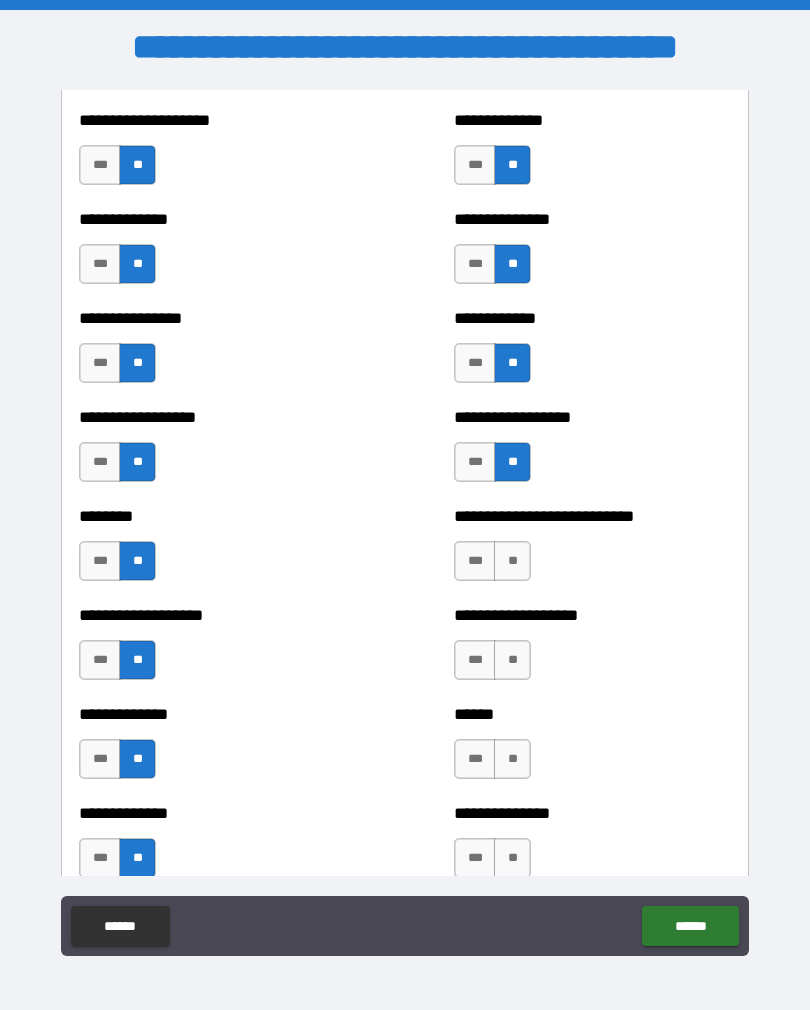 scroll, scrollTop: 4240, scrollLeft: 0, axis: vertical 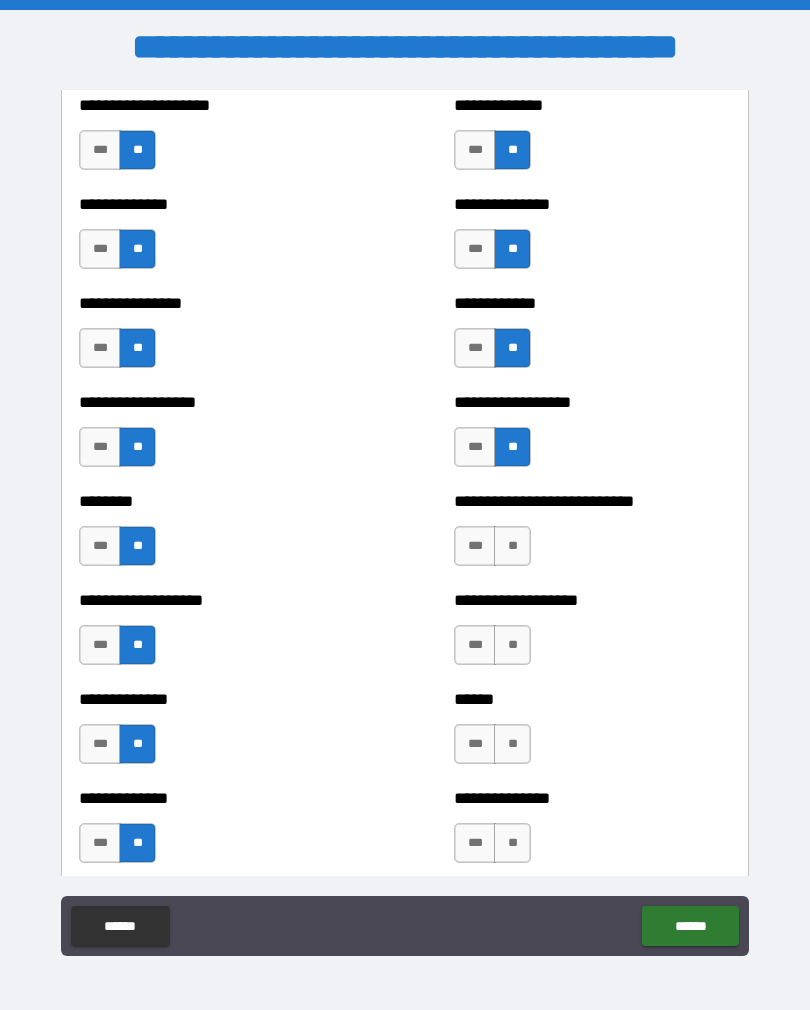 click on "**" at bounding box center (512, 546) 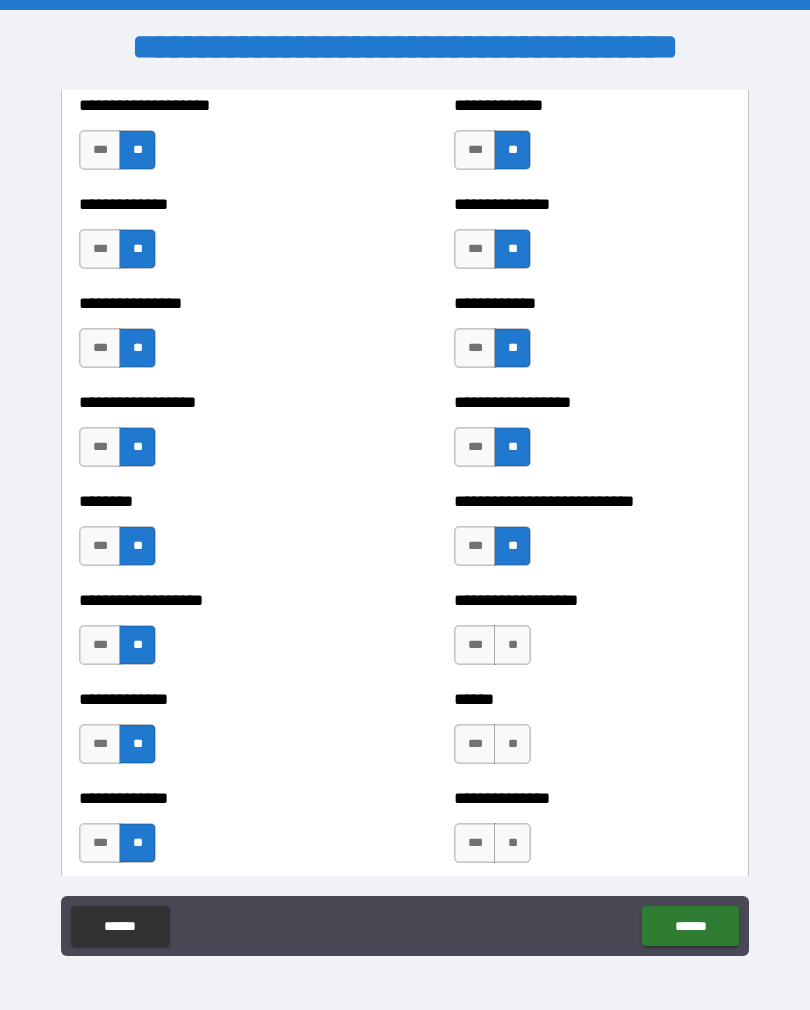 click on "**" at bounding box center (512, 645) 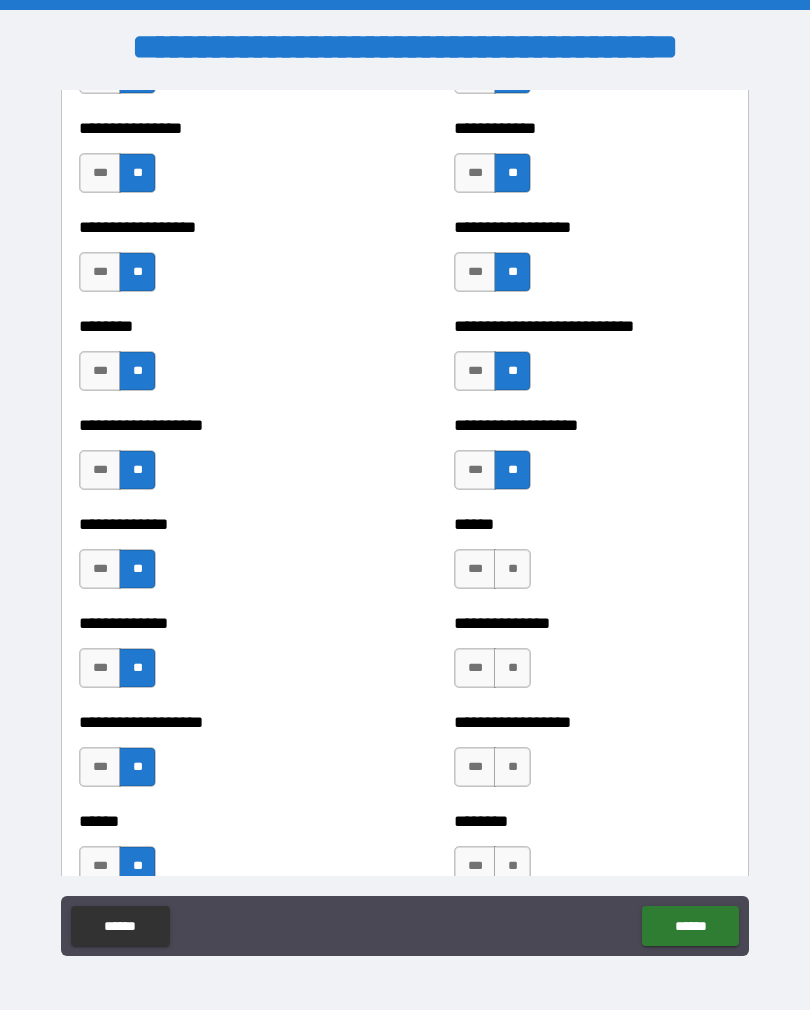 scroll, scrollTop: 4419, scrollLeft: 0, axis: vertical 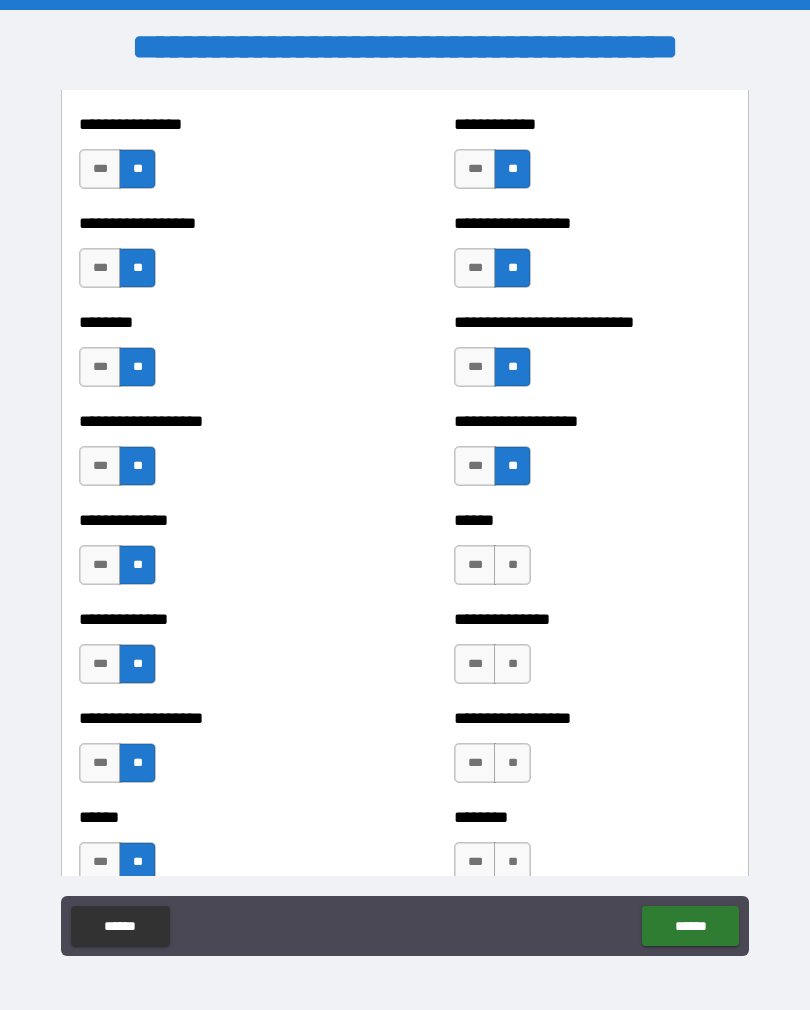 click on "**" at bounding box center (512, 565) 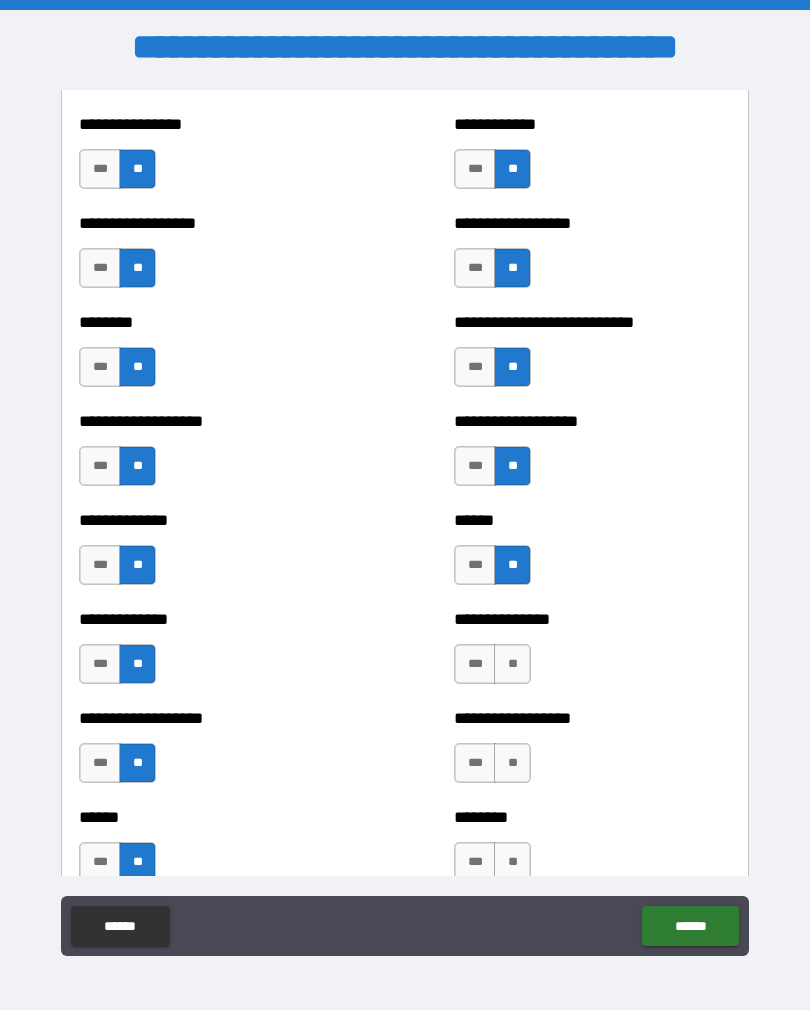 click on "**" at bounding box center [512, 664] 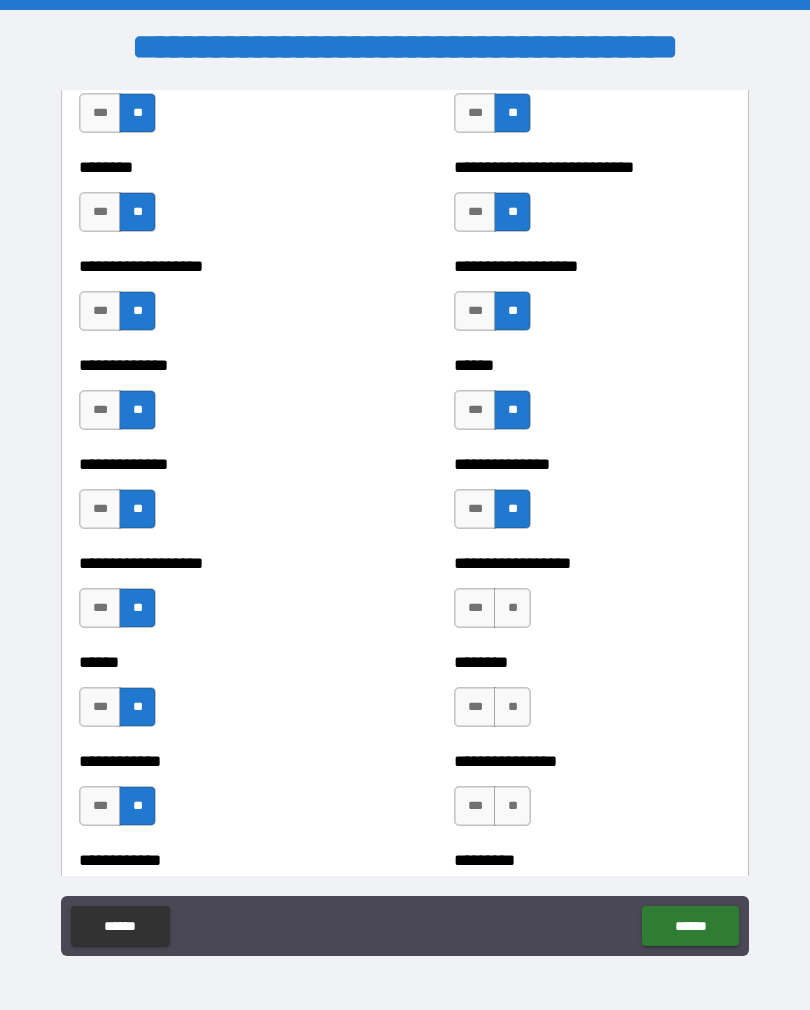 scroll, scrollTop: 4584, scrollLeft: 0, axis: vertical 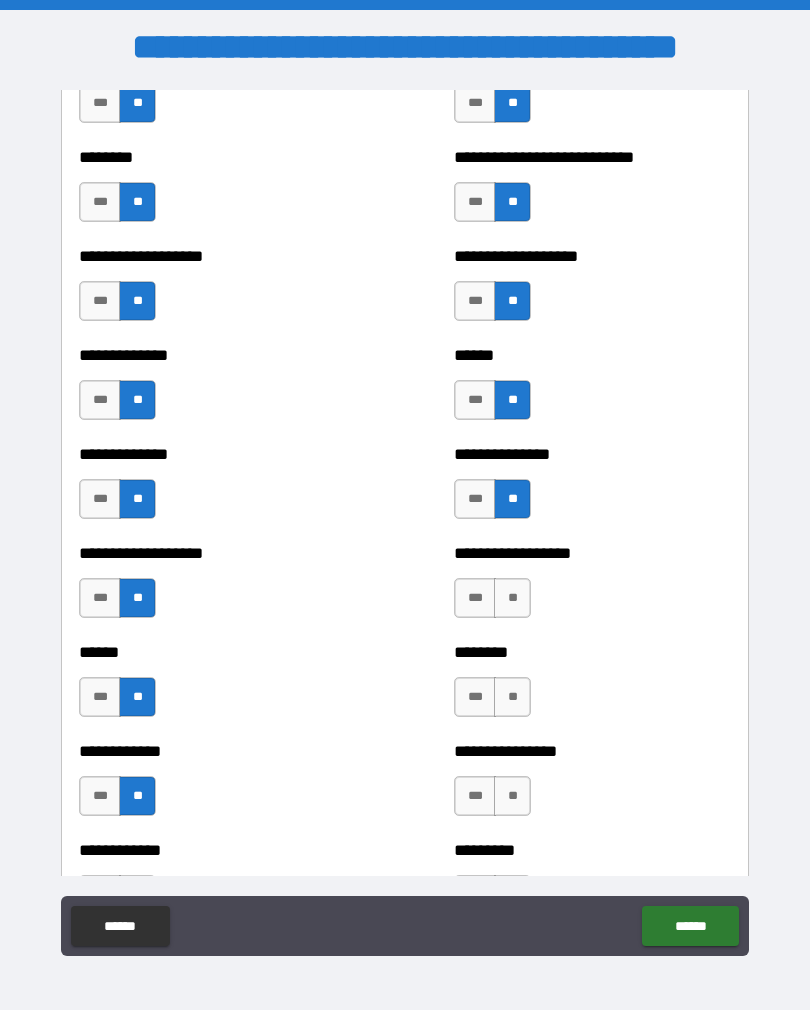 click on "**" at bounding box center (512, 598) 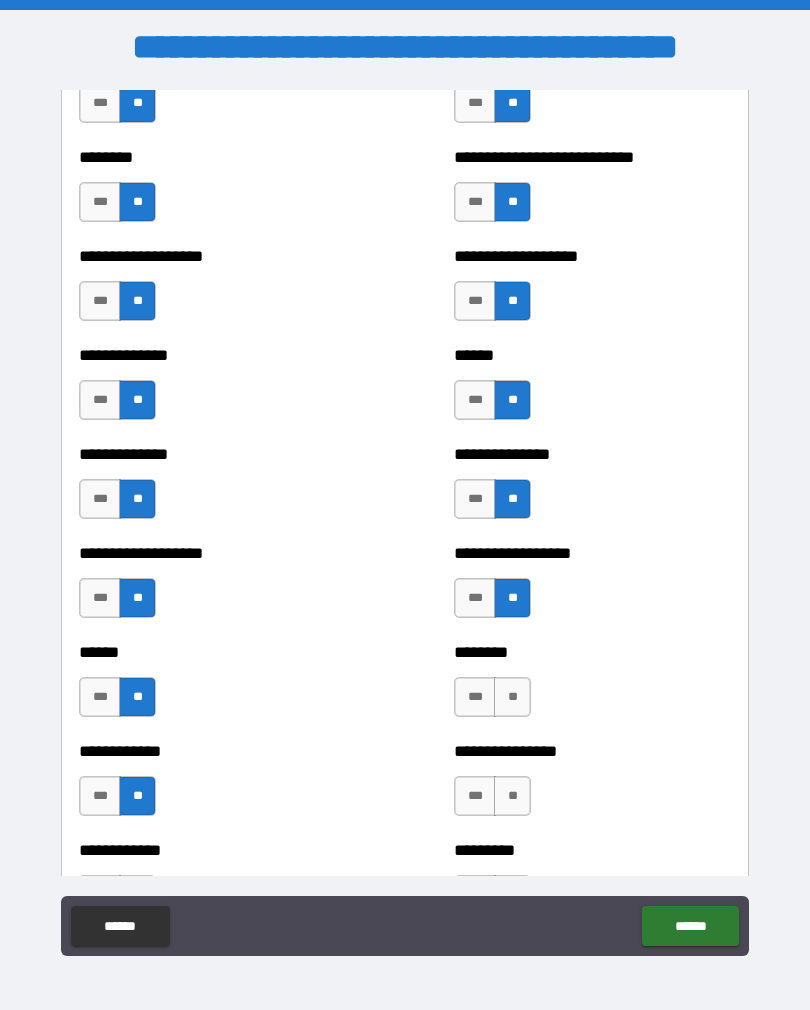 click on "**" at bounding box center [512, 697] 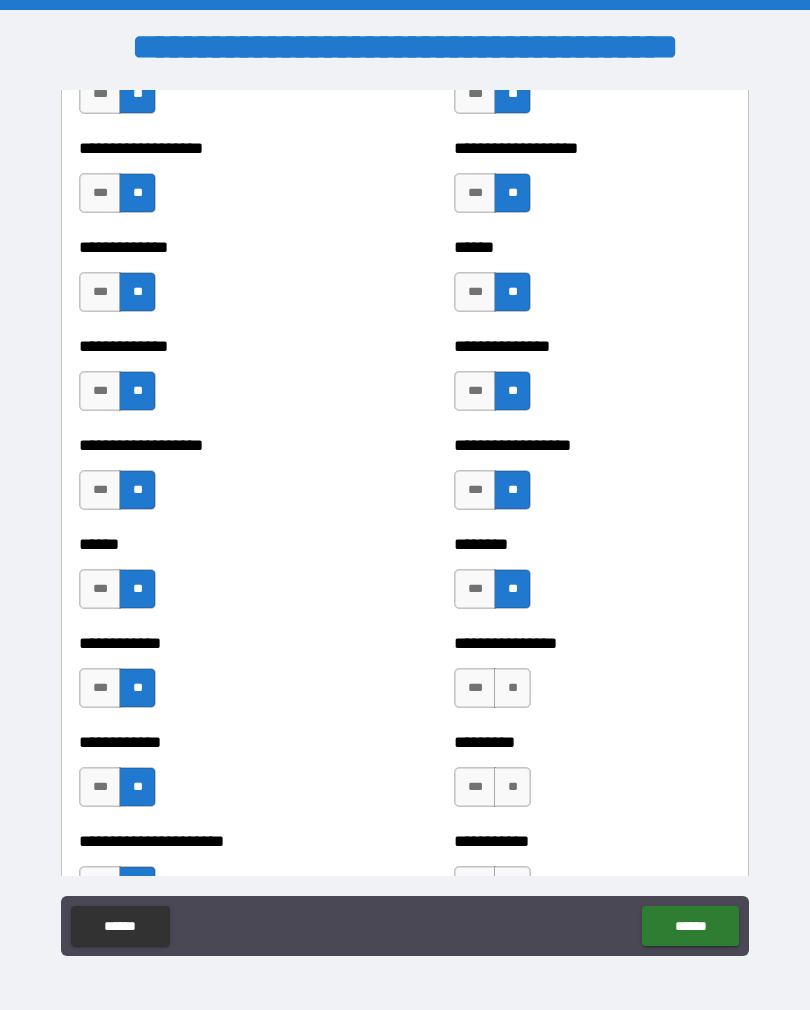 scroll, scrollTop: 4758, scrollLeft: 0, axis: vertical 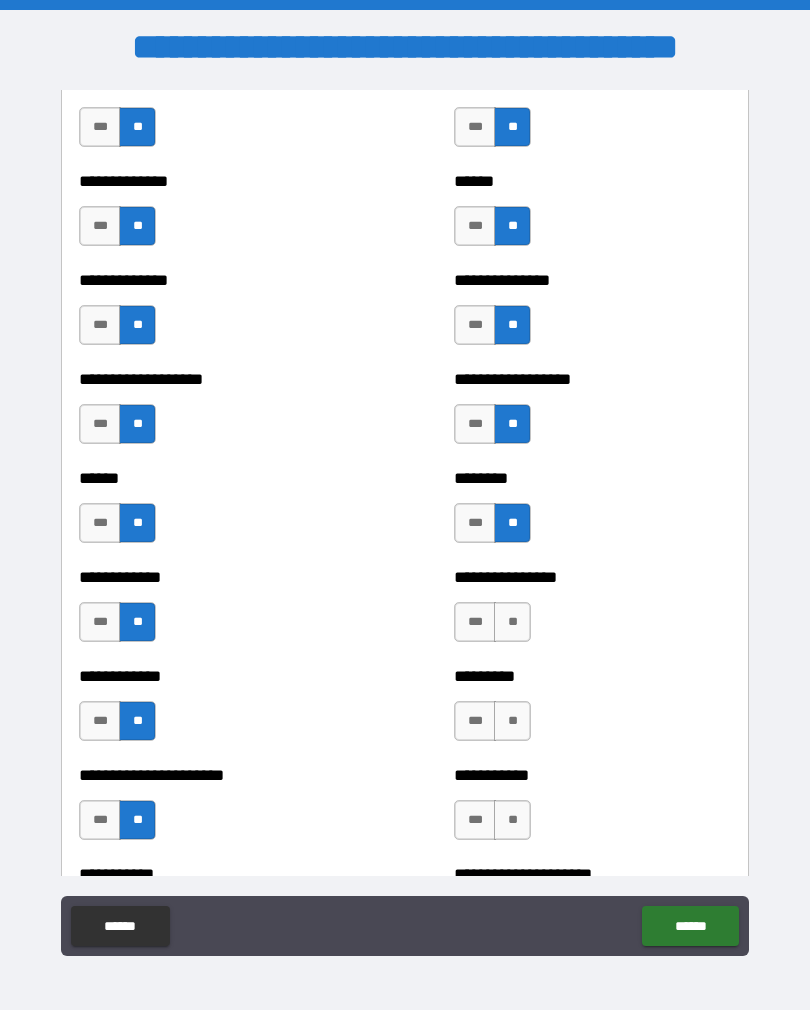 click on "**" at bounding box center [512, 622] 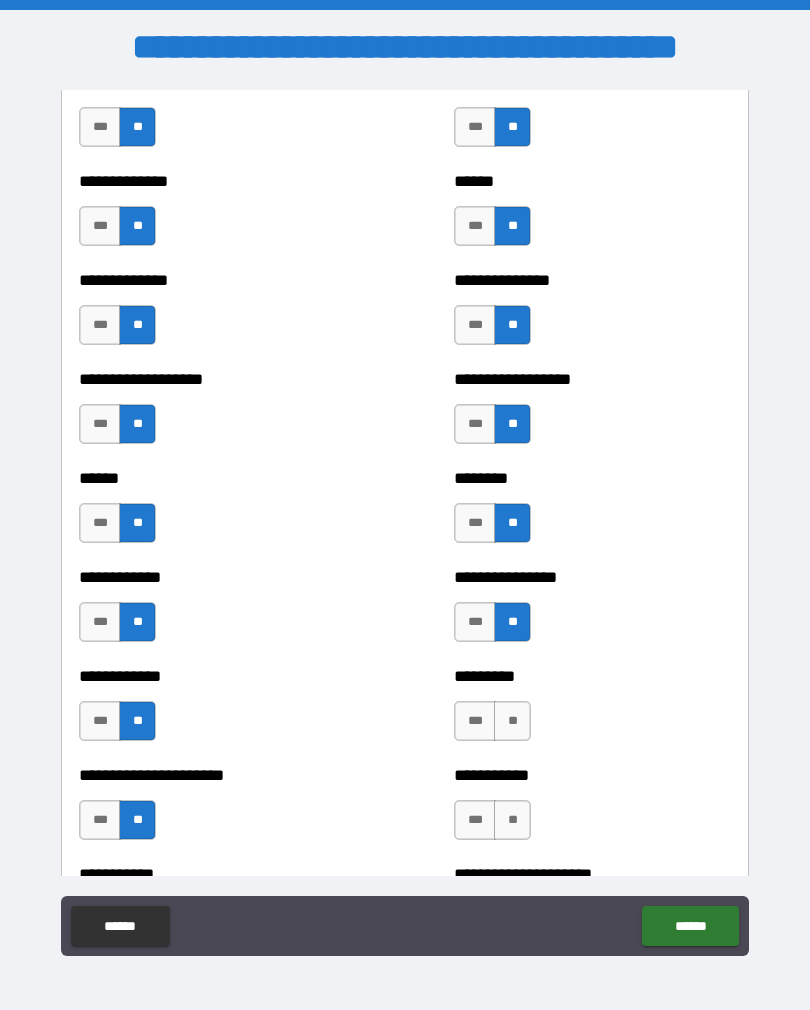 click on "**" at bounding box center (512, 721) 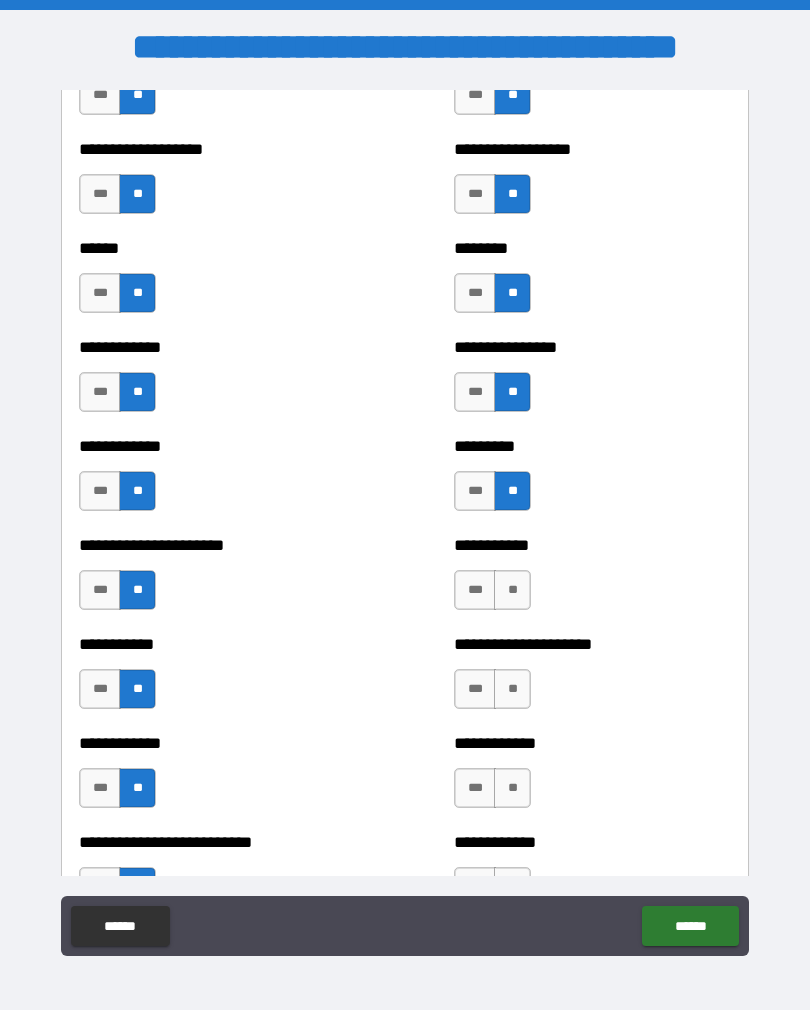 scroll, scrollTop: 4992, scrollLeft: 0, axis: vertical 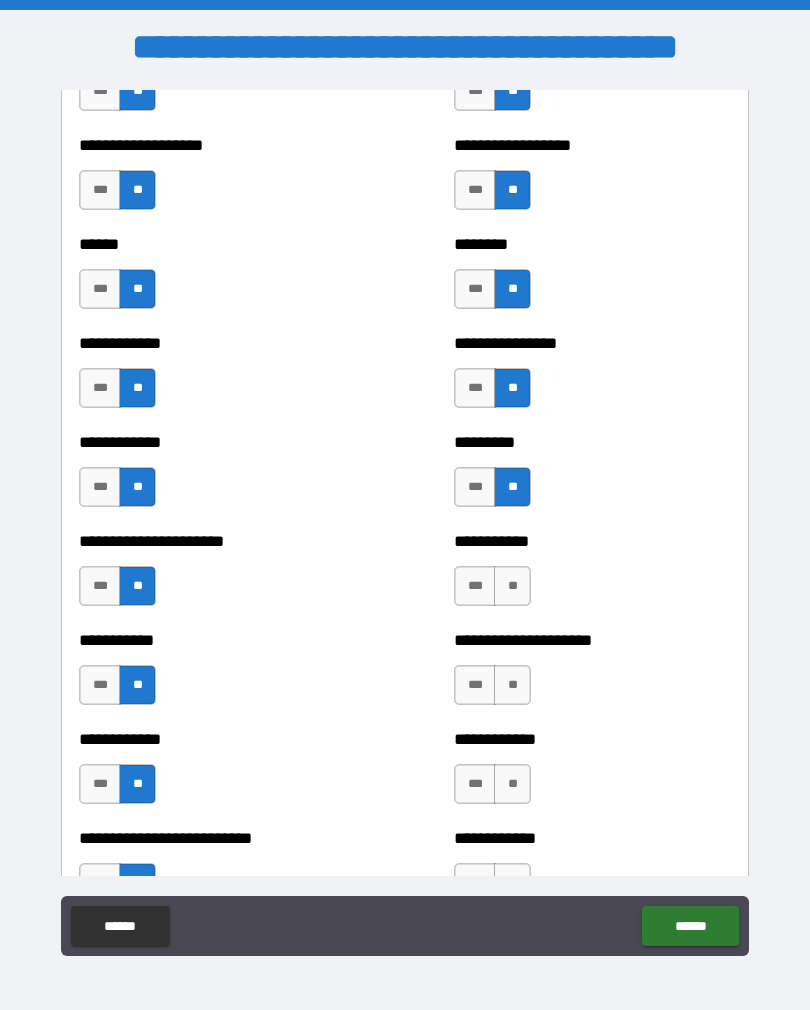 click on "**" at bounding box center (512, 586) 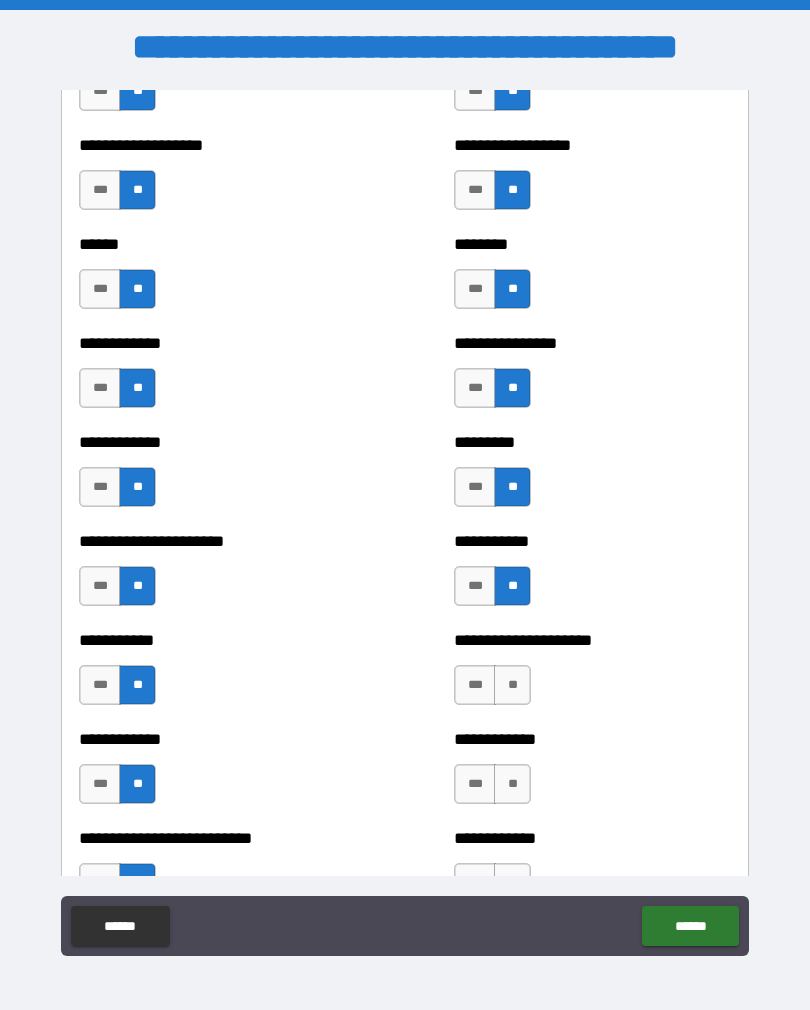 click on "**" at bounding box center (512, 685) 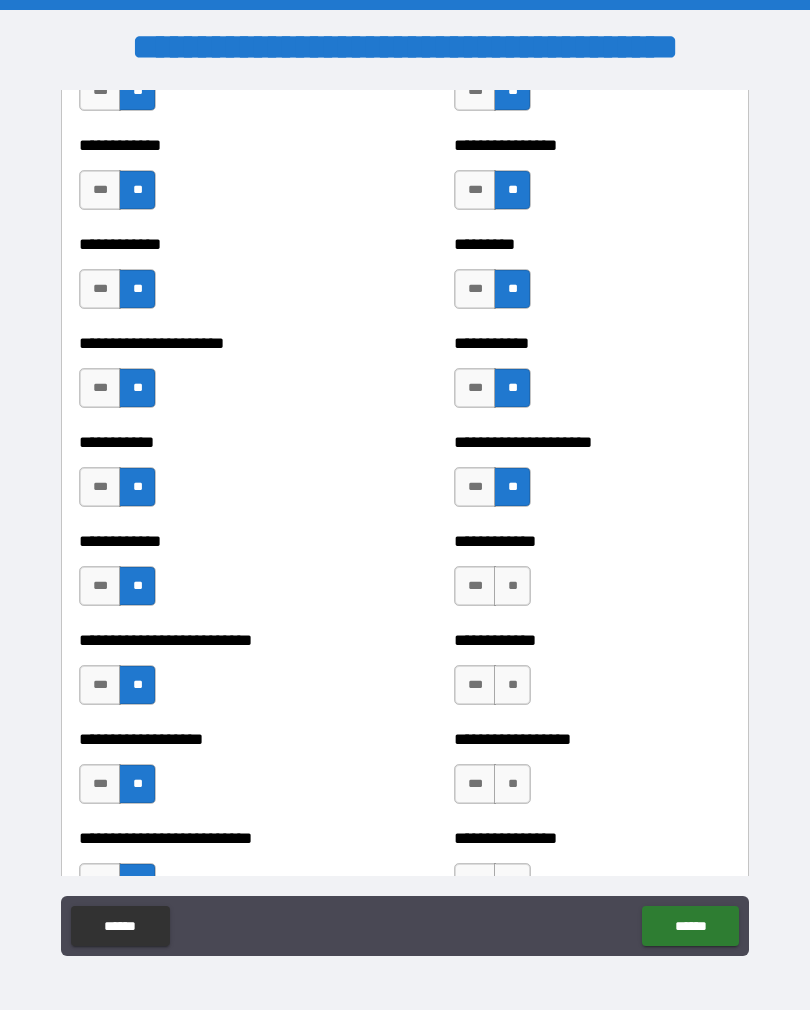 scroll, scrollTop: 5204, scrollLeft: 0, axis: vertical 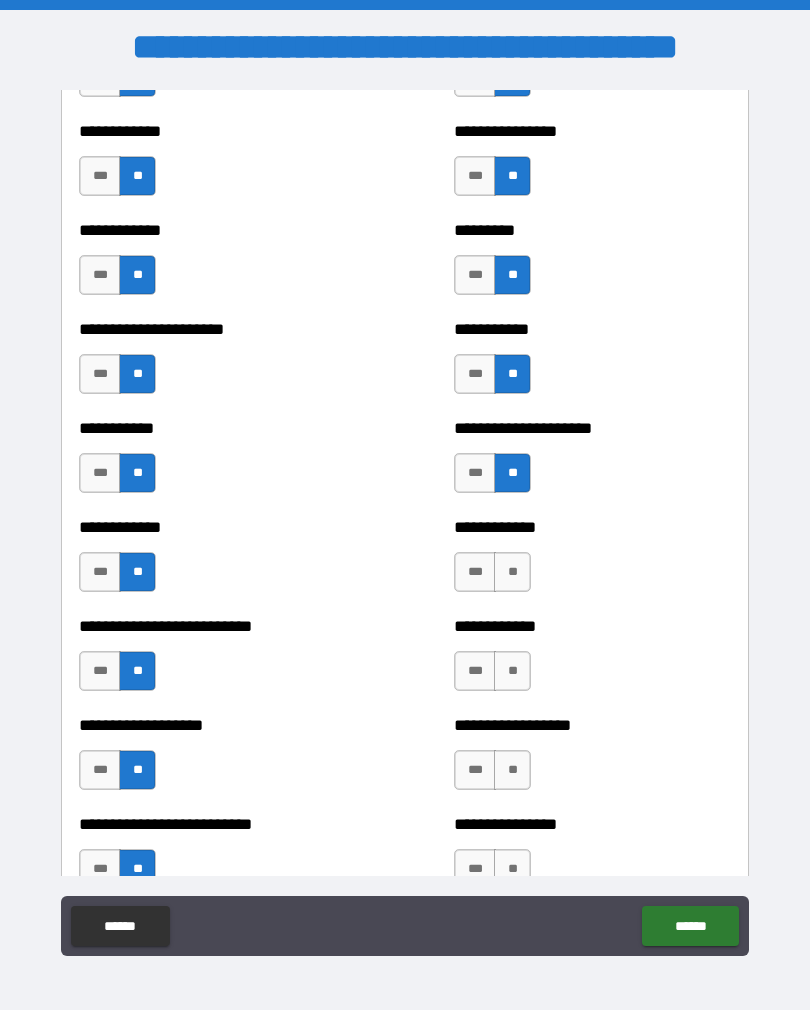 click on "**" at bounding box center (512, 572) 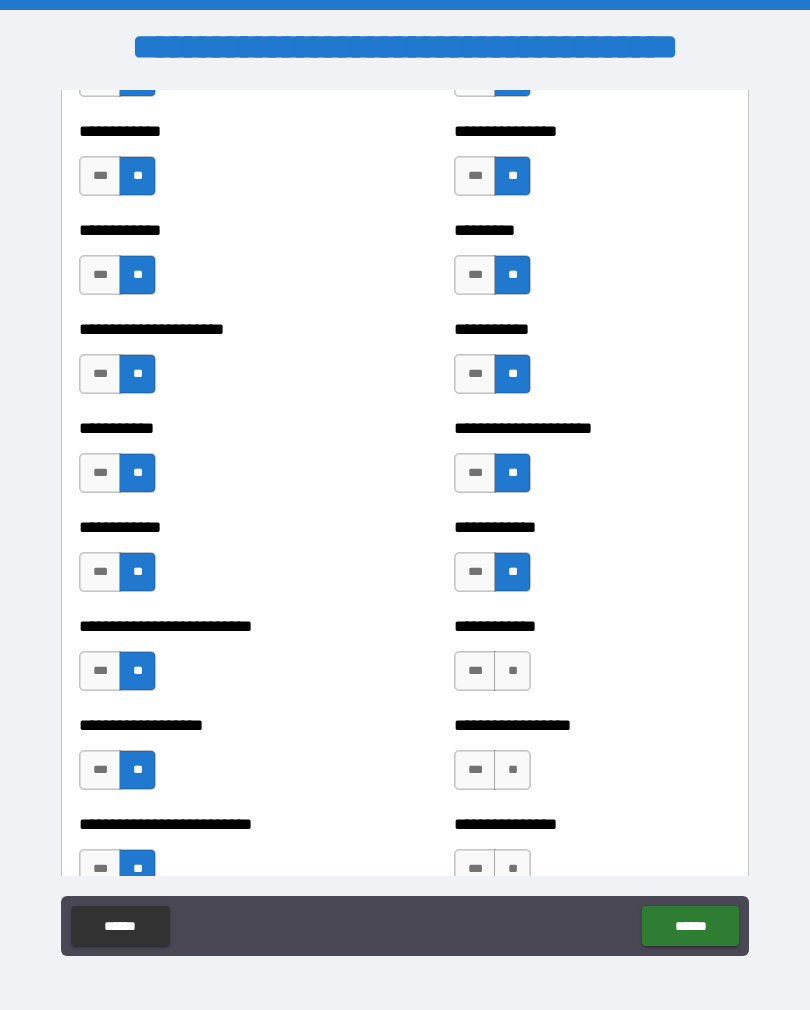 click on "**" at bounding box center [512, 671] 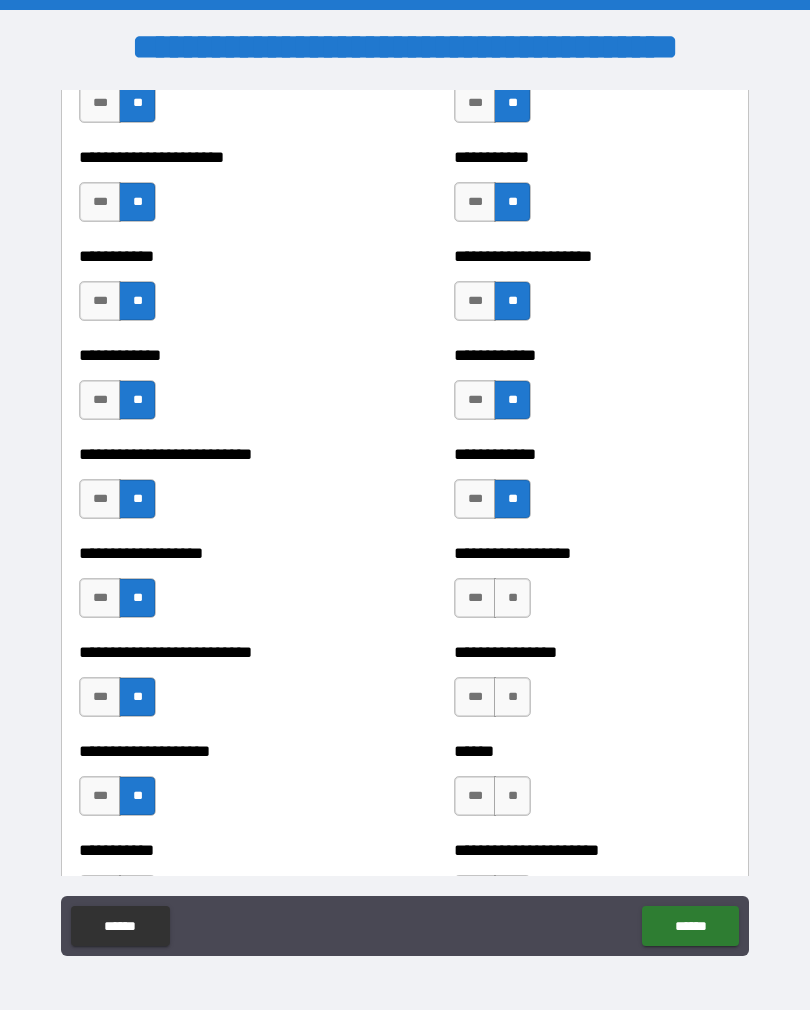 scroll, scrollTop: 5390, scrollLeft: 0, axis: vertical 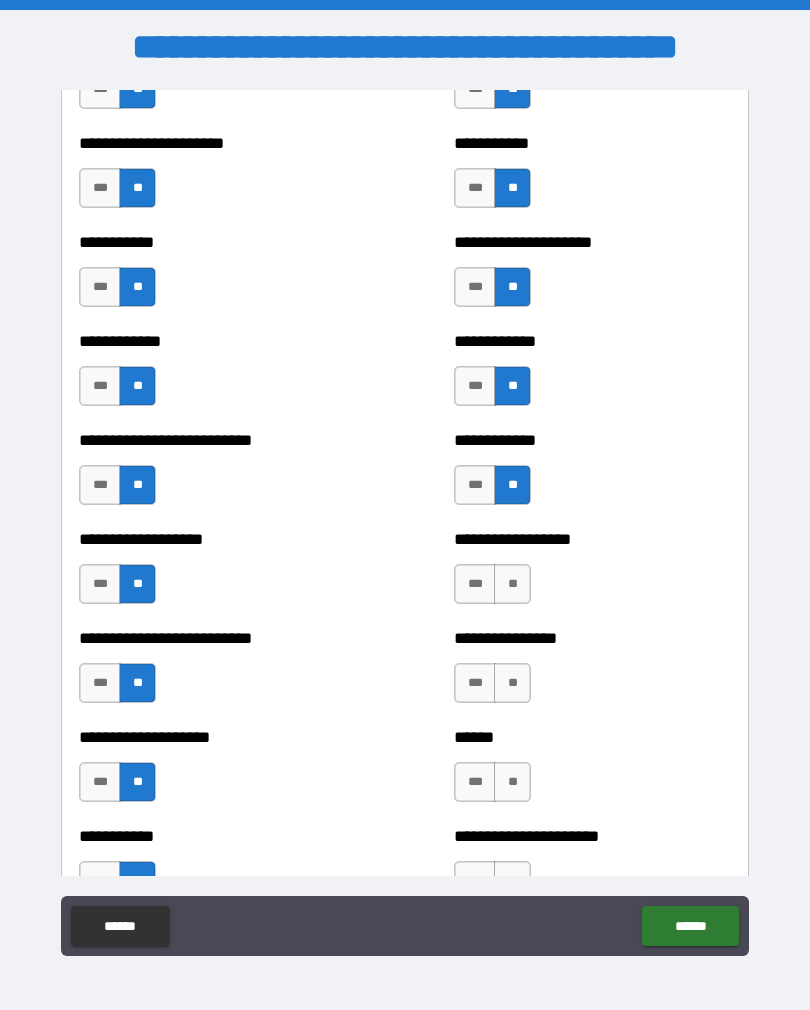 click on "**" at bounding box center [512, 584] 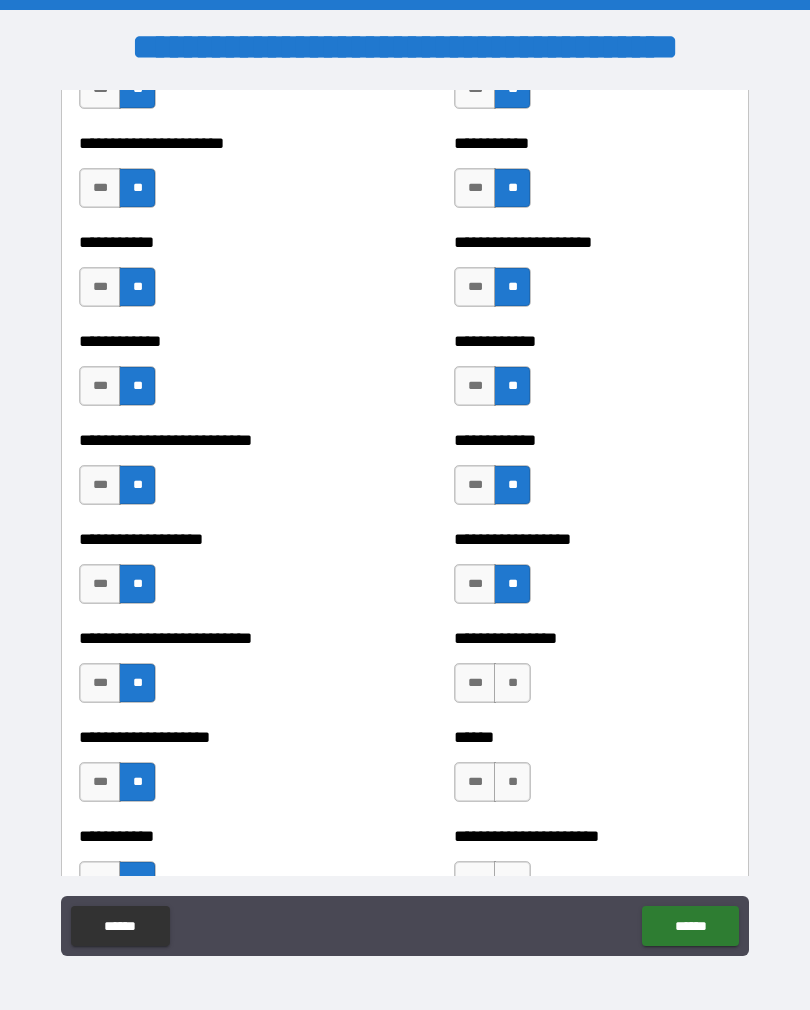 click on "***" at bounding box center (475, 683) 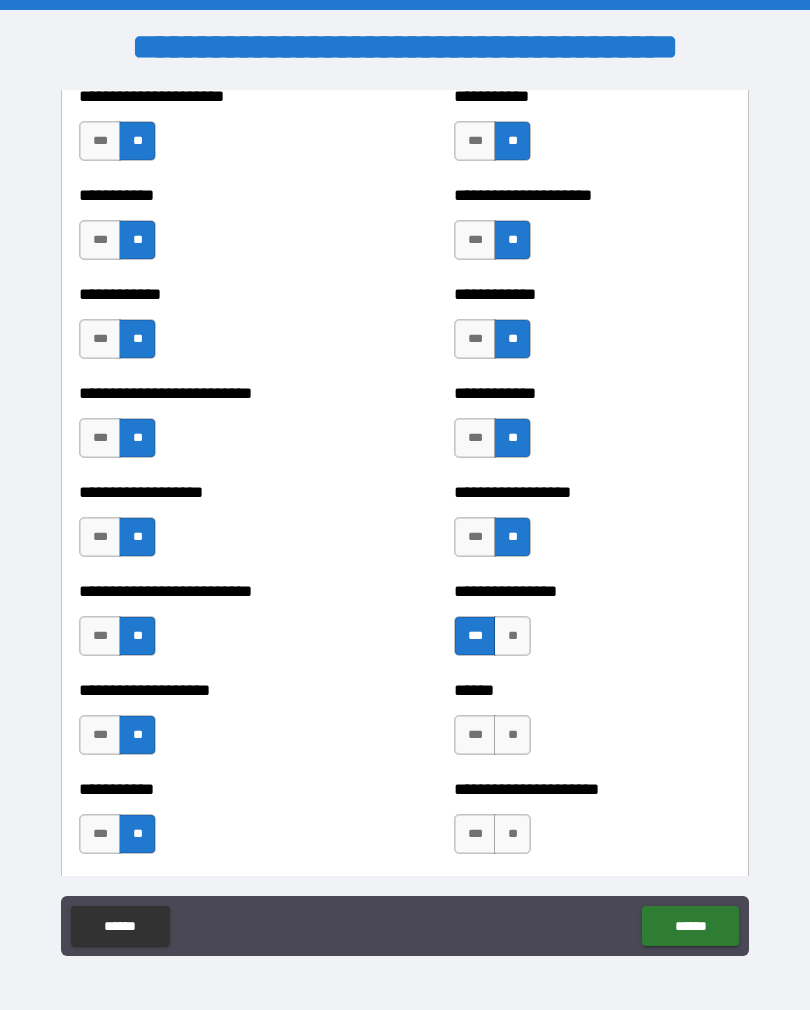 click on "**" at bounding box center [512, 636] 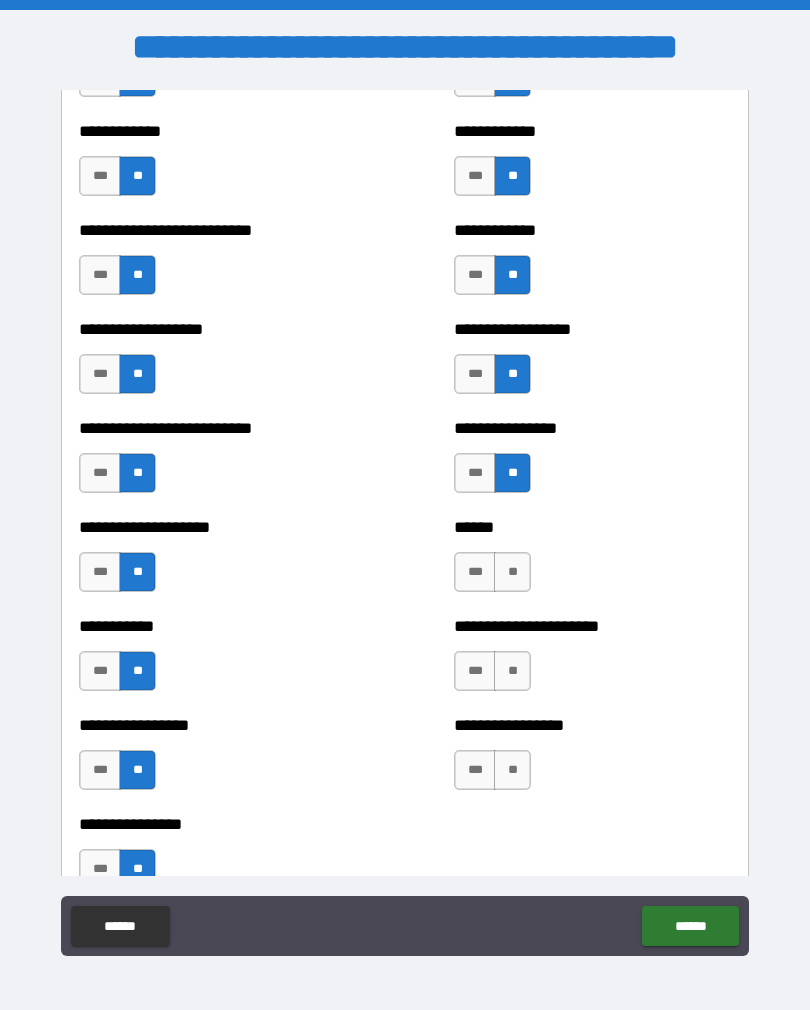 scroll, scrollTop: 5614, scrollLeft: 0, axis: vertical 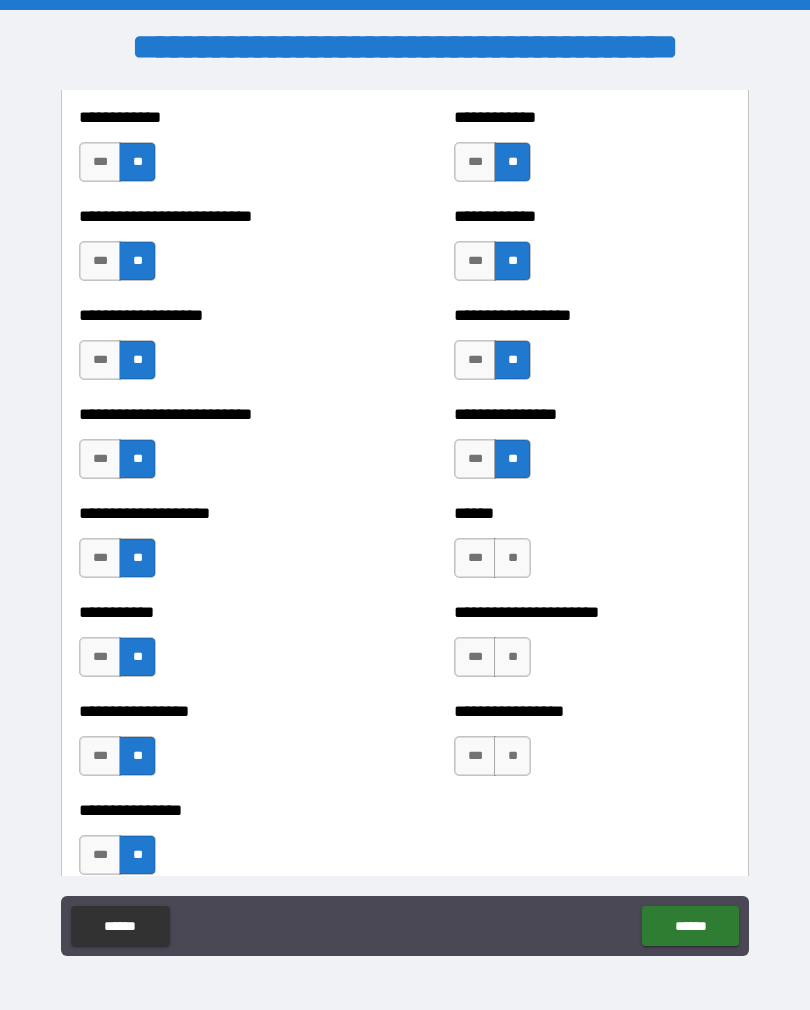 click on "**" at bounding box center (512, 558) 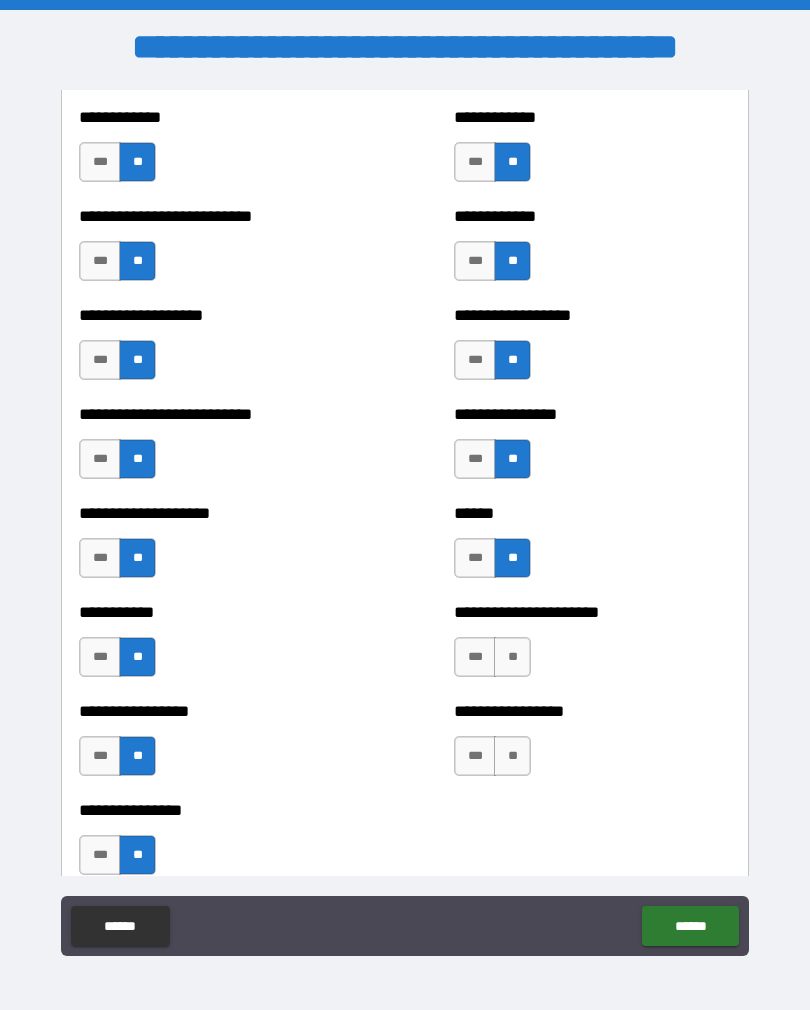 click on "**" at bounding box center [512, 657] 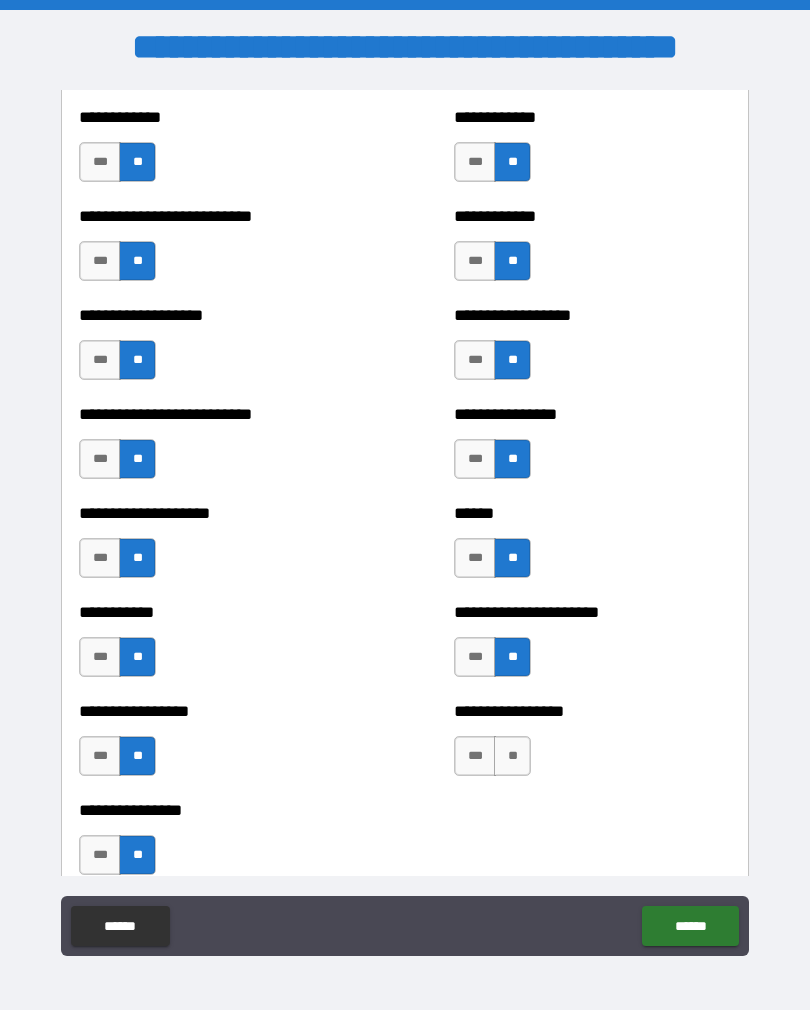 click on "**" at bounding box center [512, 756] 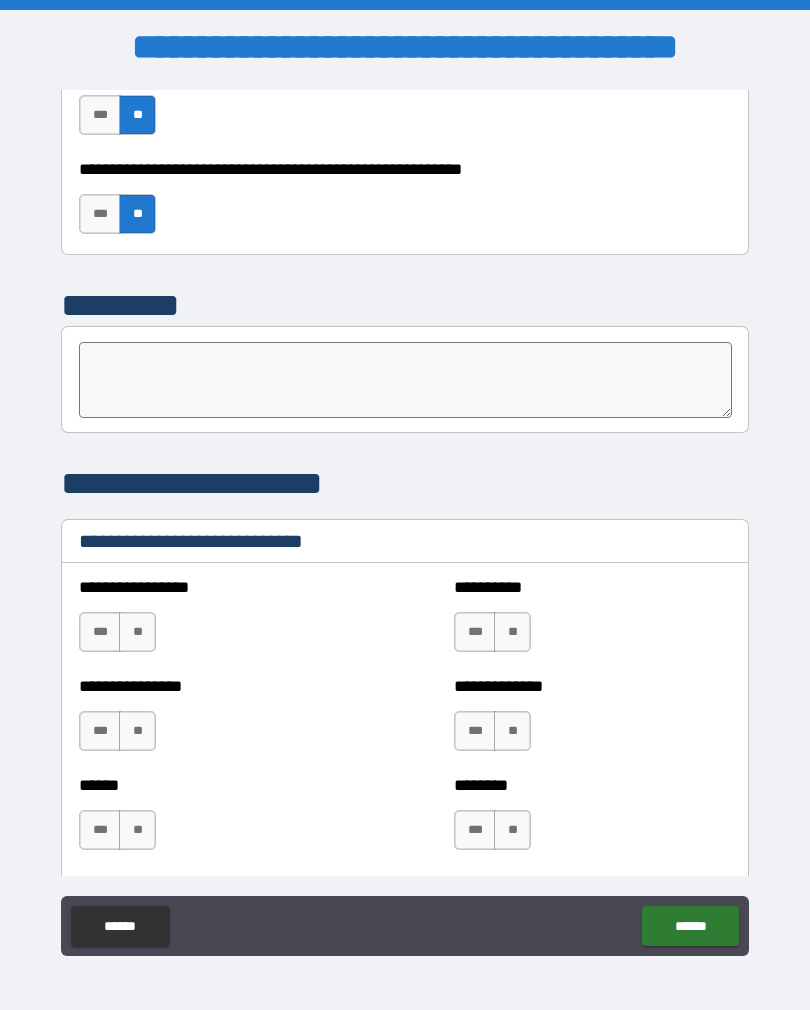 scroll, scrollTop: 6368, scrollLeft: 0, axis: vertical 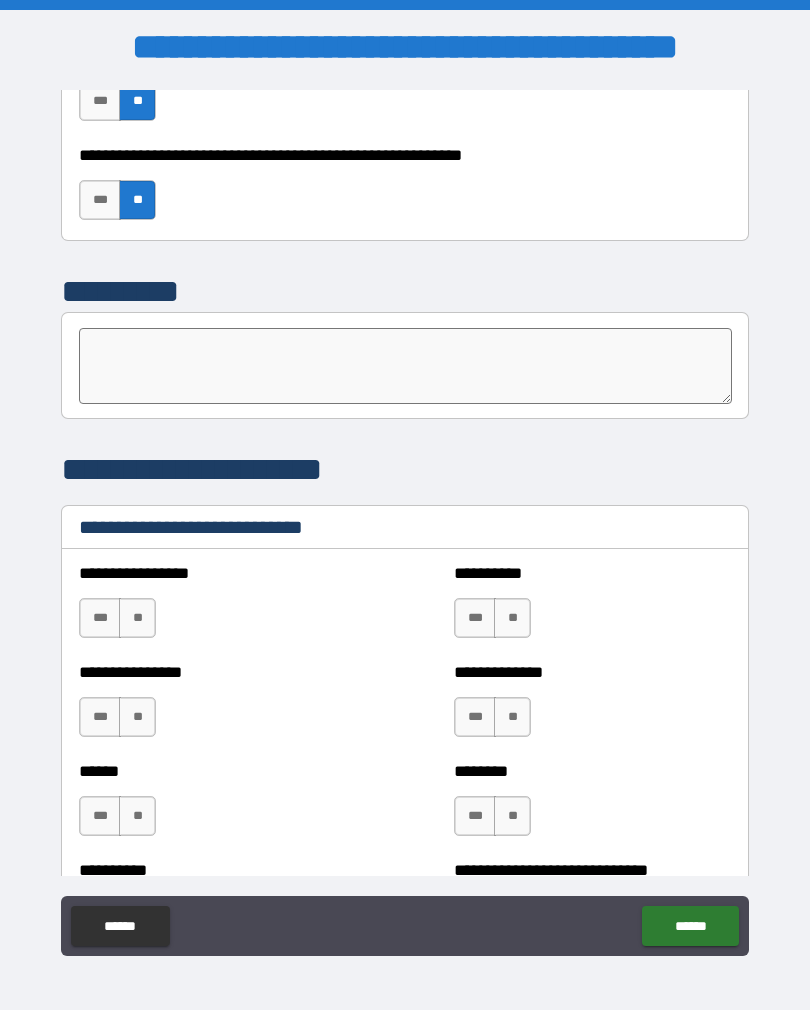 click on "**" at bounding box center (137, 618) 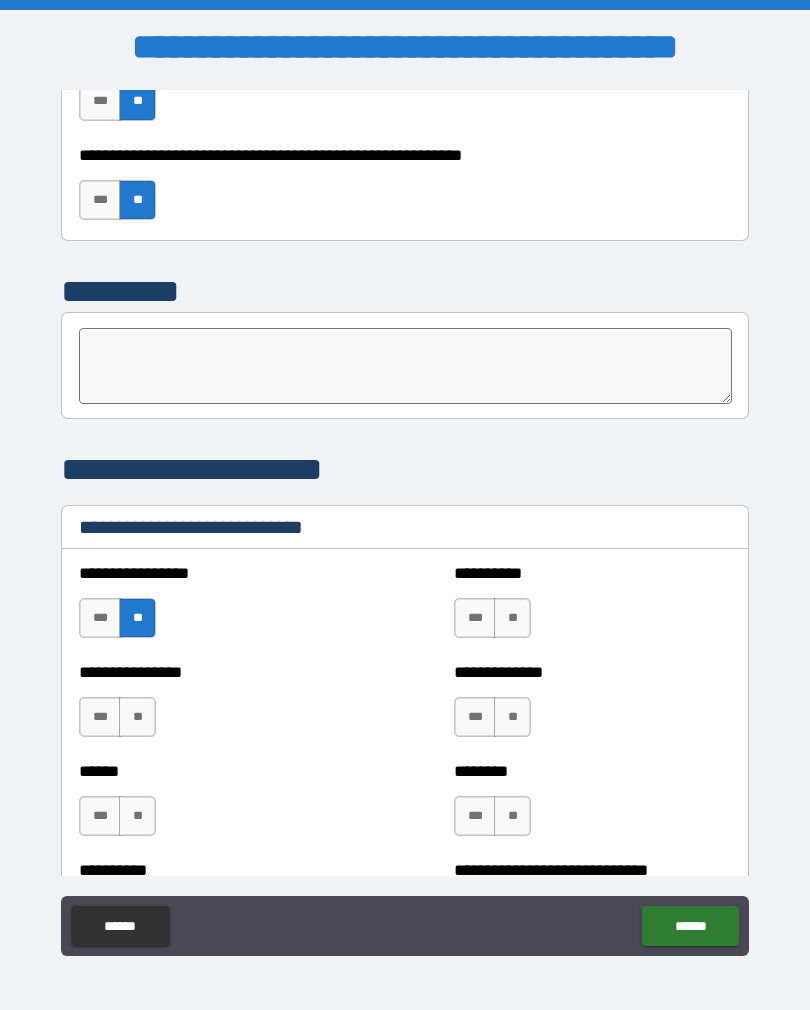 click on "**" at bounding box center (137, 717) 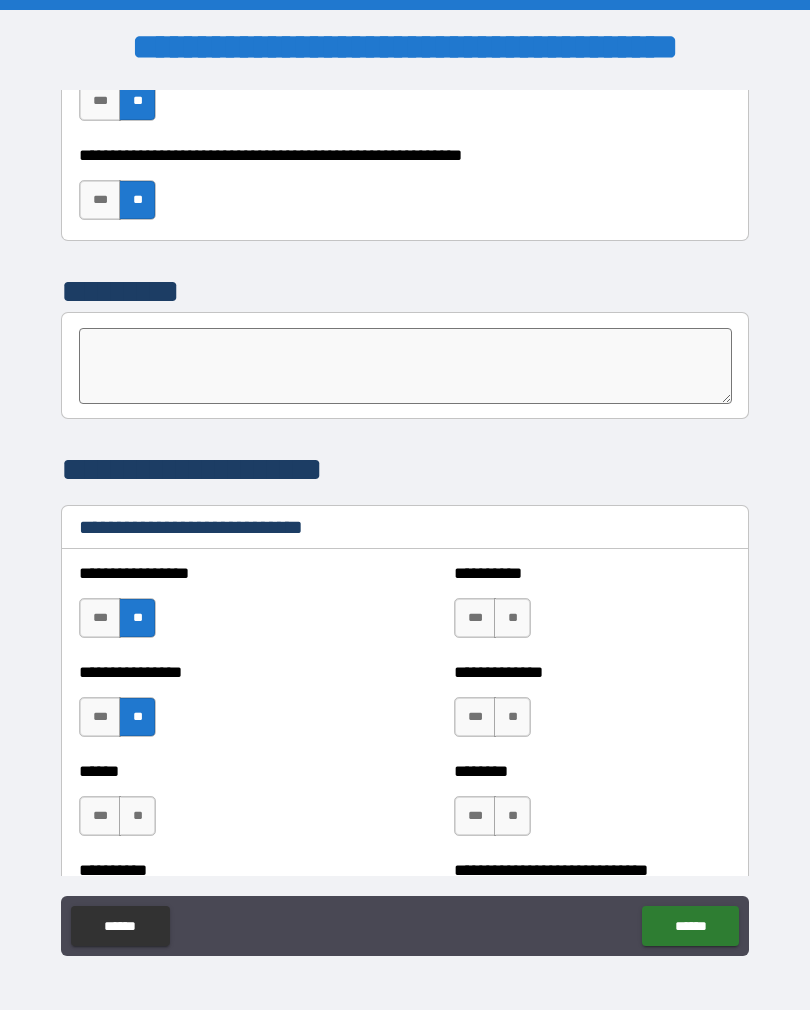 click on "**" at bounding box center [137, 816] 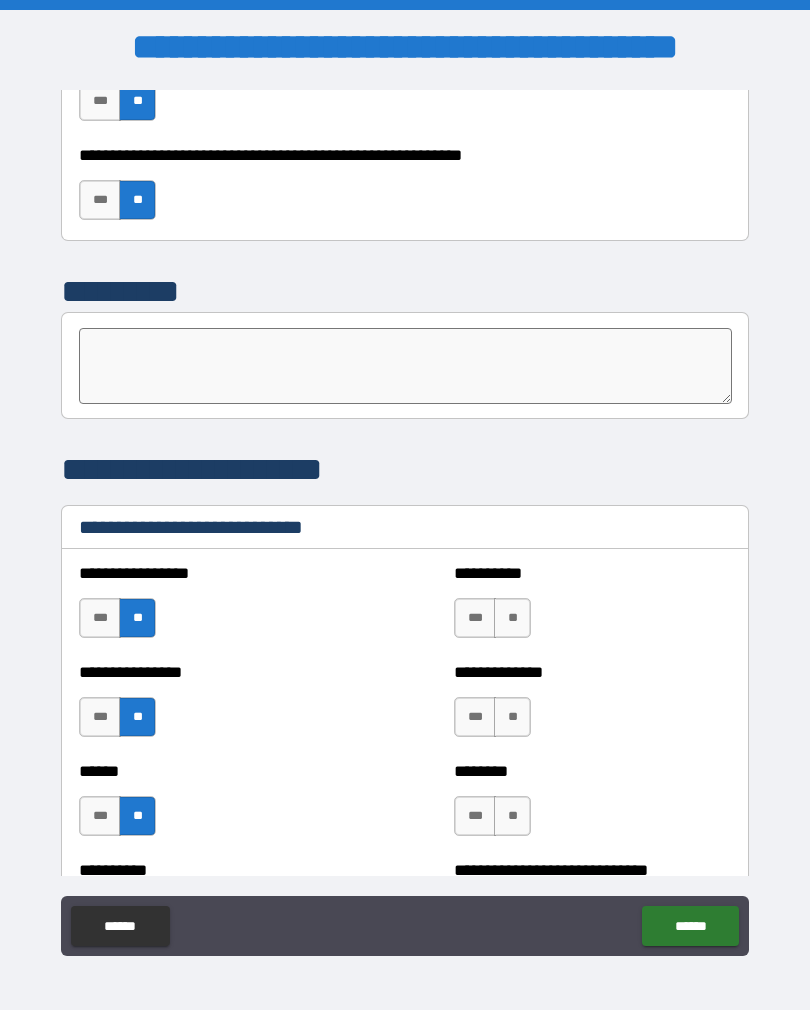 click on "***" at bounding box center [100, 816] 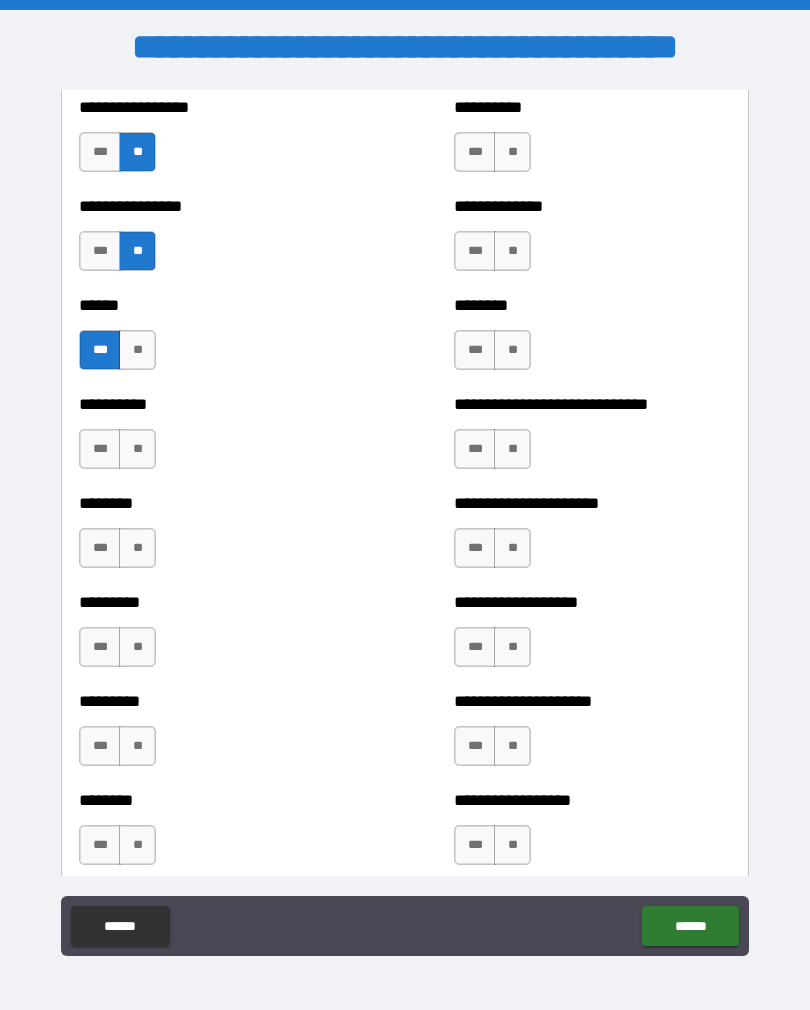 scroll, scrollTop: 6837, scrollLeft: 0, axis: vertical 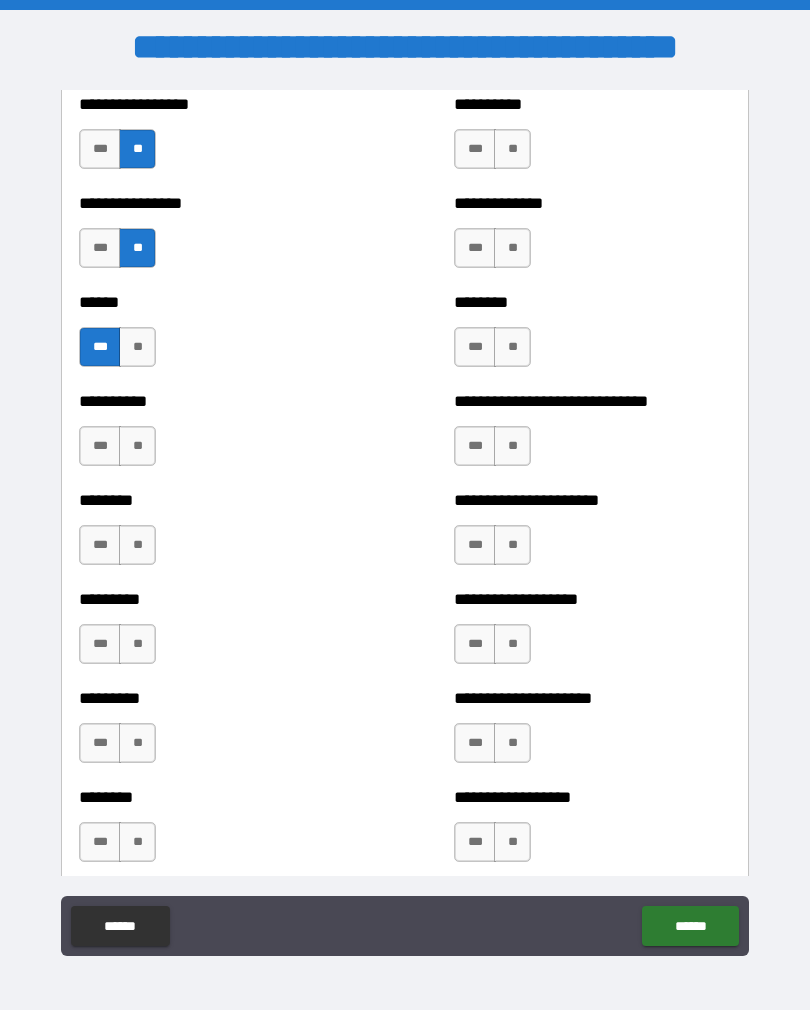 click on "**" at bounding box center (137, 446) 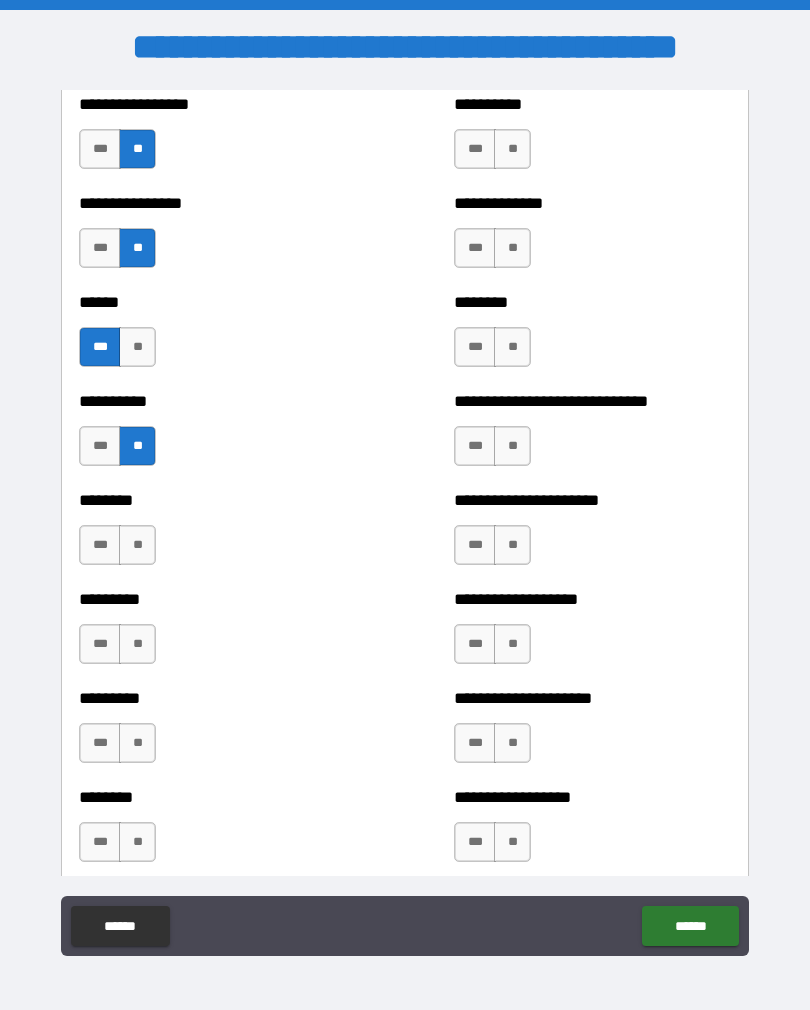 click on "**" at bounding box center (137, 545) 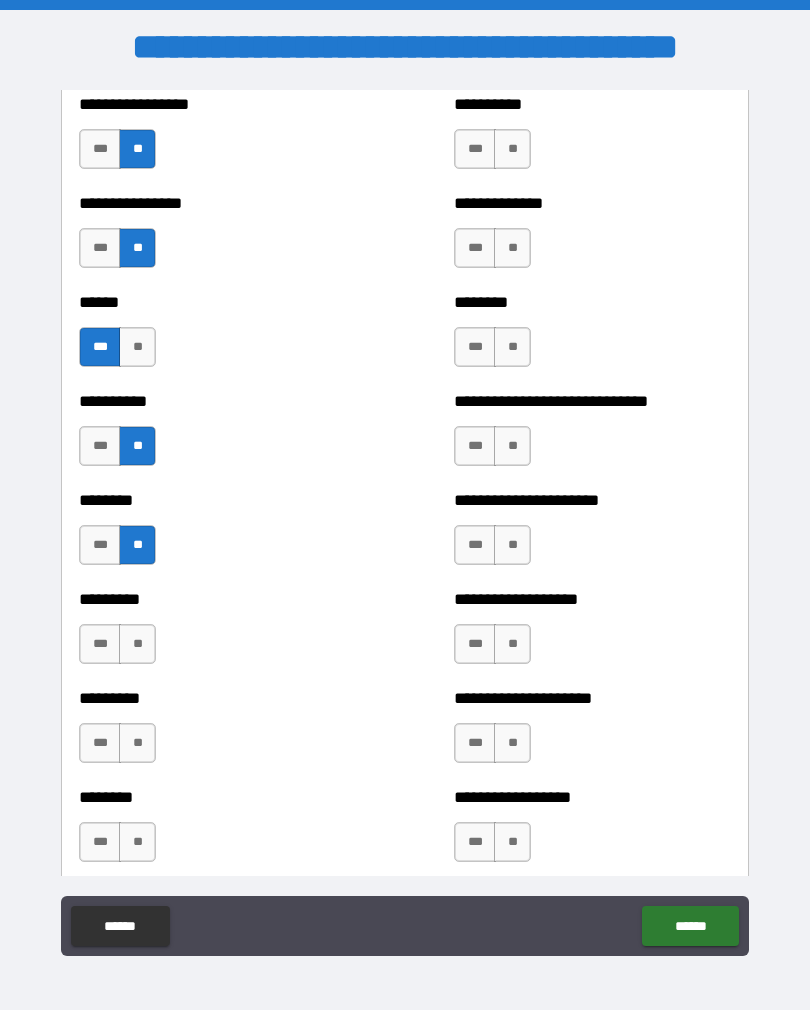 click on "**" at bounding box center [137, 644] 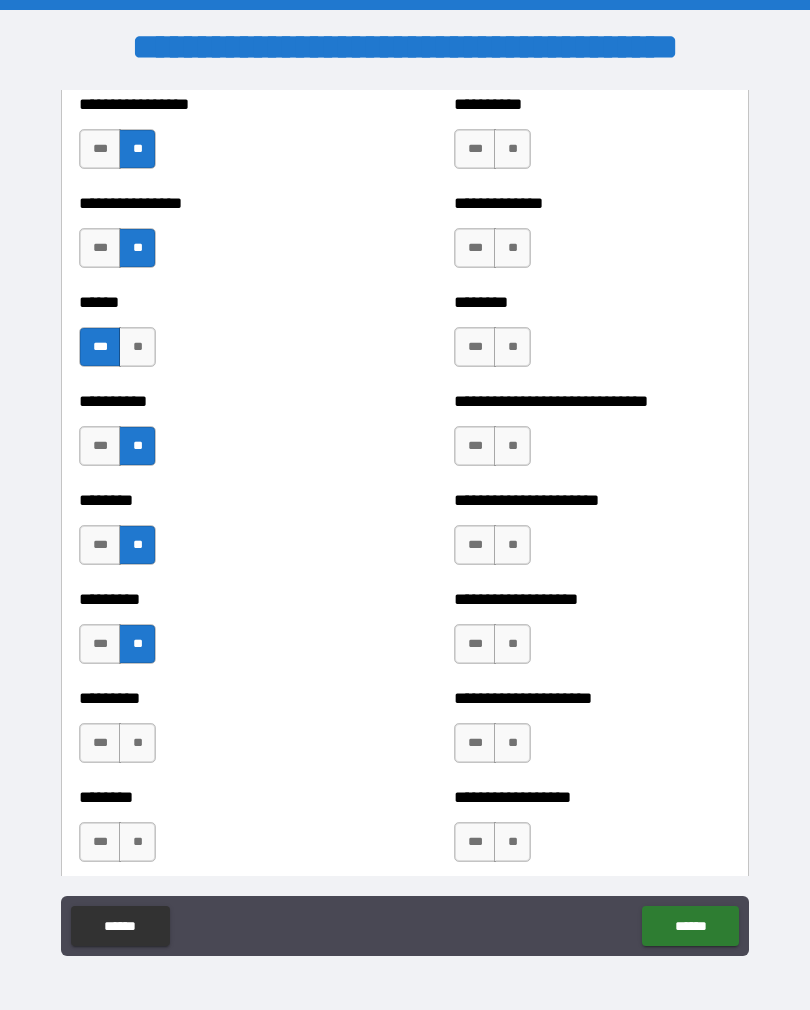 click on "**" at bounding box center (137, 743) 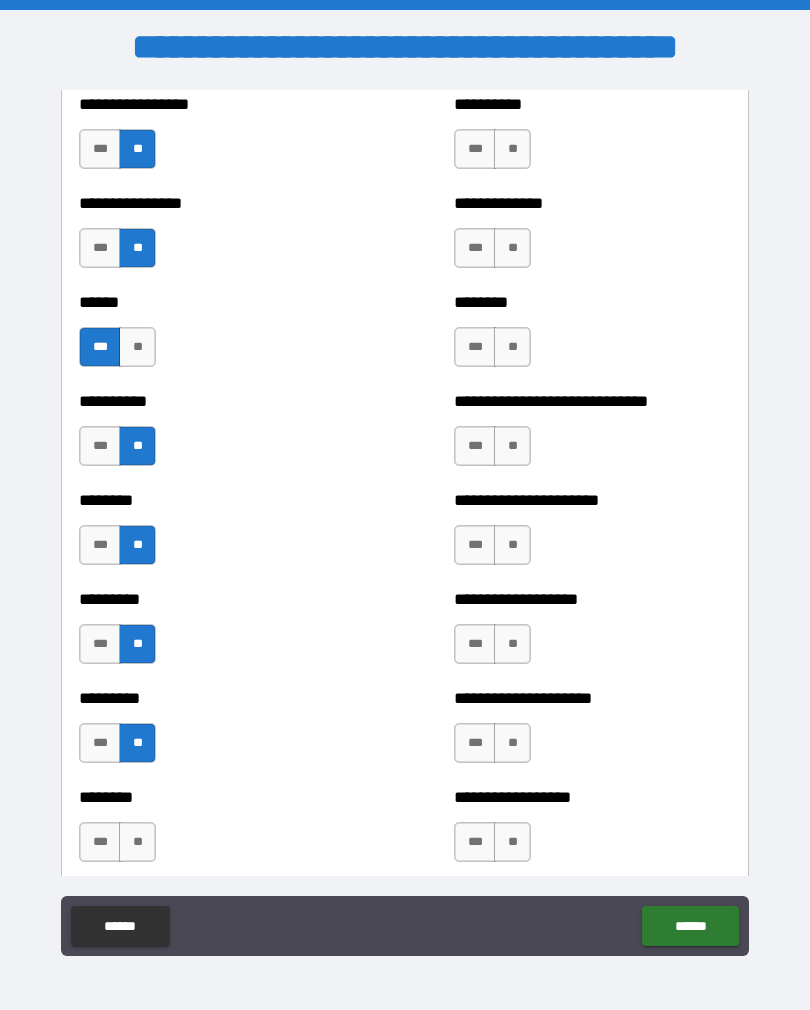 click on "**" at bounding box center (137, 842) 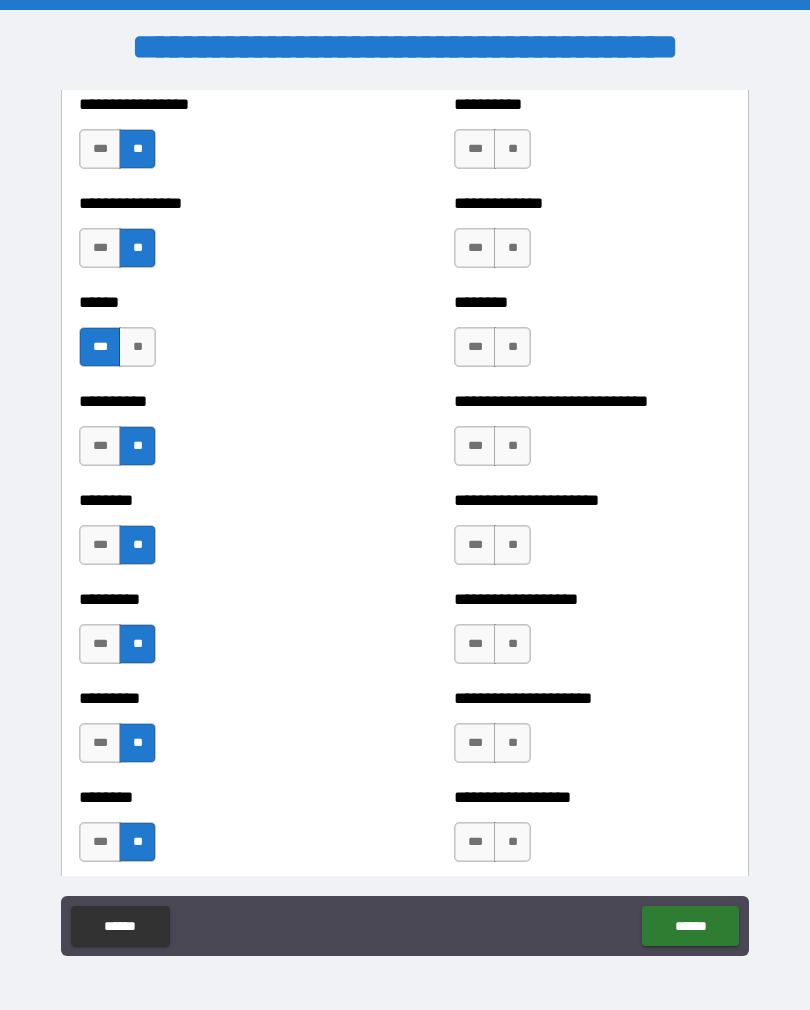 click on "**" at bounding box center (512, 842) 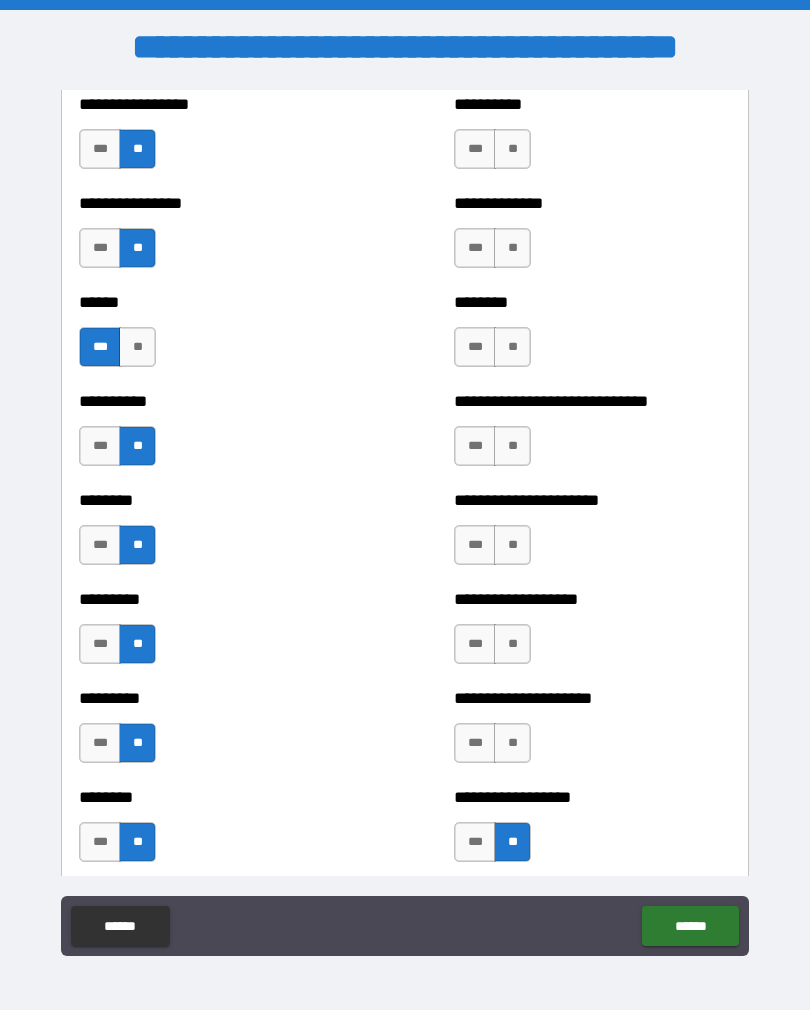 click on "**" at bounding box center (512, 743) 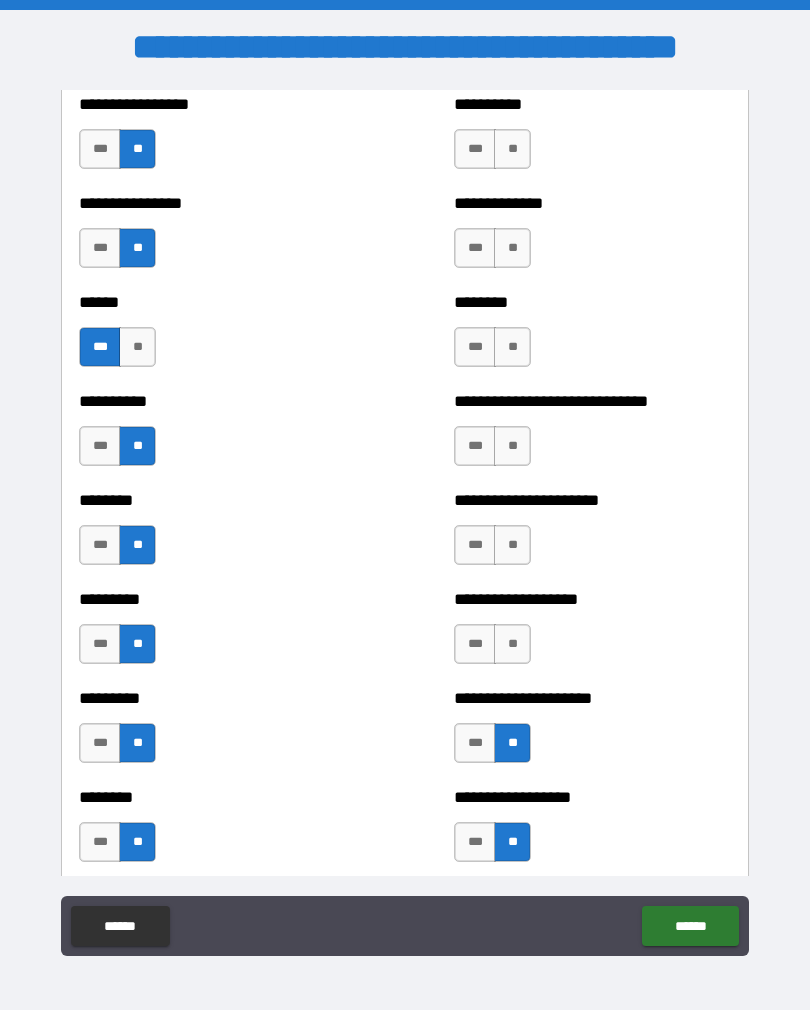 click on "**" at bounding box center [512, 644] 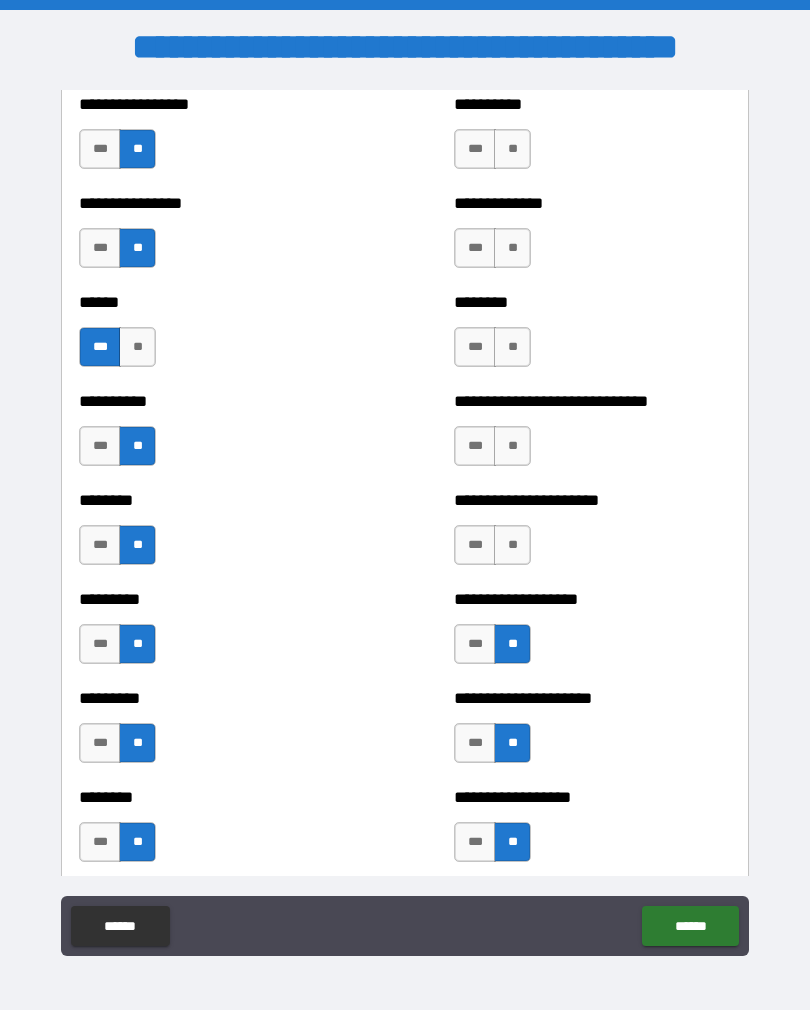 click on "**" at bounding box center [512, 545] 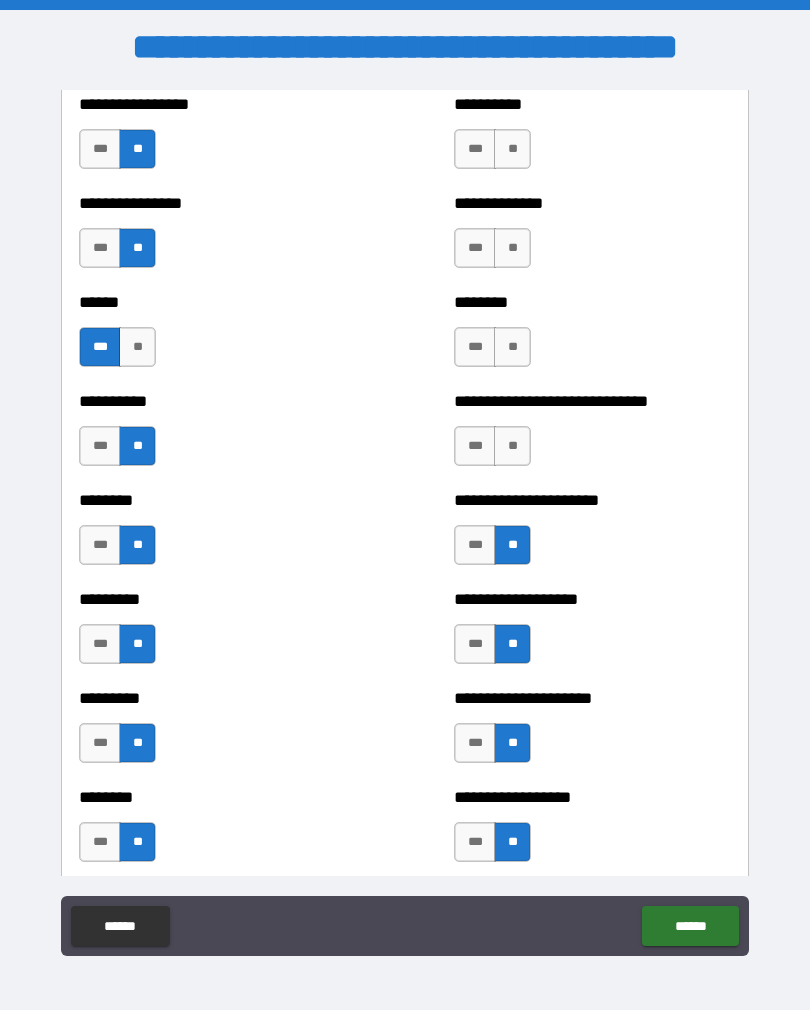 click on "**" at bounding box center (512, 446) 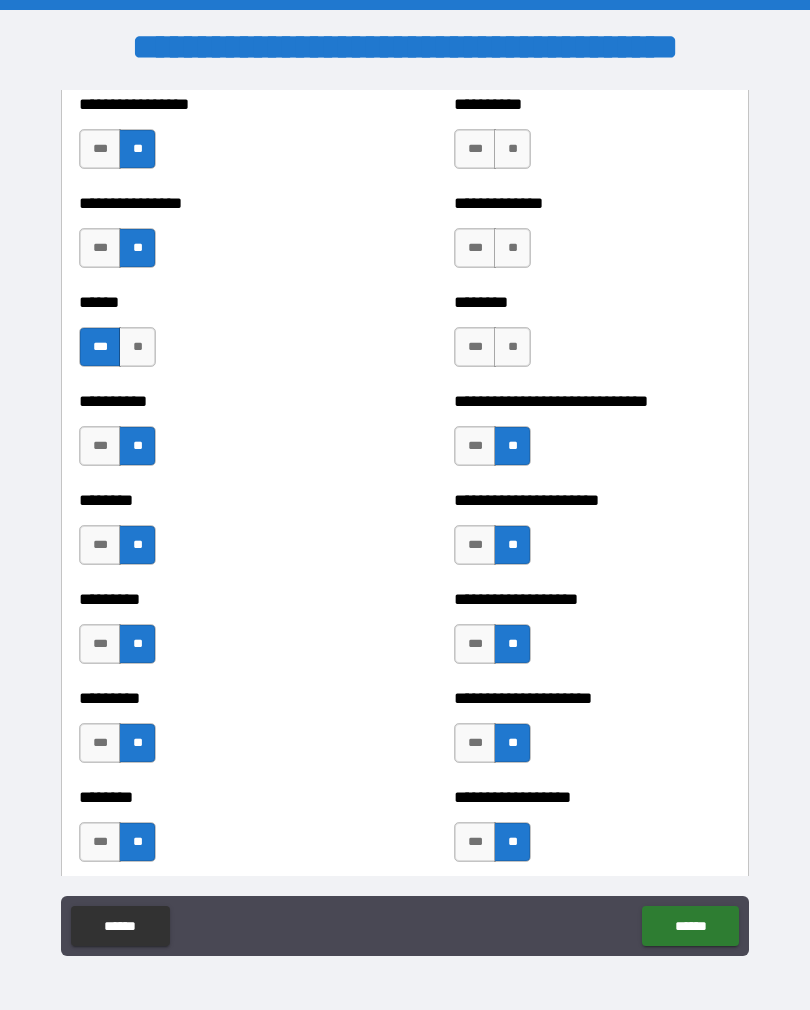 click on "**" at bounding box center [512, 347] 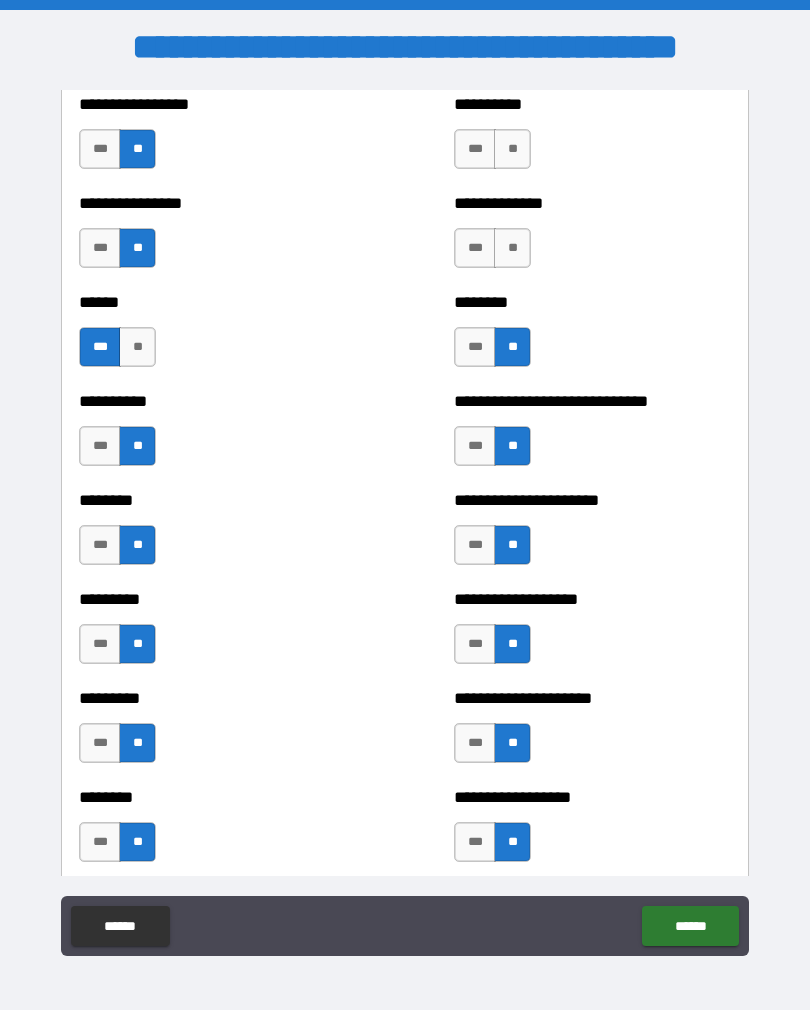 click on "***" at bounding box center [475, 248] 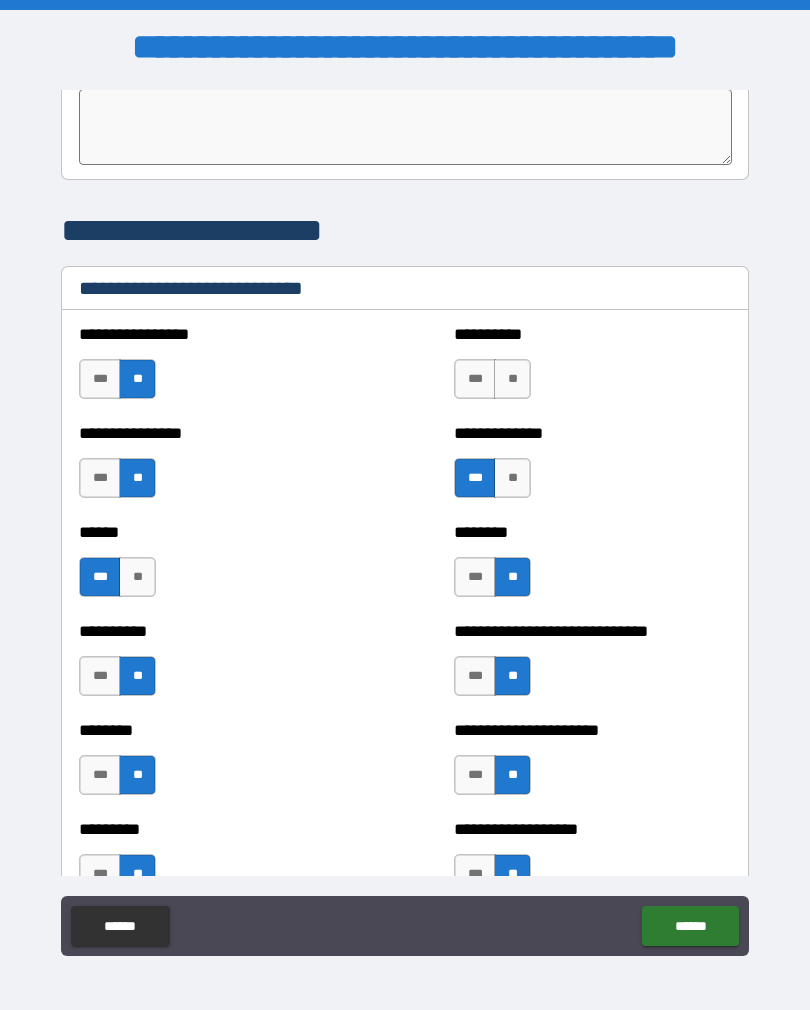 scroll, scrollTop: 6603, scrollLeft: 0, axis: vertical 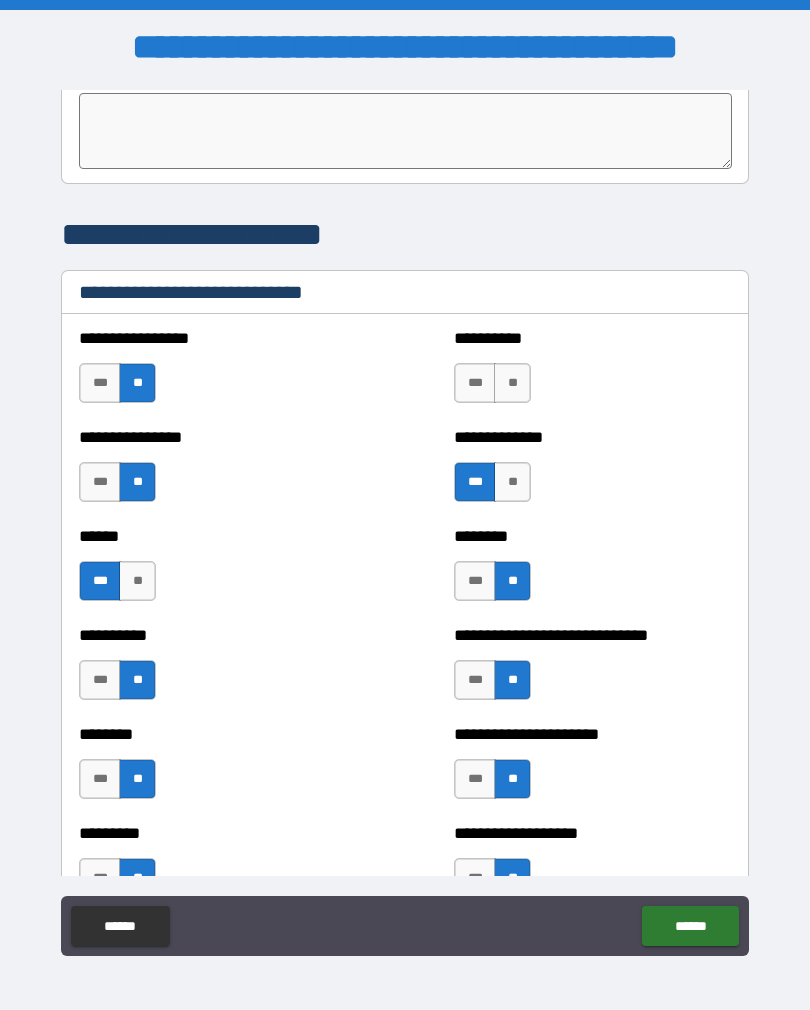 click on "**" at bounding box center [512, 482] 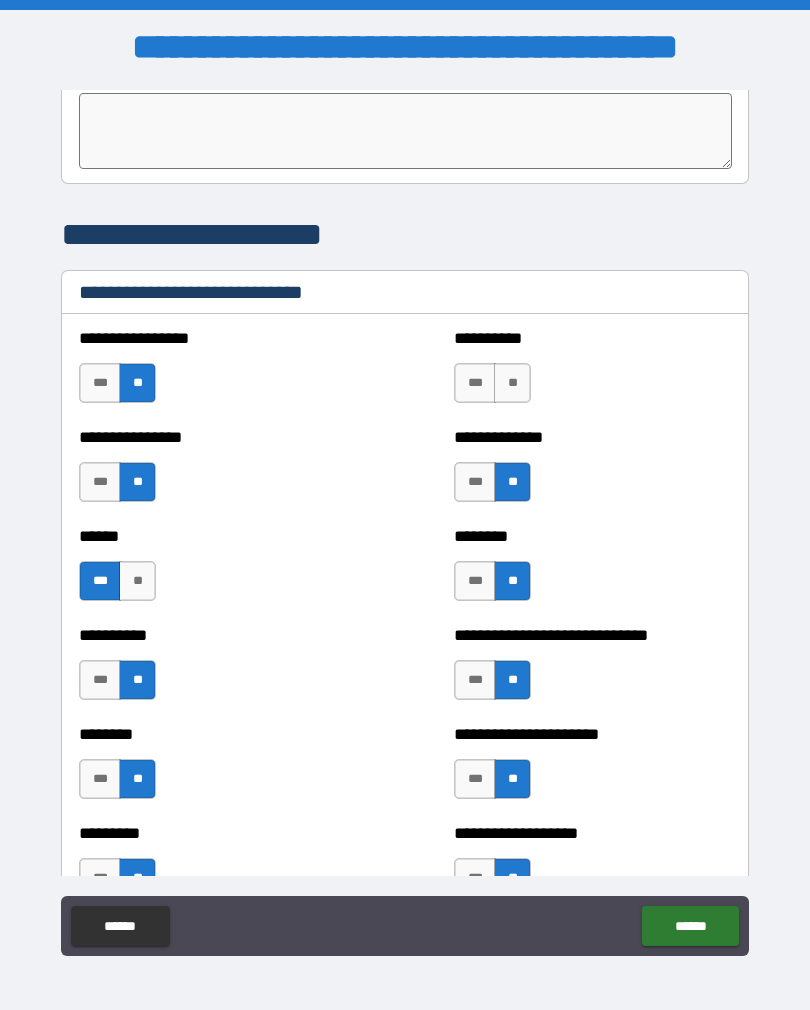 click on "**" at bounding box center [512, 383] 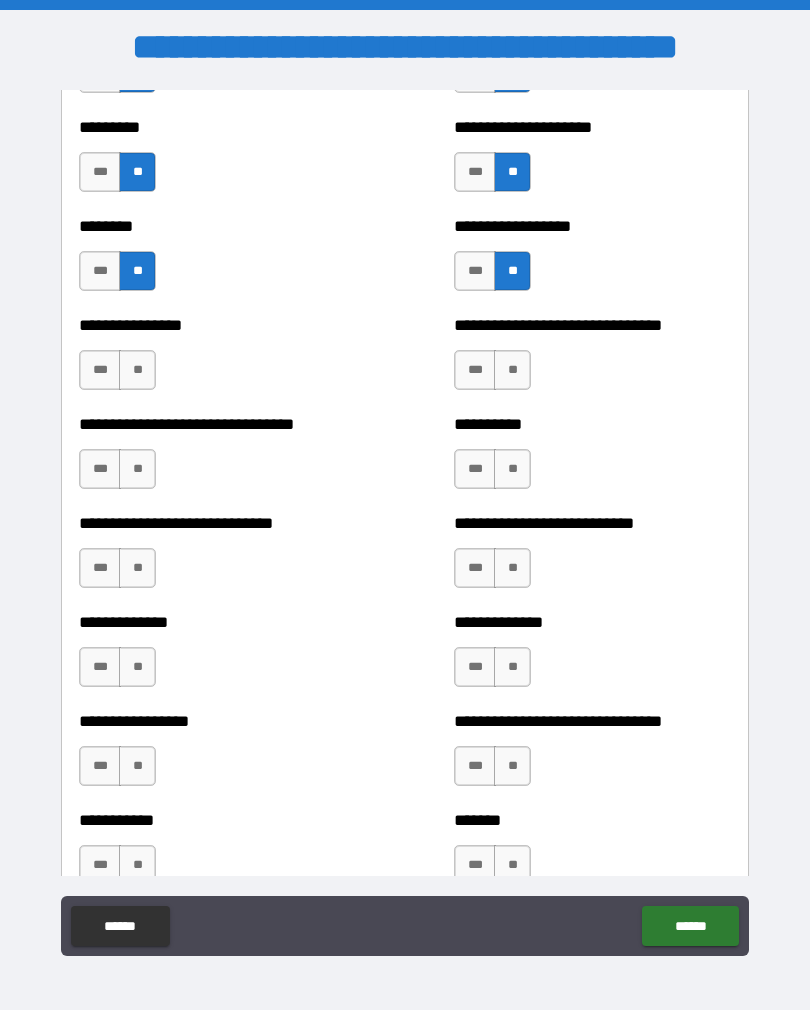 scroll, scrollTop: 7450, scrollLeft: 0, axis: vertical 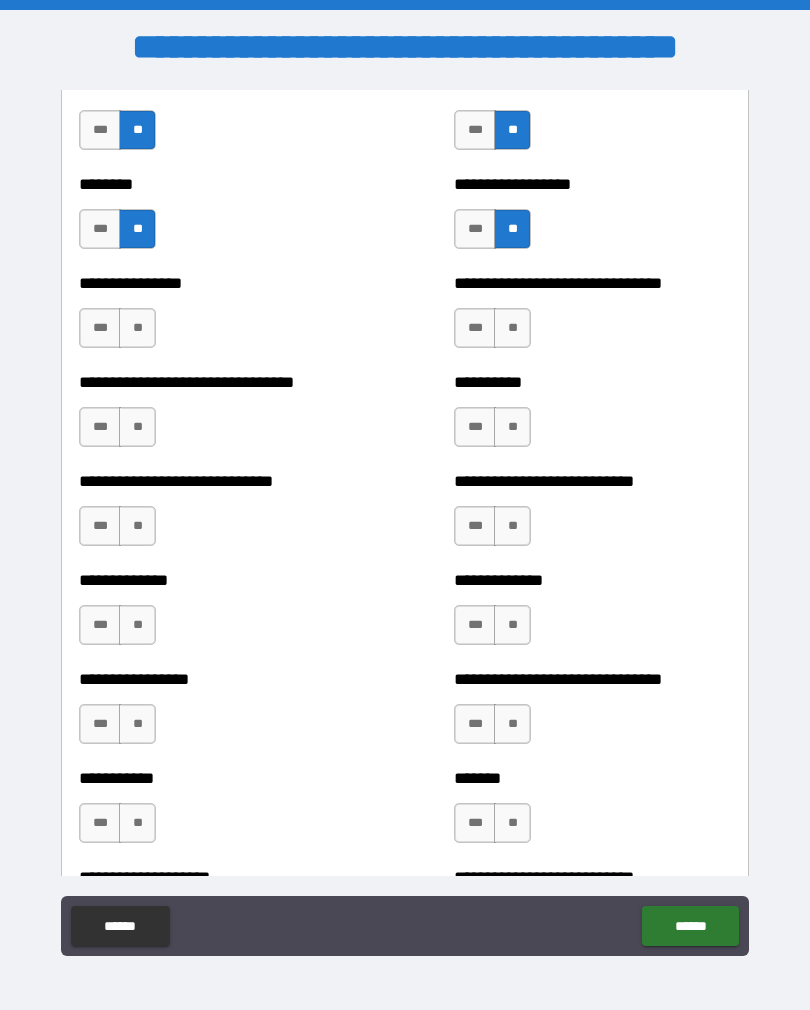 click on "***" at bounding box center [475, 328] 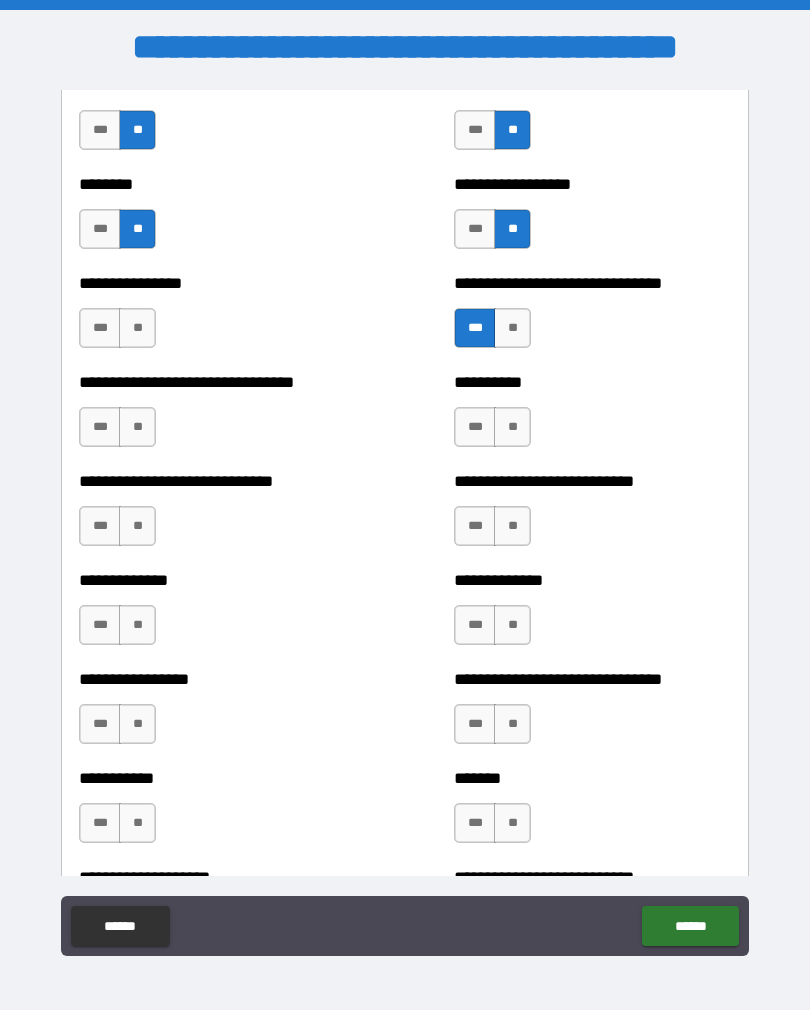 click on "**" at bounding box center (512, 427) 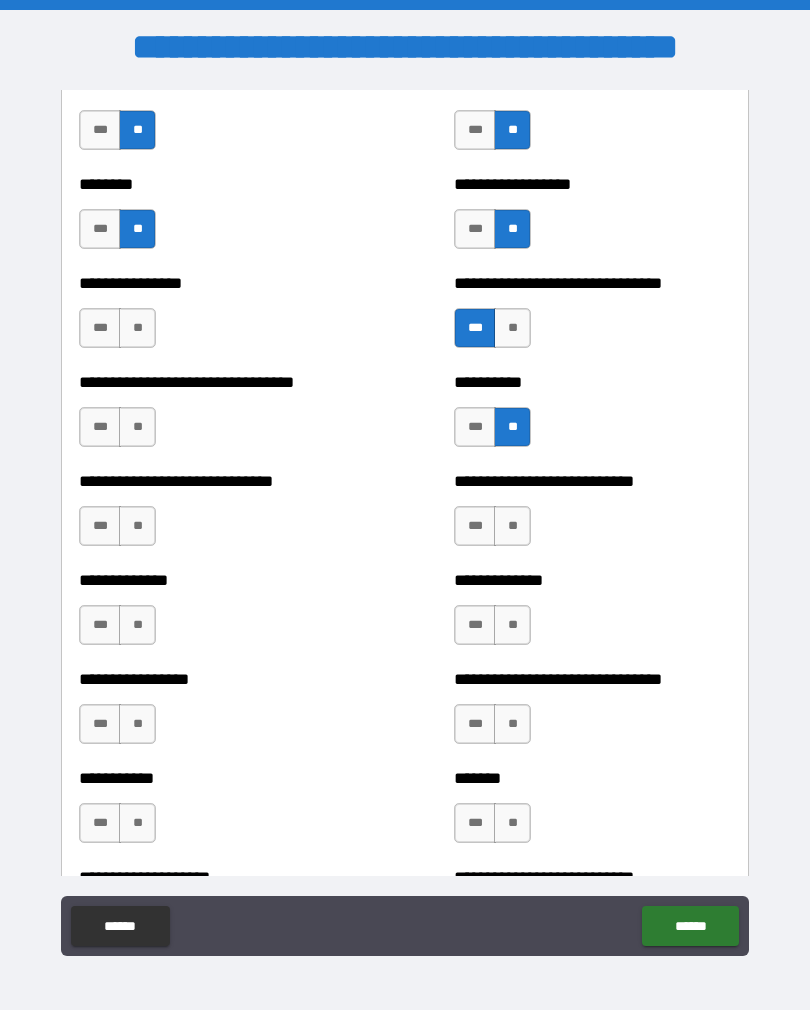 click on "**" at bounding box center (512, 526) 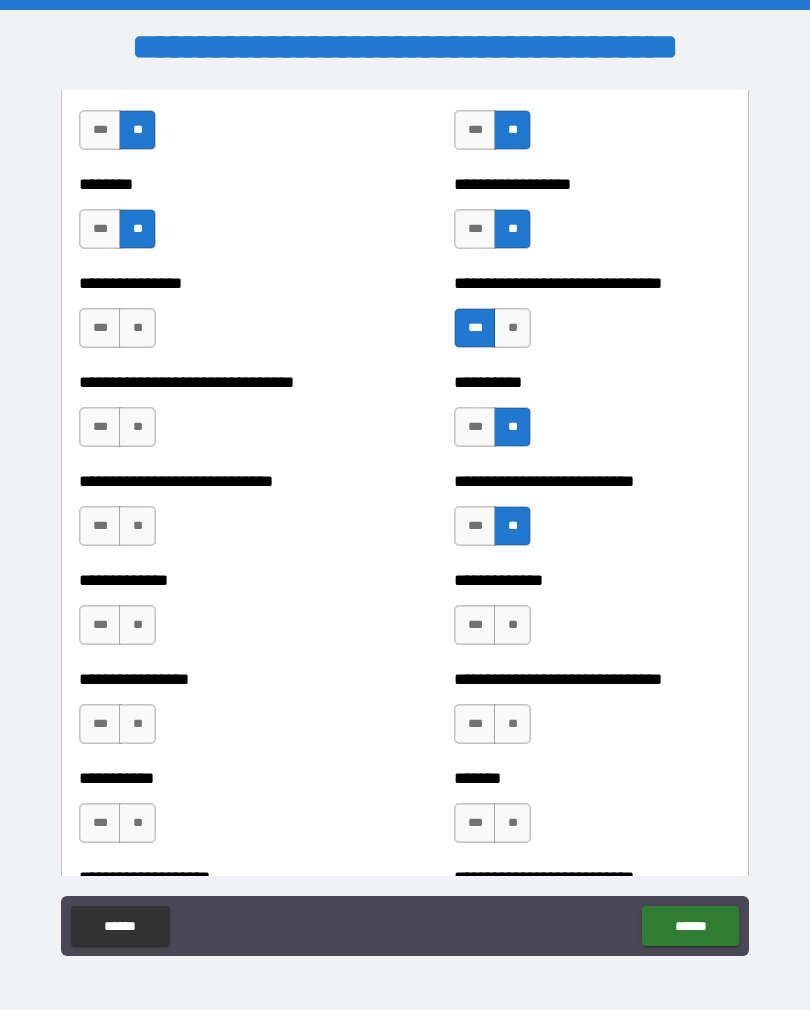 click on "**" at bounding box center (137, 328) 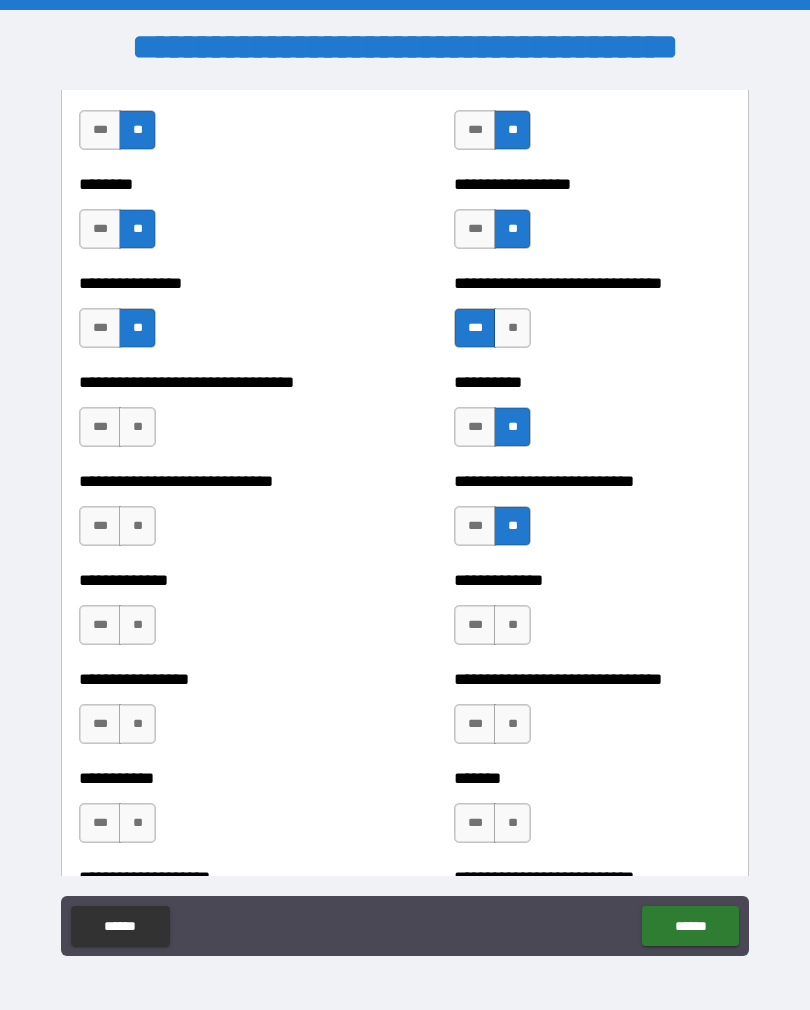 click on "**" at bounding box center [137, 427] 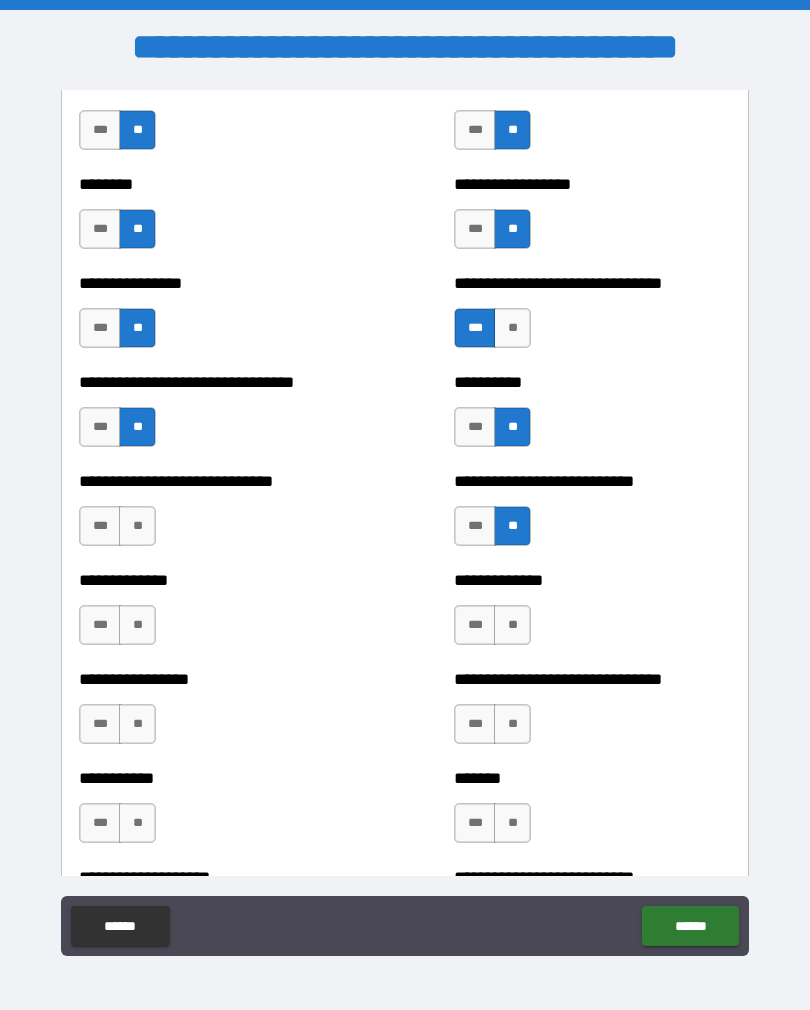 click on "**" at bounding box center (137, 526) 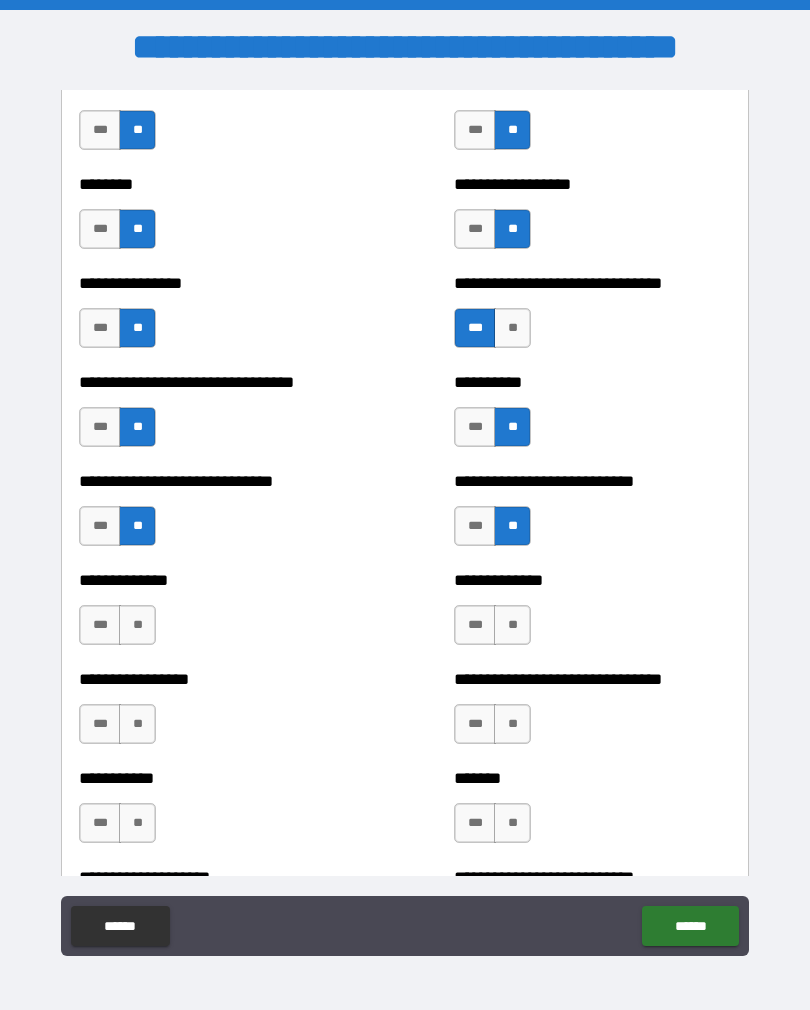 click on "**" at bounding box center (137, 625) 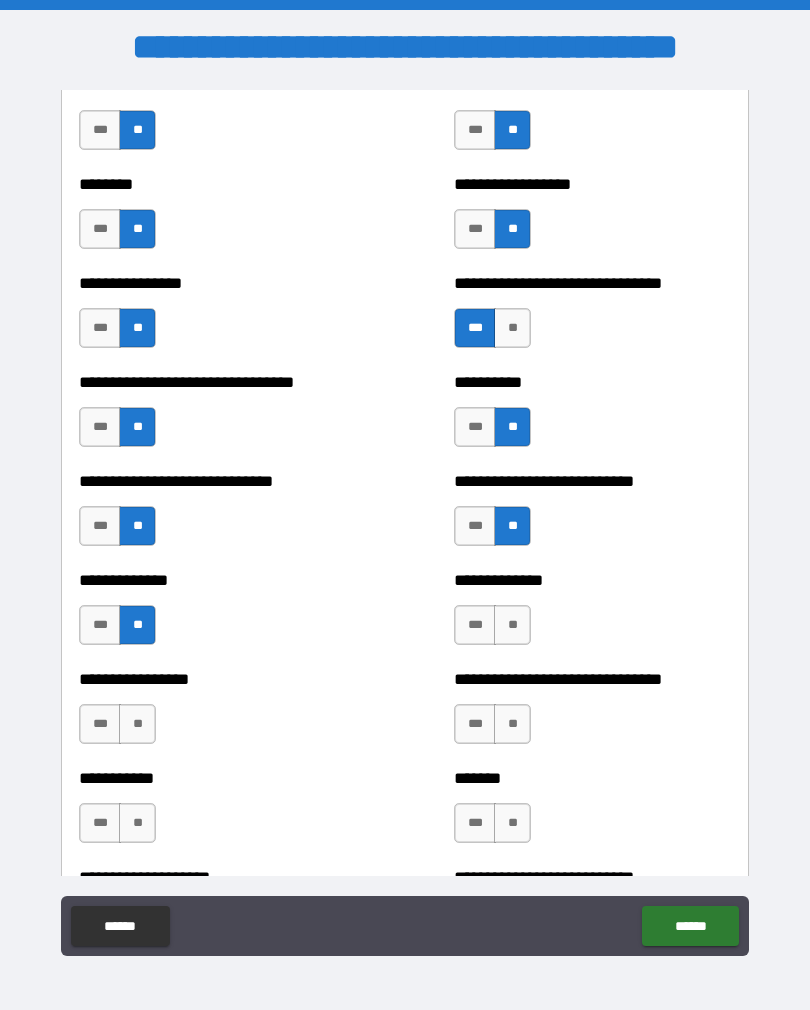 click on "**" at bounding box center (137, 724) 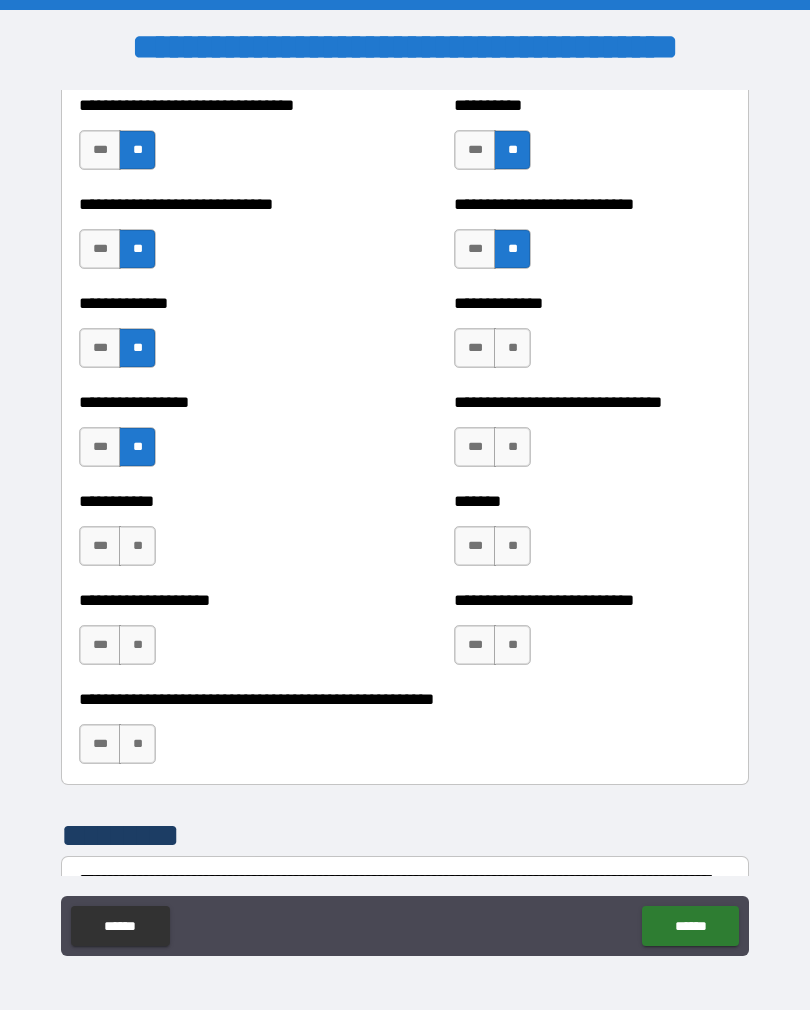 scroll, scrollTop: 7743, scrollLeft: 0, axis: vertical 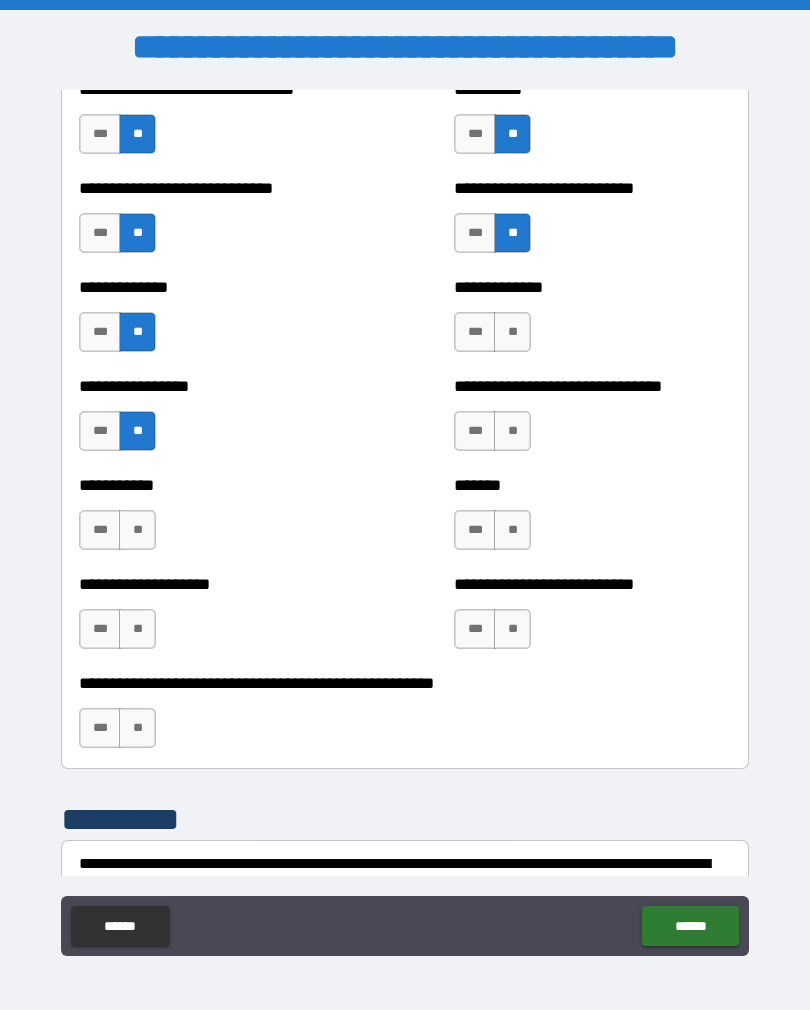 click on "**" at bounding box center (137, 530) 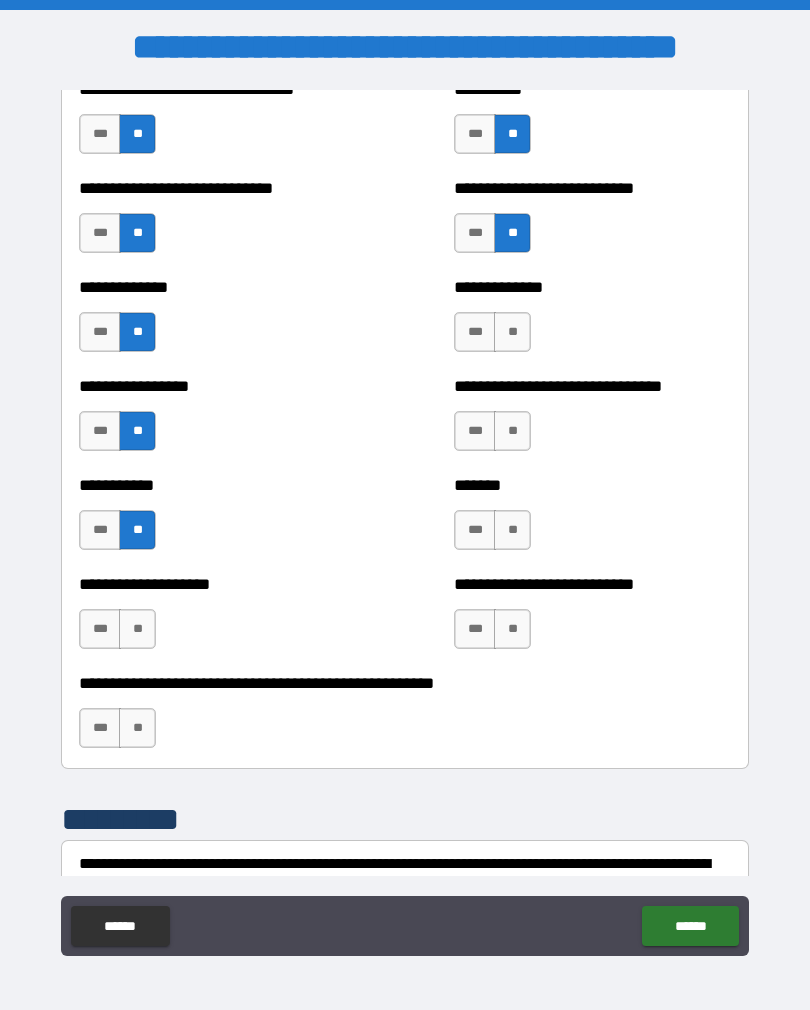 click on "**" at bounding box center (137, 629) 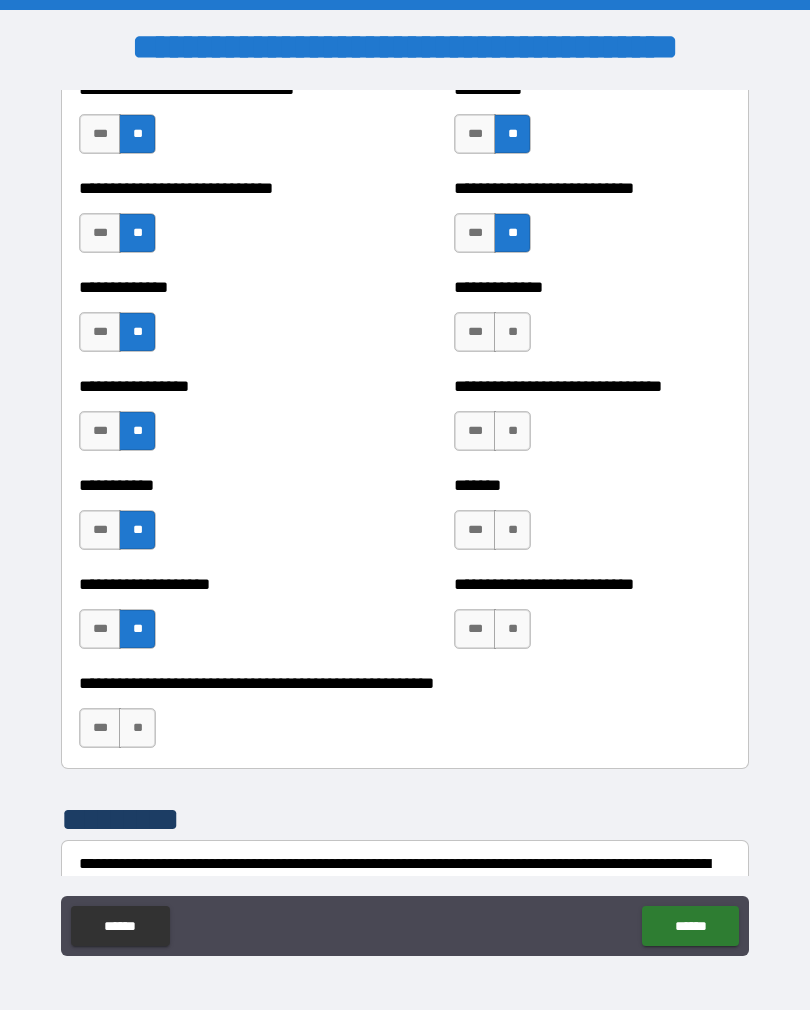 click on "**" at bounding box center [137, 728] 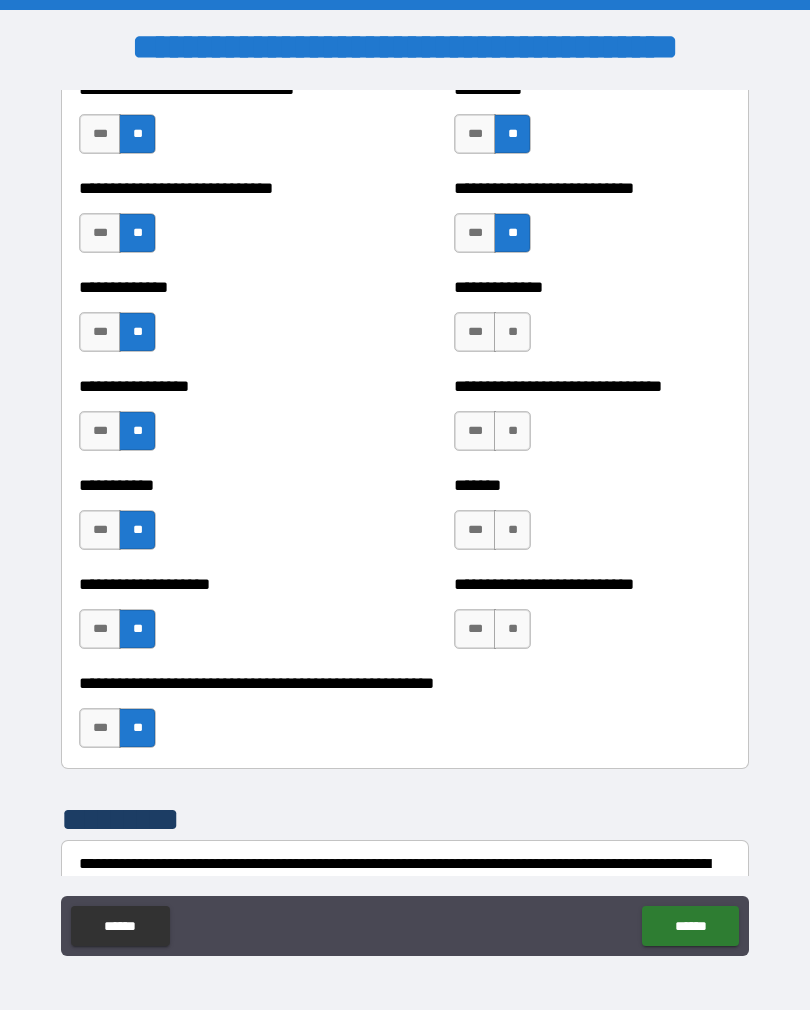 click on "**" at bounding box center [512, 629] 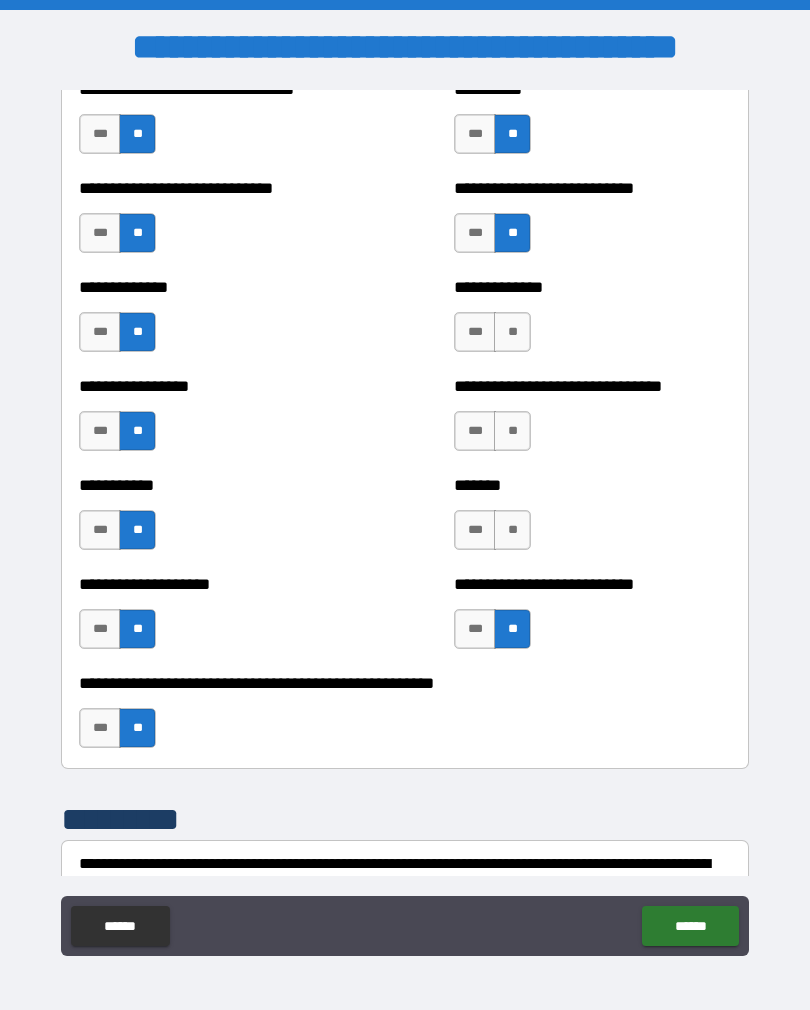 click on "**" at bounding box center (512, 530) 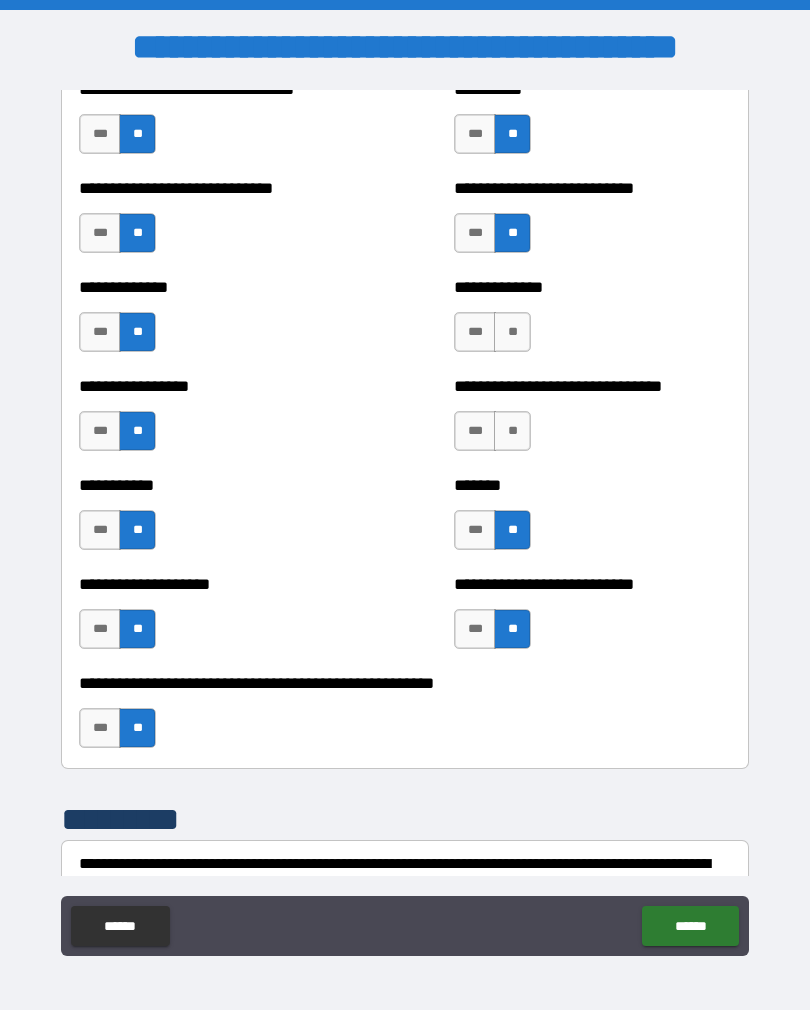 click on "**" at bounding box center [512, 431] 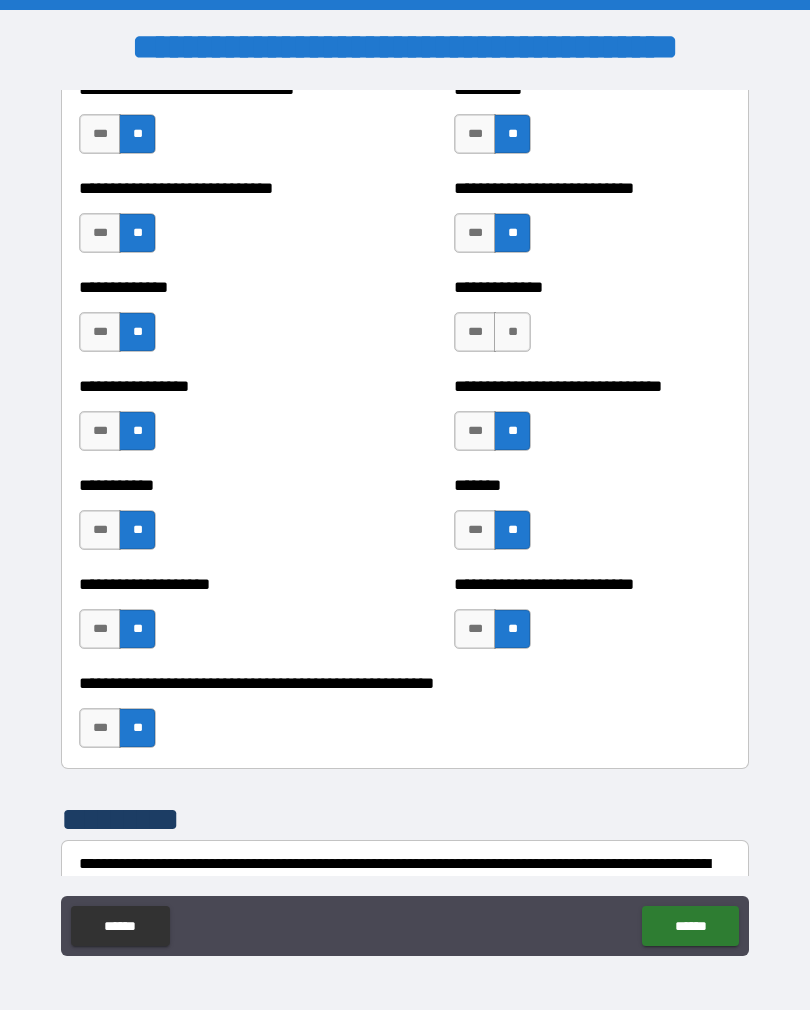click on "**" at bounding box center (512, 332) 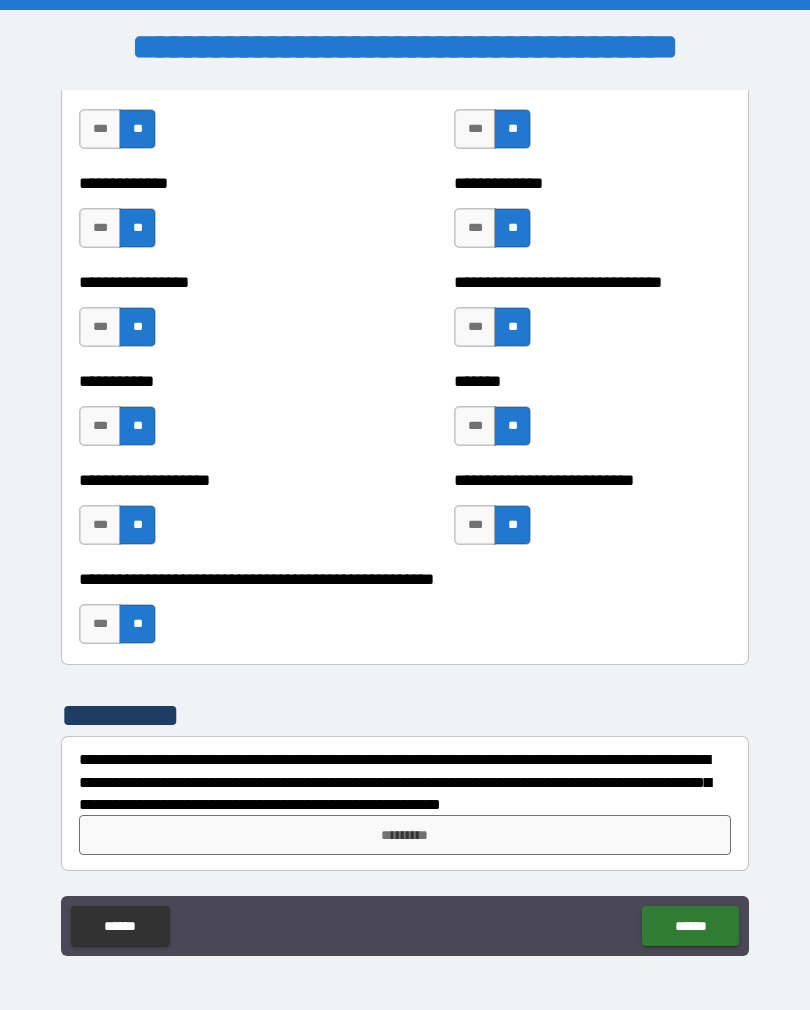 scroll, scrollTop: 7847, scrollLeft: 0, axis: vertical 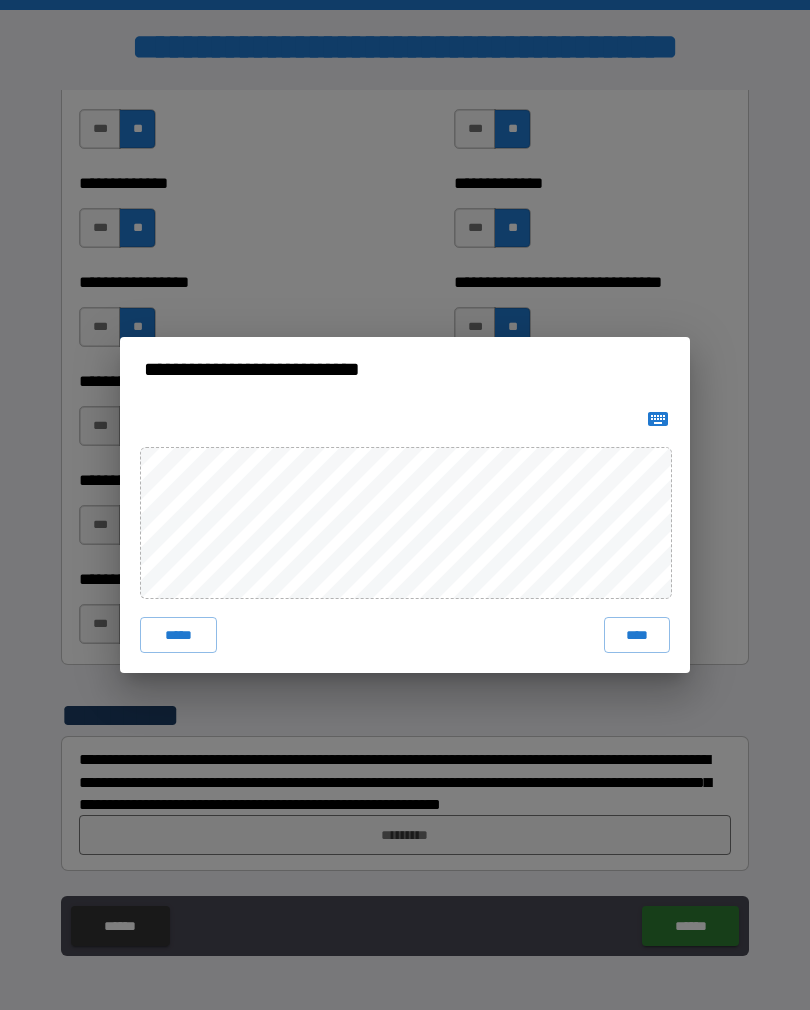 click on "****" at bounding box center (637, 635) 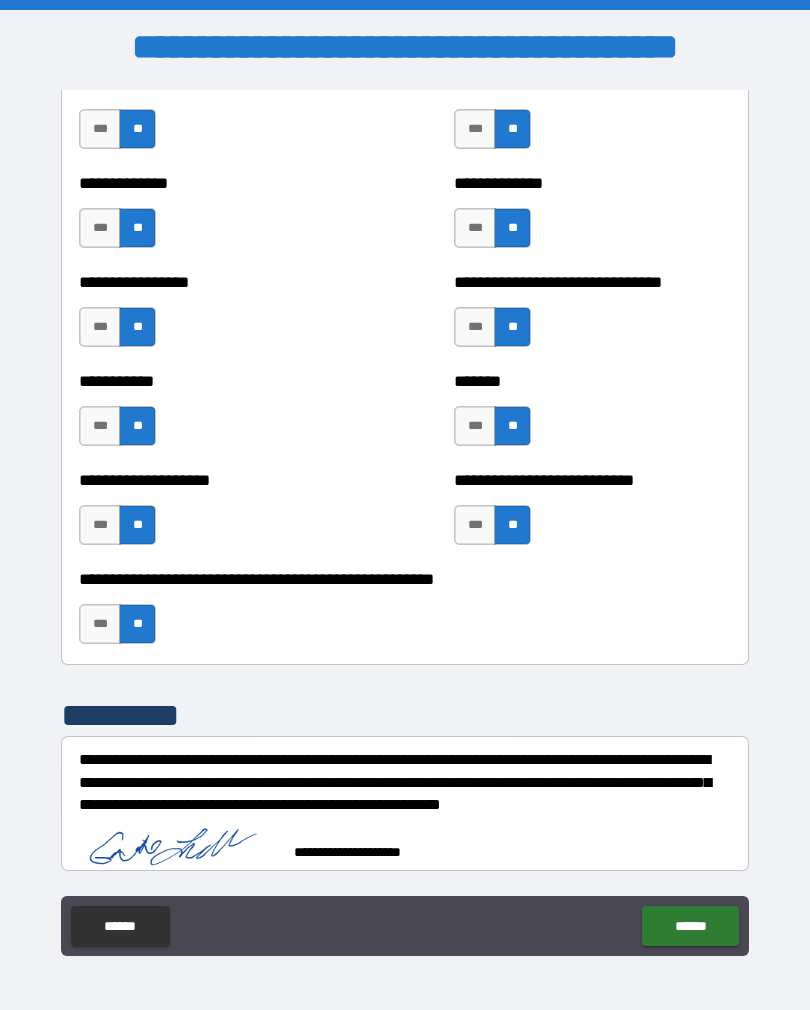 scroll, scrollTop: 7837, scrollLeft: 0, axis: vertical 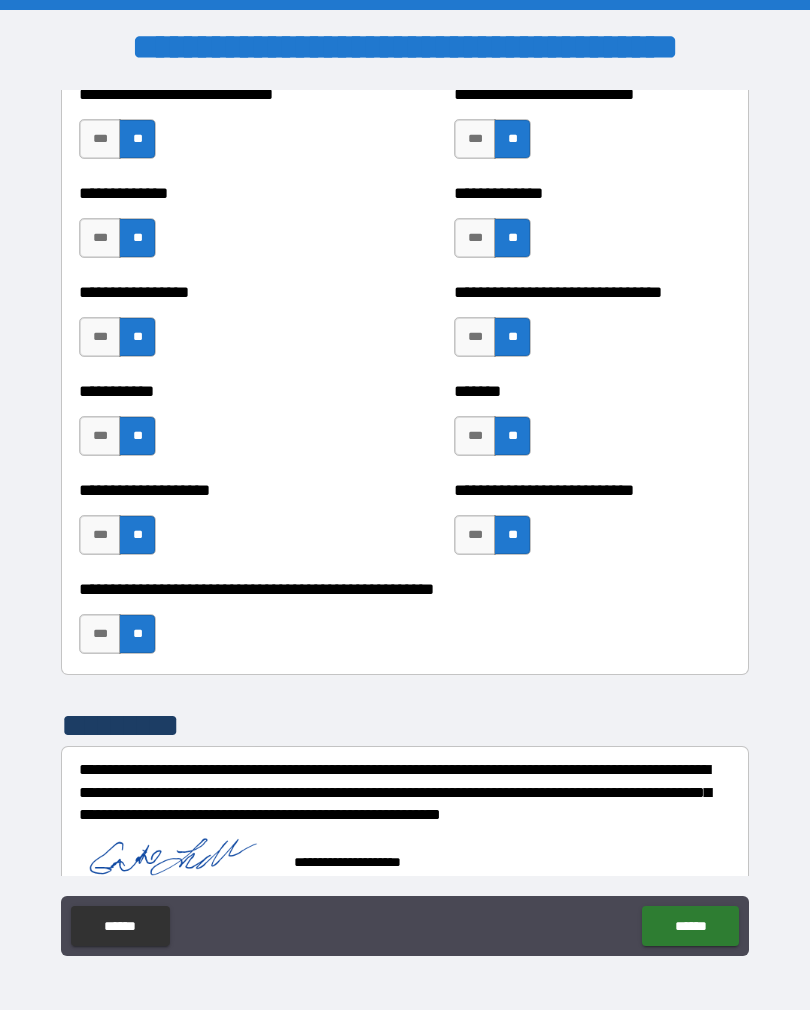 click on "******" at bounding box center (690, 926) 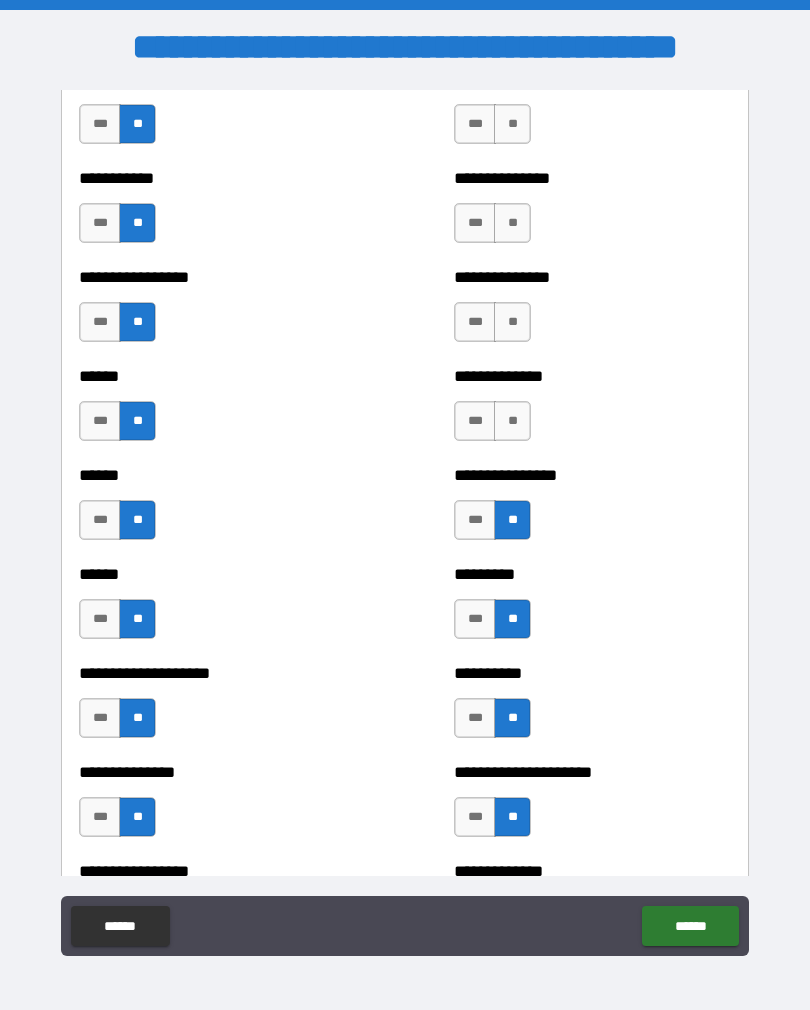 scroll, scrollTop: 2869, scrollLeft: 0, axis: vertical 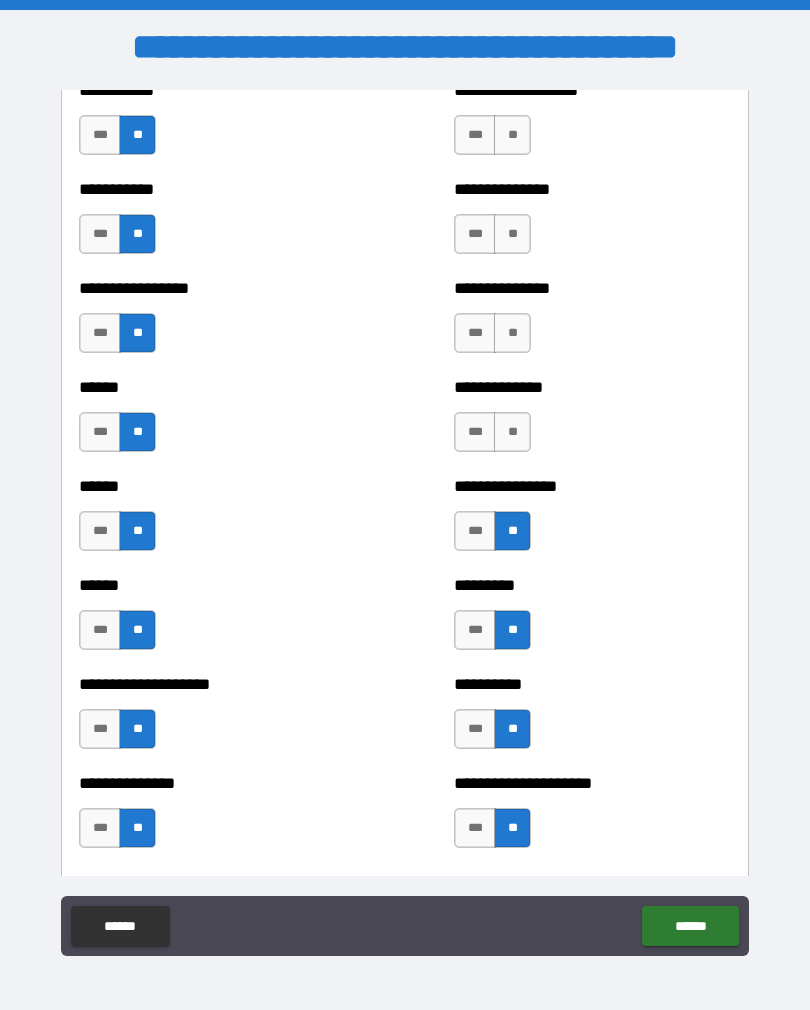click on "**" at bounding box center (512, 432) 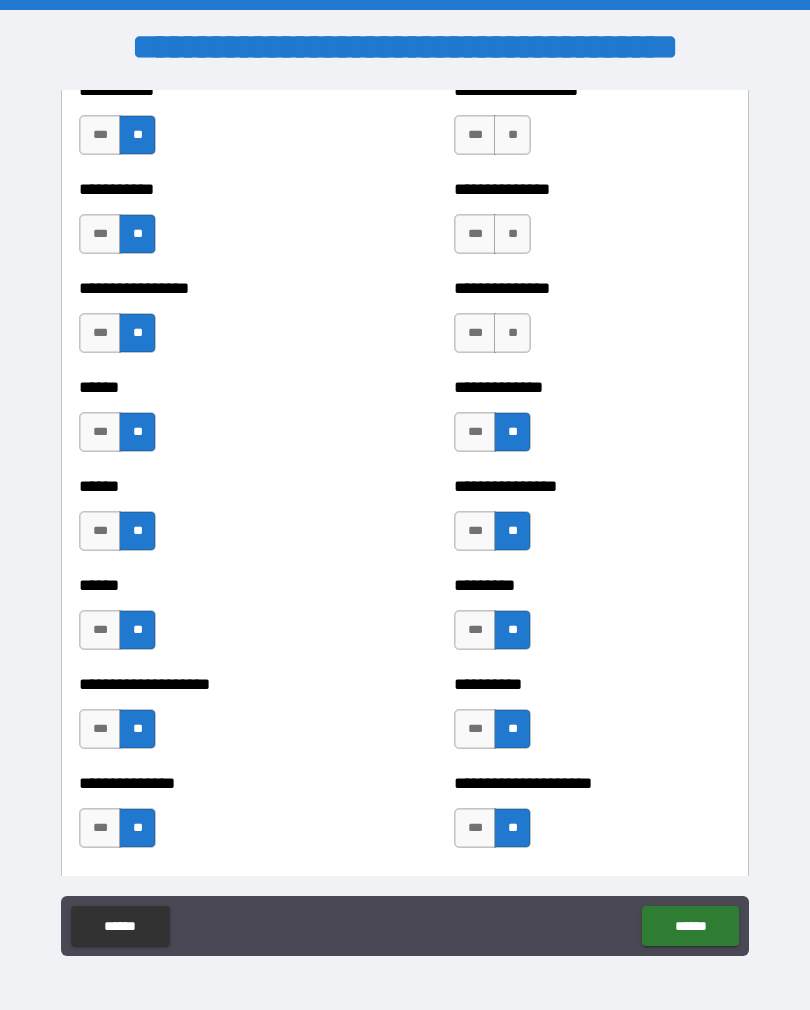 click on "**" at bounding box center (512, 333) 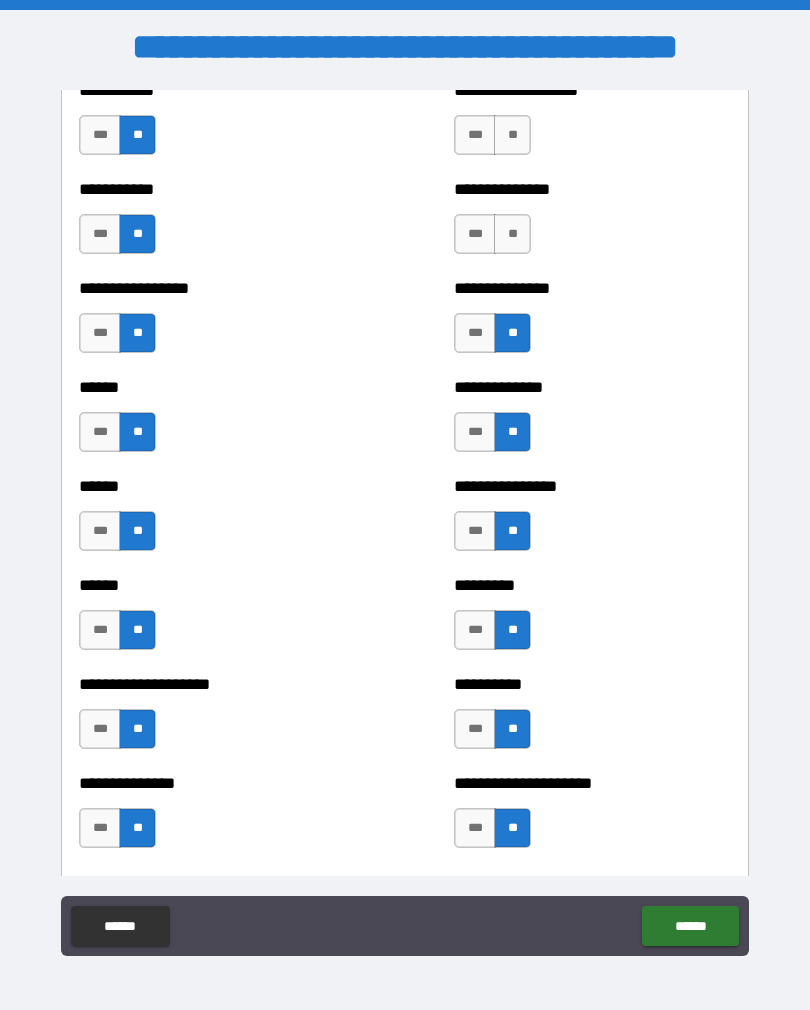 click on "**" at bounding box center [512, 234] 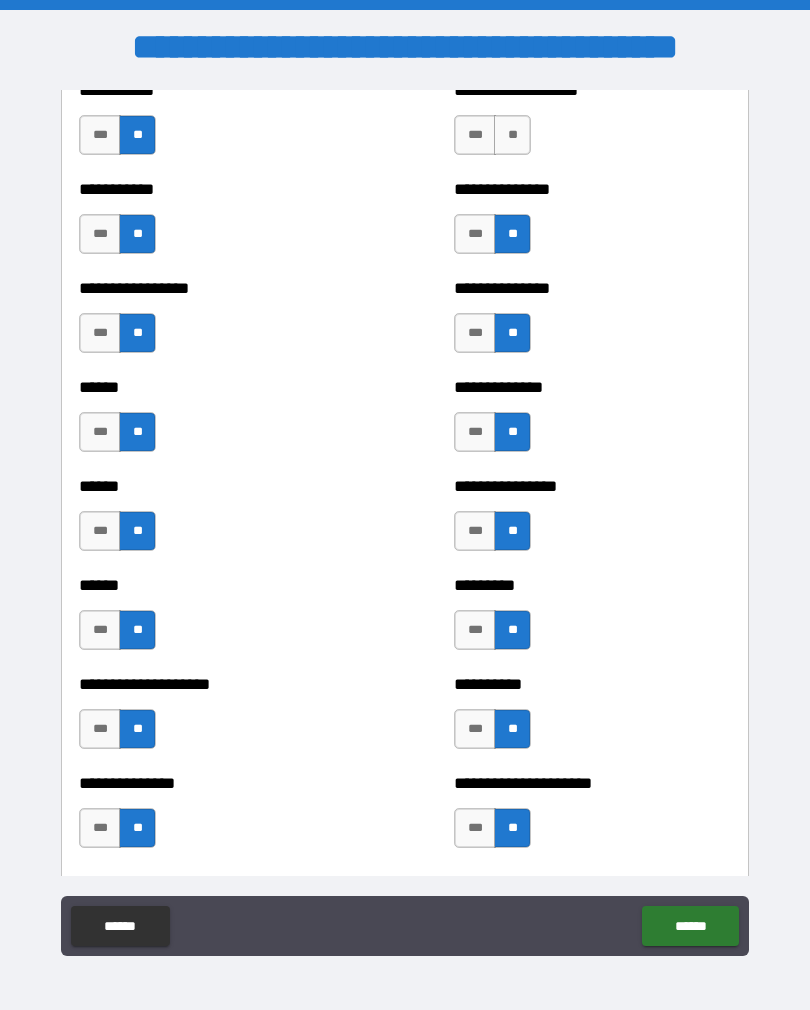 click on "***" at bounding box center (475, 135) 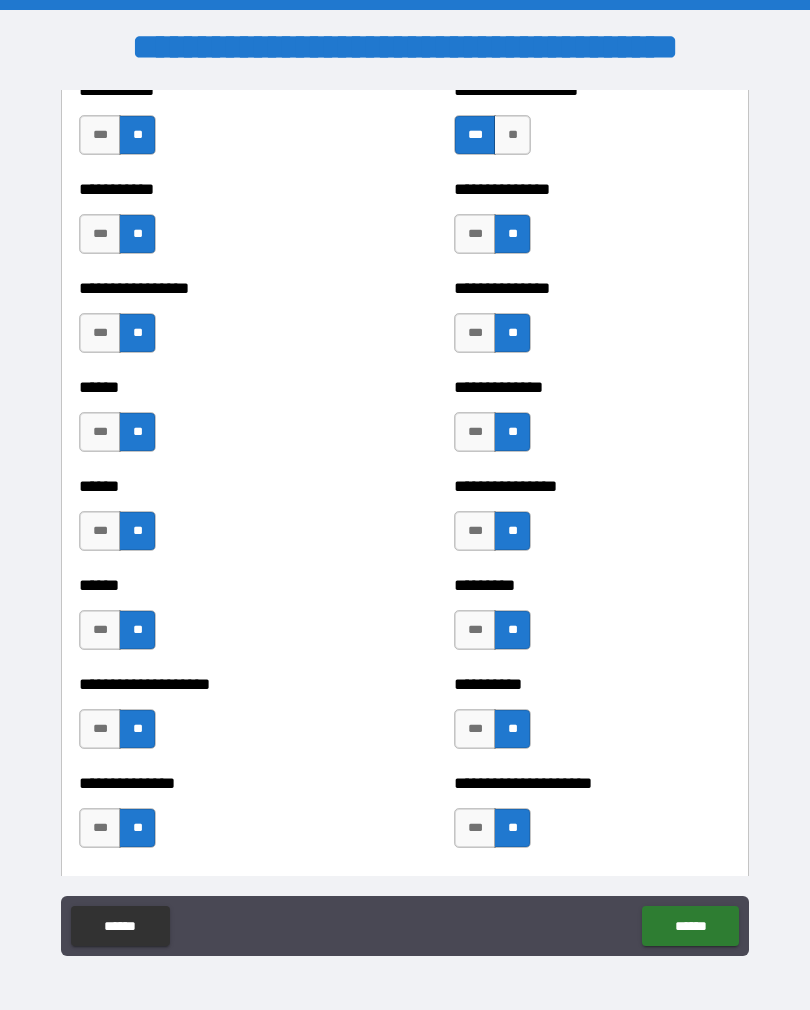 click on "**" at bounding box center (512, 135) 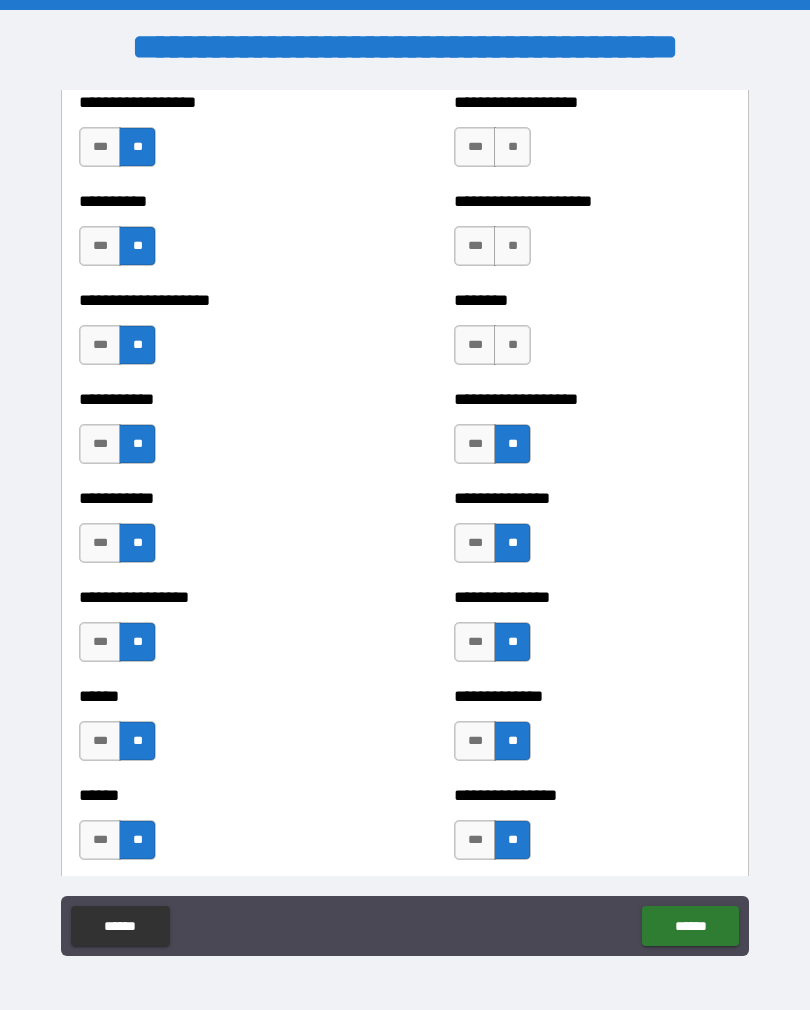 scroll, scrollTop: 2510, scrollLeft: 0, axis: vertical 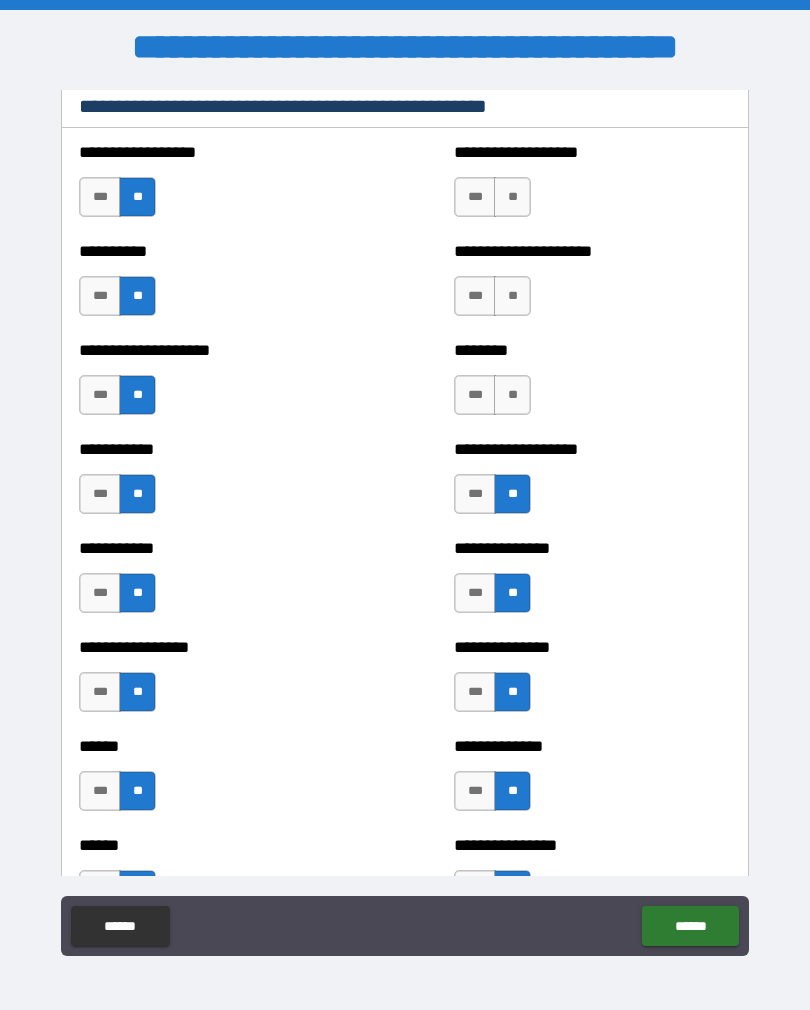 click on "**" at bounding box center (512, 395) 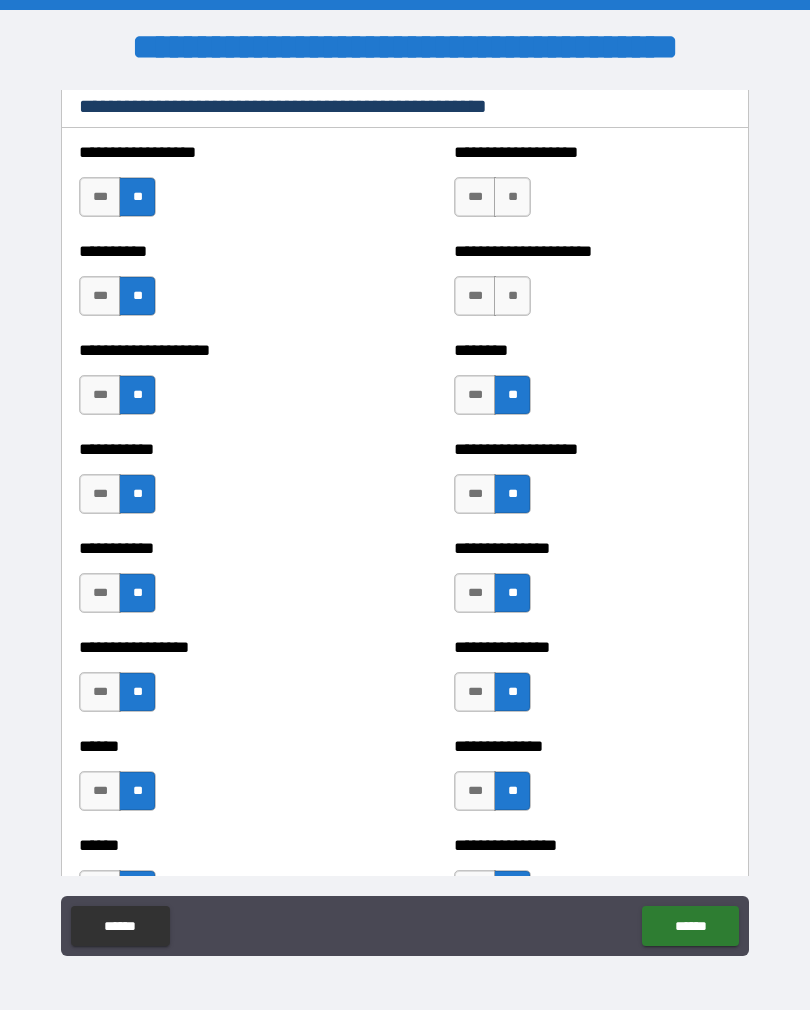 click on "***" at bounding box center [475, 395] 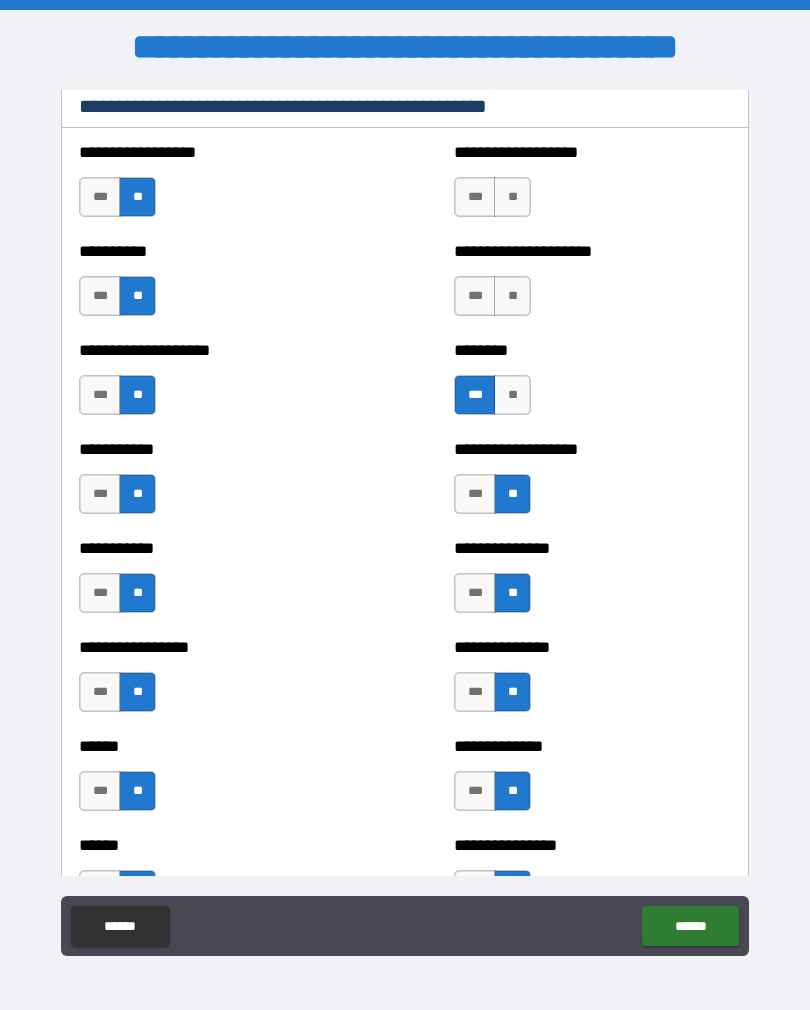 click on "**" at bounding box center (512, 296) 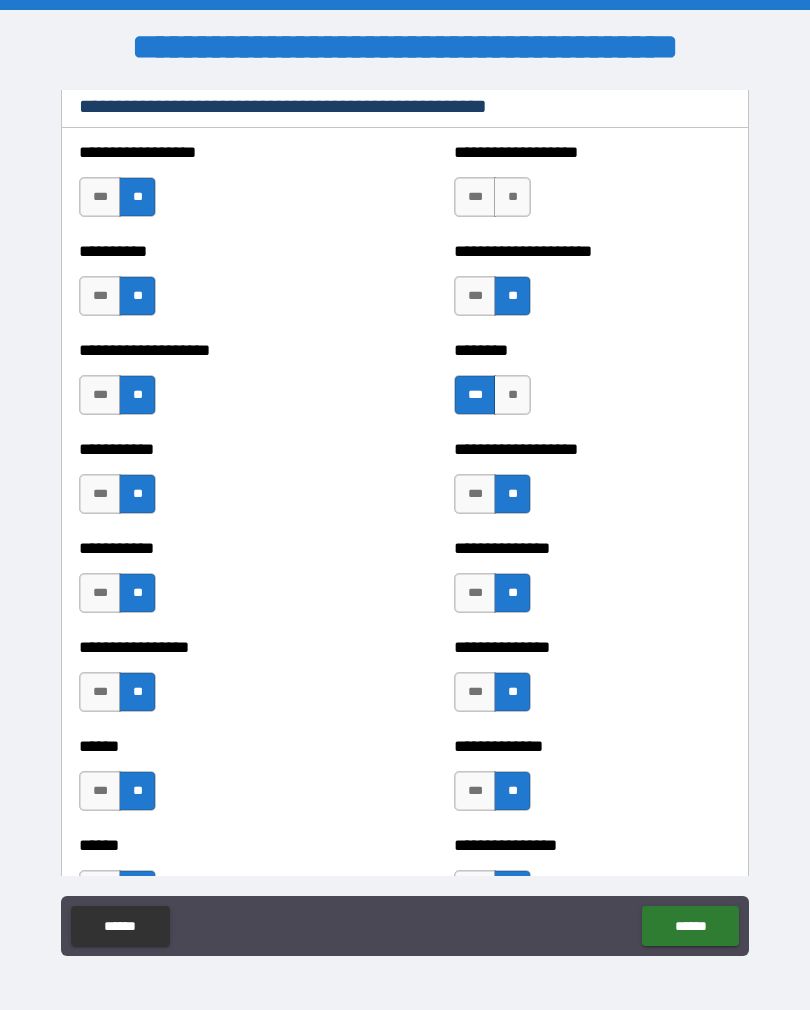 click on "**" at bounding box center [512, 197] 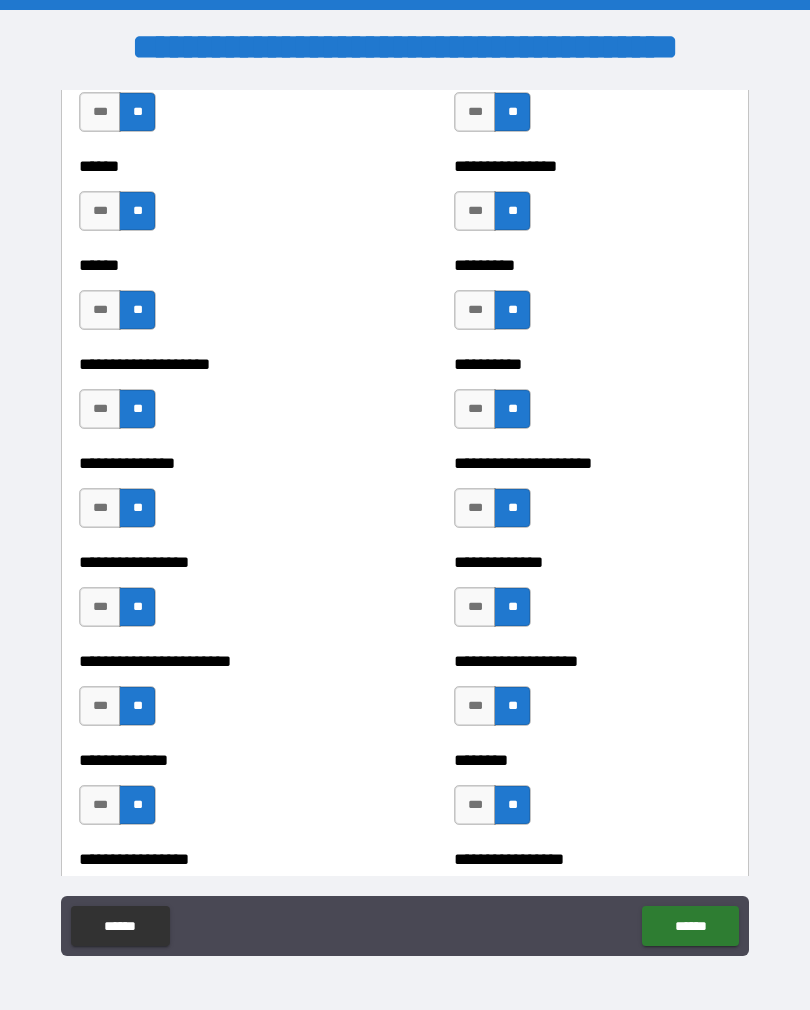 click on "******   ******" at bounding box center (405, 926) 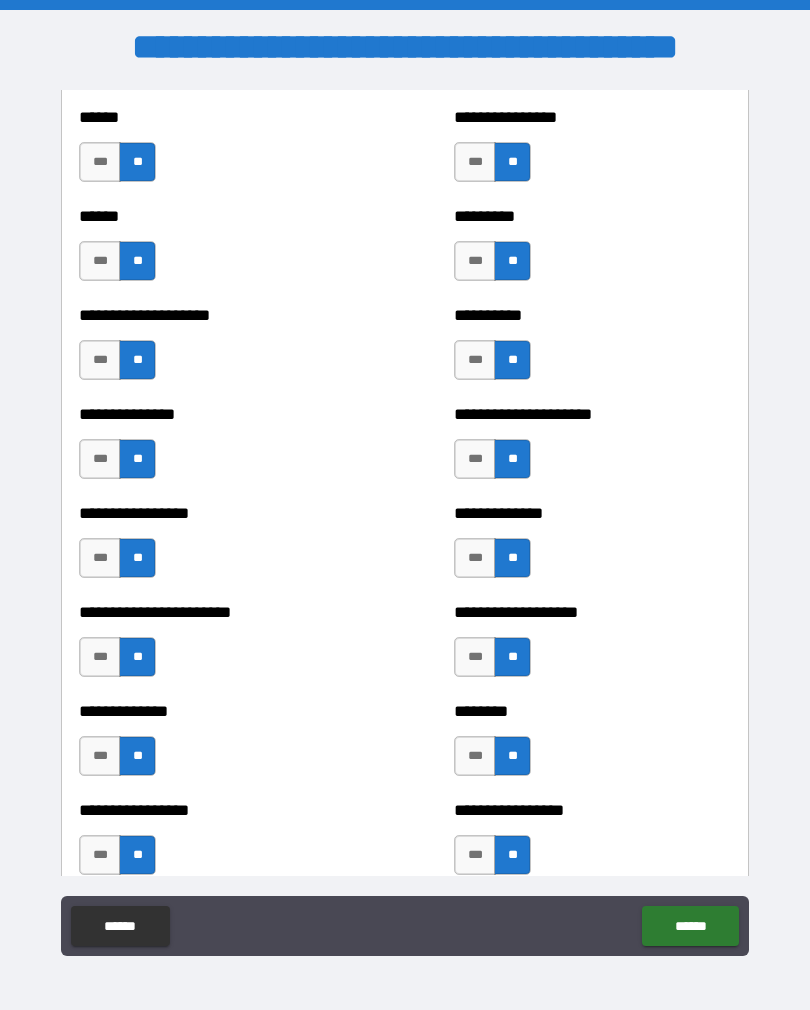 click on "******   ******" at bounding box center (405, 926) 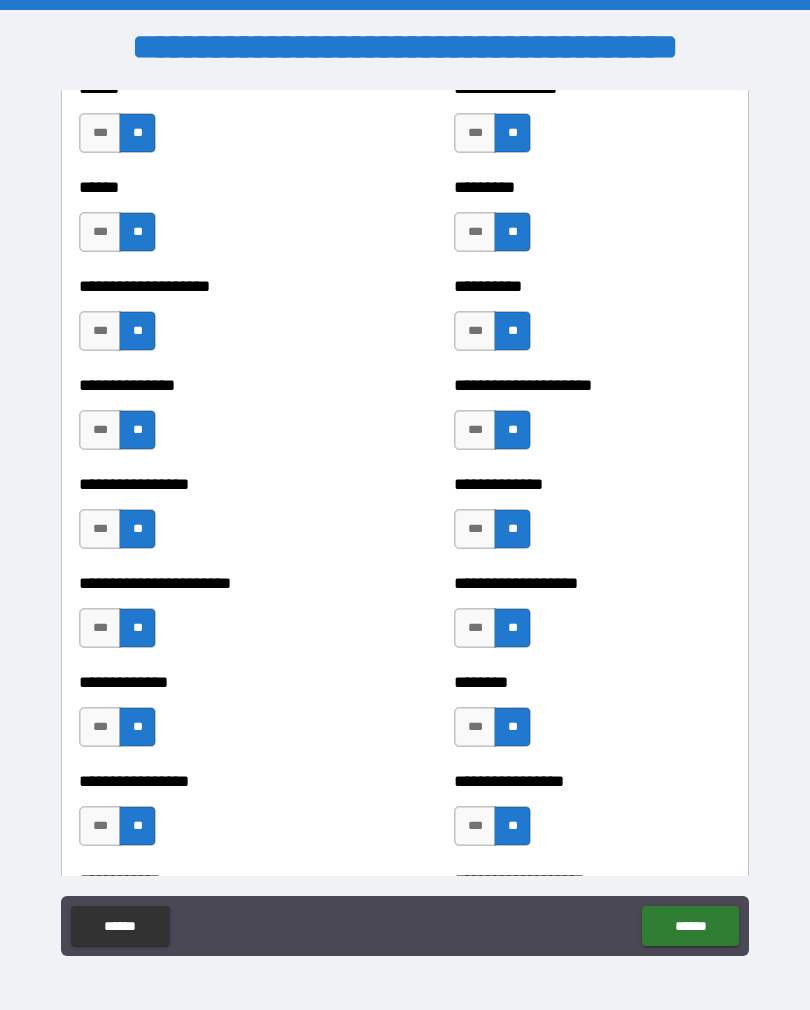 scroll, scrollTop: 3268, scrollLeft: 0, axis: vertical 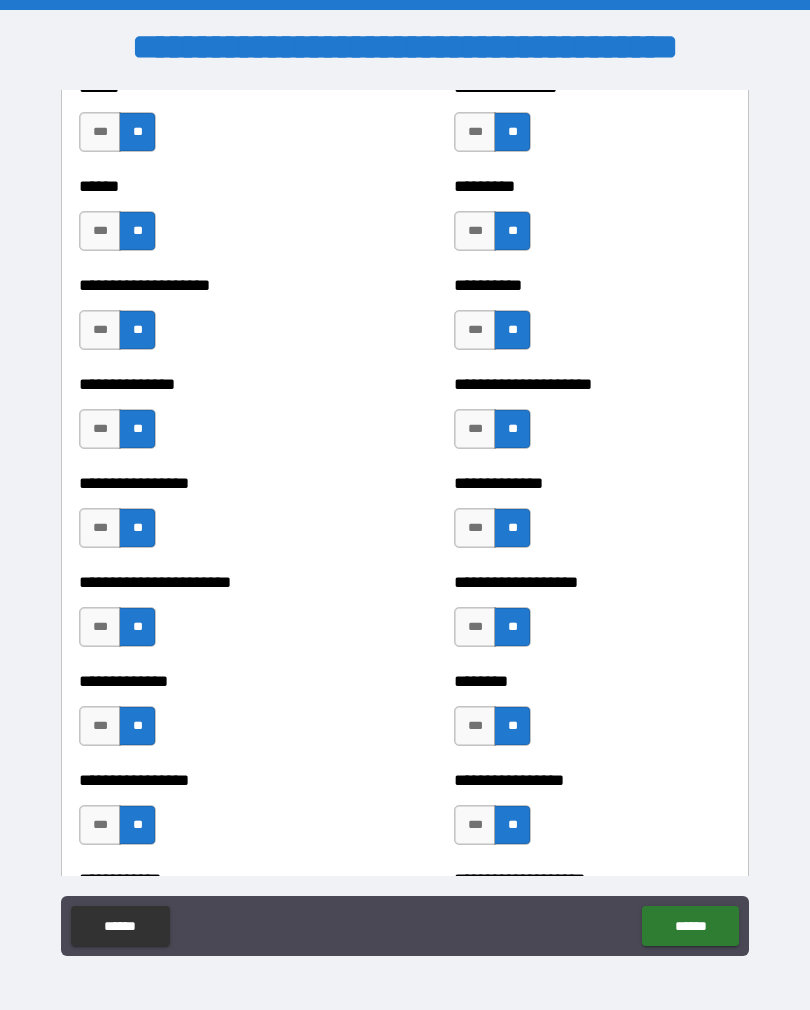 click on "******" at bounding box center [690, 926] 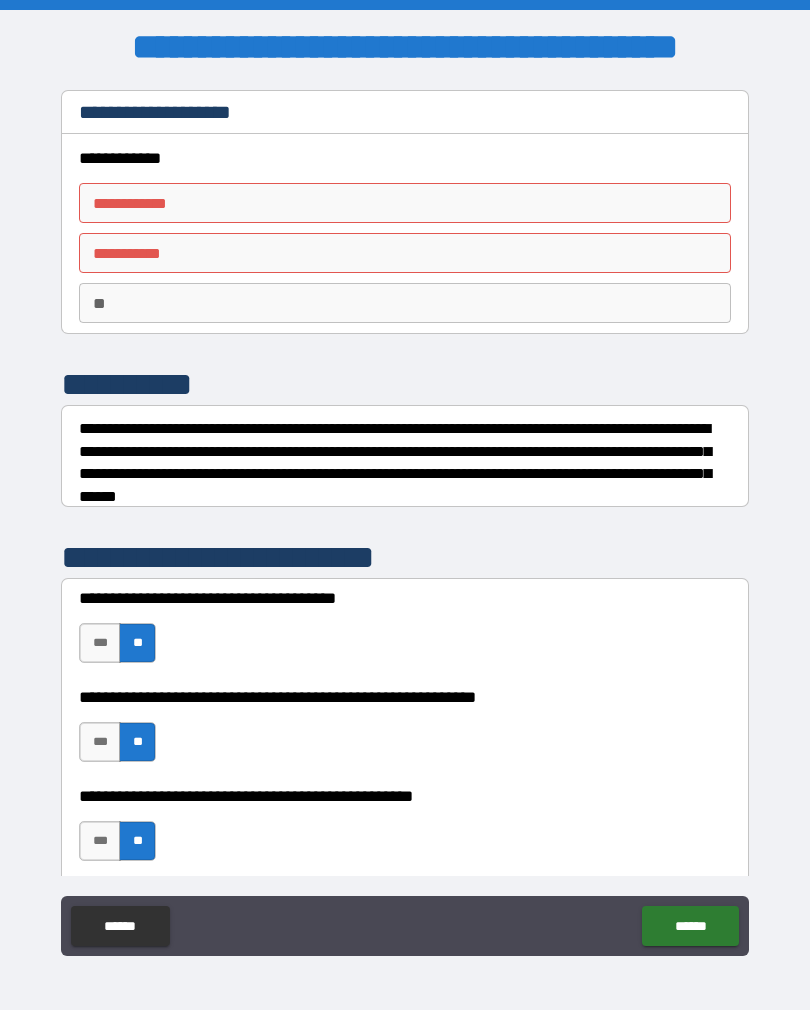 scroll, scrollTop: 0, scrollLeft: 0, axis: both 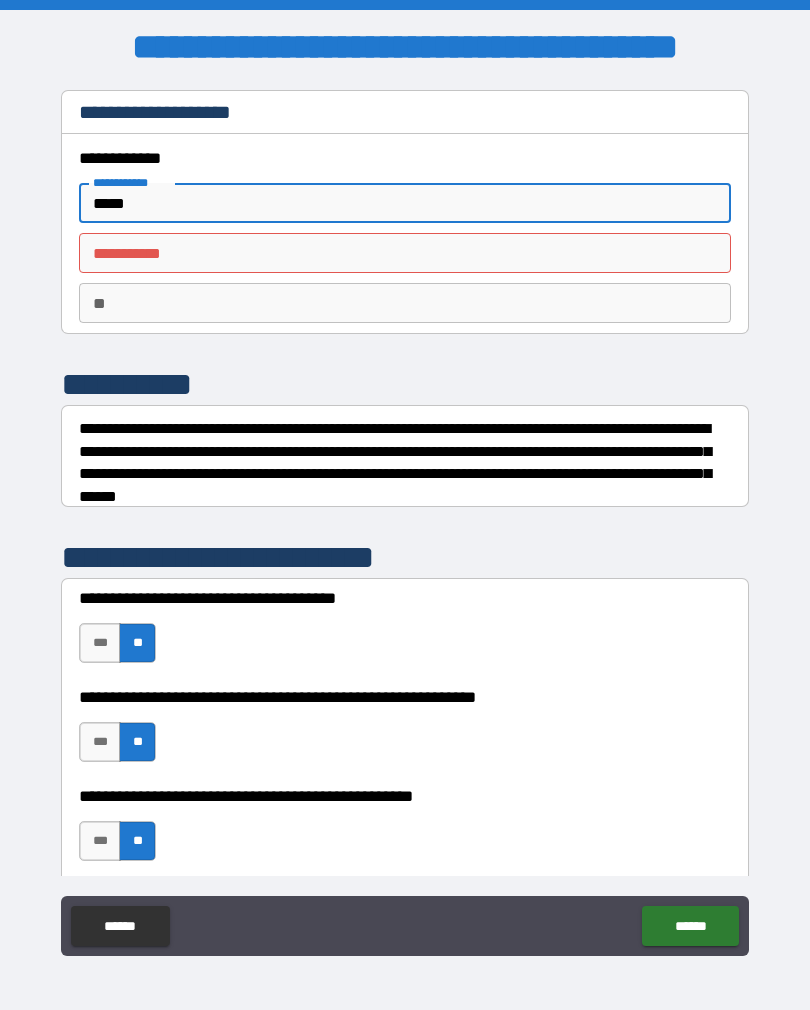 type on "*****" 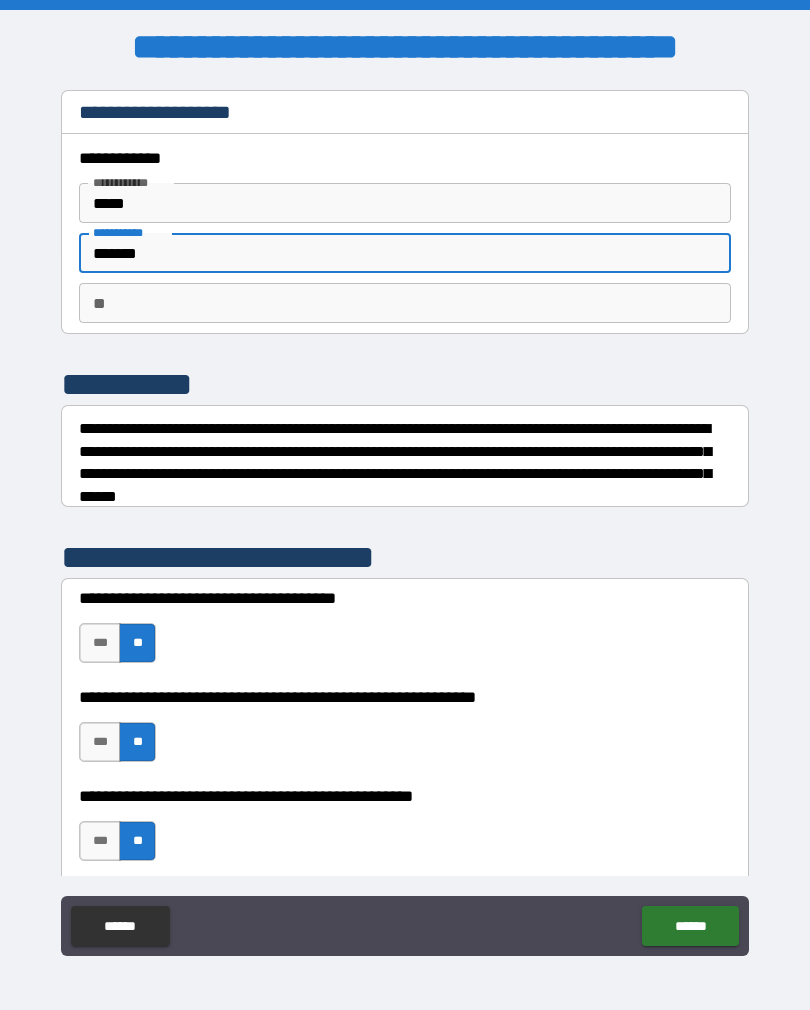 type on "********" 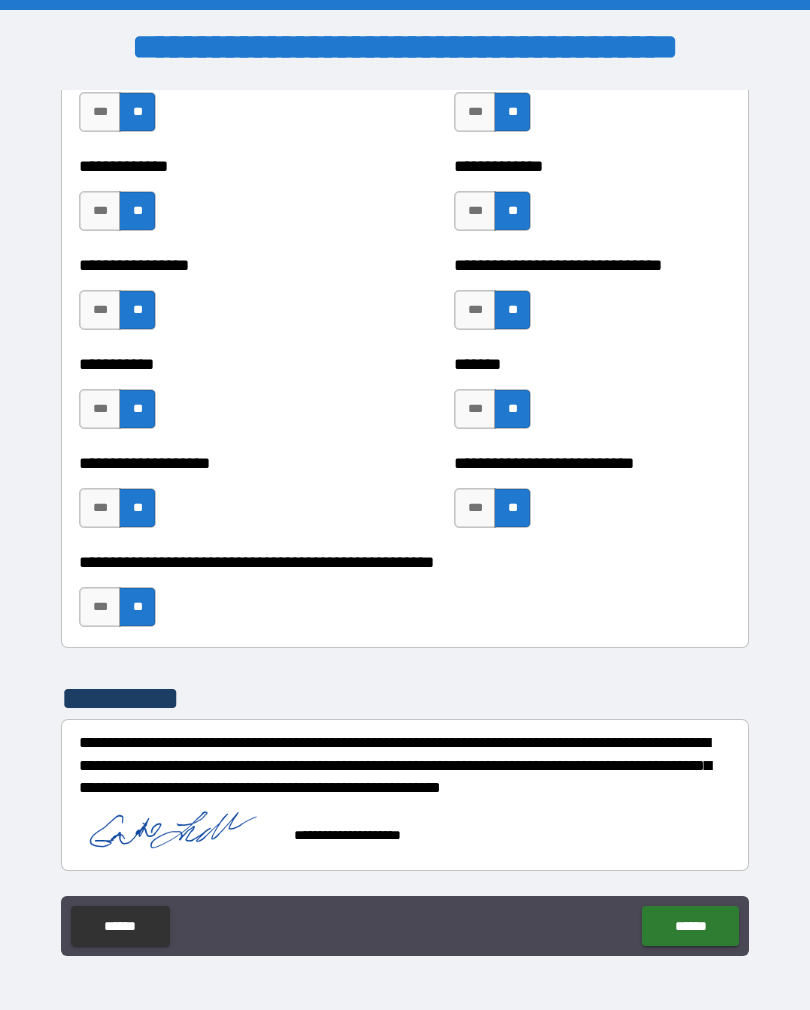 scroll, scrollTop: 7864, scrollLeft: 0, axis: vertical 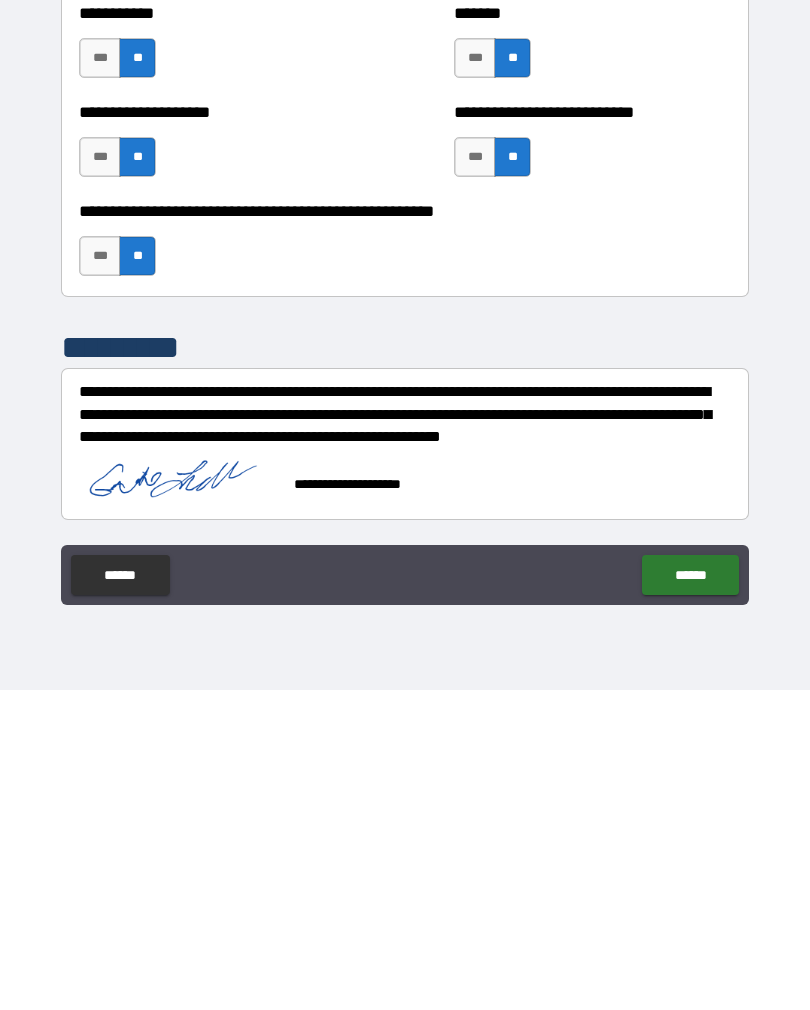 click on "******" at bounding box center [690, 895] 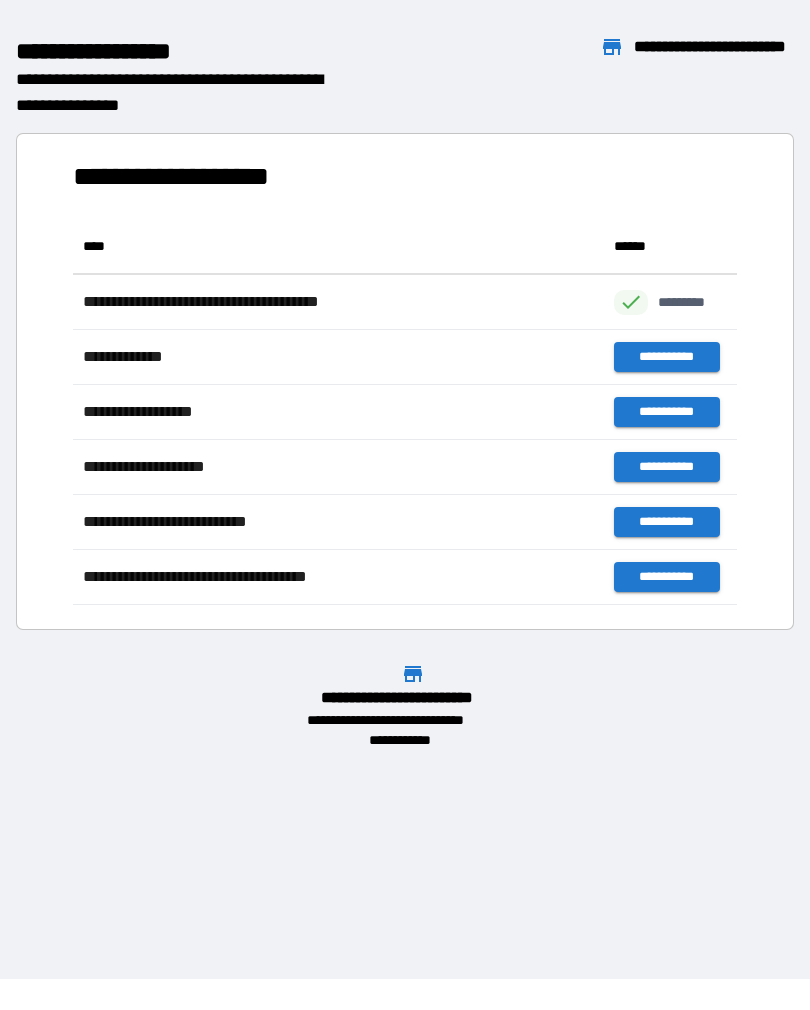 scroll, scrollTop: 1, scrollLeft: 1, axis: both 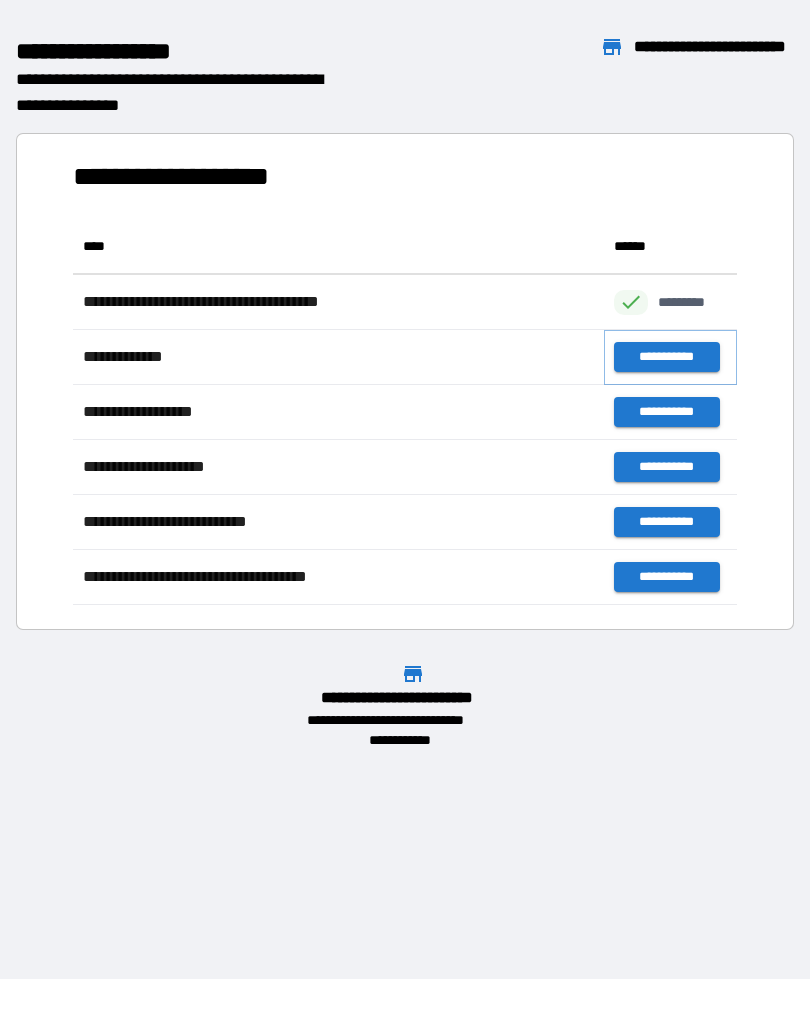click on "**********" at bounding box center (666, 357) 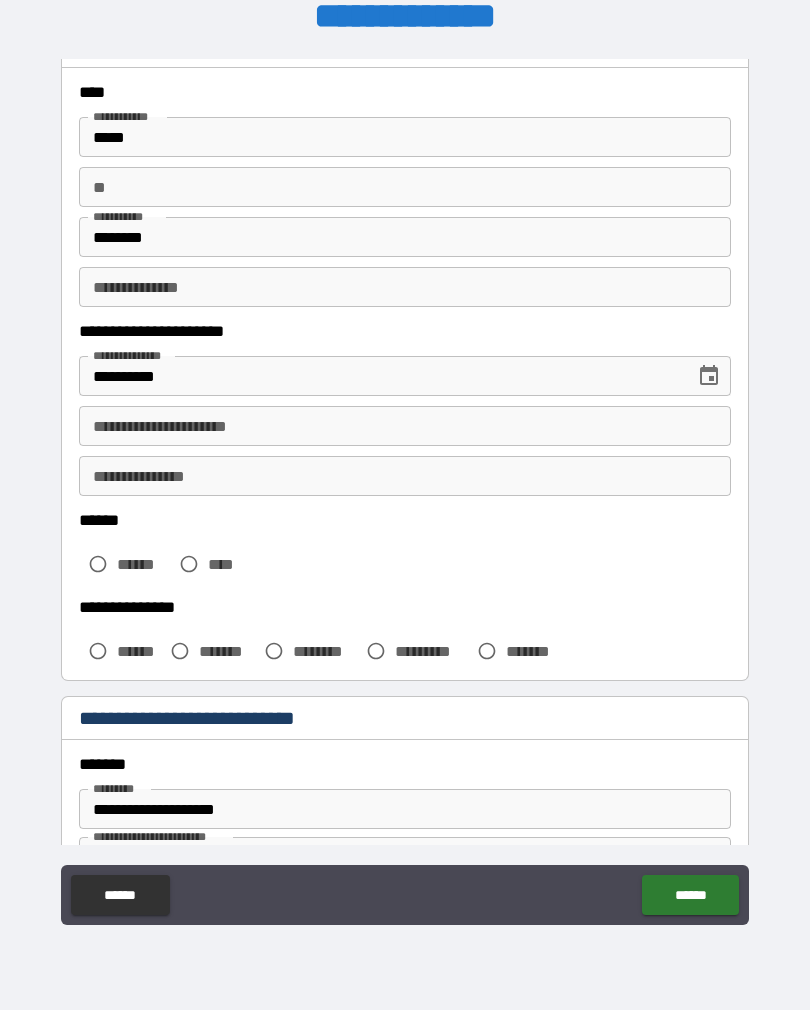 scroll, scrollTop: 93, scrollLeft: 0, axis: vertical 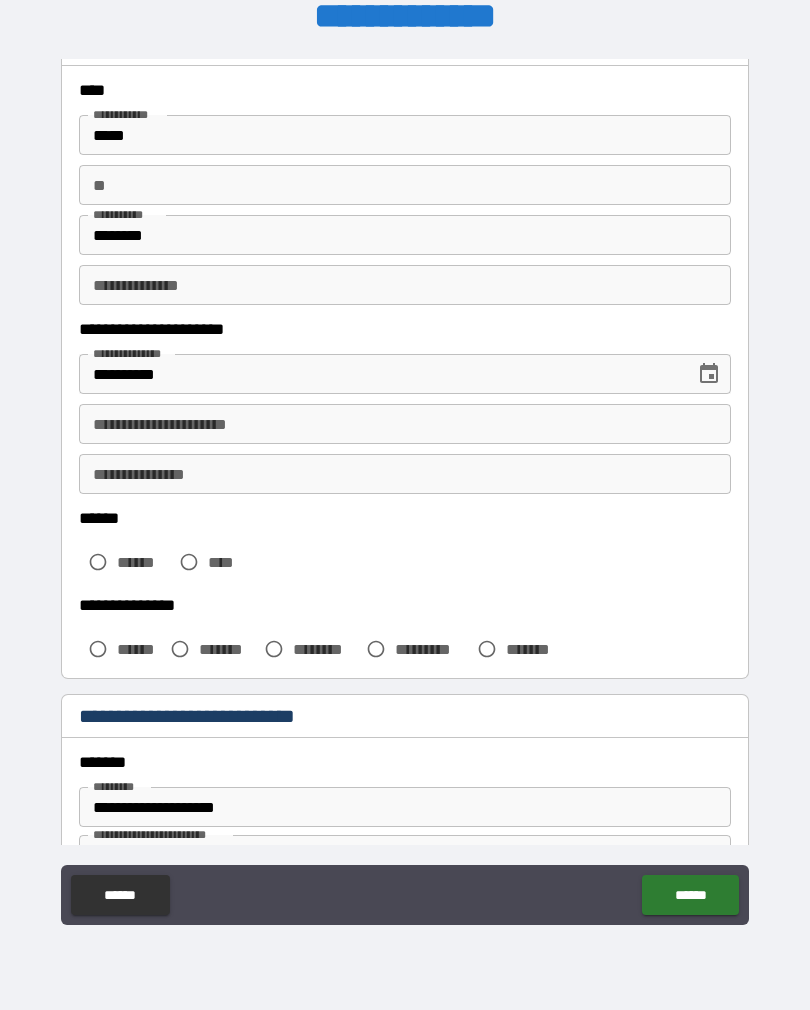 click on "**********" at bounding box center [405, 424] 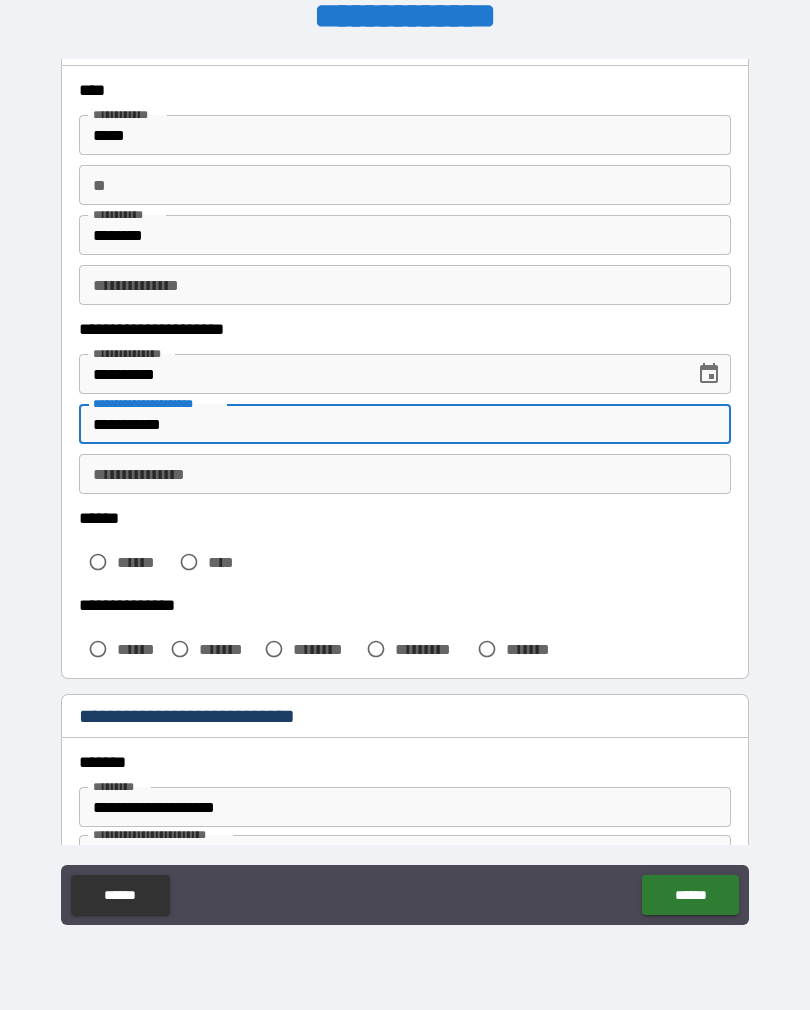 type on "**********" 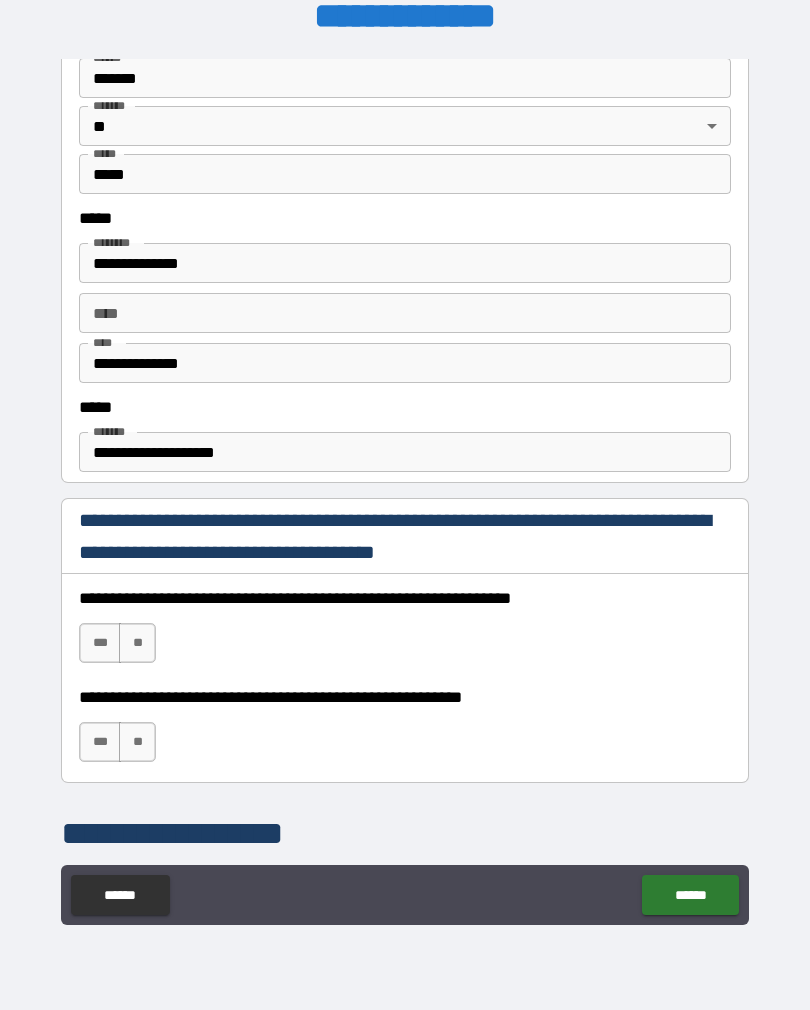scroll, scrollTop: 919, scrollLeft: 0, axis: vertical 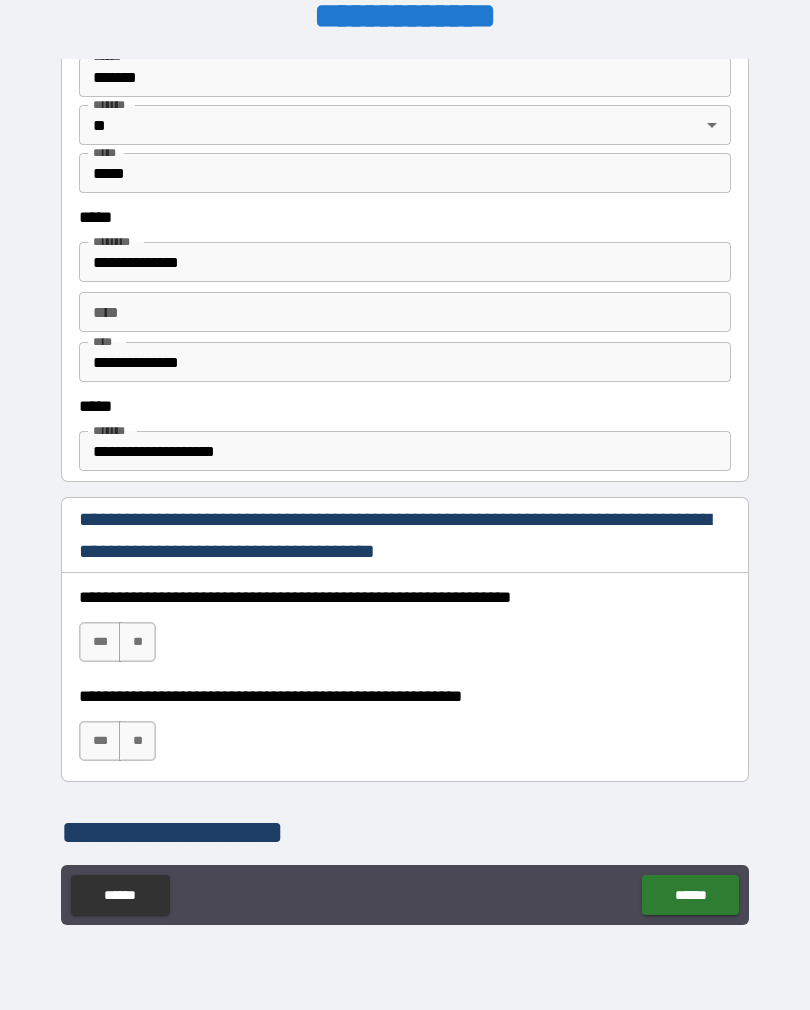 click on "***" at bounding box center (100, 642) 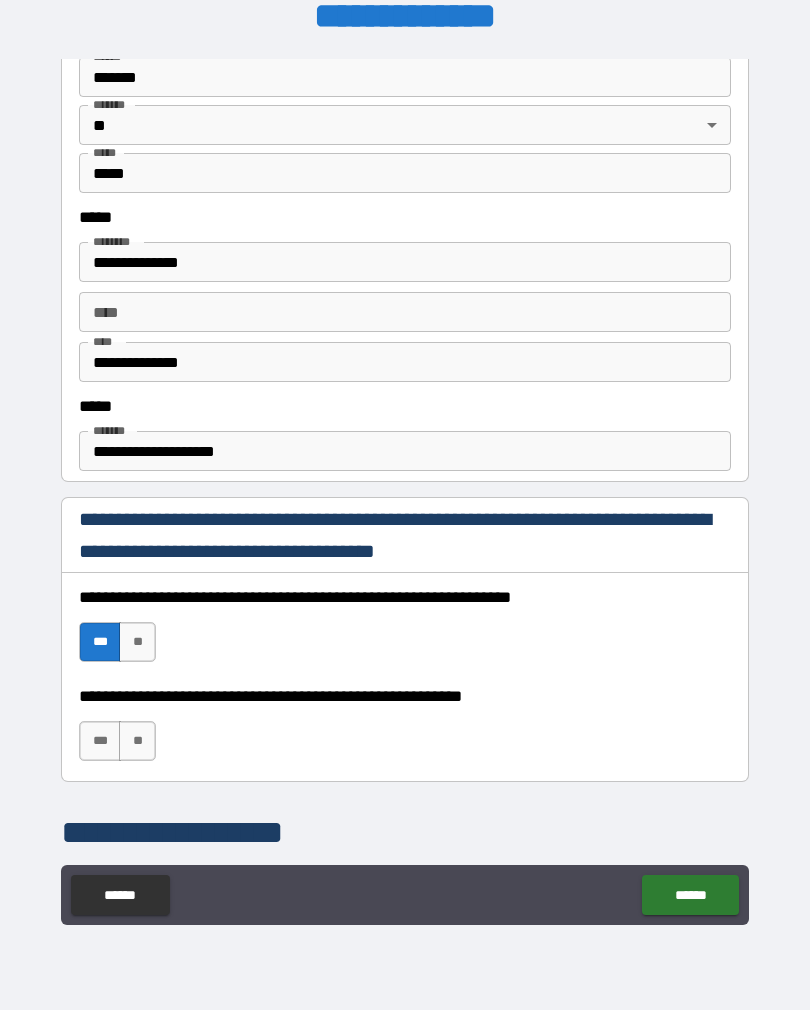 click on "***" at bounding box center [100, 741] 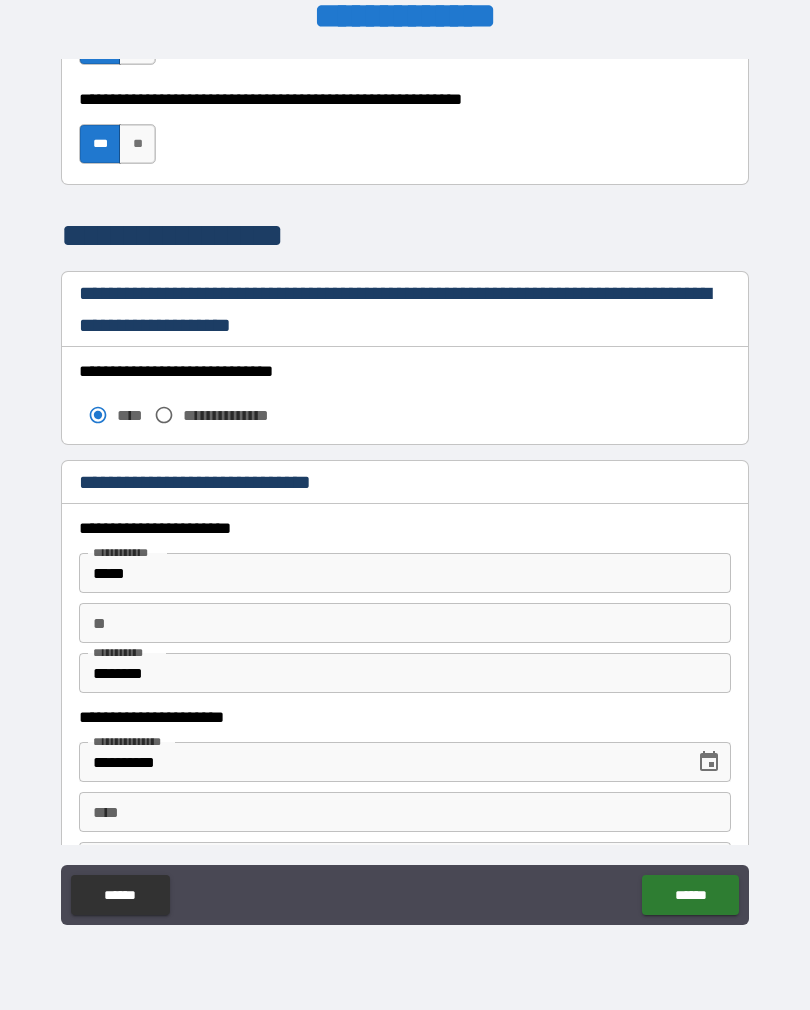 click on "**********" at bounding box center [405, 492] 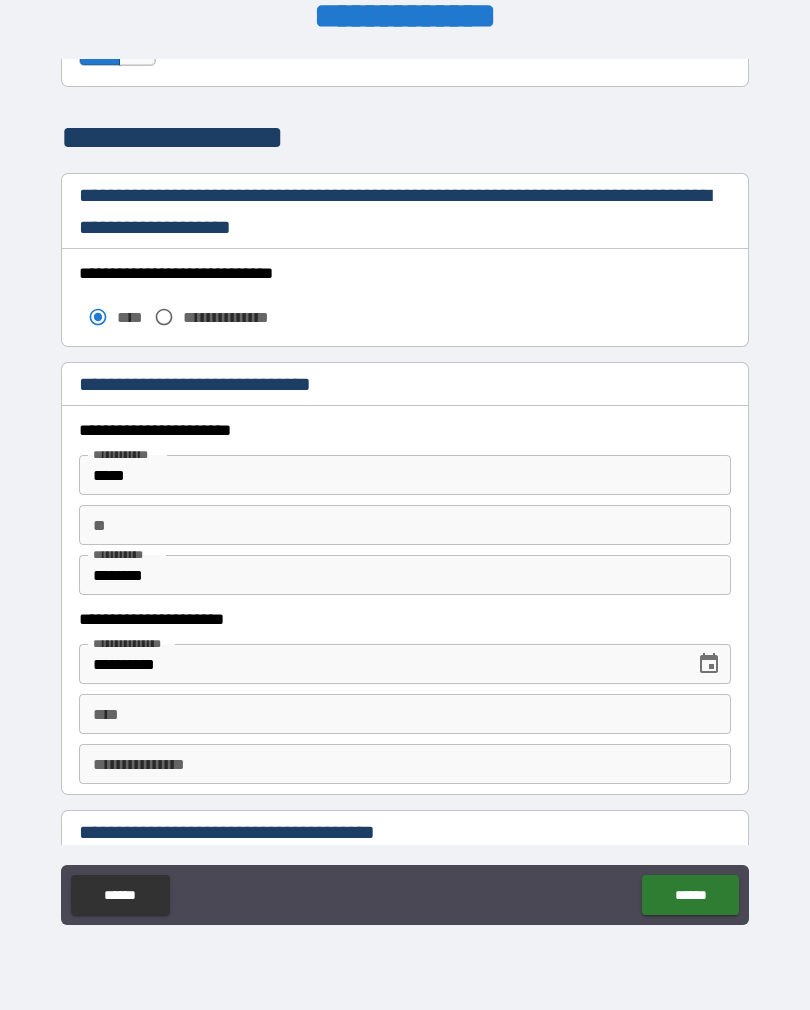 scroll, scrollTop: 1616, scrollLeft: 0, axis: vertical 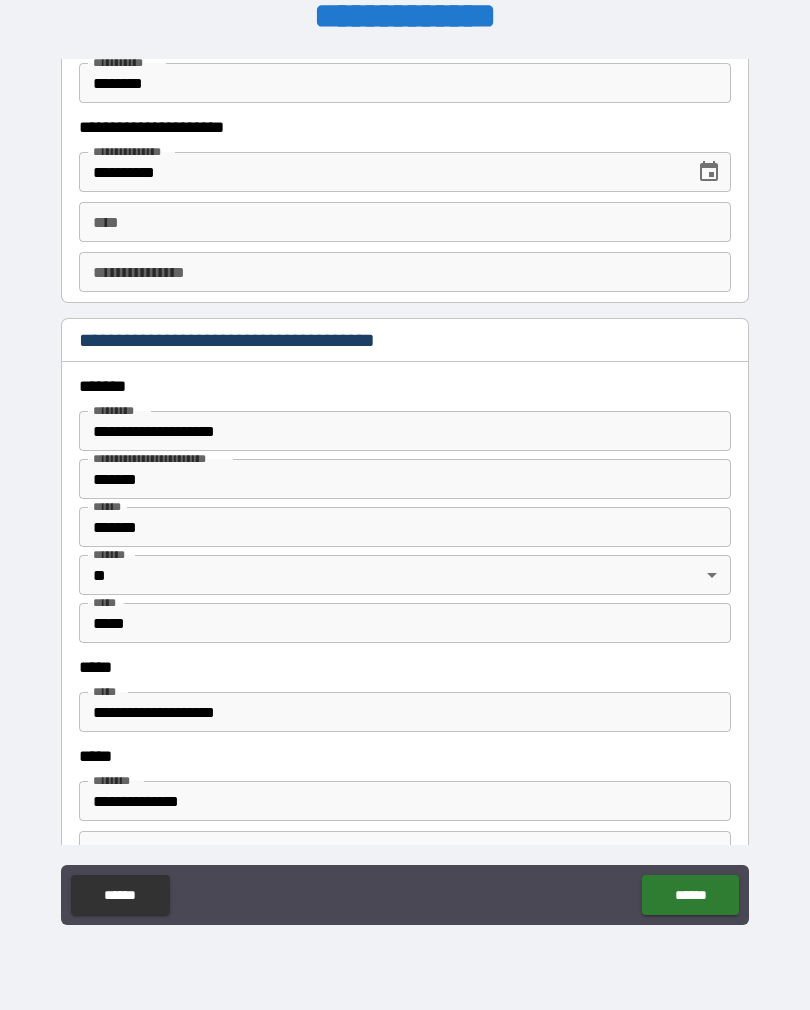 click on "****" at bounding box center (405, 222) 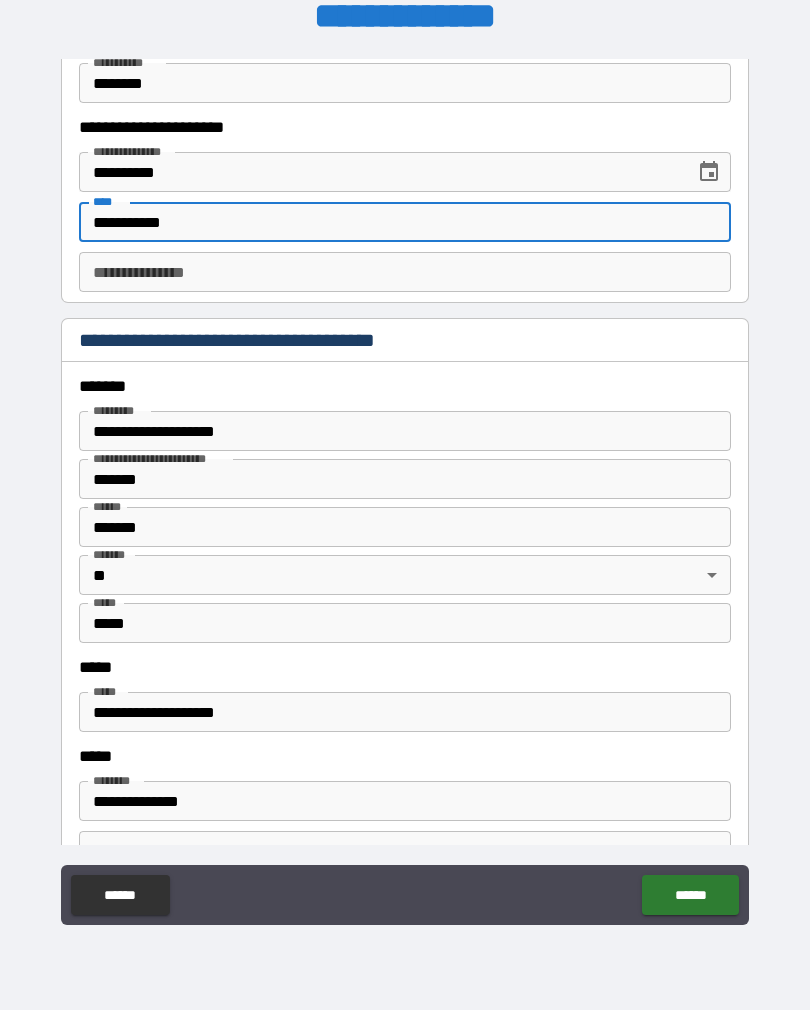 type on "**********" 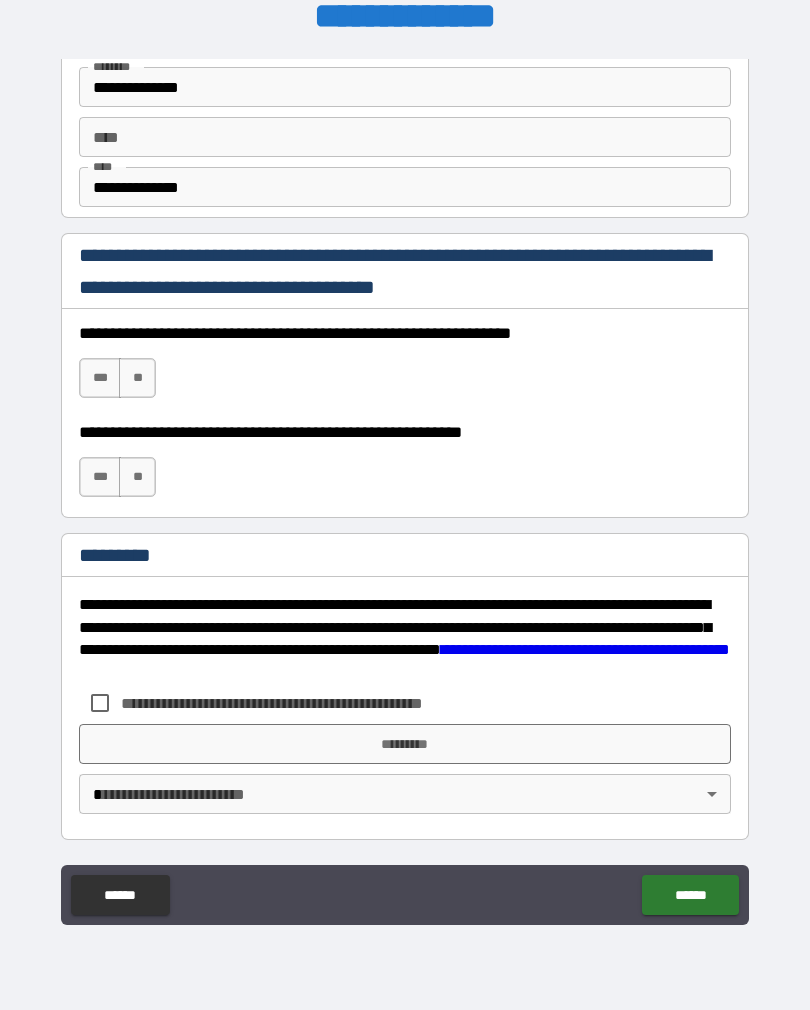 scroll, scrollTop: 2820, scrollLeft: 0, axis: vertical 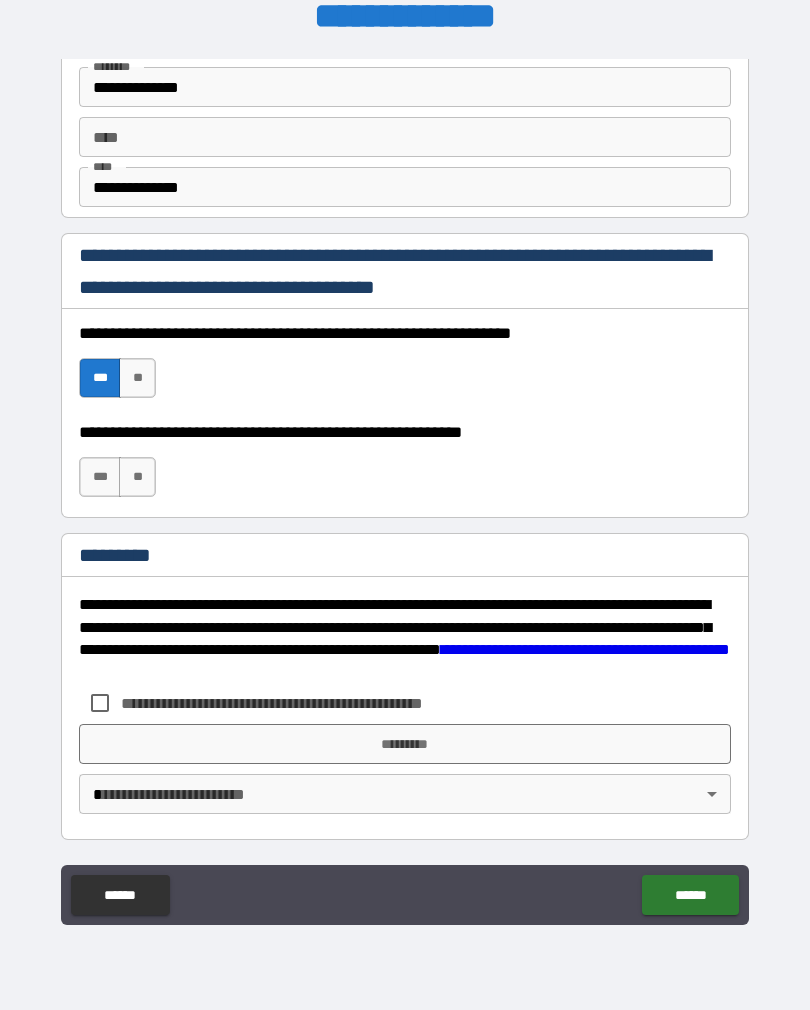 click on "***" at bounding box center [100, 477] 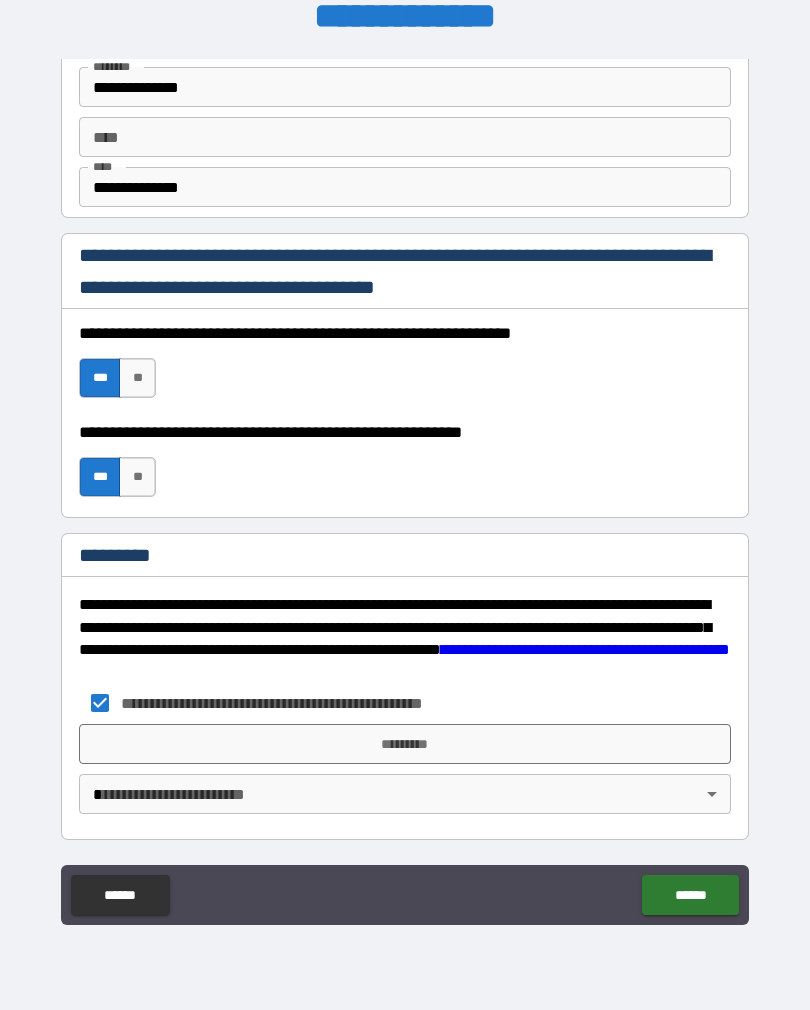 click on "*********" at bounding box center [405, 744] 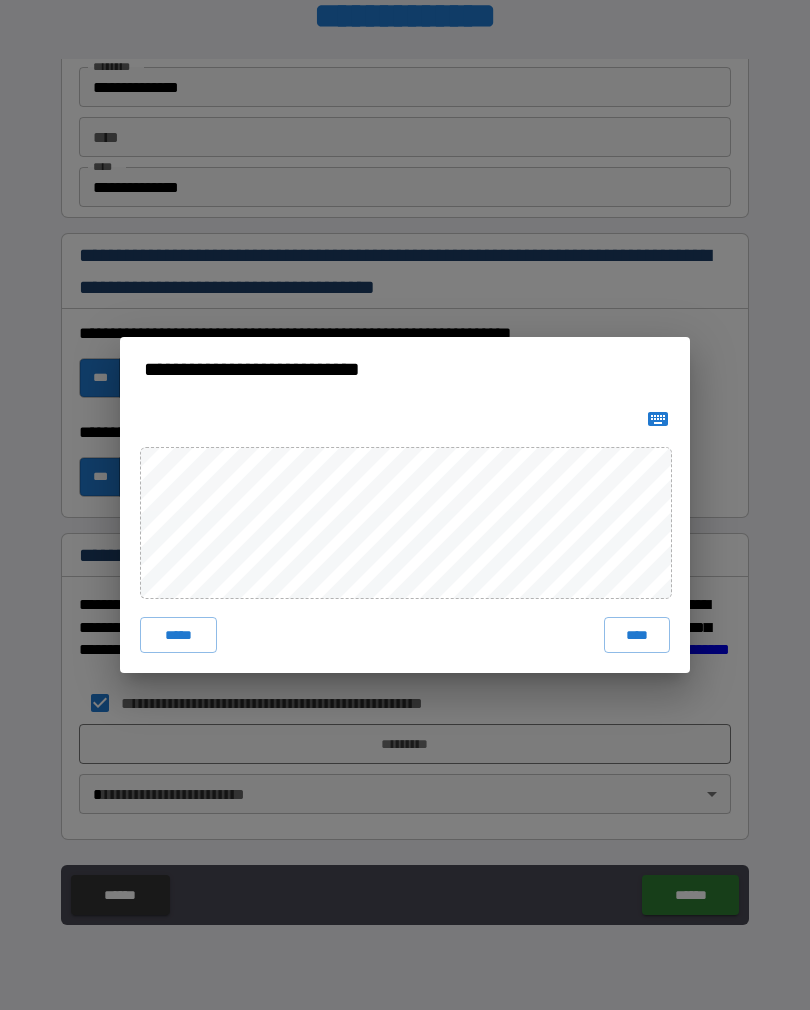 click on "****" at bounding box center [637, 635] 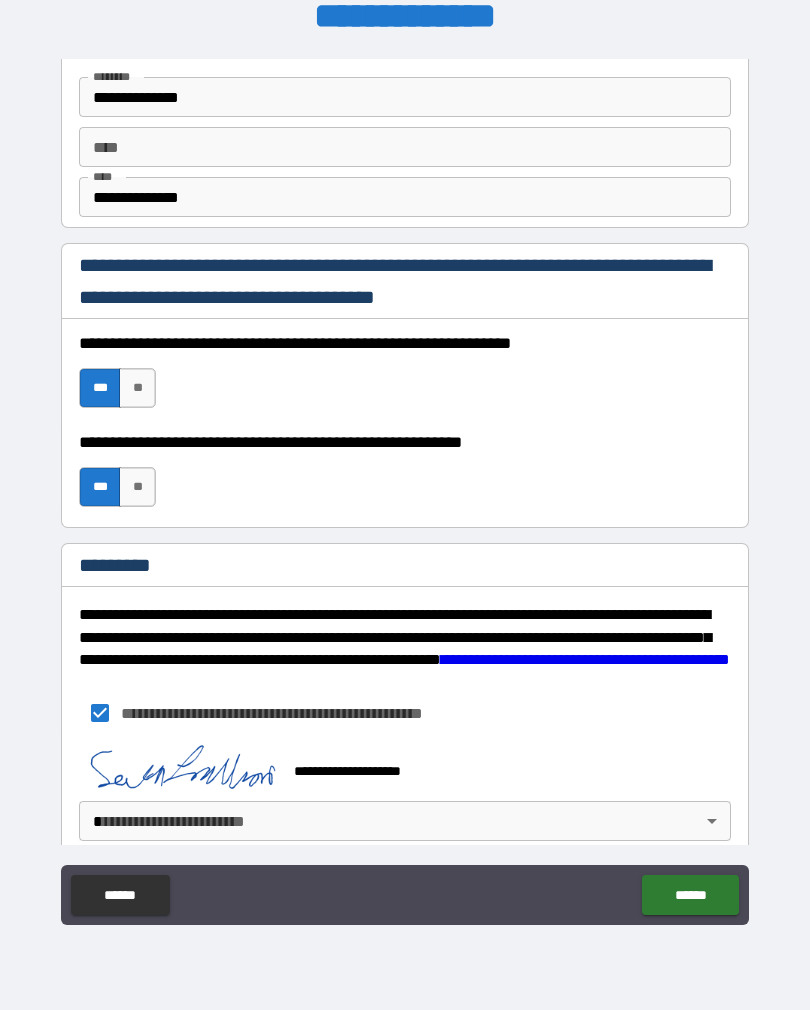 click on "******" at bounding box center [690, 895] 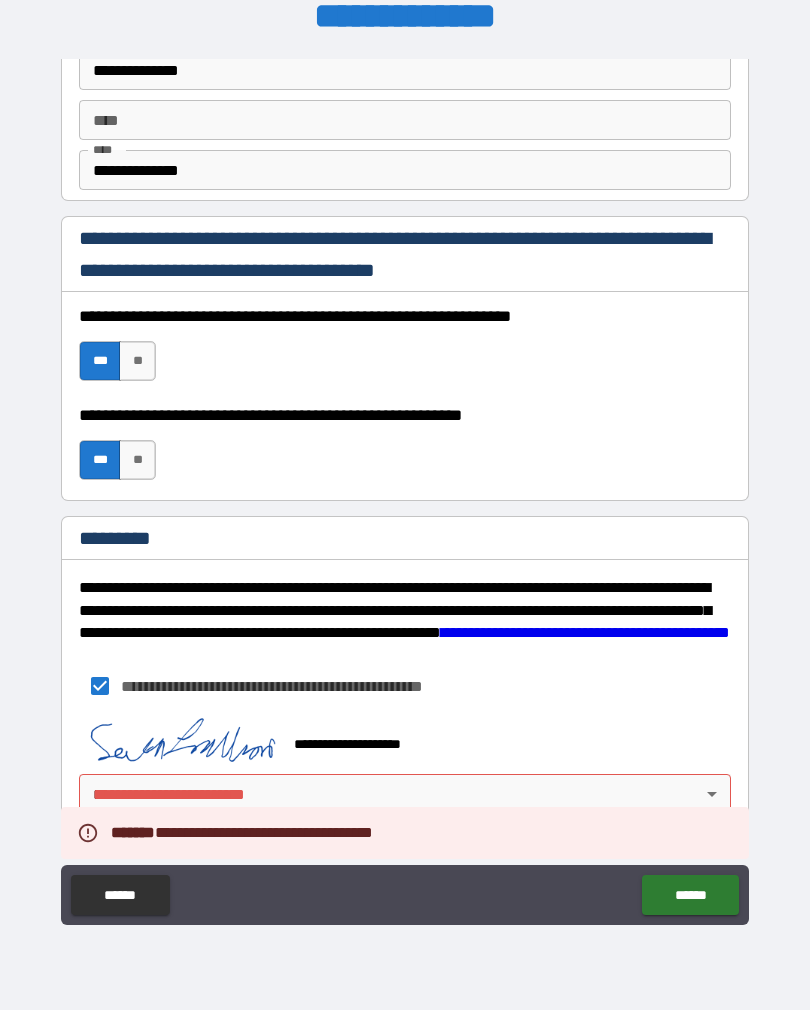 scroll, scrollTop: 2837, scrollLeft: 0, axis: vertical 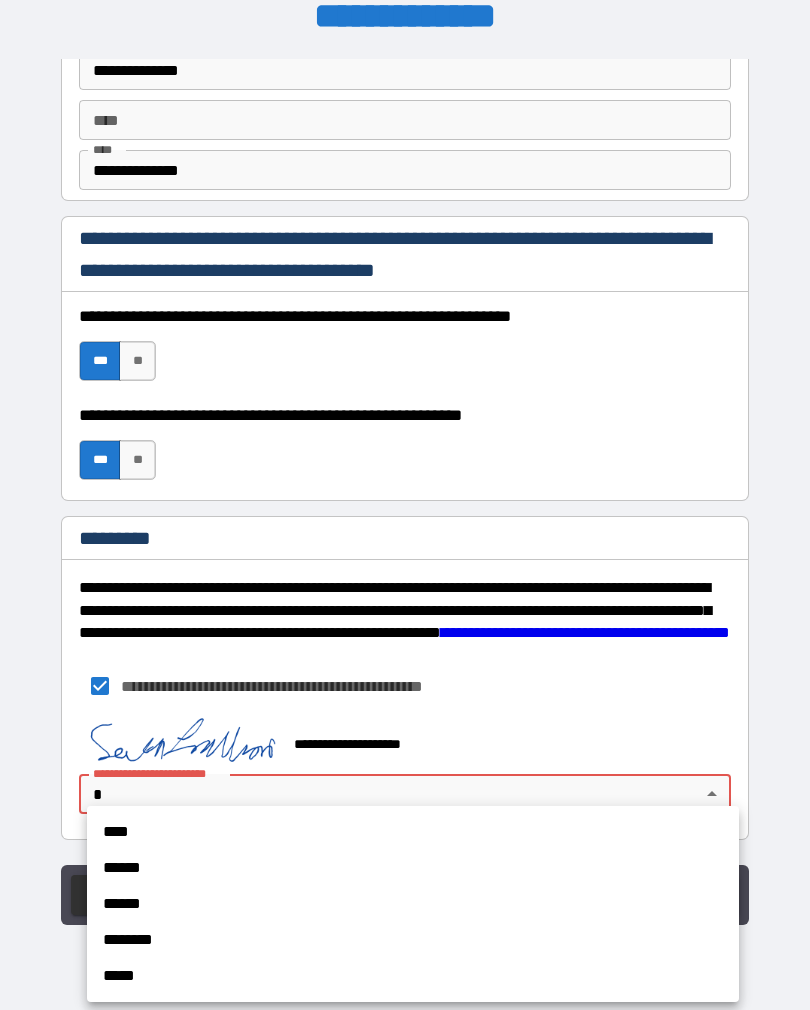 click on "******" at bounding box center [413, 868] 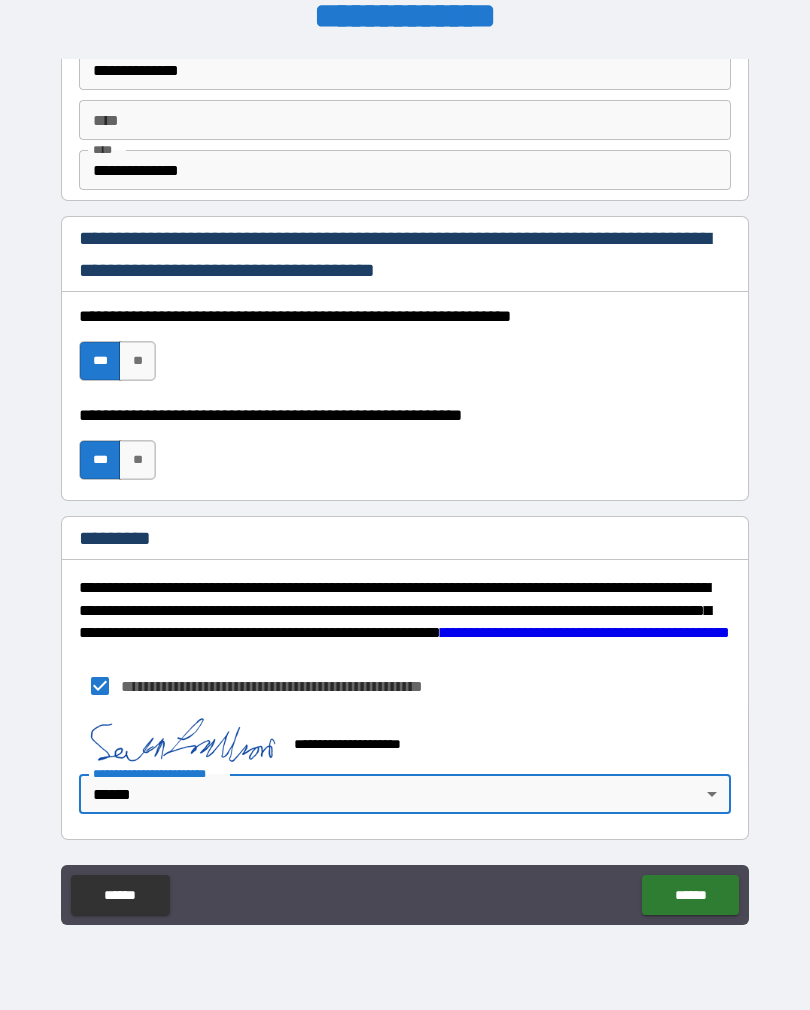 click on "**********" at bounding box center (405, 489) 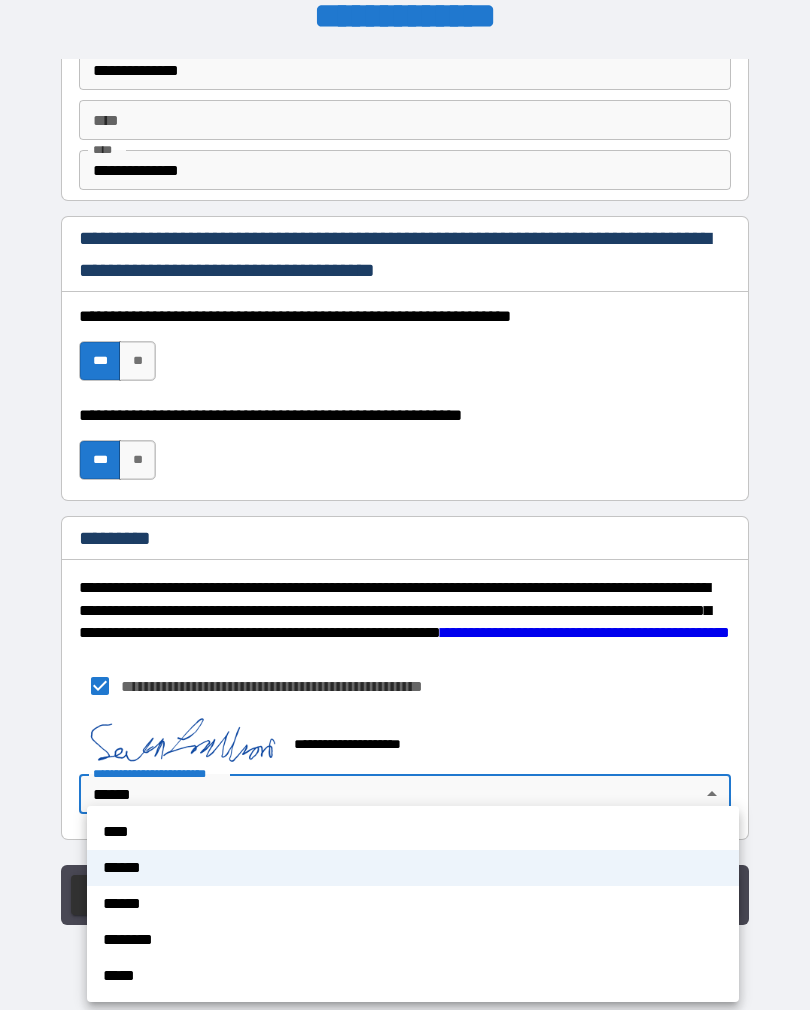 click on "****" at bounding box center [413, 832] 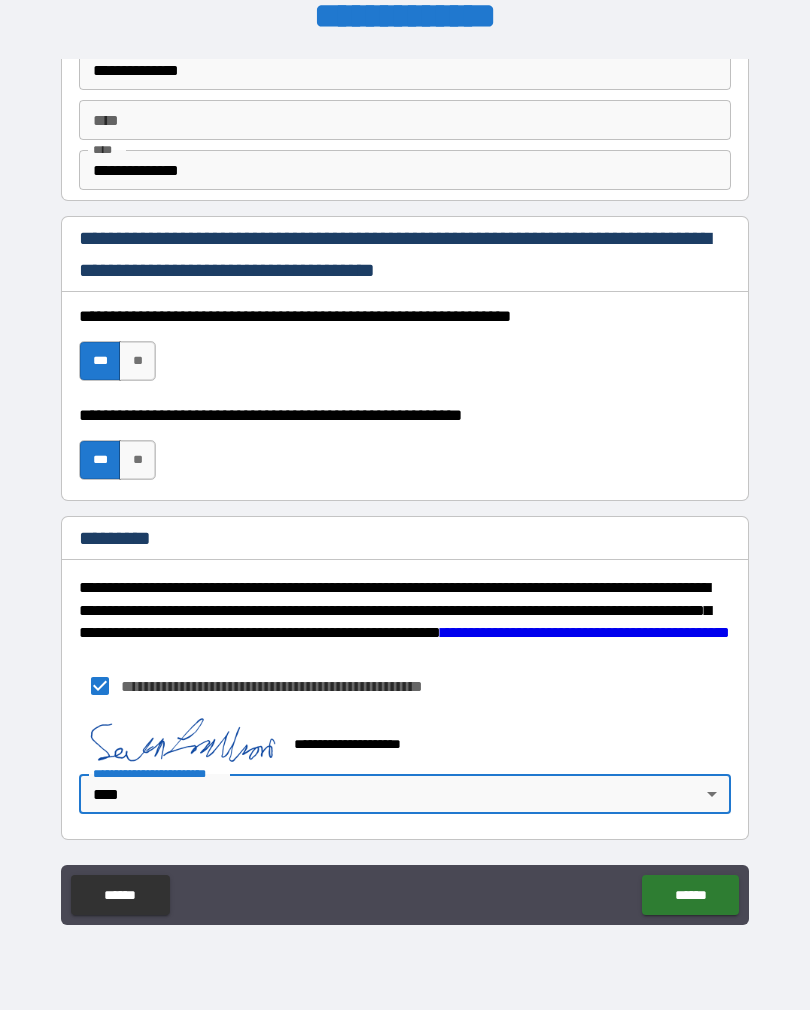 click on "******" at bounding box center (690, 895) 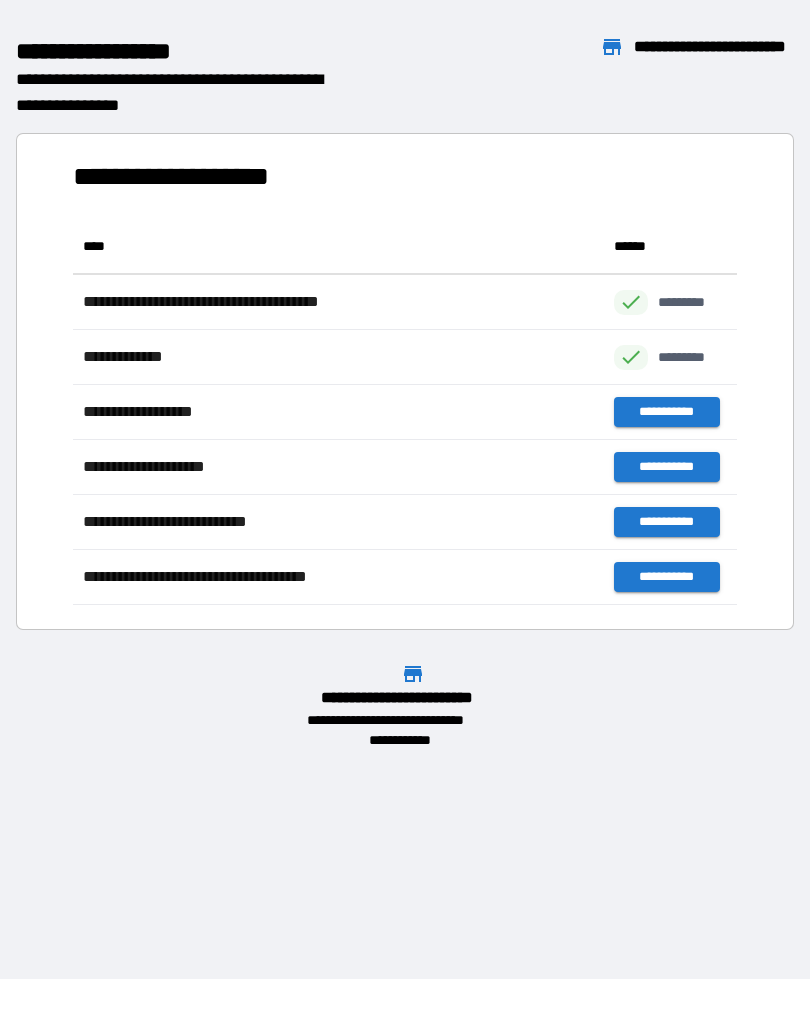 scroll, scrollTop: 1, scrollLeft: 1, axis: both 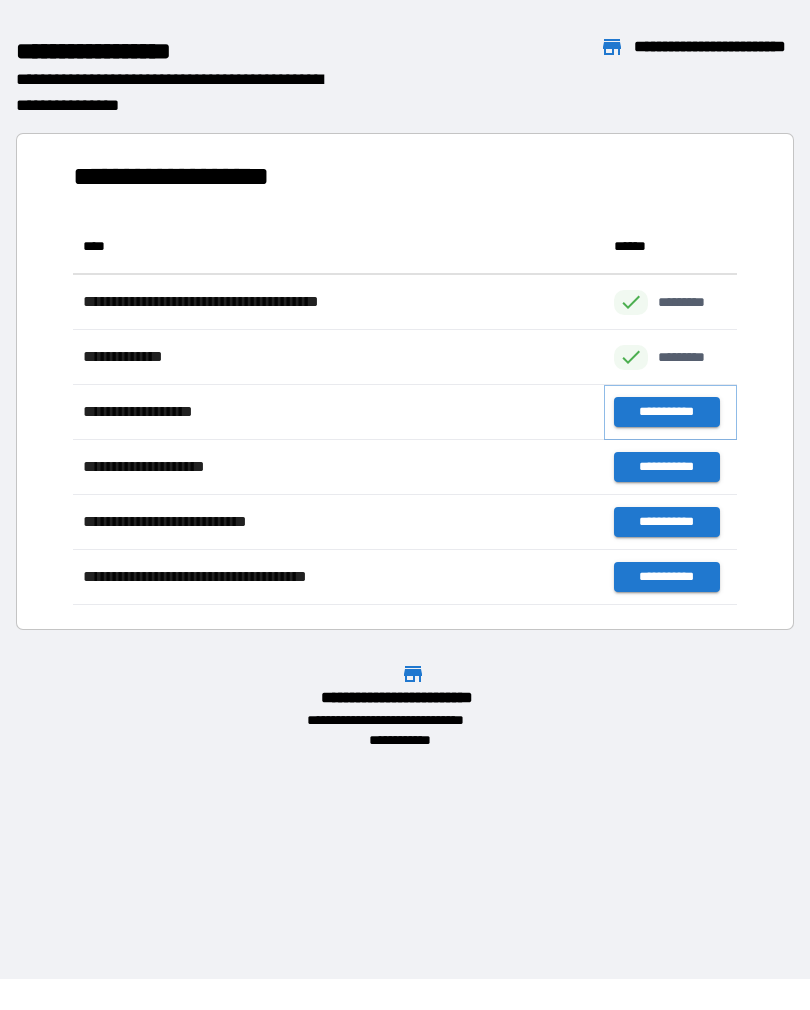 click on "**********" at bounding box center [666, 412] 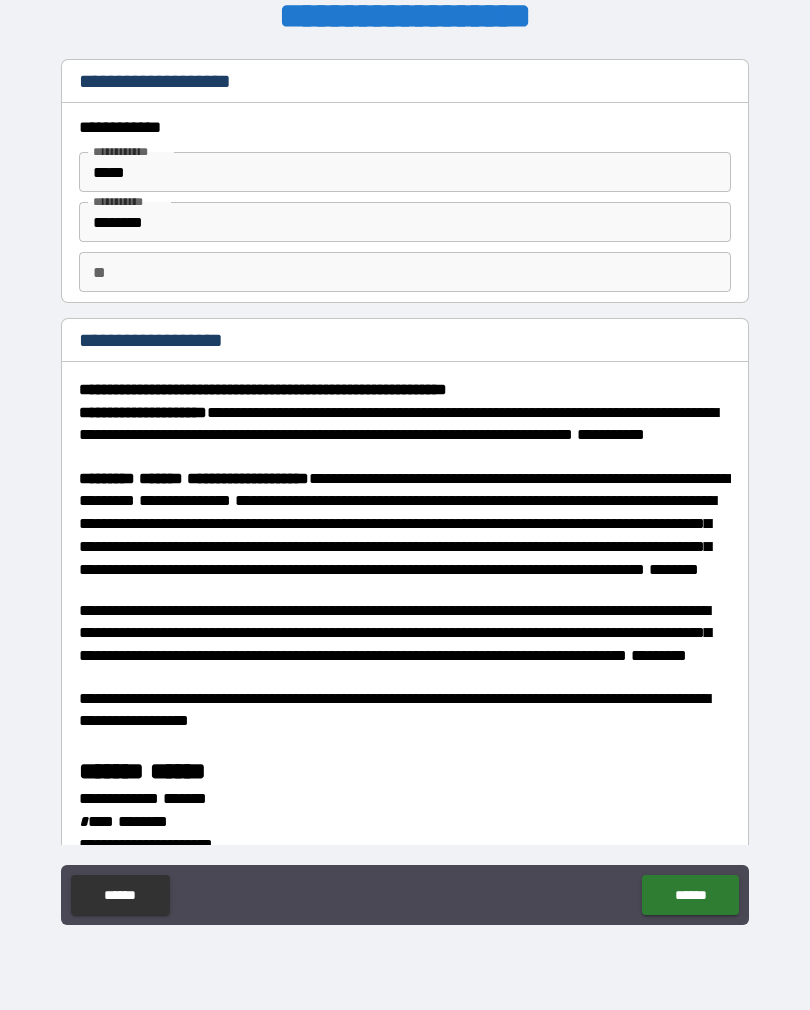 click on "******" at bounding box center [690, 895] 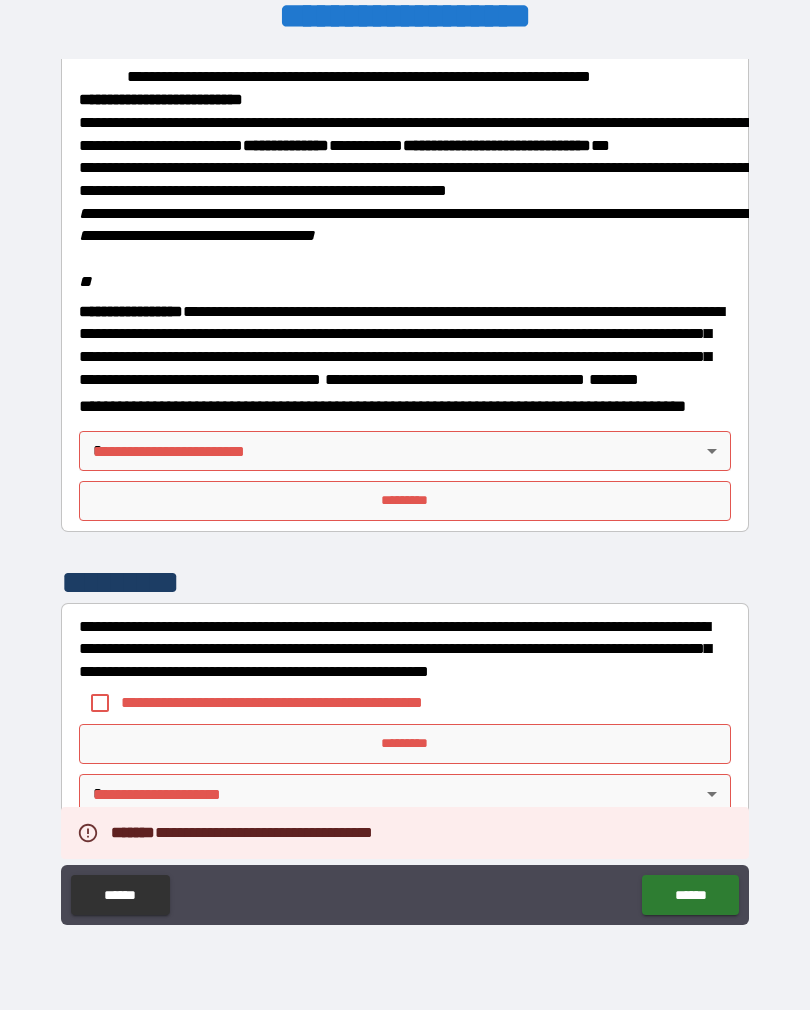 scroll, scrollTop: 2345, scrollLeft: 0, axis: vertical 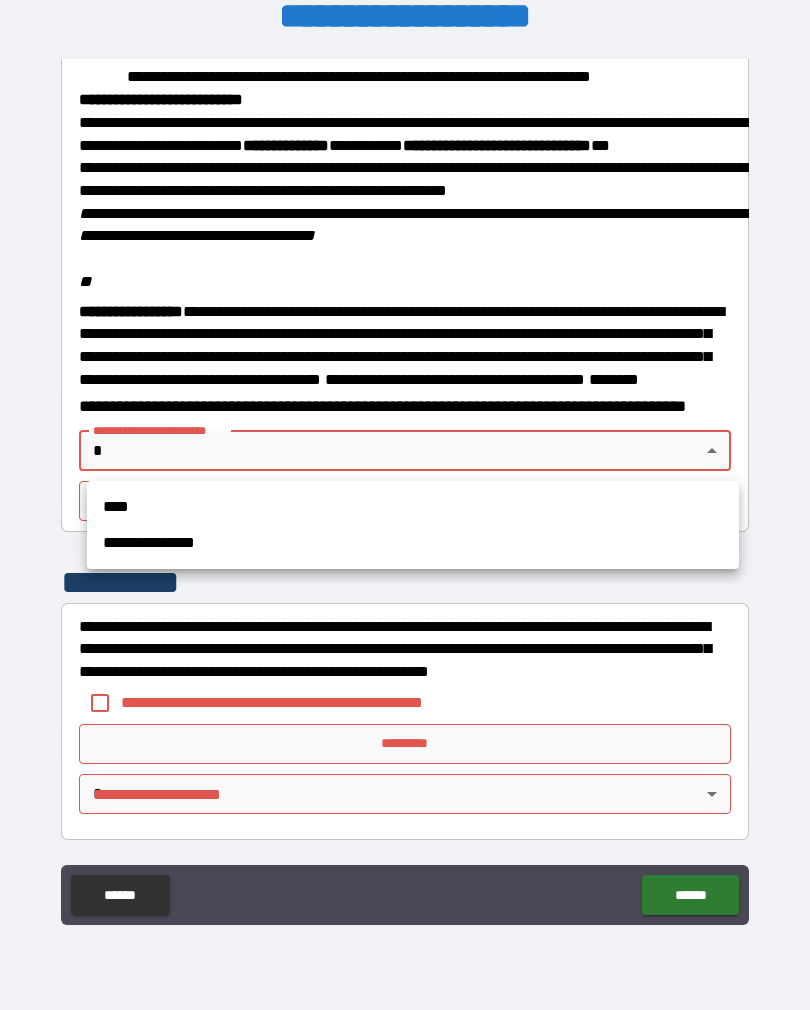 click on "****" at bounding box center (413, 507) 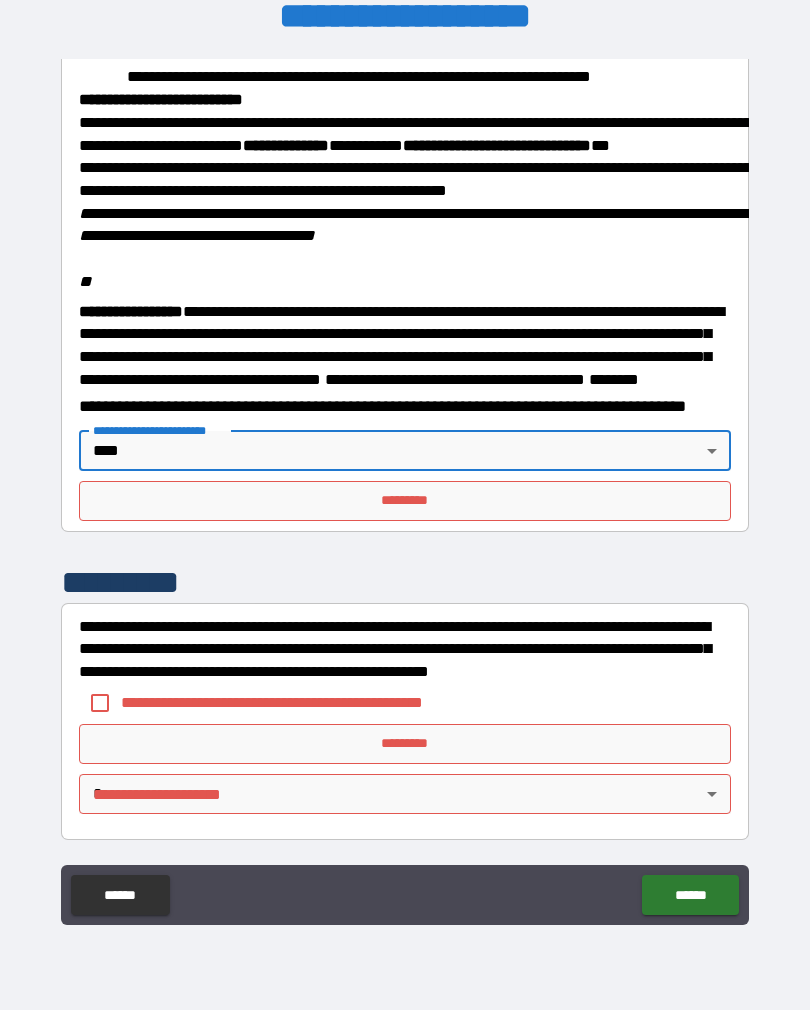 click on "*********" at bounding box center (405, 501) 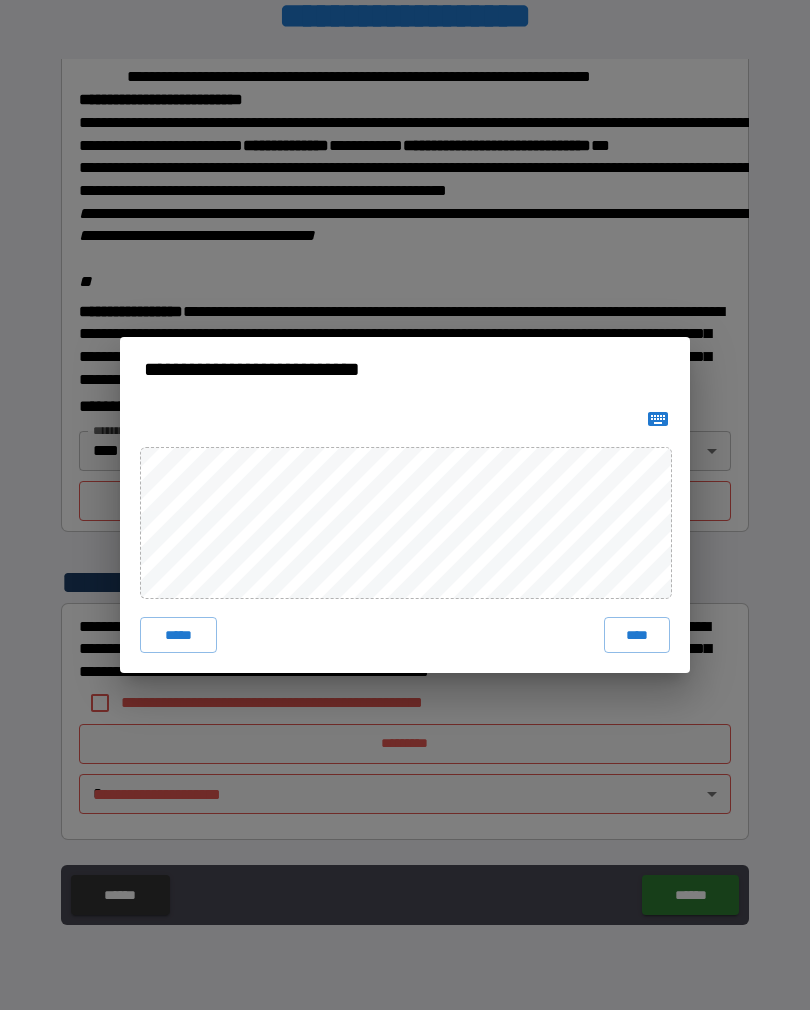 click on "****" at bounding box center [637, 635] 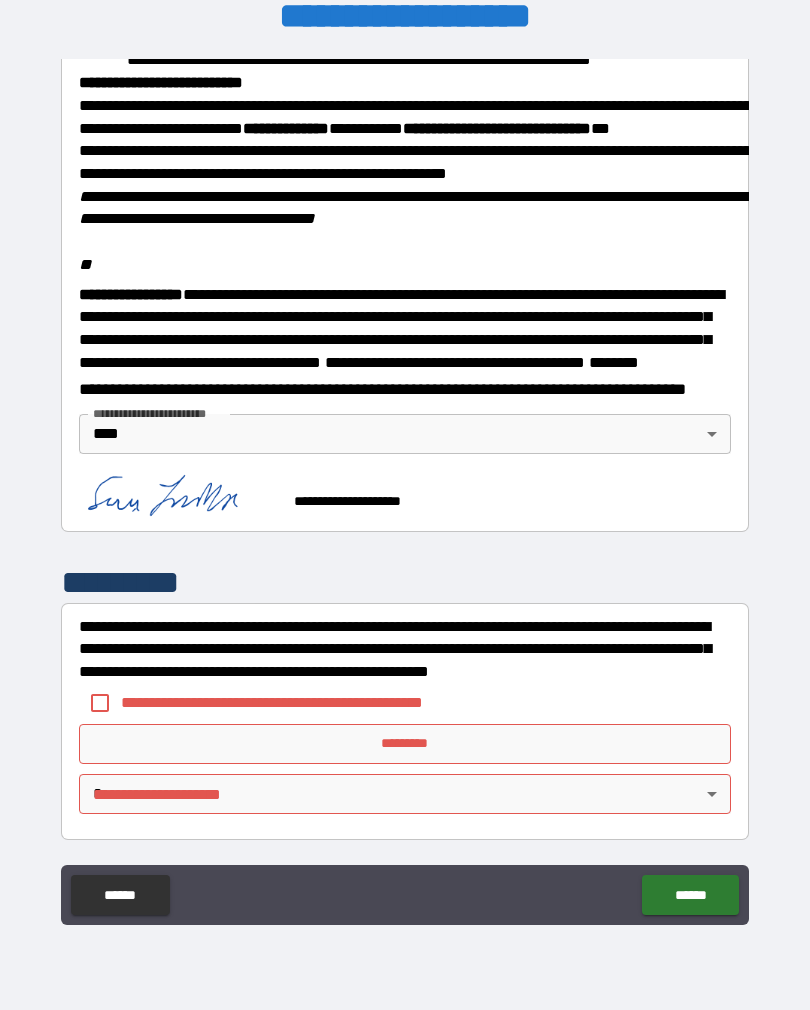 scroll, scrollTop: 2335, scrollLeft: 0, axis: vertical 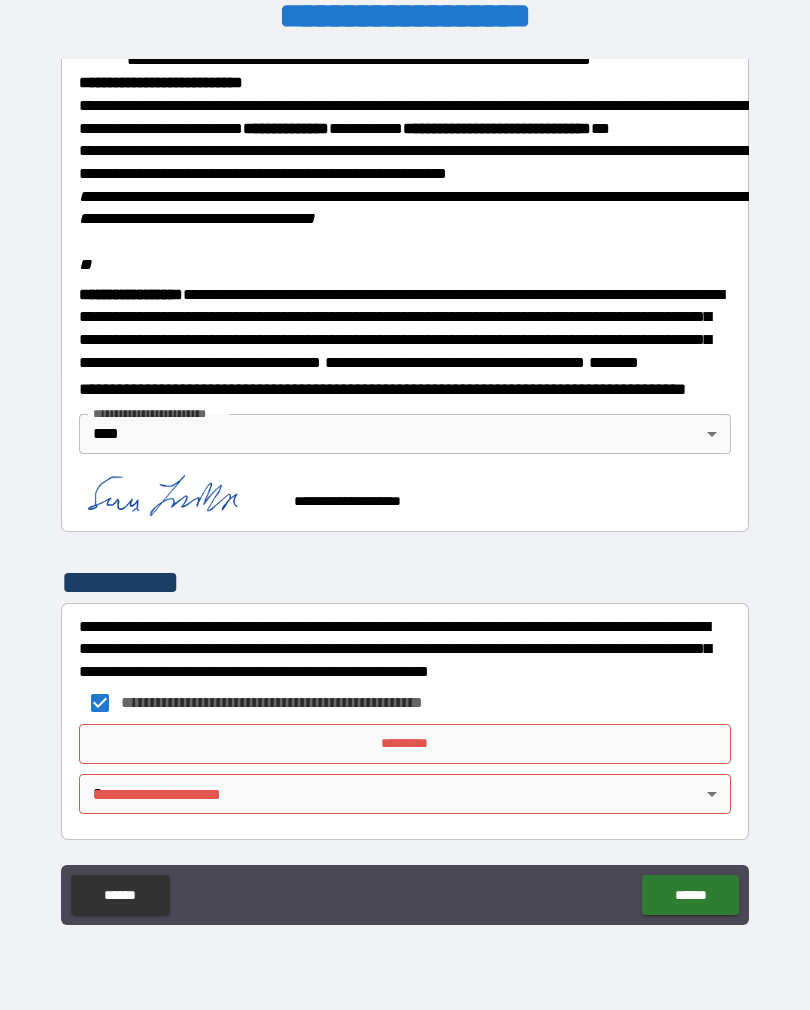 click on "*********" at bounding box center [405, 744] 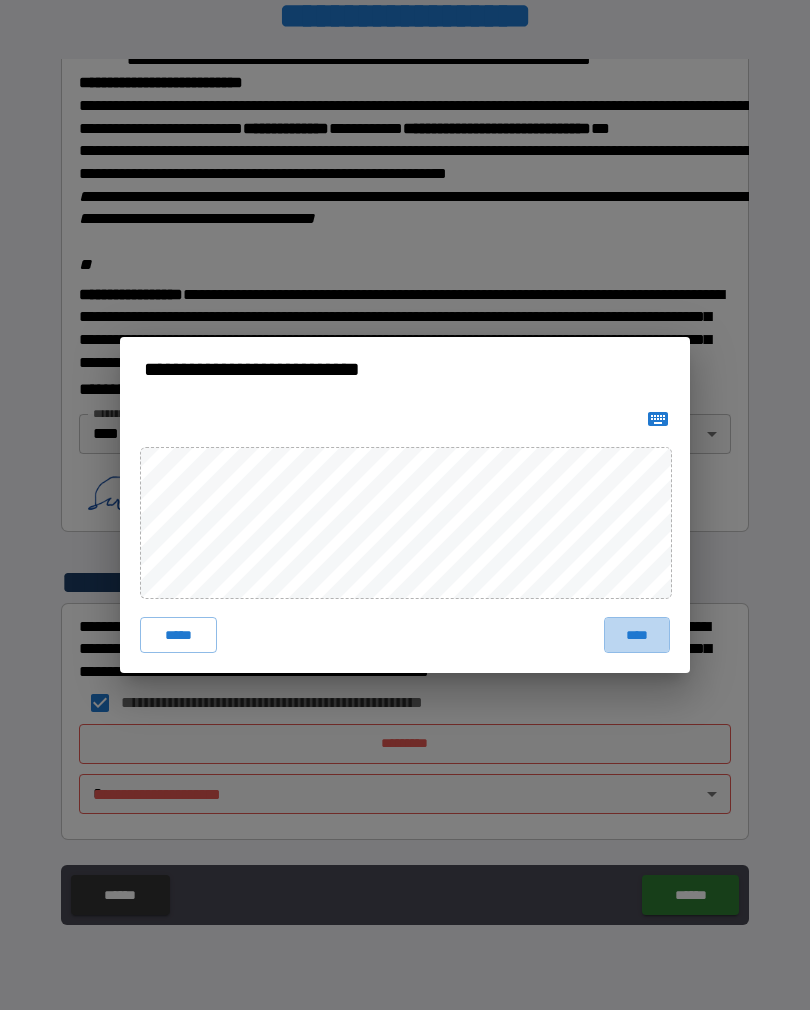 click on "****" at bounding box center [637, 635] 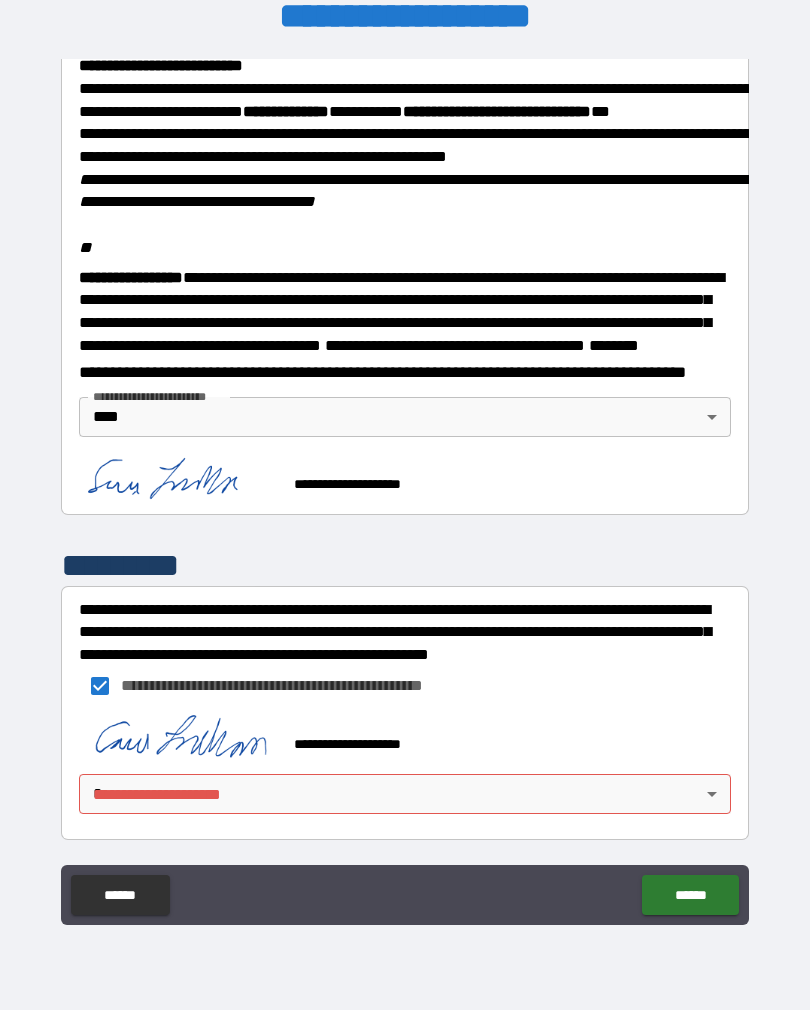 click on "**********" at bounding box center (405, 489) 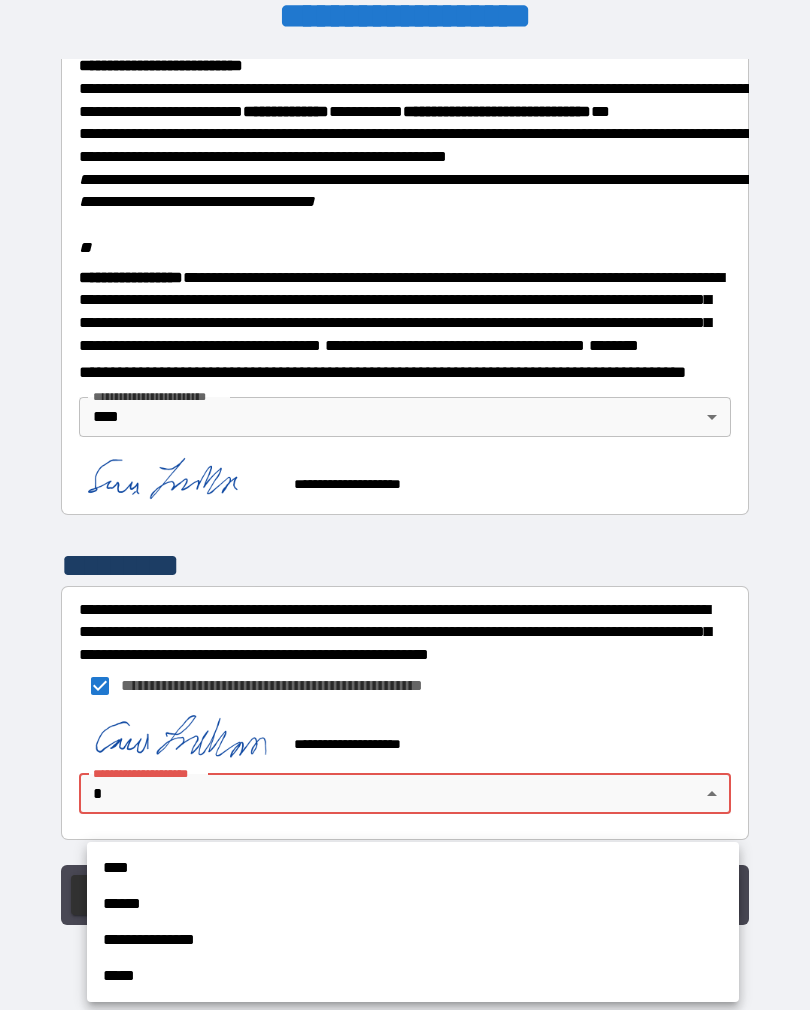 click on "****" at bounding box center (413, 868) 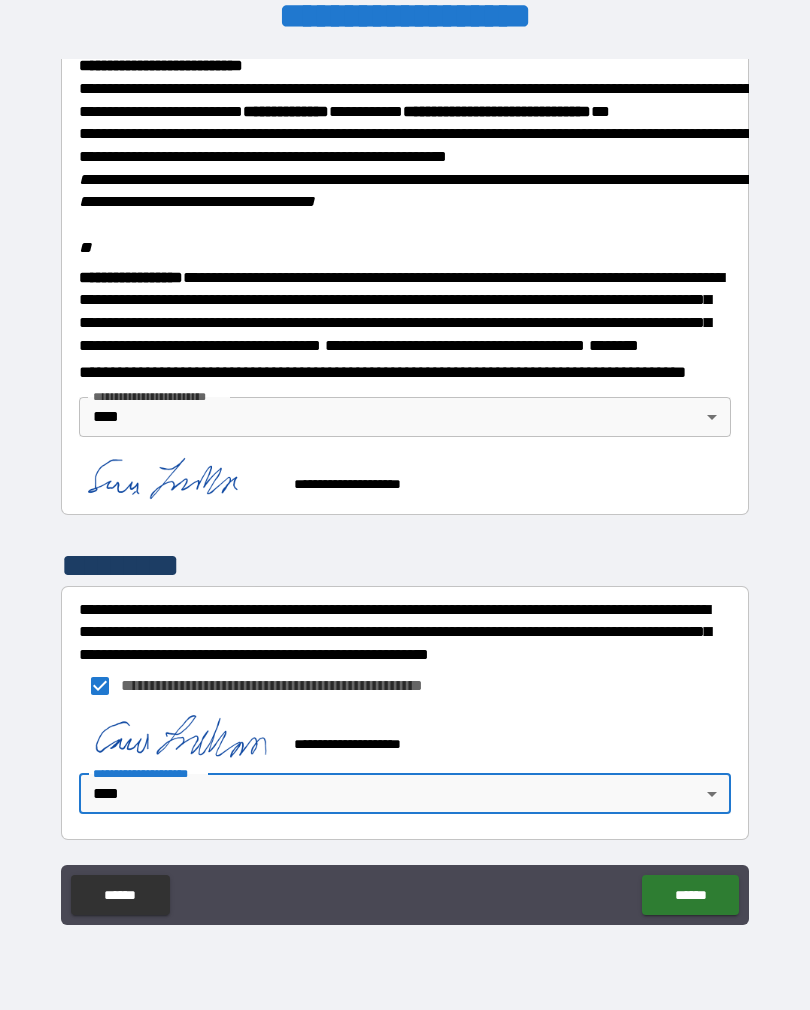 click on "******" at bounding box center (690, 895) 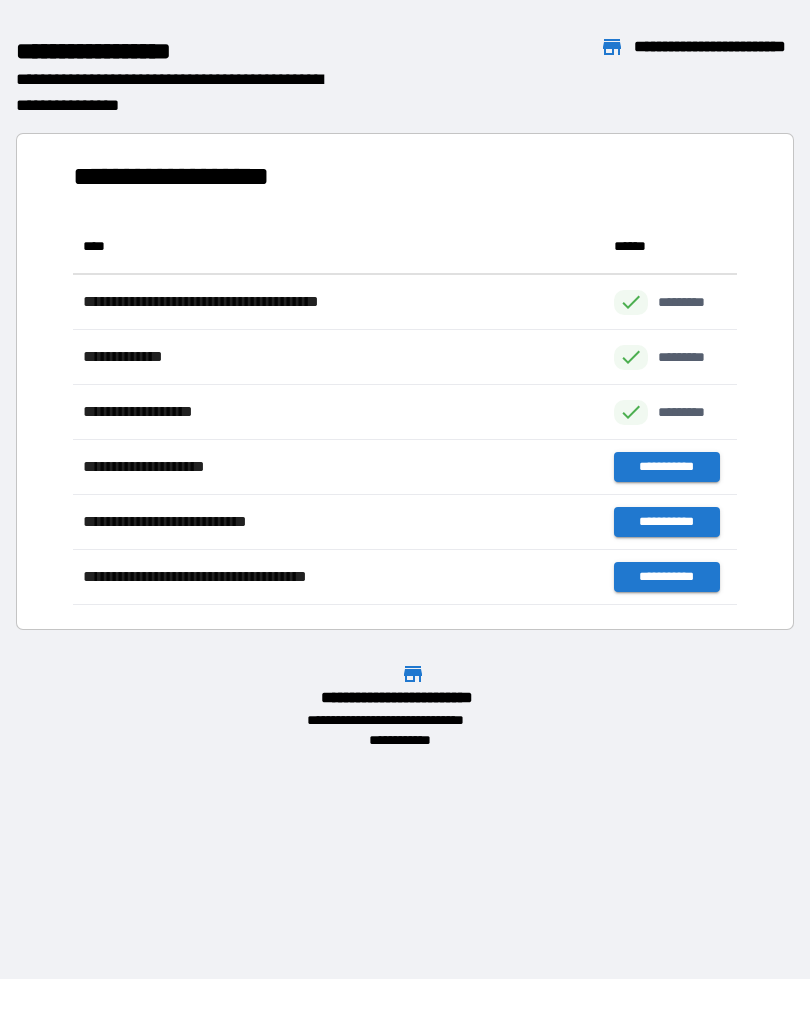 scroll, scrollTop: 386, scrollLeft: 664, axis: both 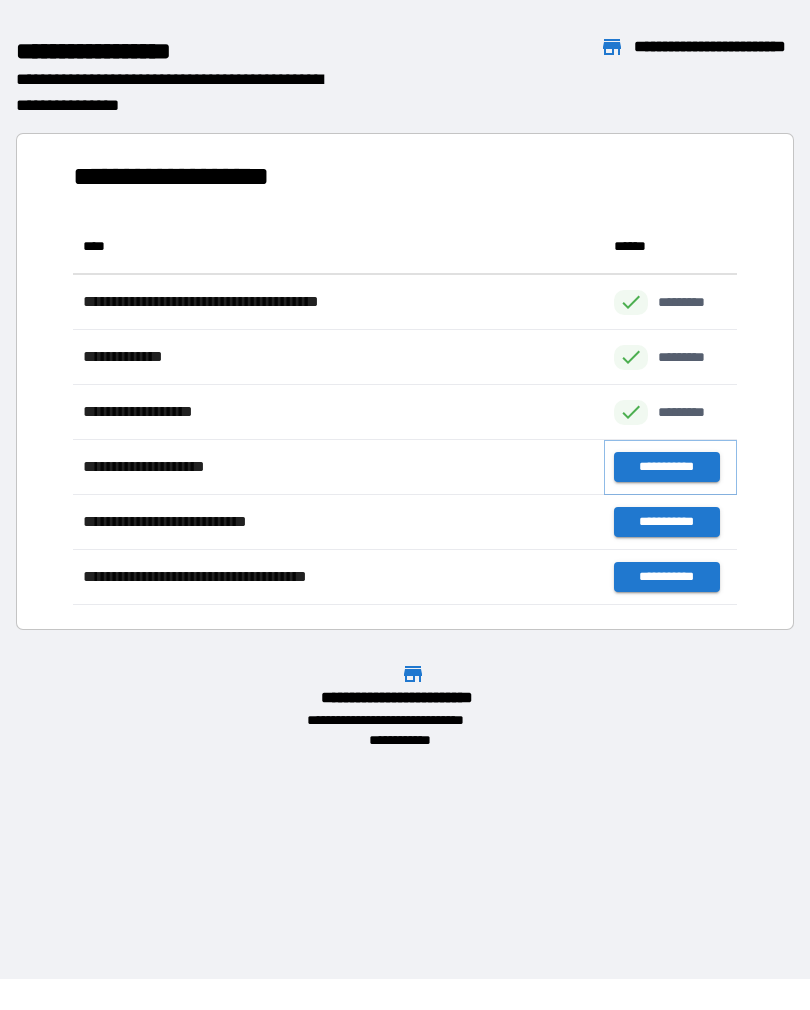click on "**********" at bounding box center (666, 467) 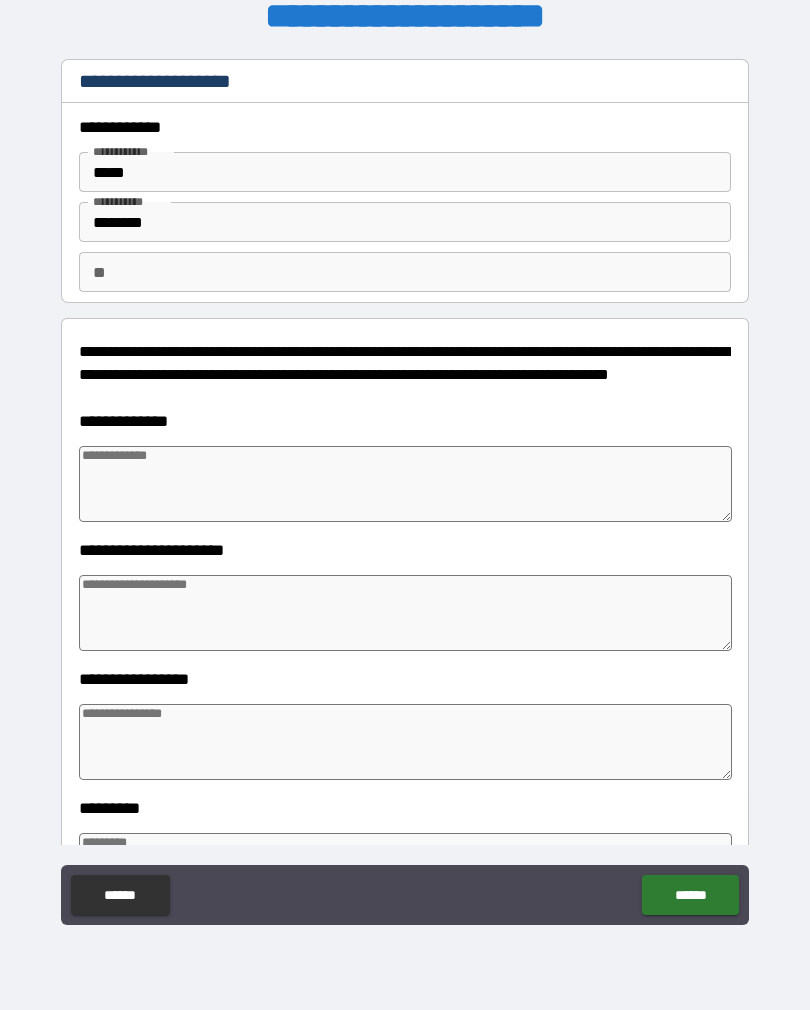 type on "*" 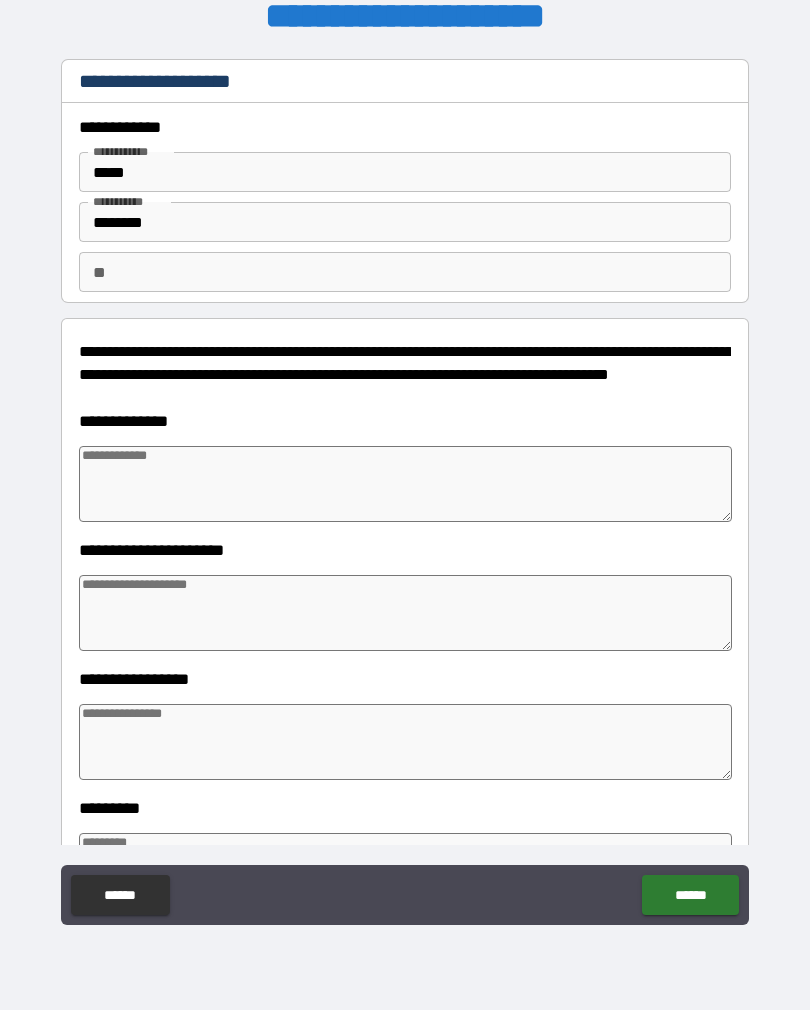 type on "*" 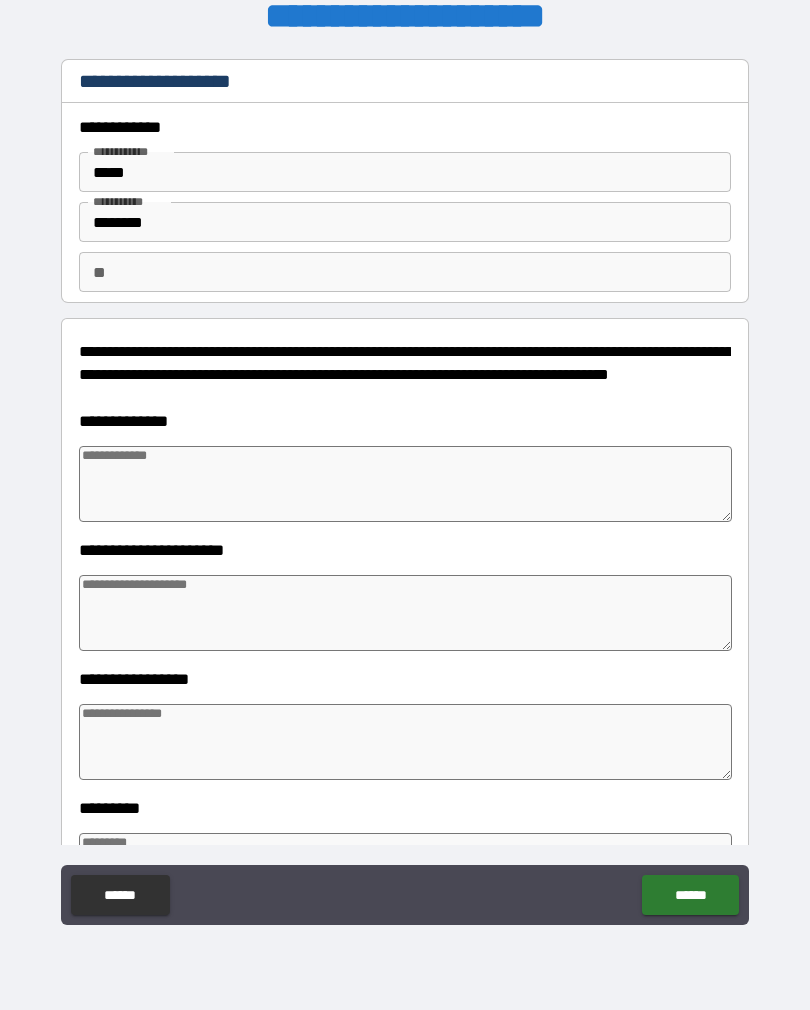 type on "*" 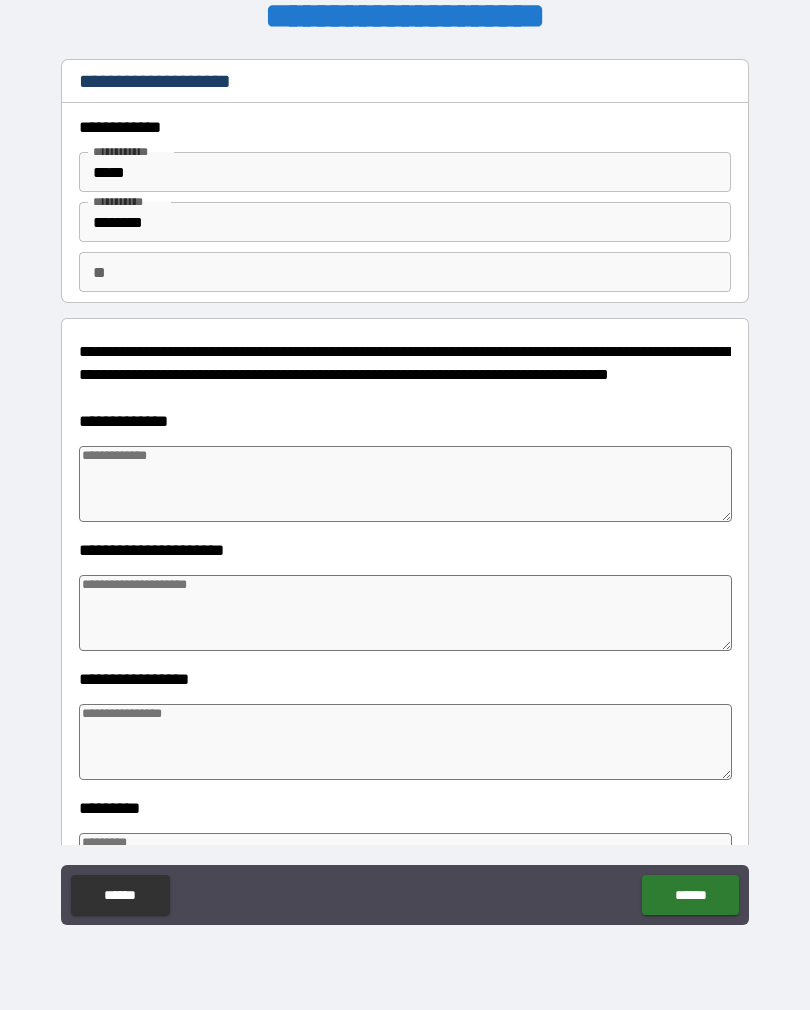 type on "*" 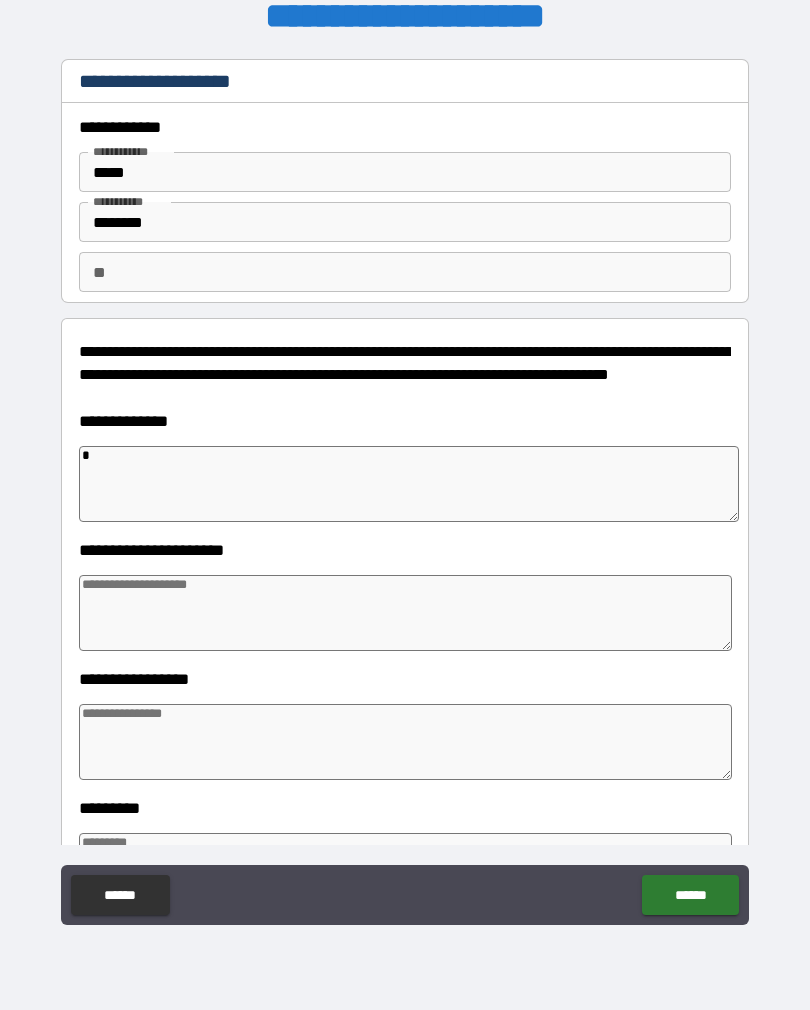type on "*" 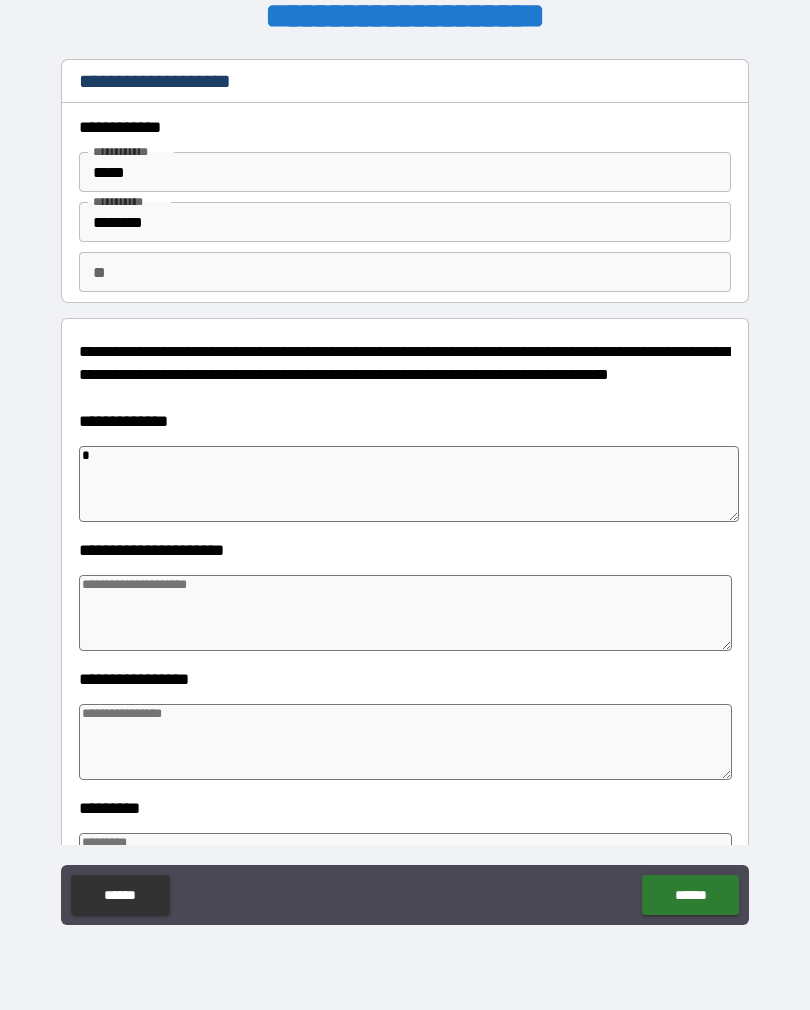 type on "*" 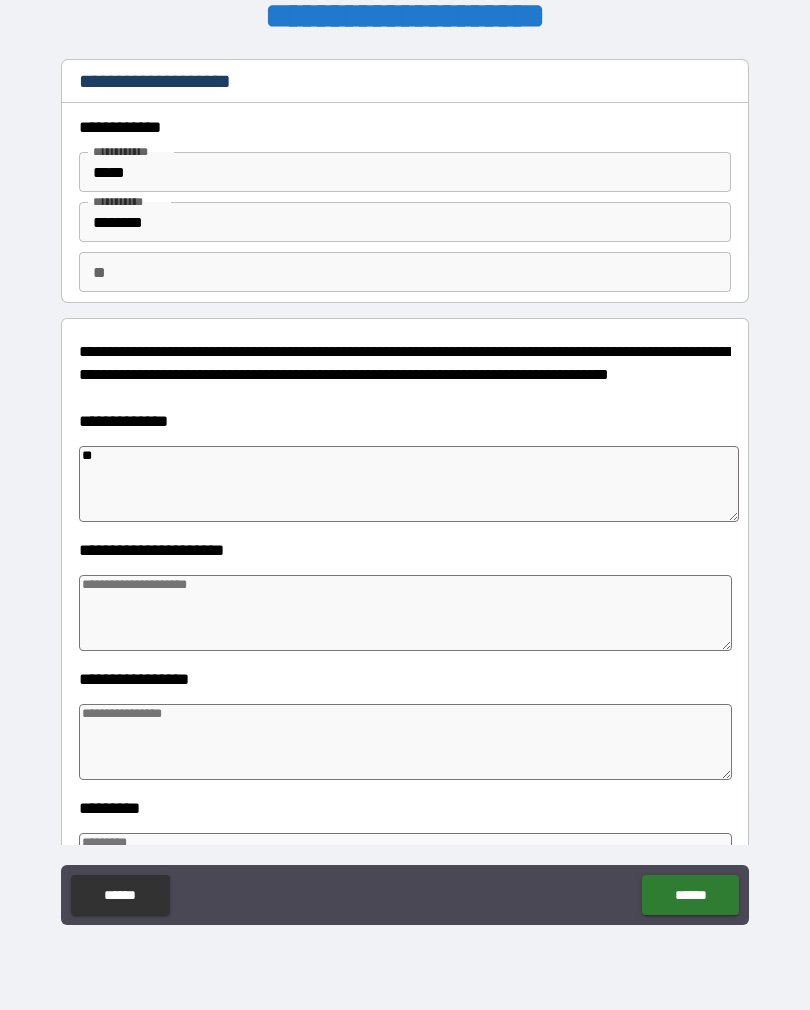 type on "*" 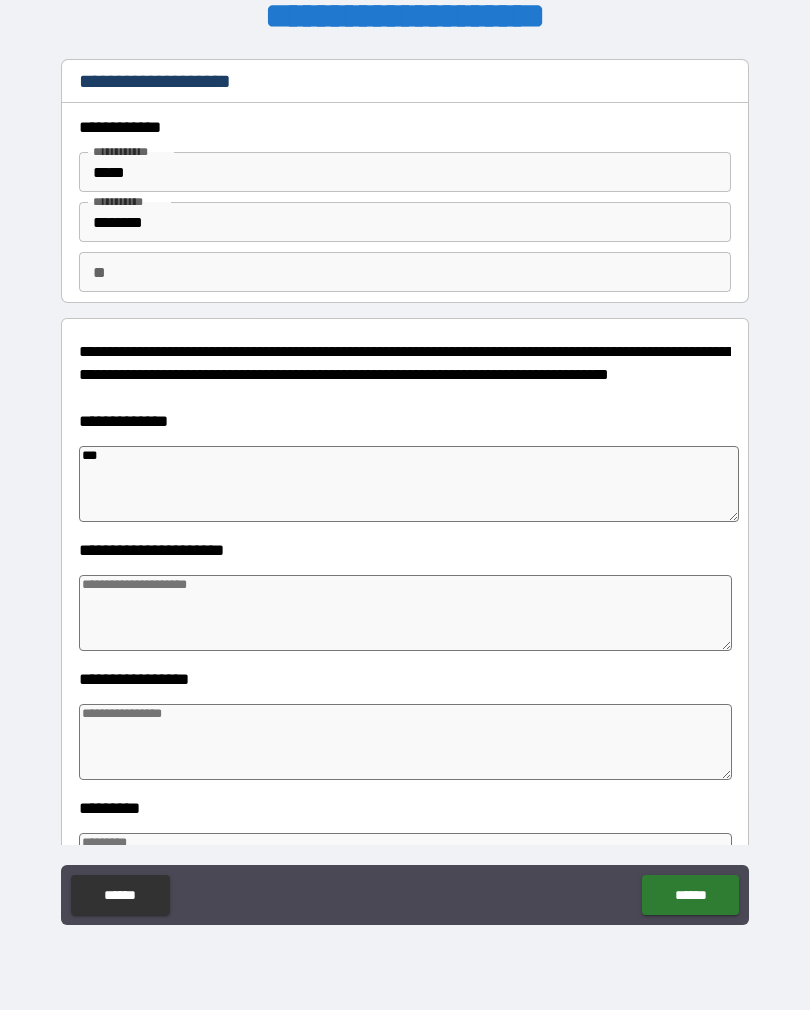 type on "*" 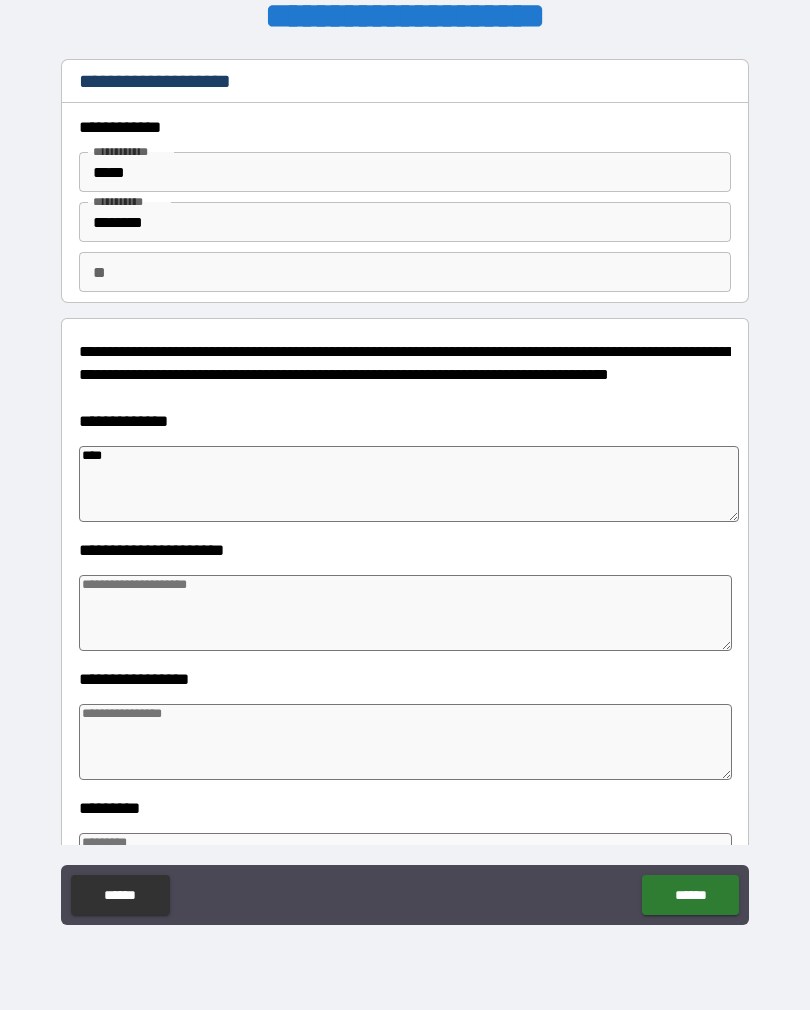 type on "*" 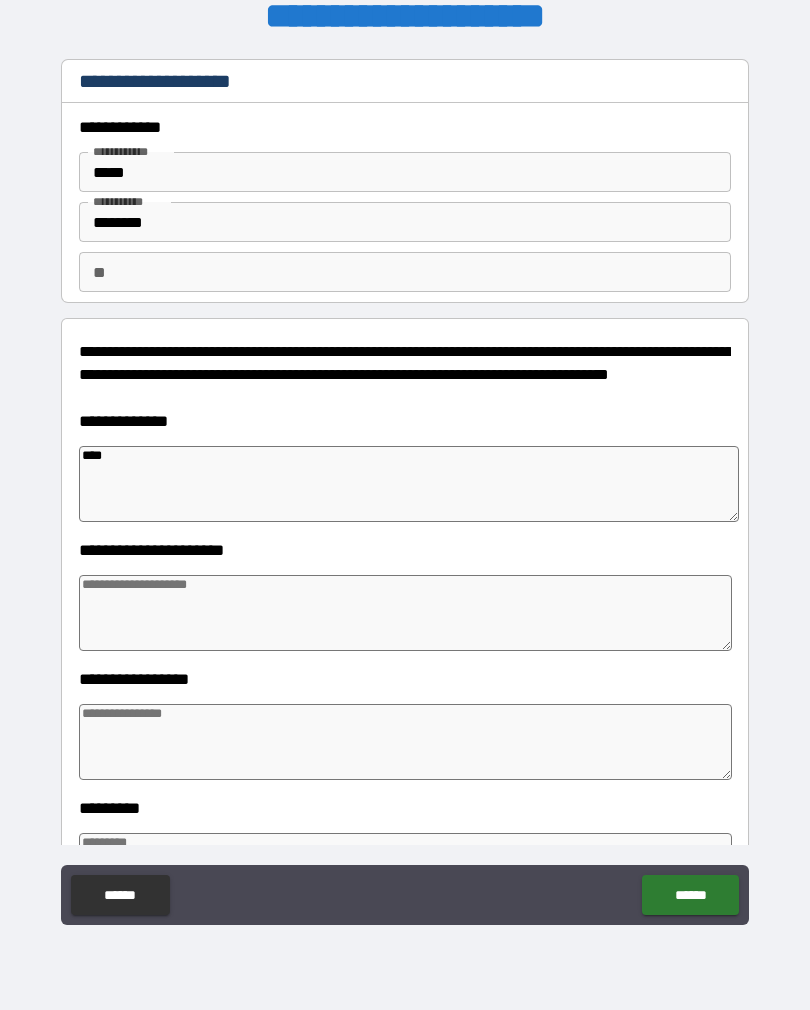 type on "*****" 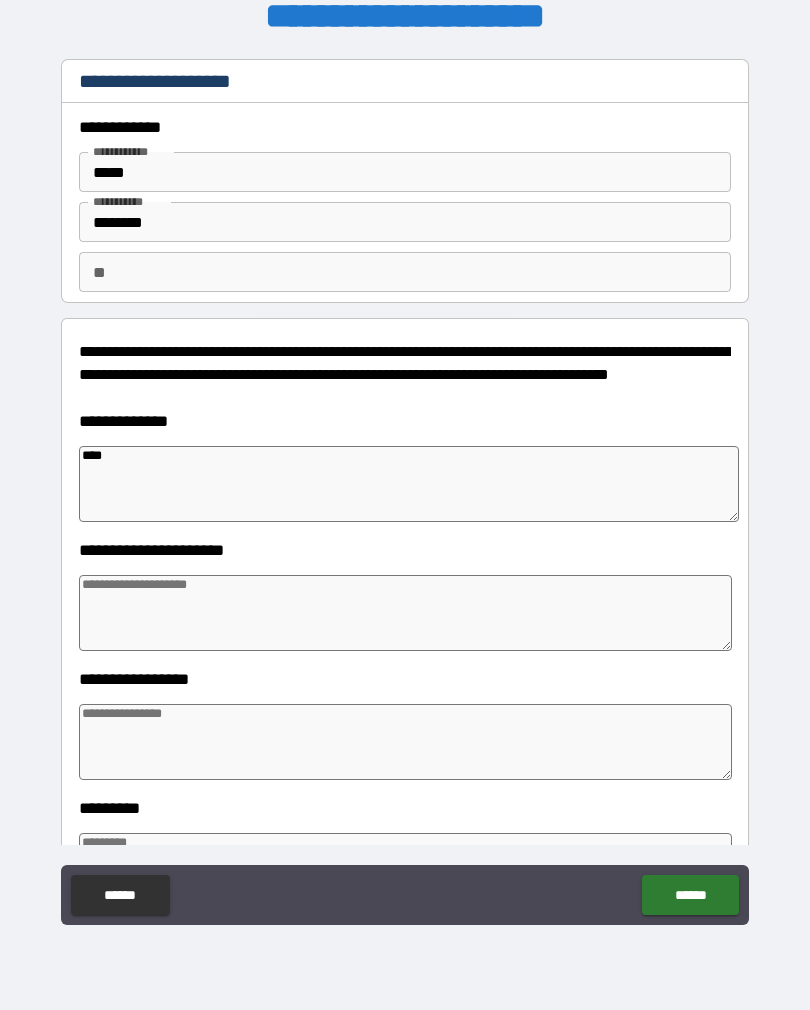 type on "*" 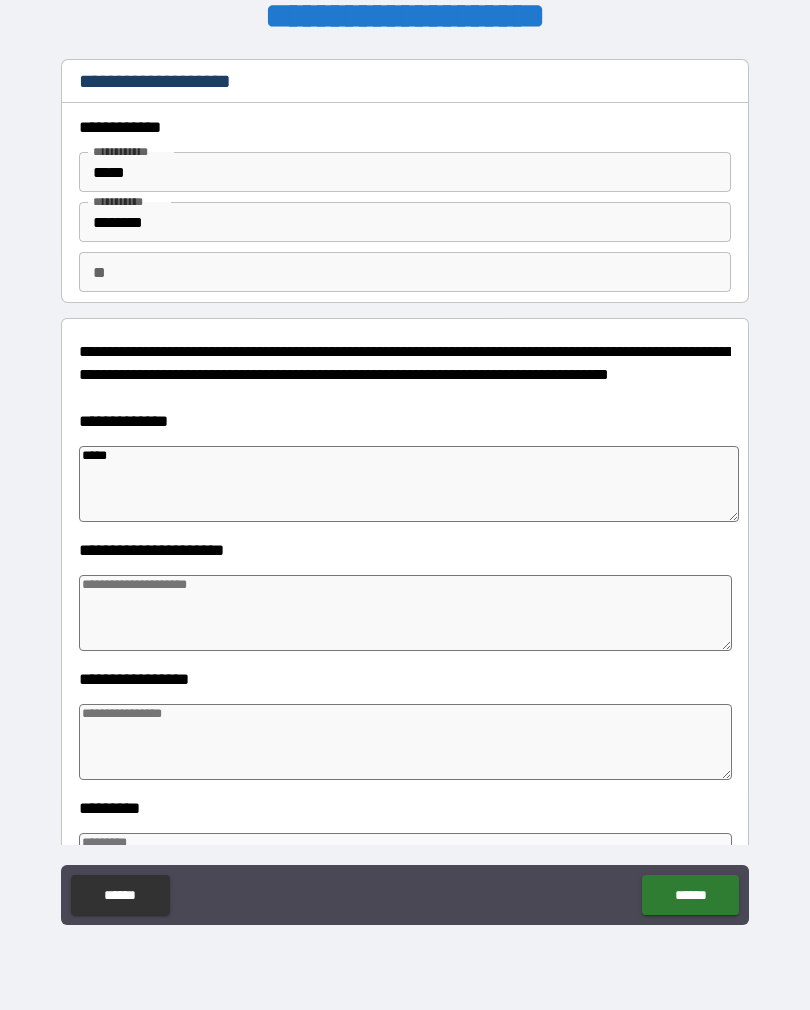 click on "*****" at bounding box center (409, 484) 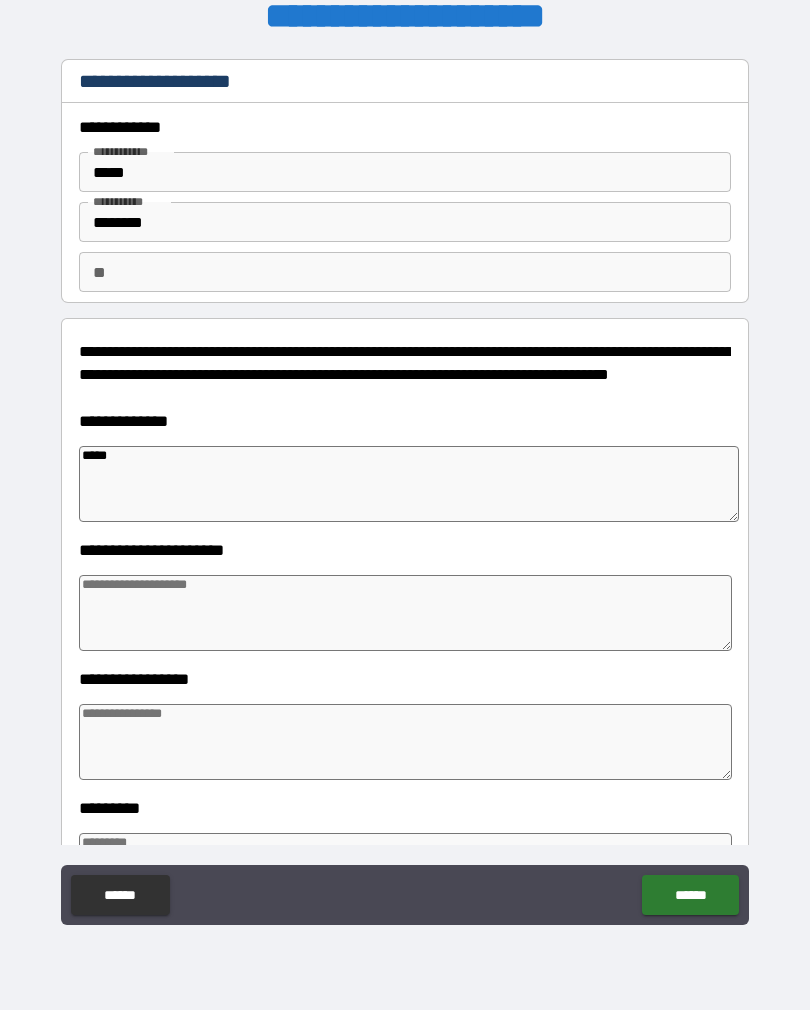 type on "*****" 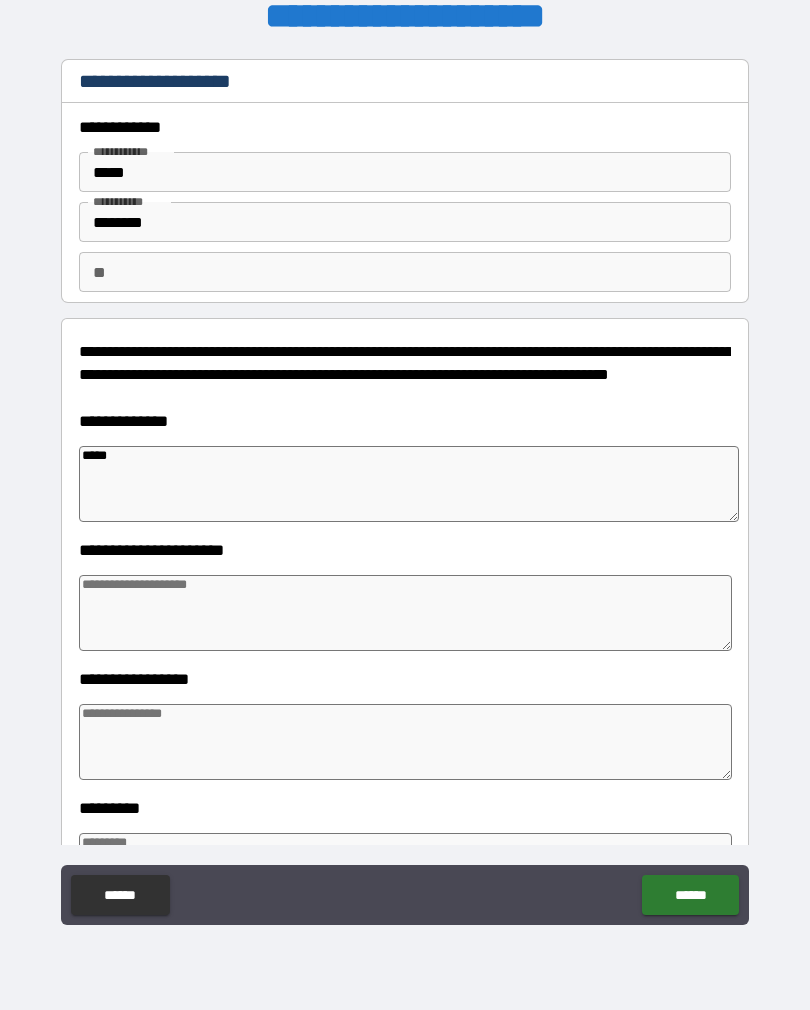type on "*" 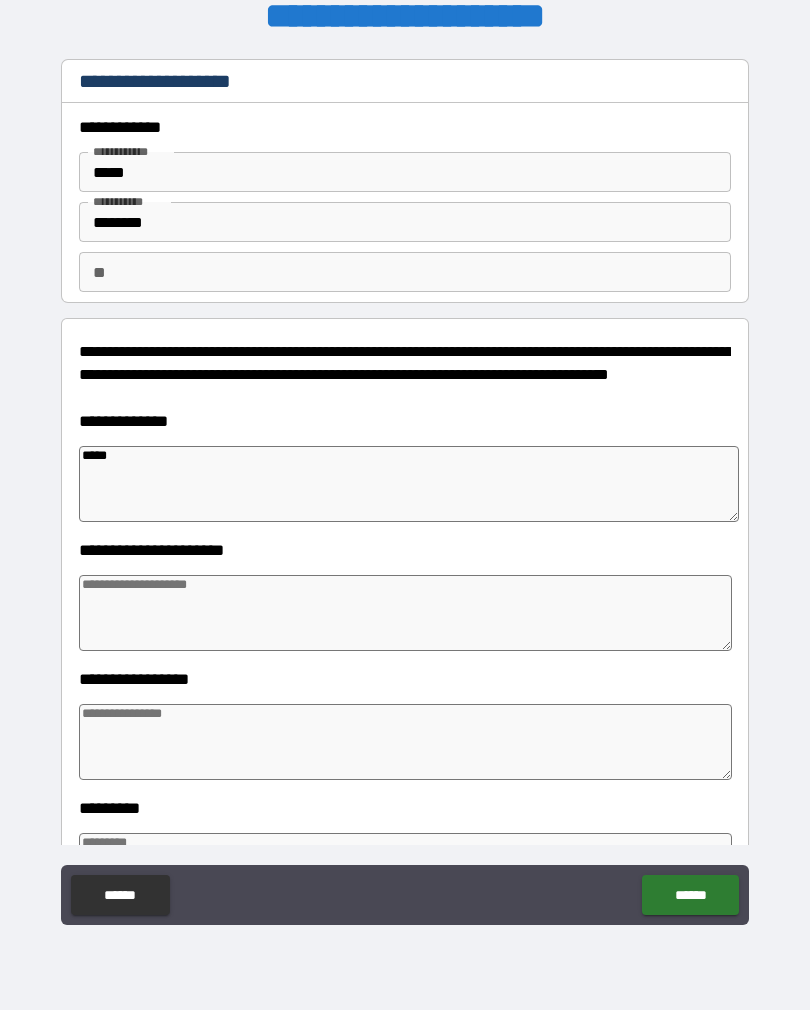 type on "*****" 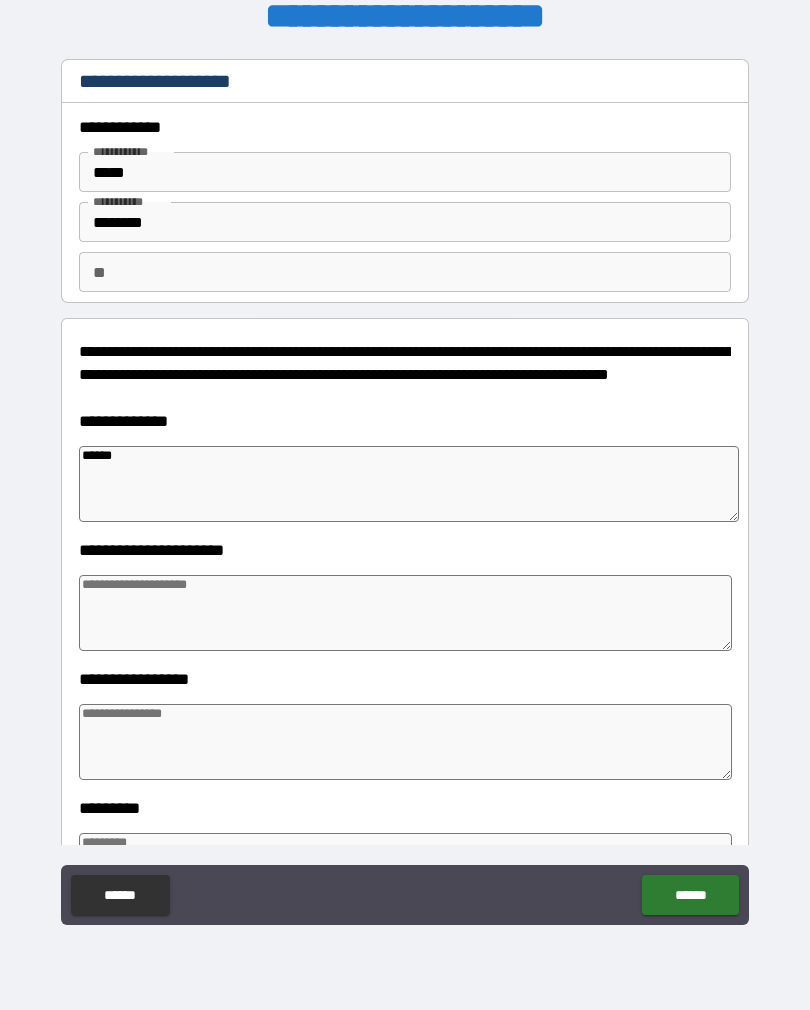type on "*" 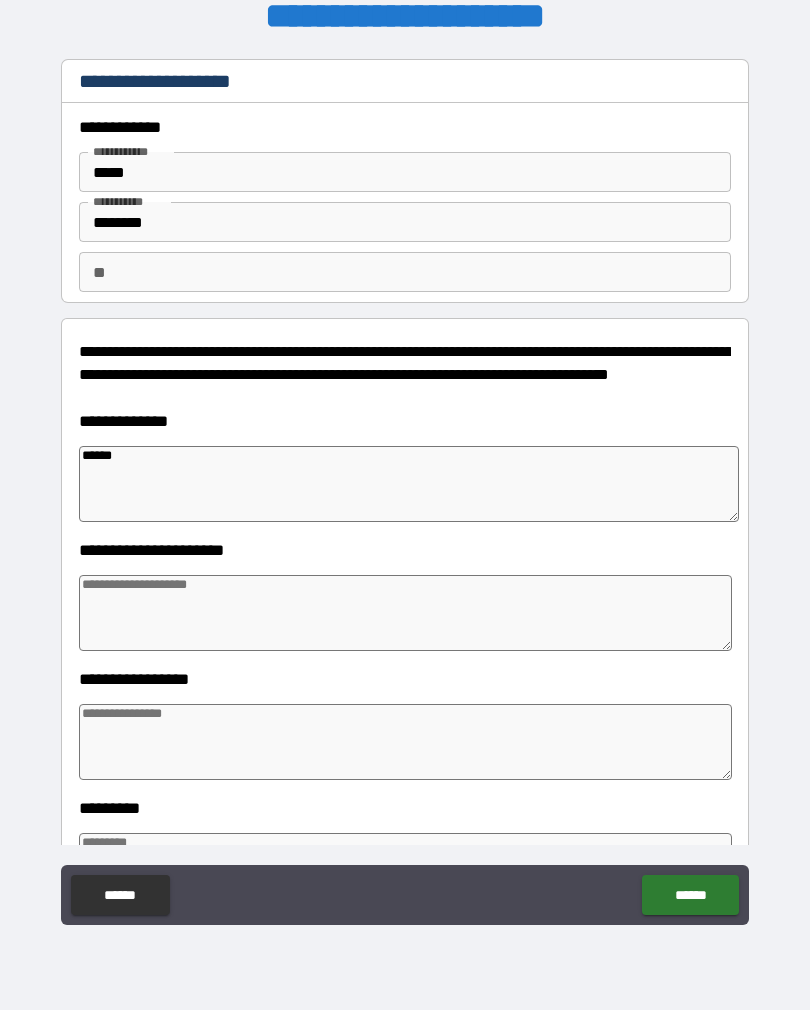 type on "*******" 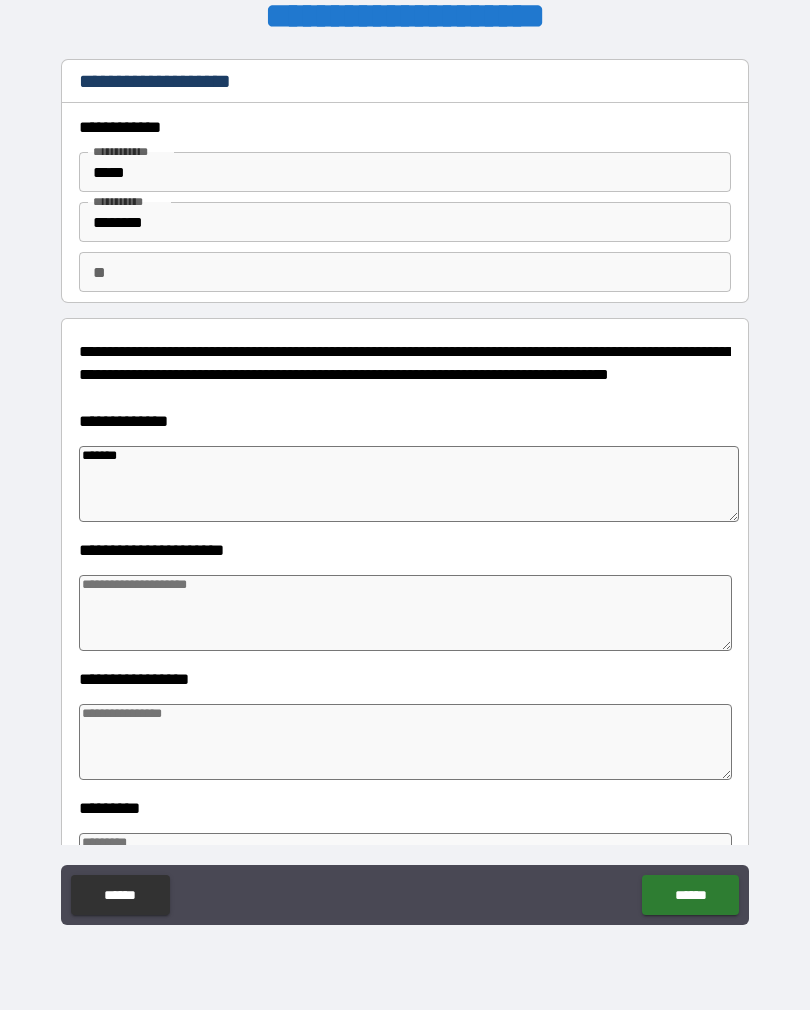 type on "*" 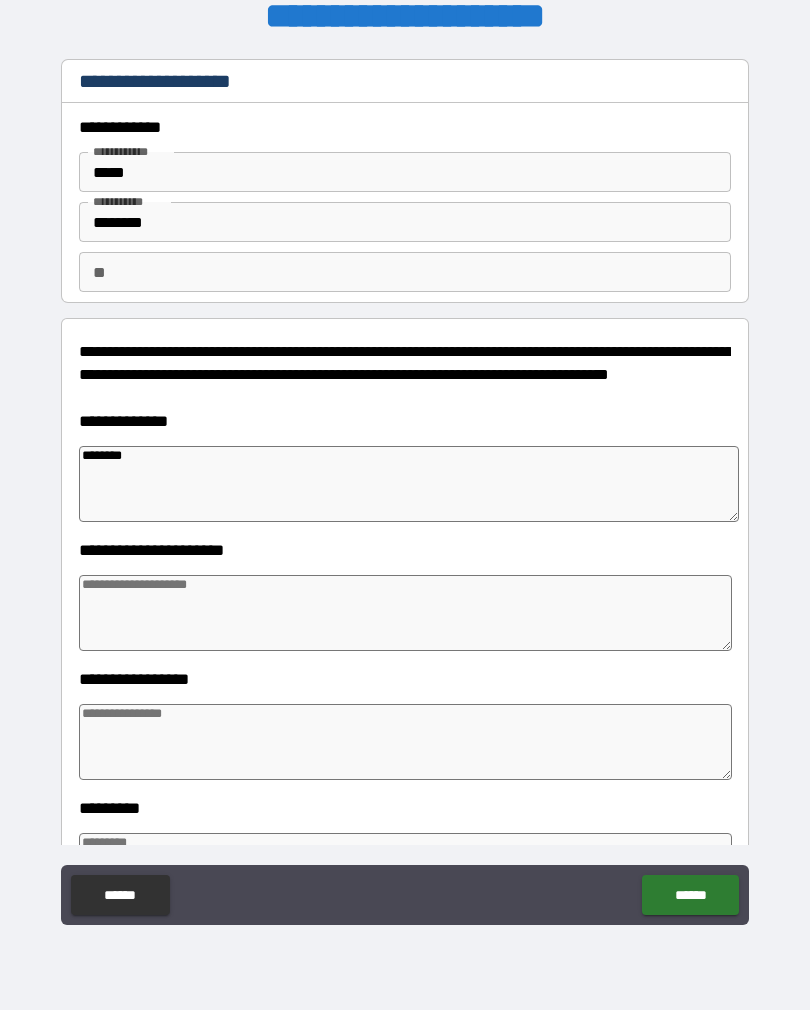 type on "*" 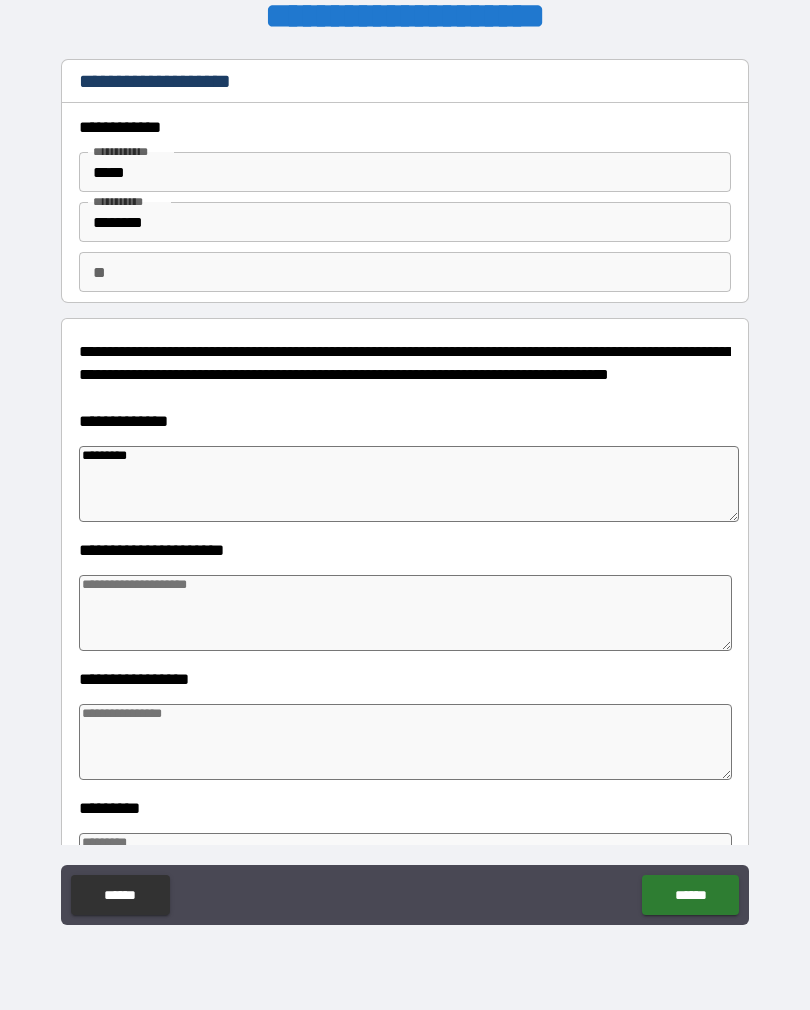 type on "*" 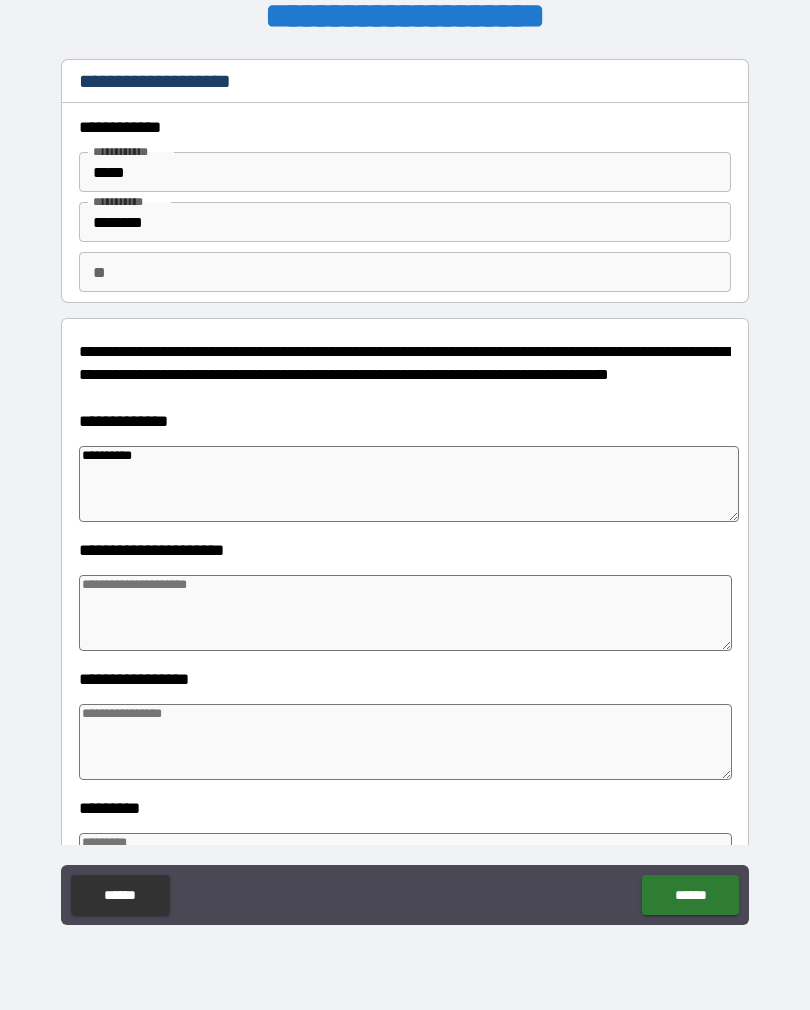 type on "*" 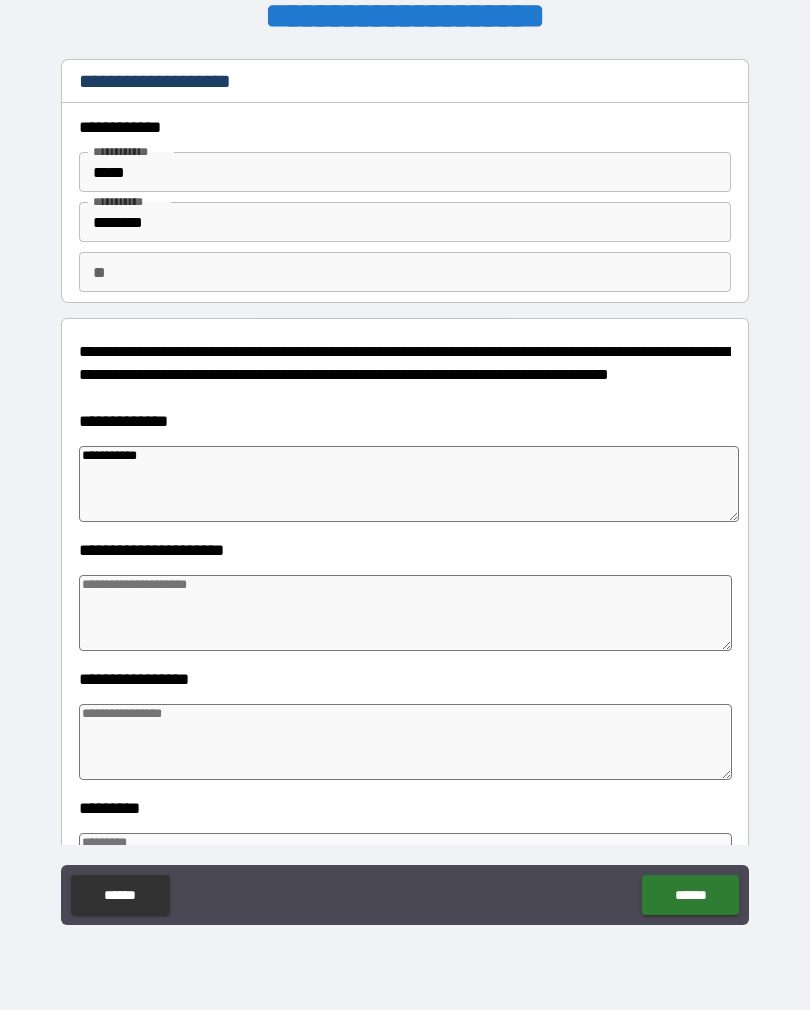 type on "*" 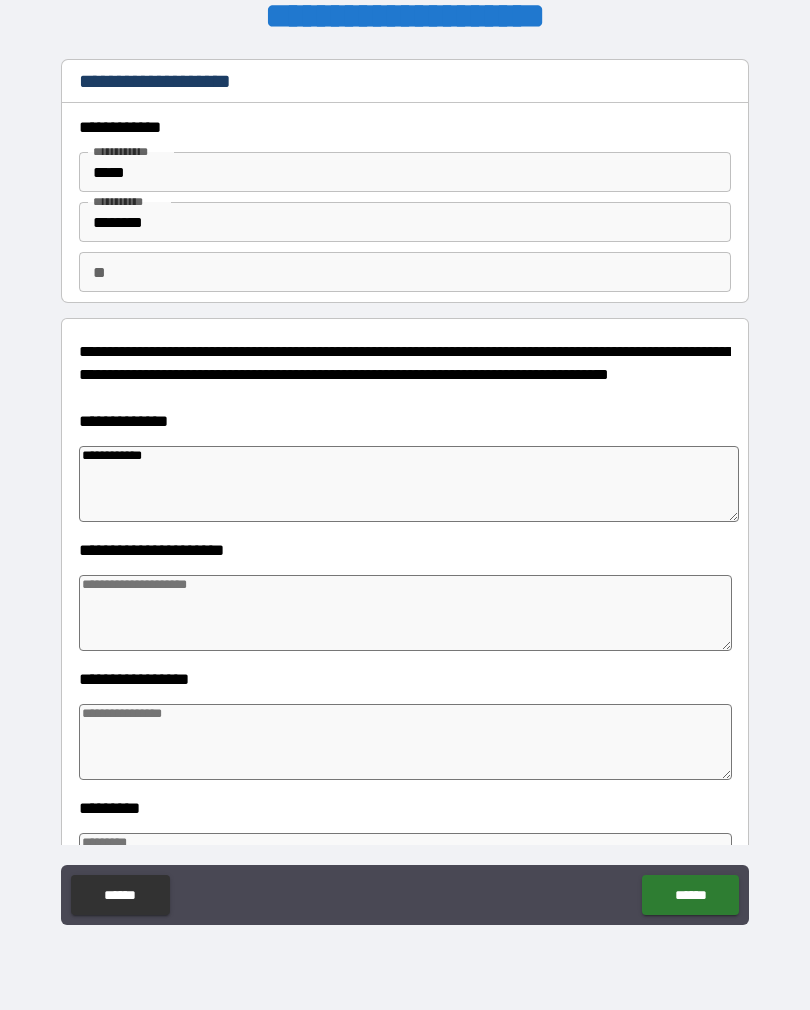 type on "*" 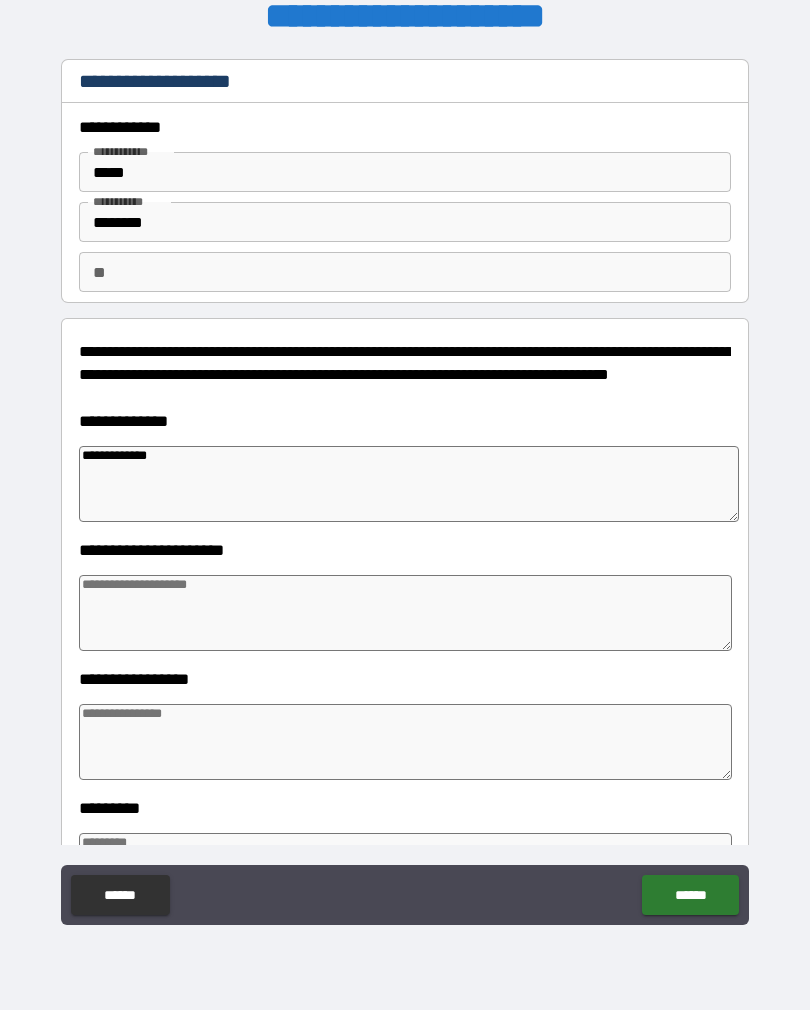type on "*" 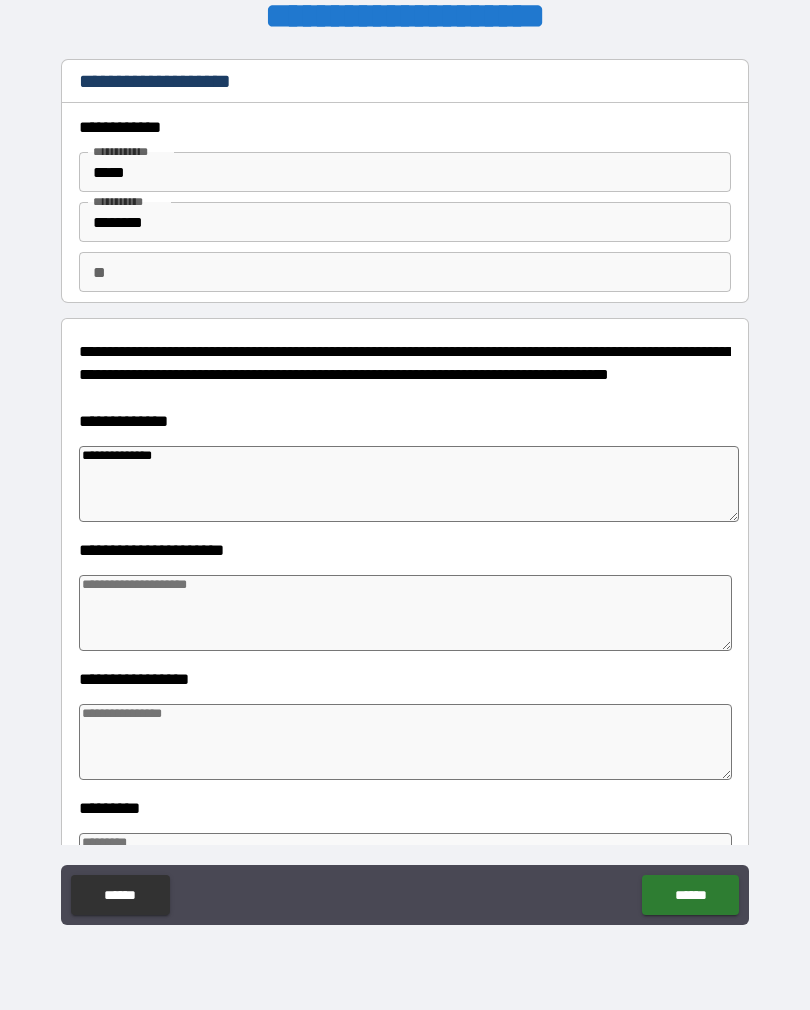type on "*" 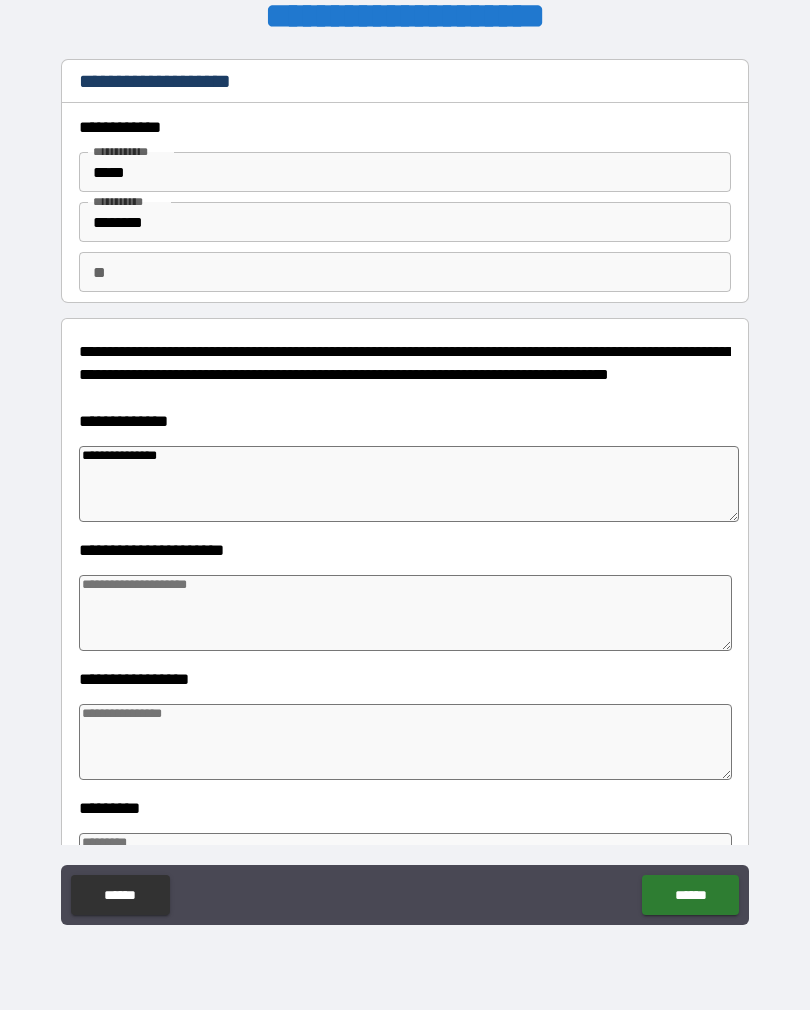 type on "*" 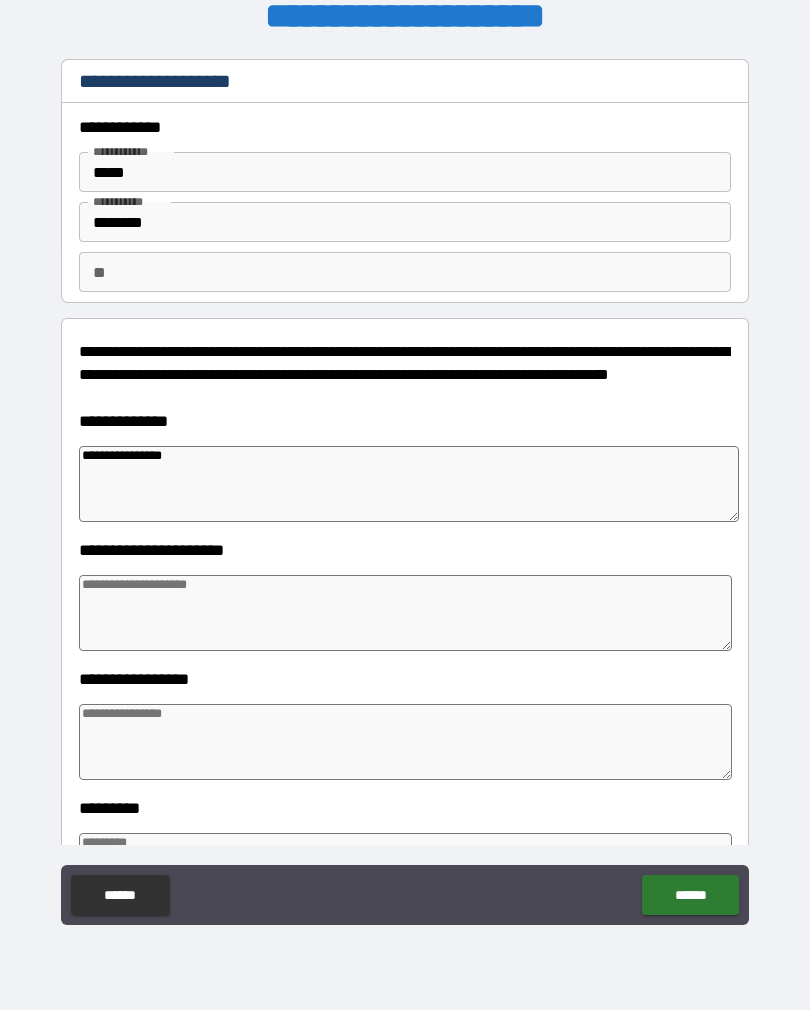 type on "*" 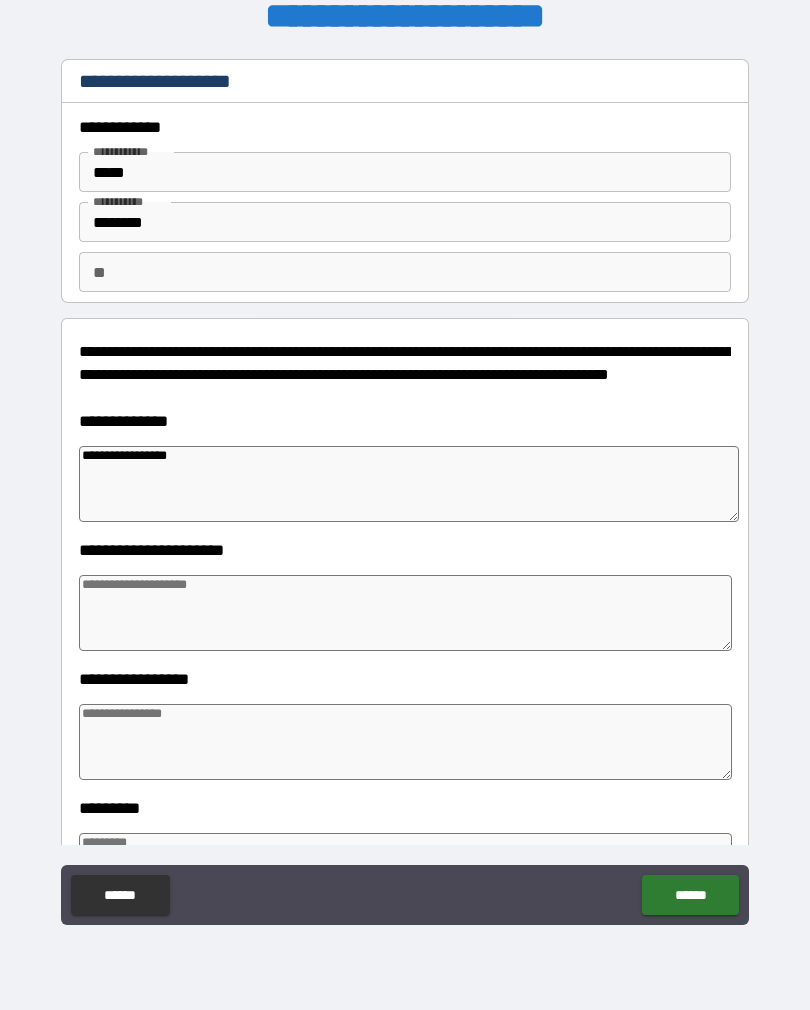 type on "*" 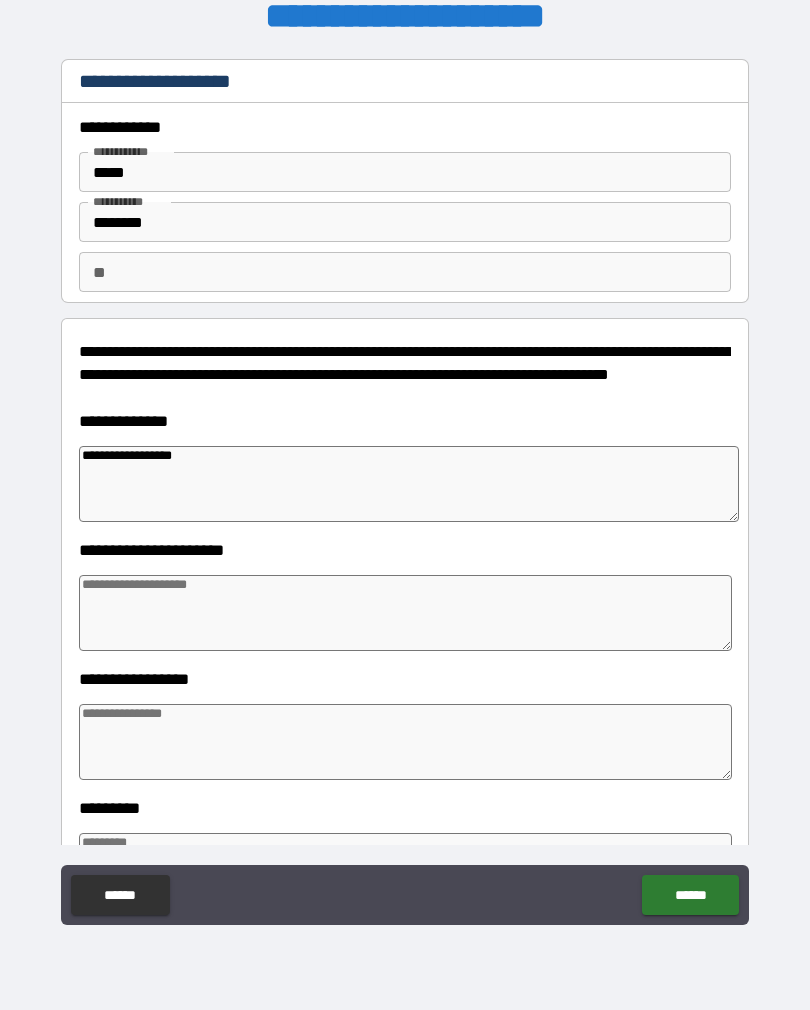 type on "*" 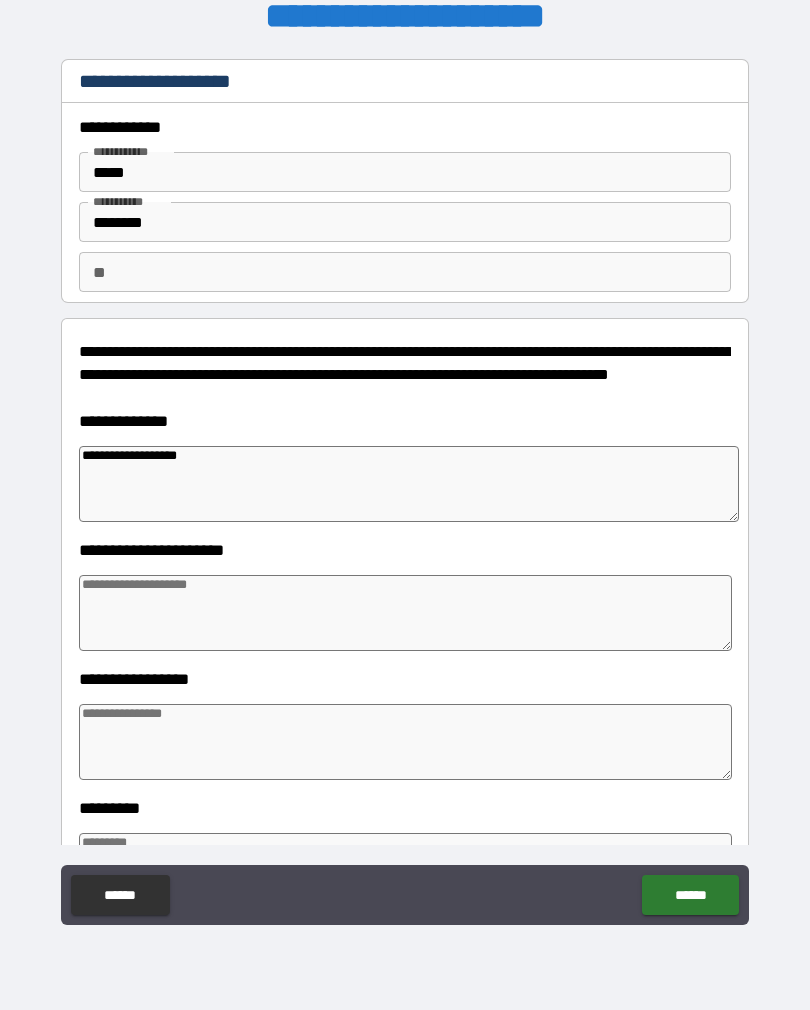 type on "*" 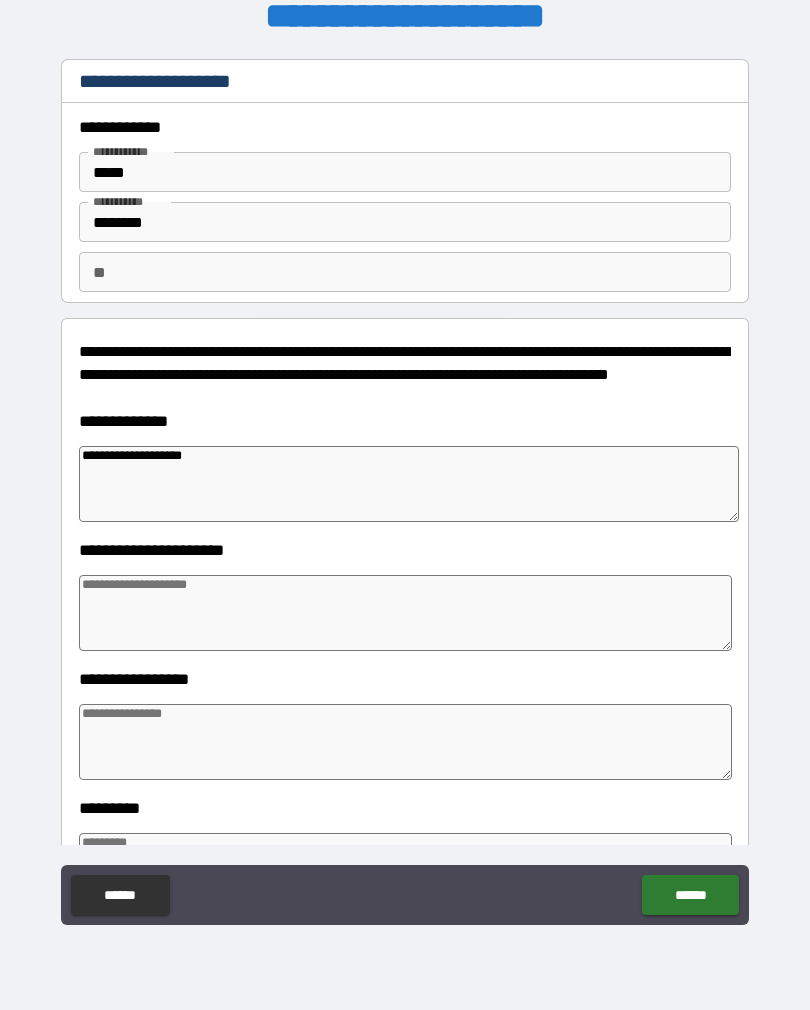 type on "*" 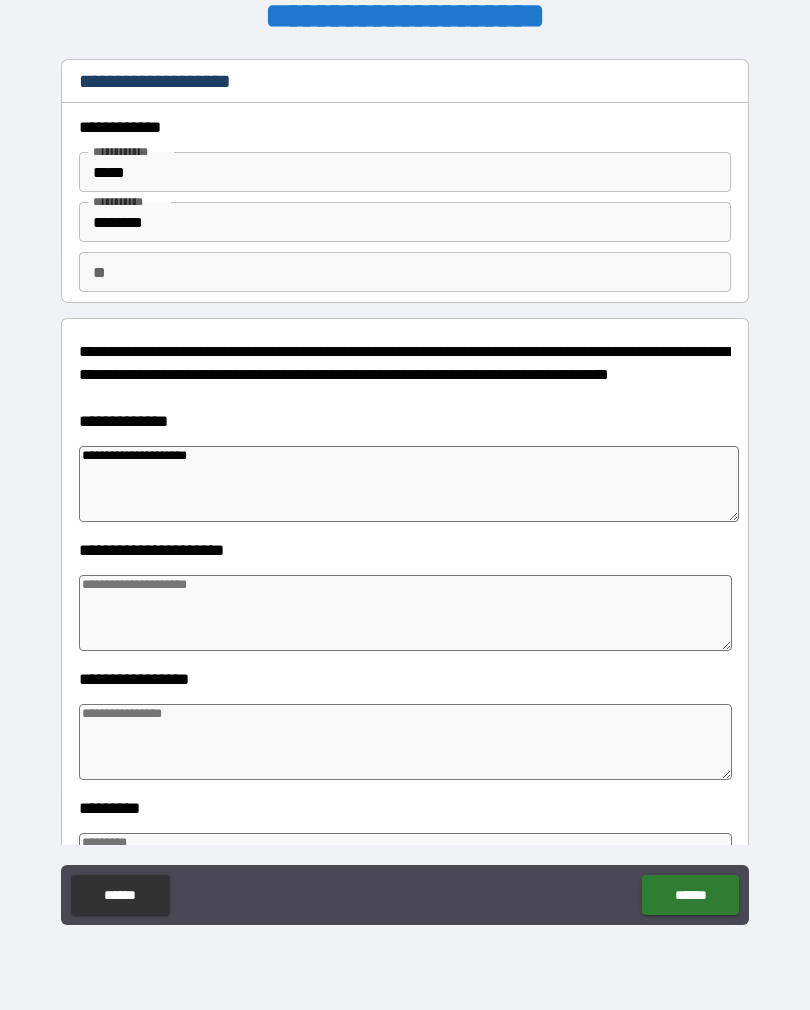 type on "*" 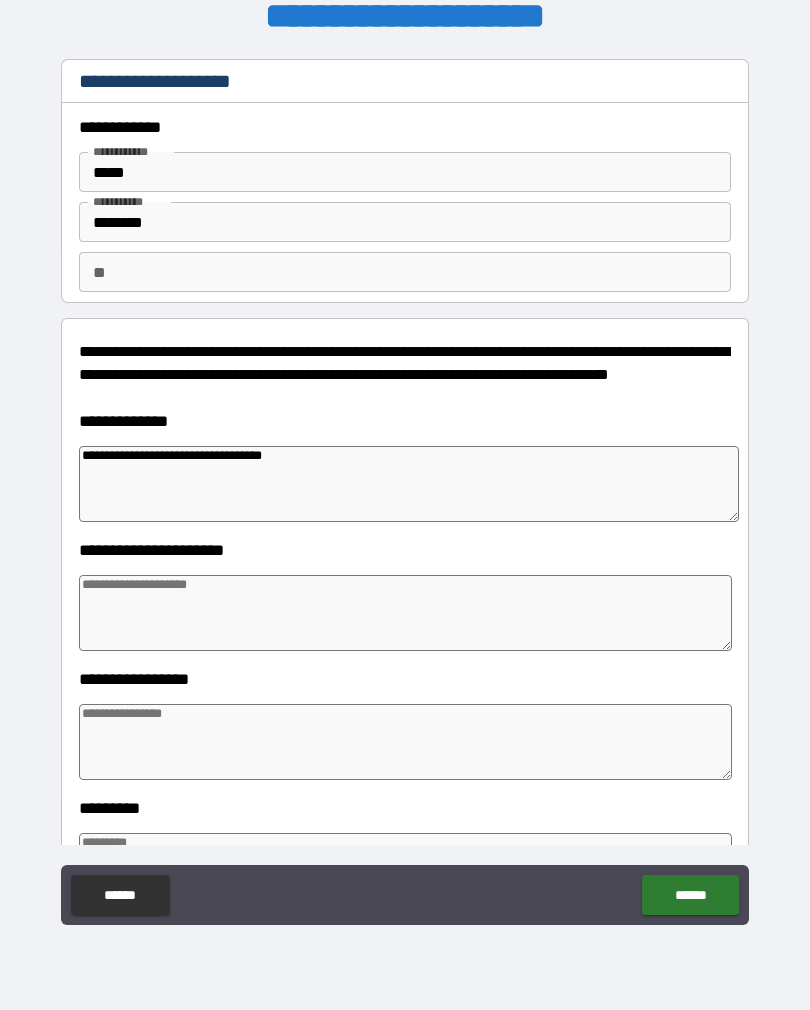 click at bounding box center (405, 613) 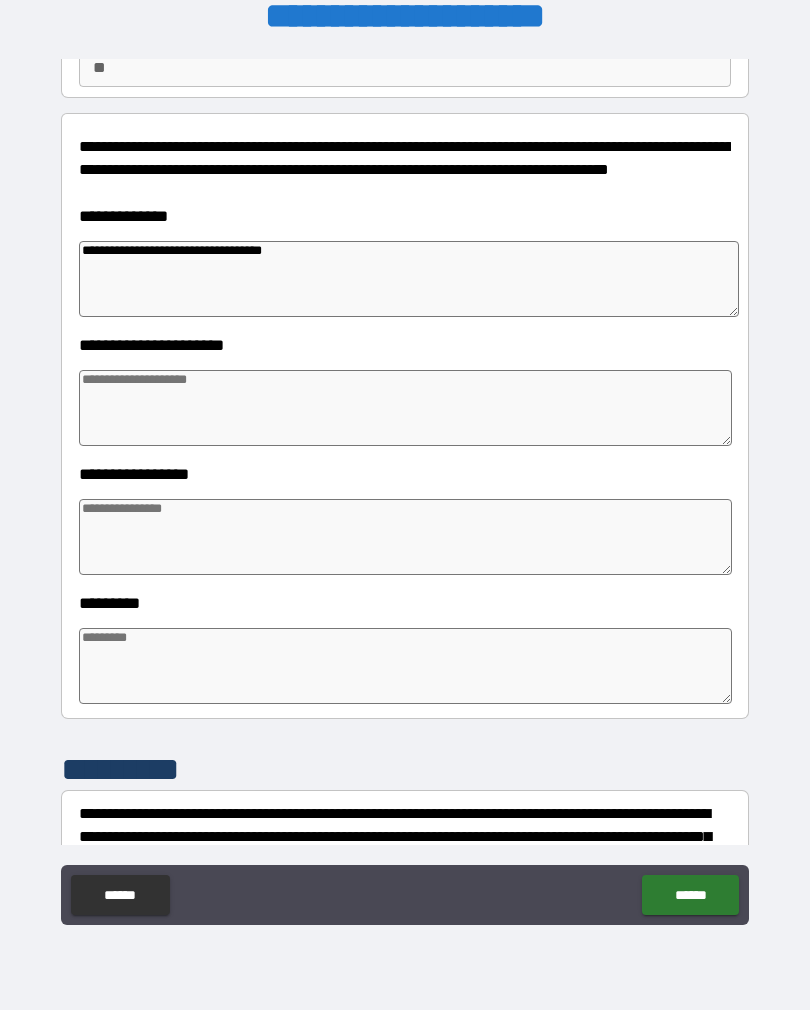scroll, scrollTop: 204, scrollLeft: 0, axis: vertical 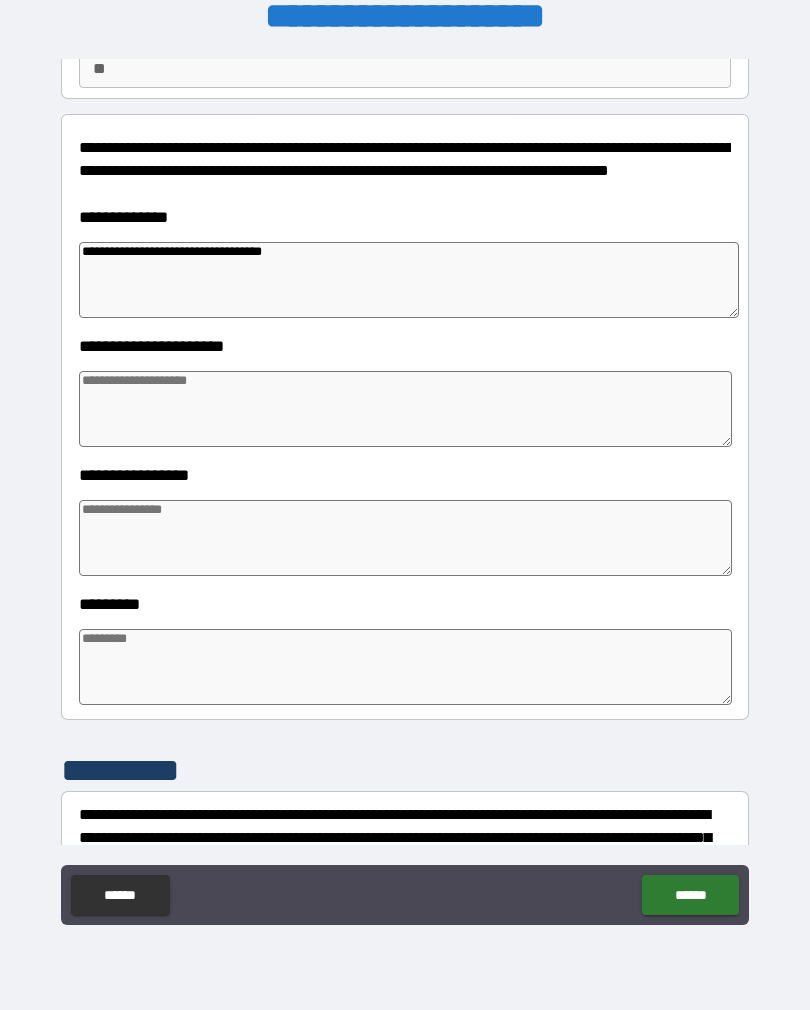 click at bounding box center (405, 538) 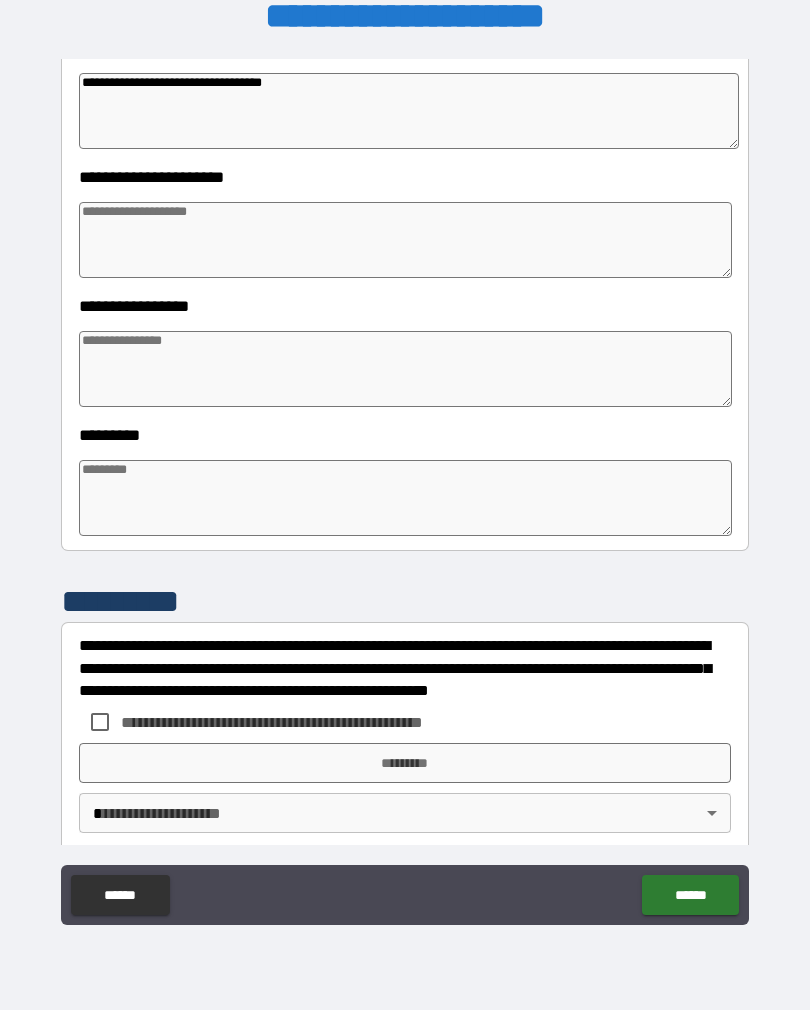 scroll, scrollTop: 374, scrollLeft: 0, axis: vertical 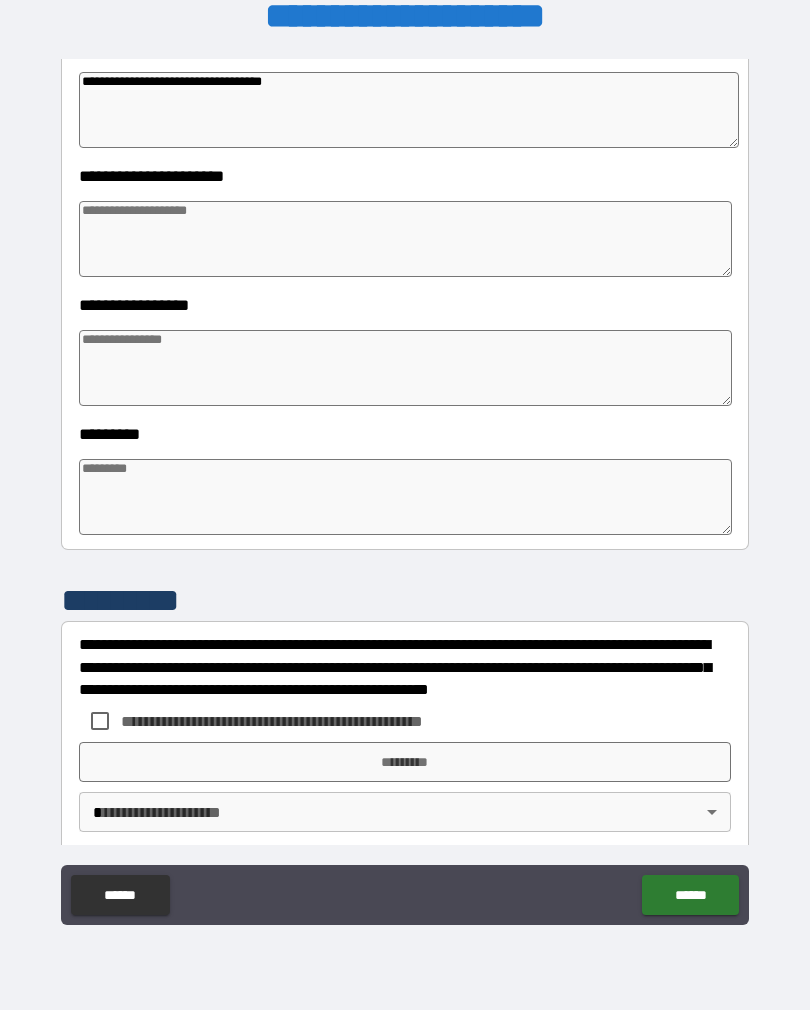click at bounding box center [405, 497] 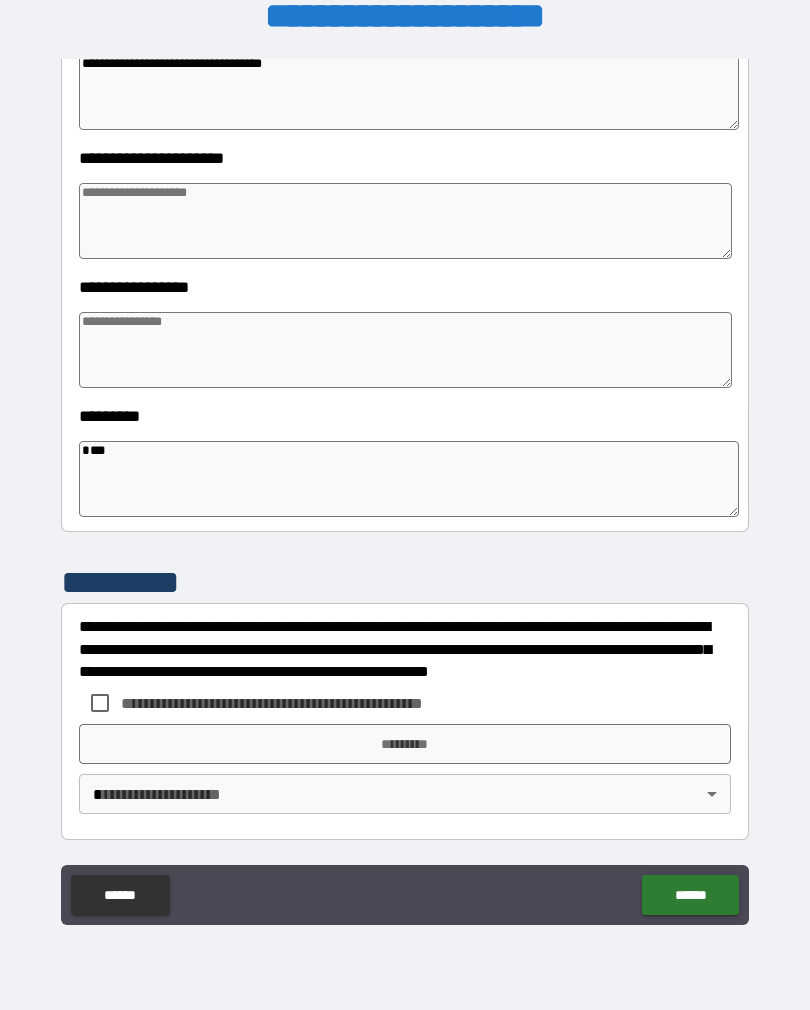 scroll, scrollTop: 392, scrollLeft: 0, axis: vertical 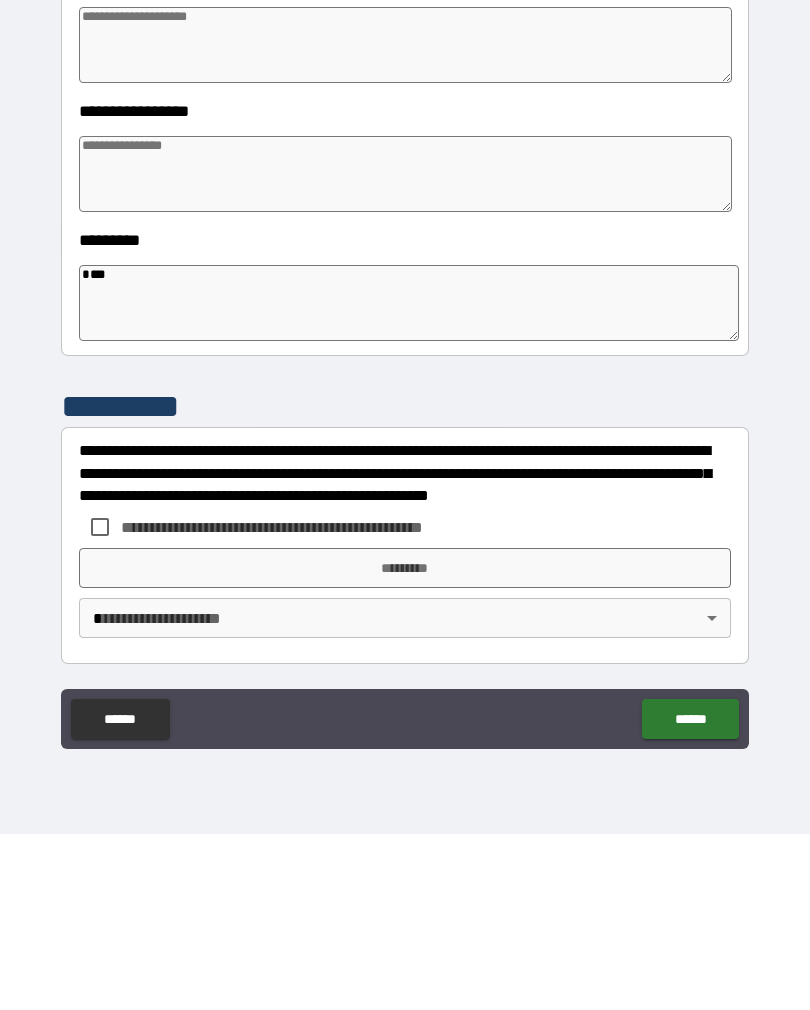 click on "*********" at bounding box center (405, 744) 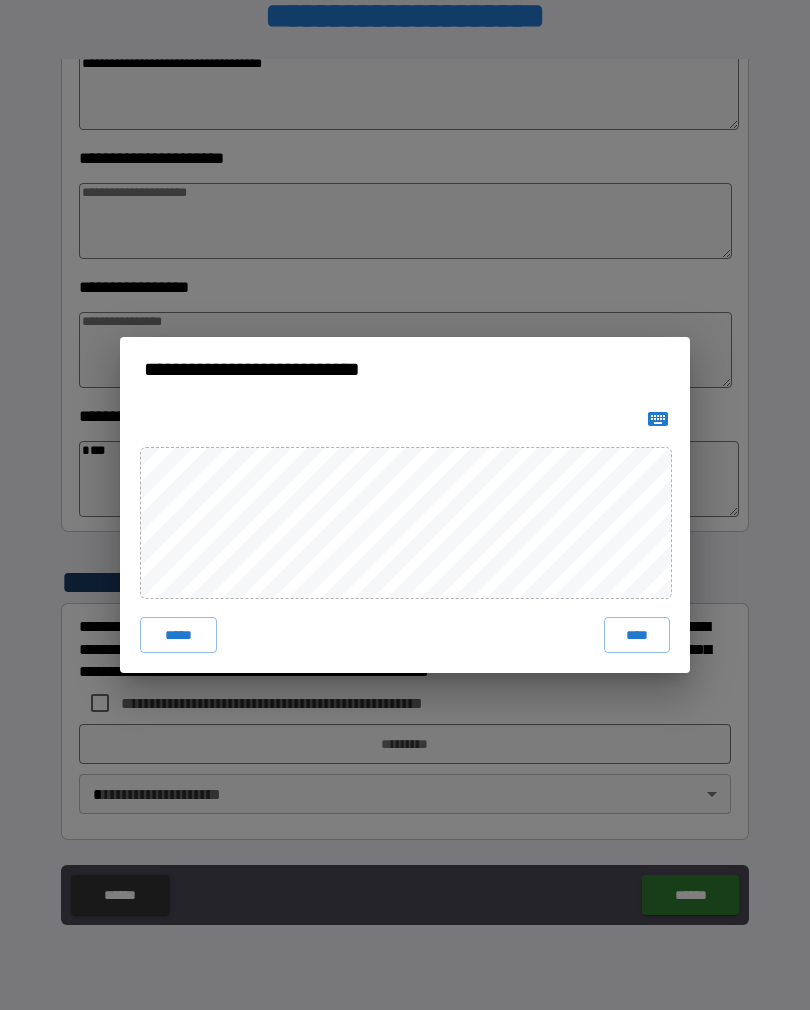 click on "****" at bounding box center [637, 635] 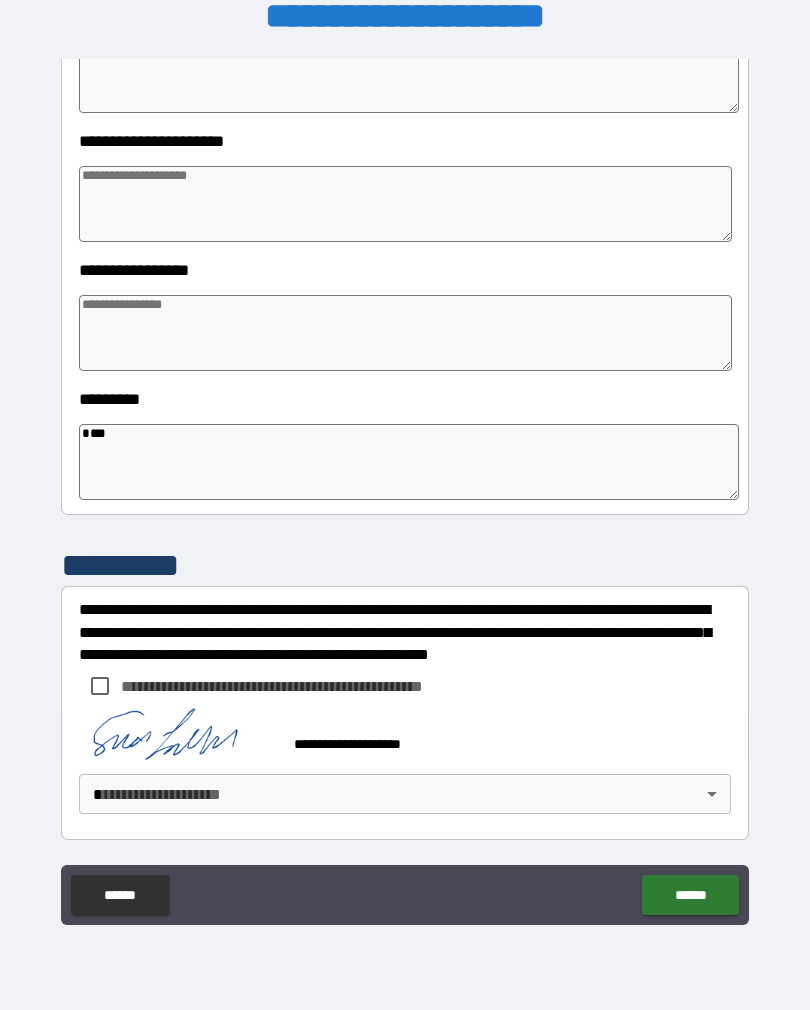 scroll, scrollTop: 409, scrollLeft: 0, axis: vertical 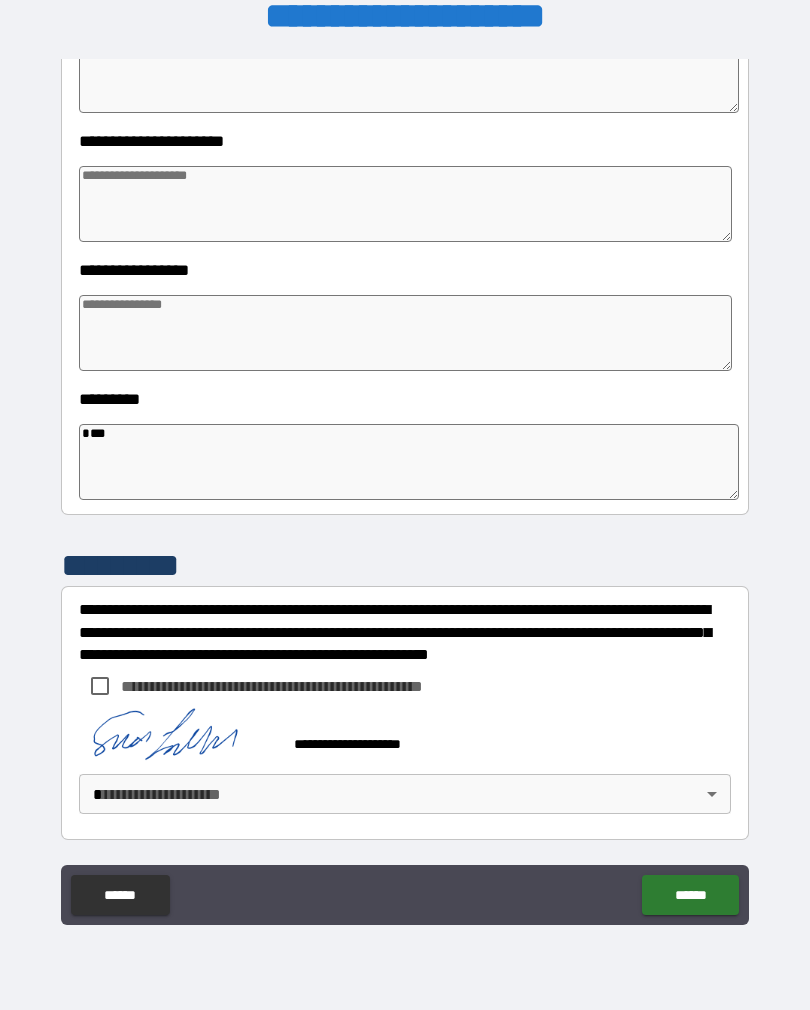 click on "**********" at bounding box center [405, 489] 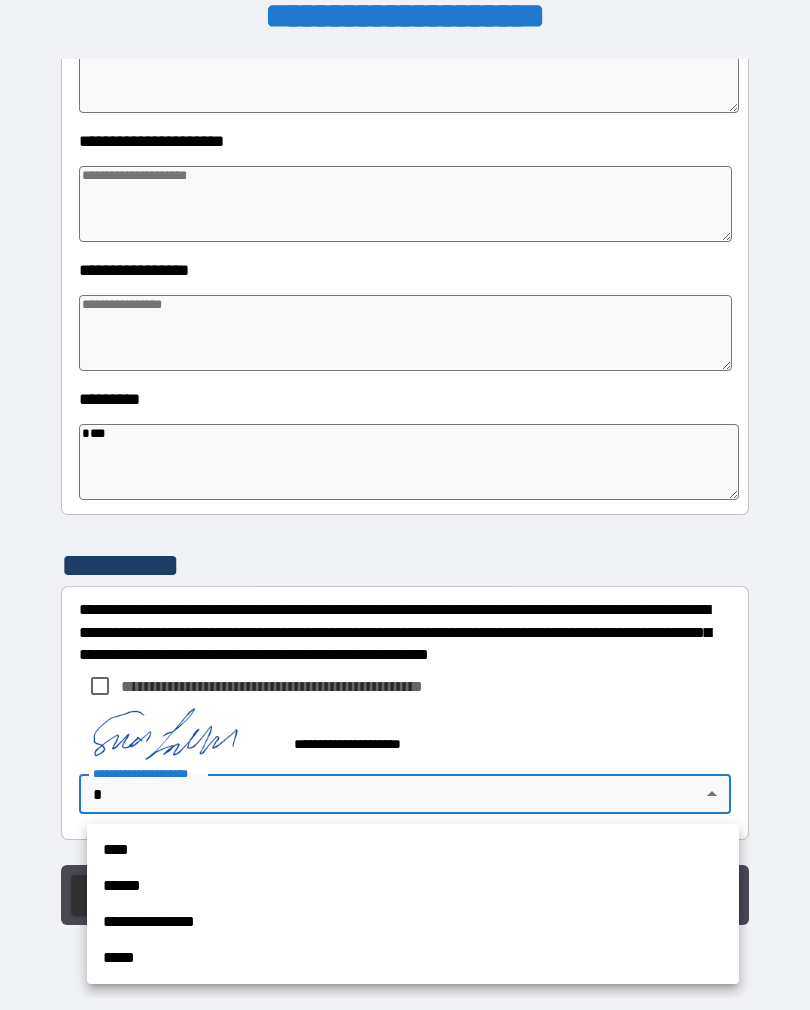 click on "****" at bounding box center (413, 850) 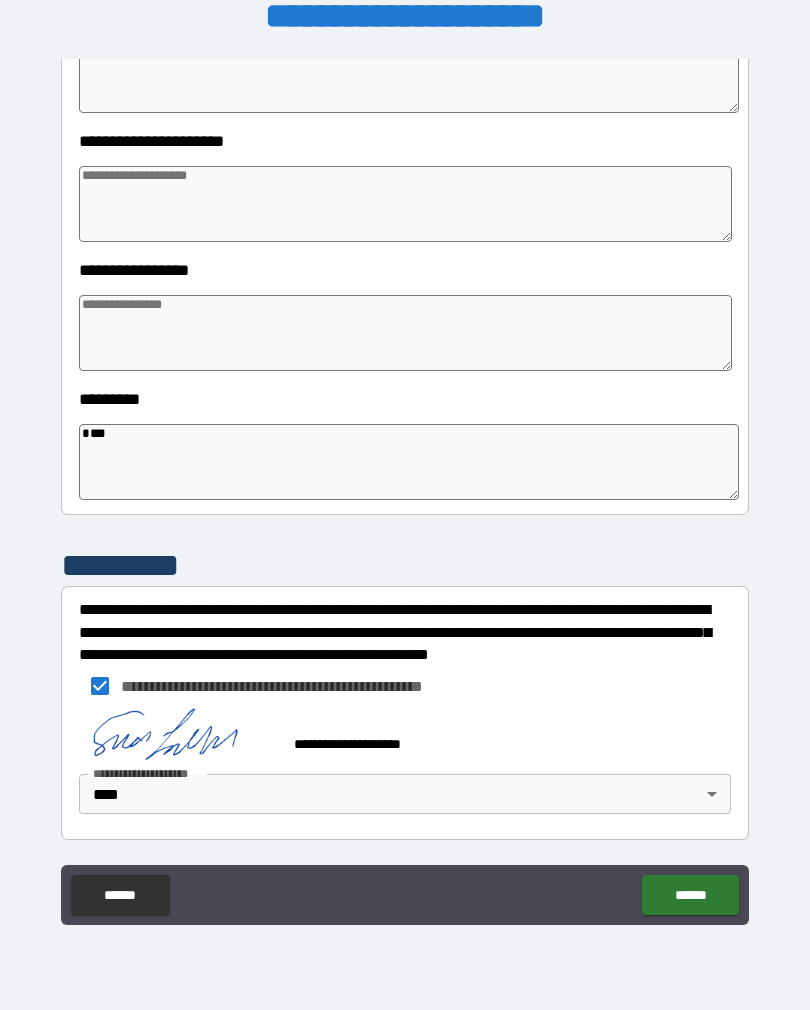 click on "******" at bounding box center (690, 895) 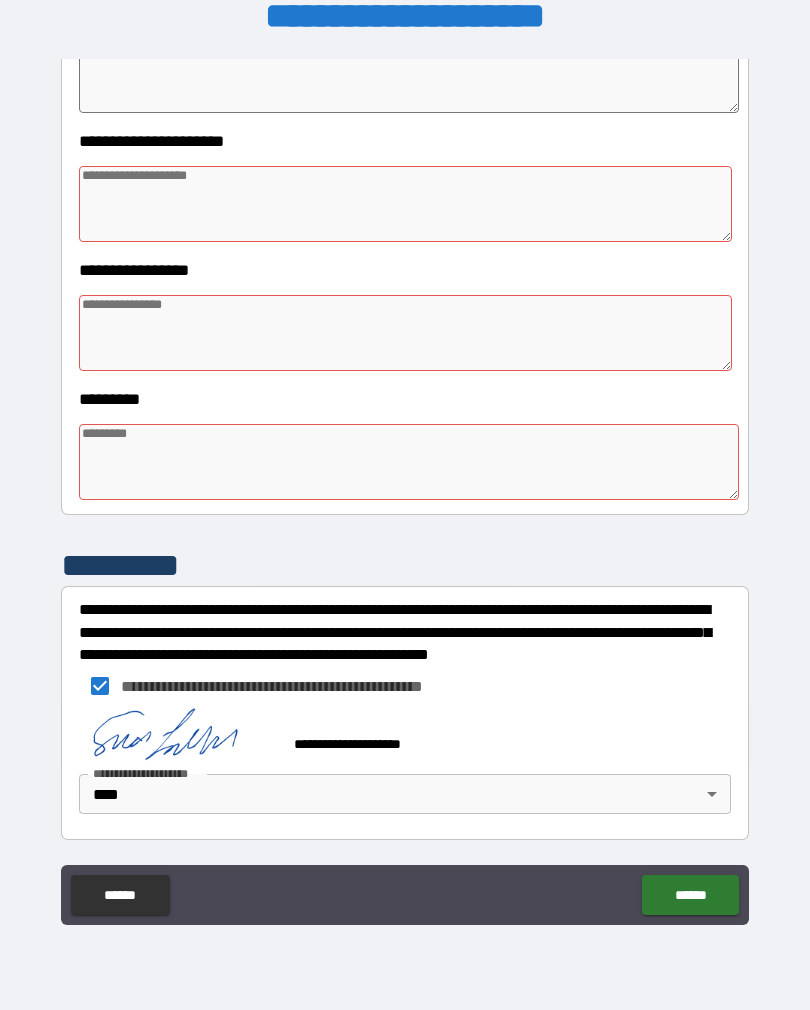 click at bounding box center (405, 204) 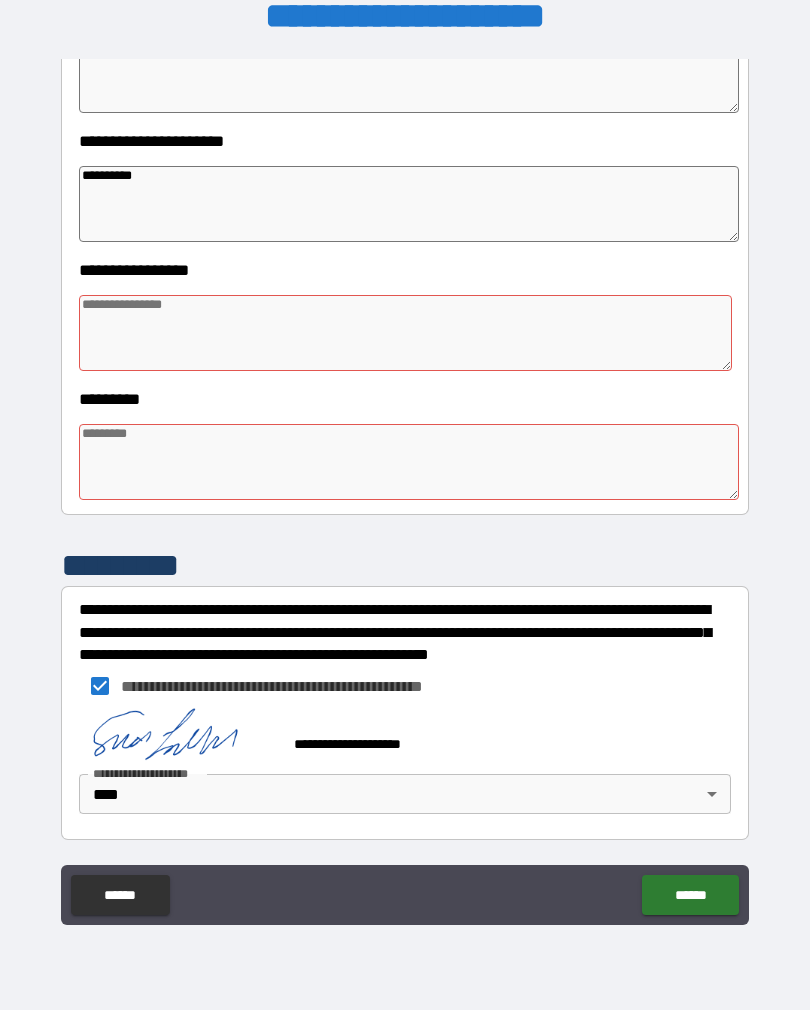 click at bounding box center (405, 333) 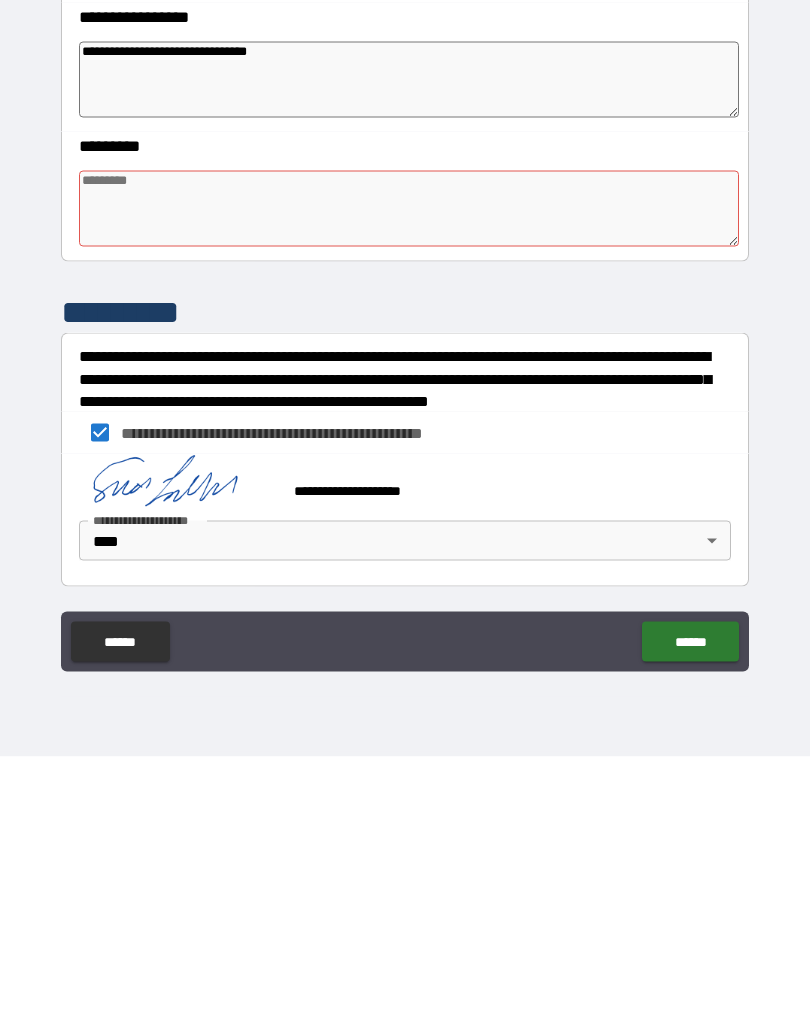 click at bounding box center [409, 462] 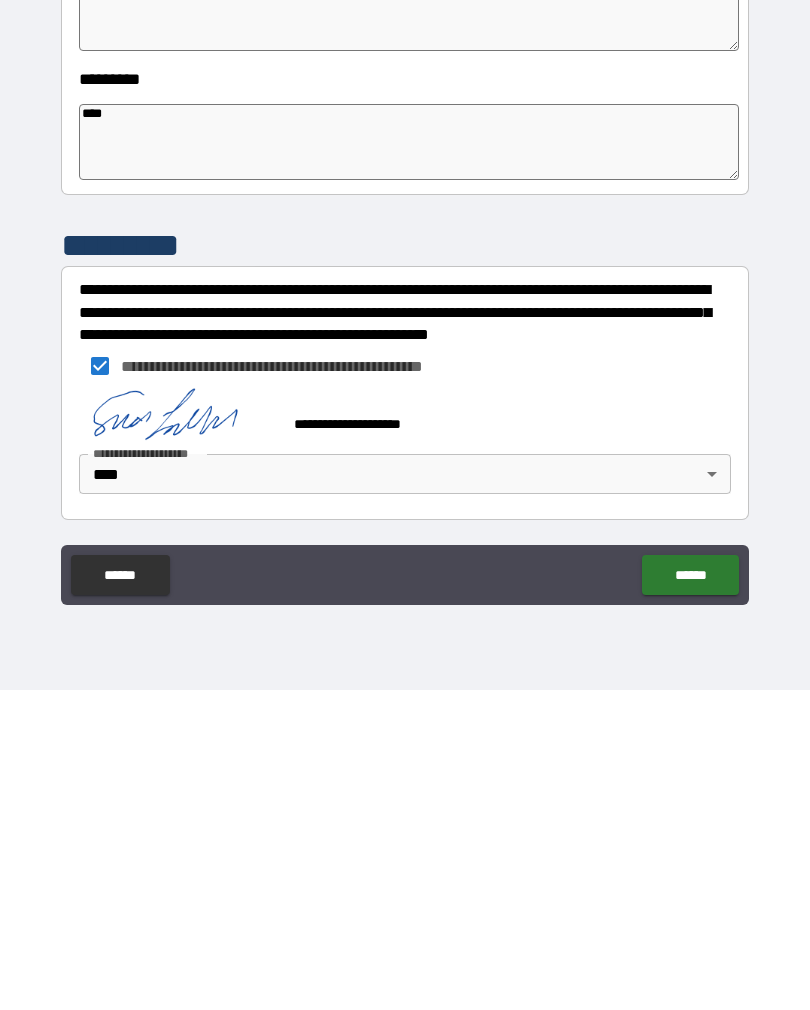 click on "******" at bounding box center (690, 895) 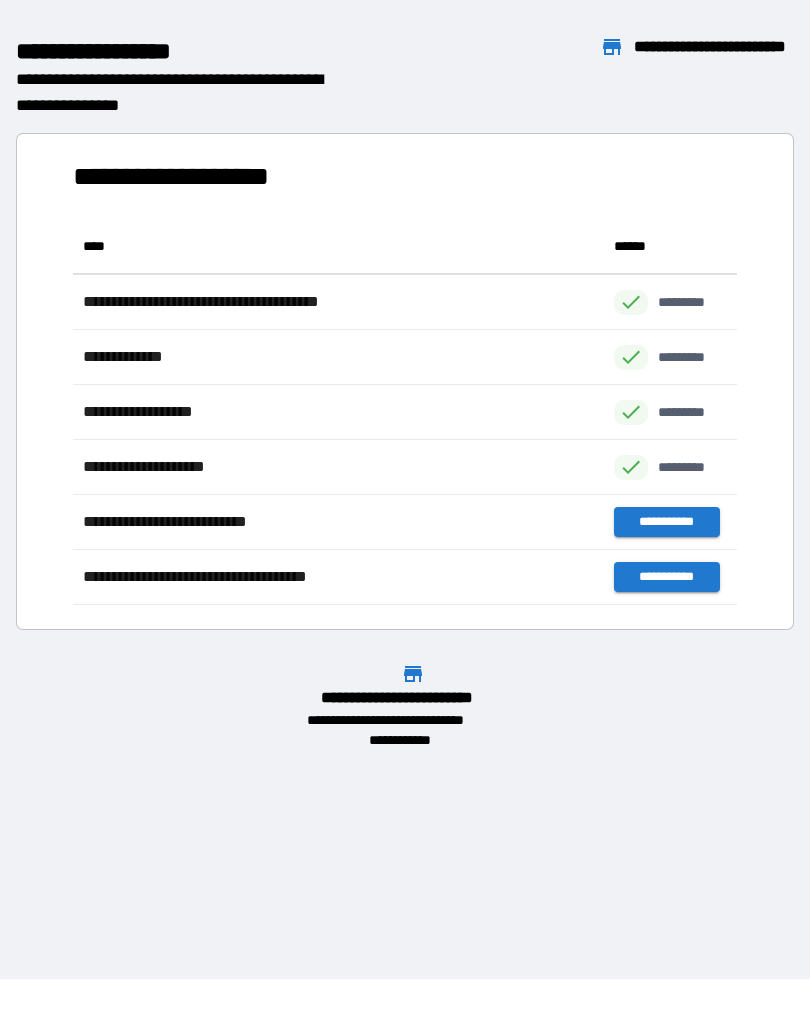 scroll, scrollTop: 1, scrollLeft: 1, axis: both 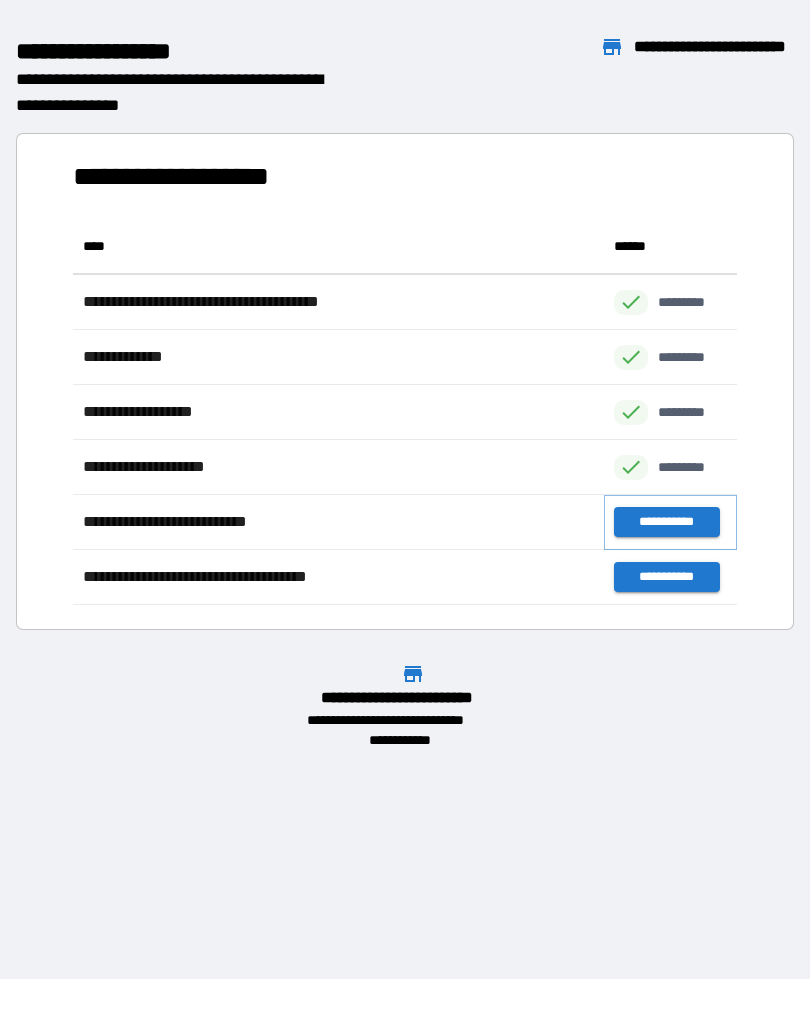 click on "**********" at bounding box center (666, 522) 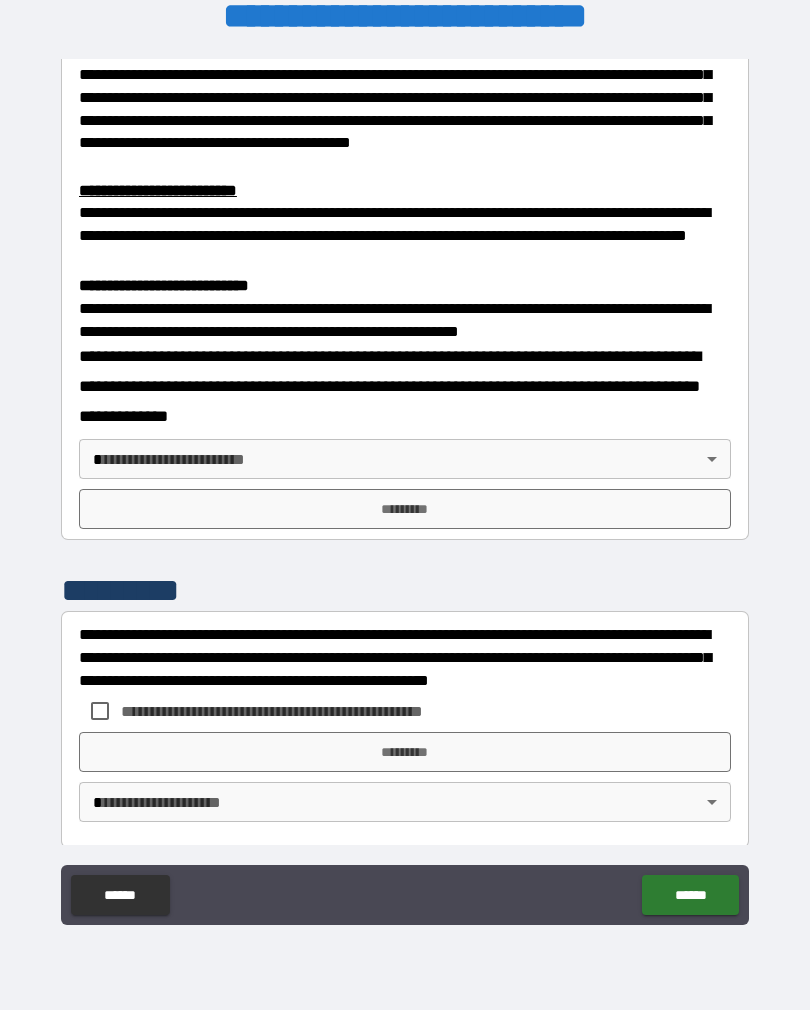 scroll, scrollTop: 588, scrollLeft: 0, axis: vertical 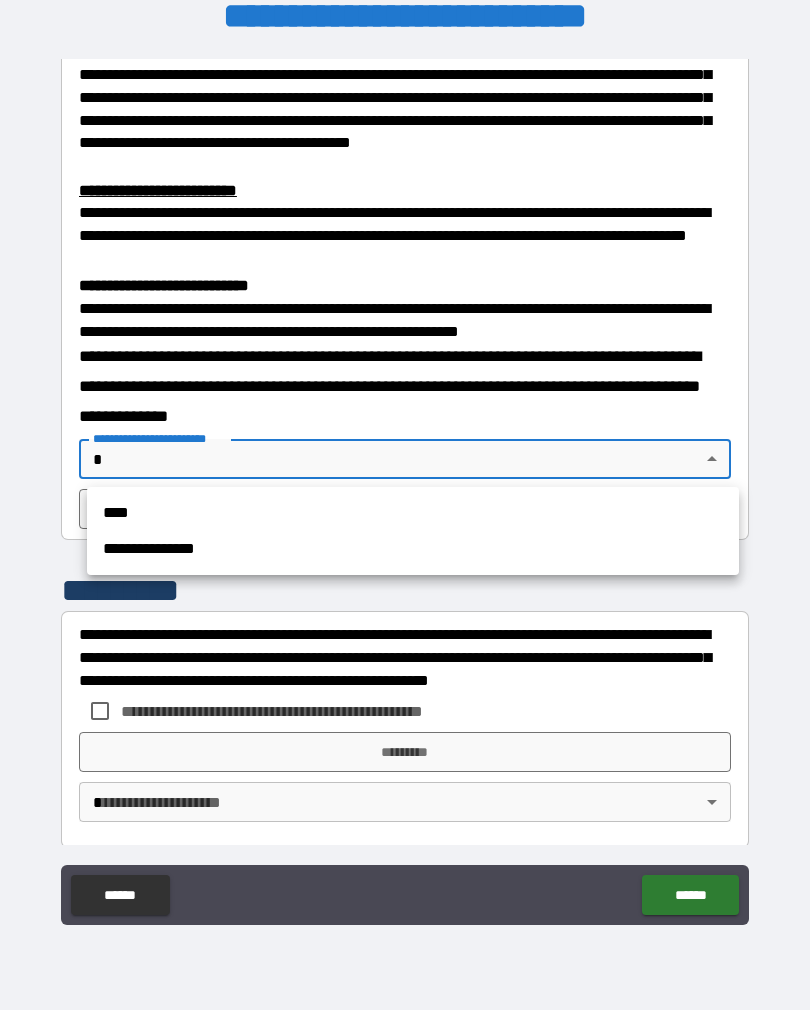 click on "****" at bounding box center (413, 513) 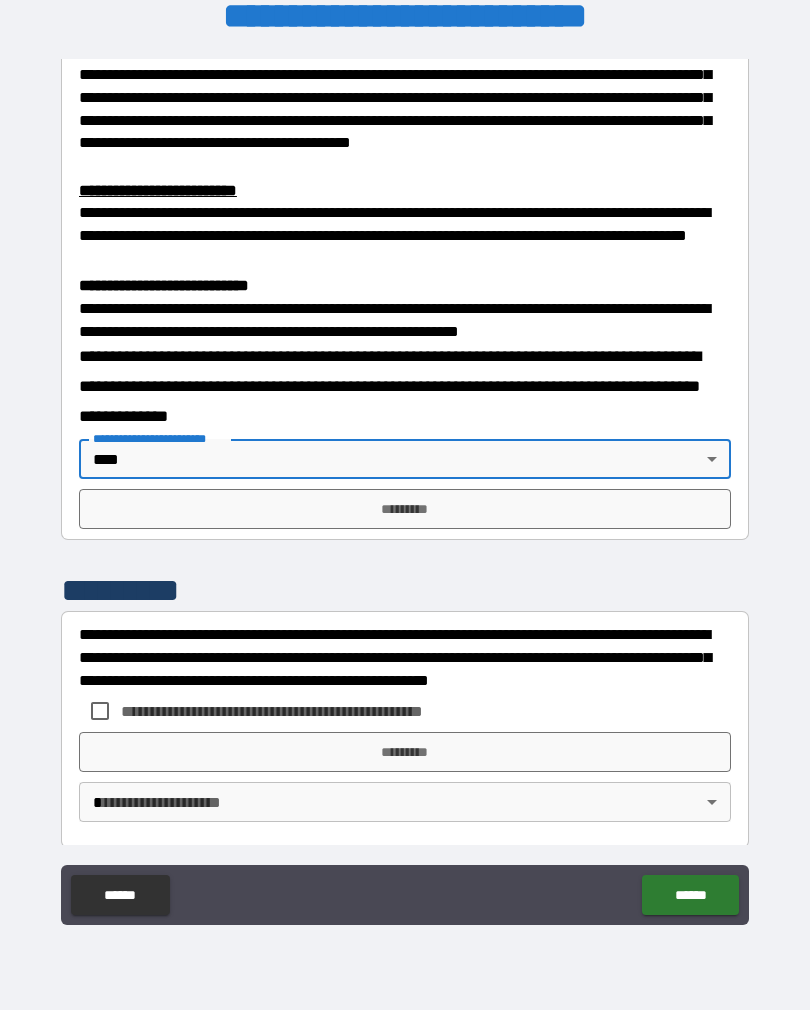 click on "*********" at bounding box center (405, 509) 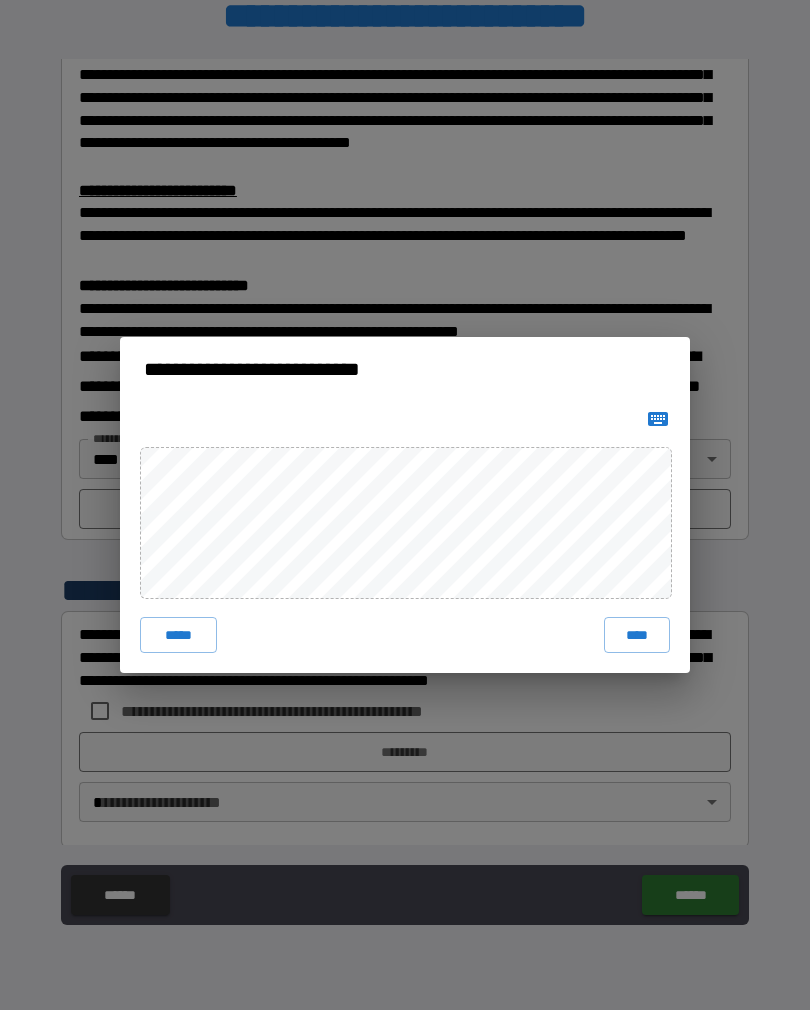click on "****" at bounding box center [637, 635] 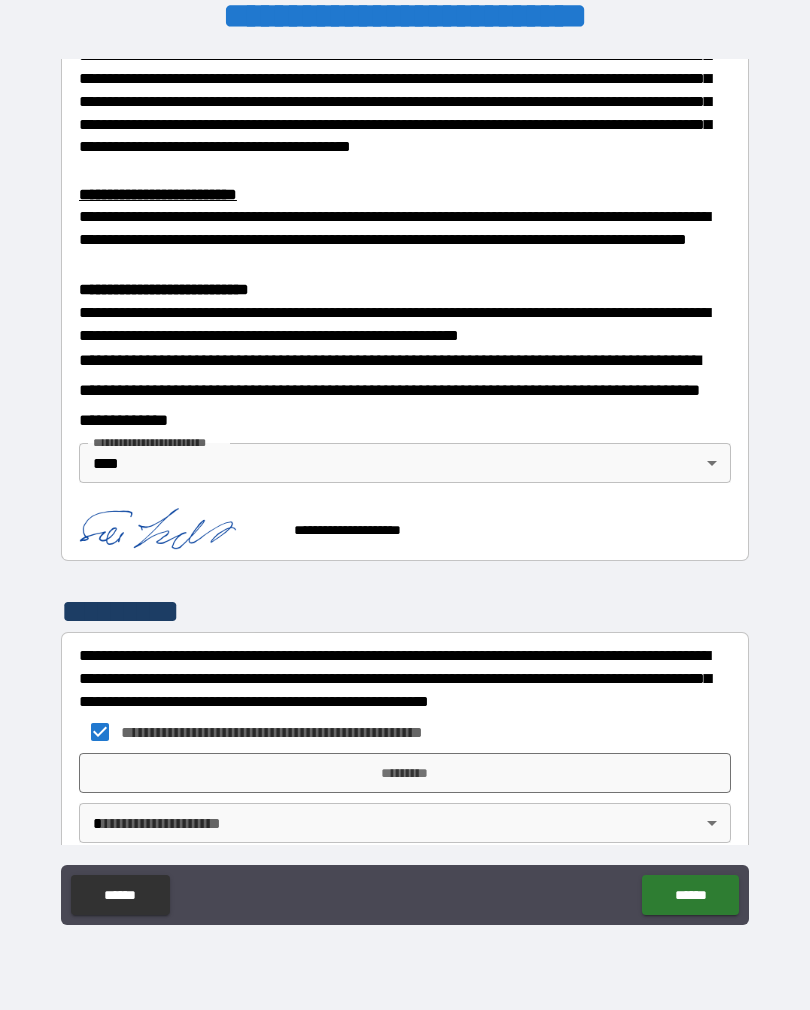 click on "*********" at bounding box center [405, 773] 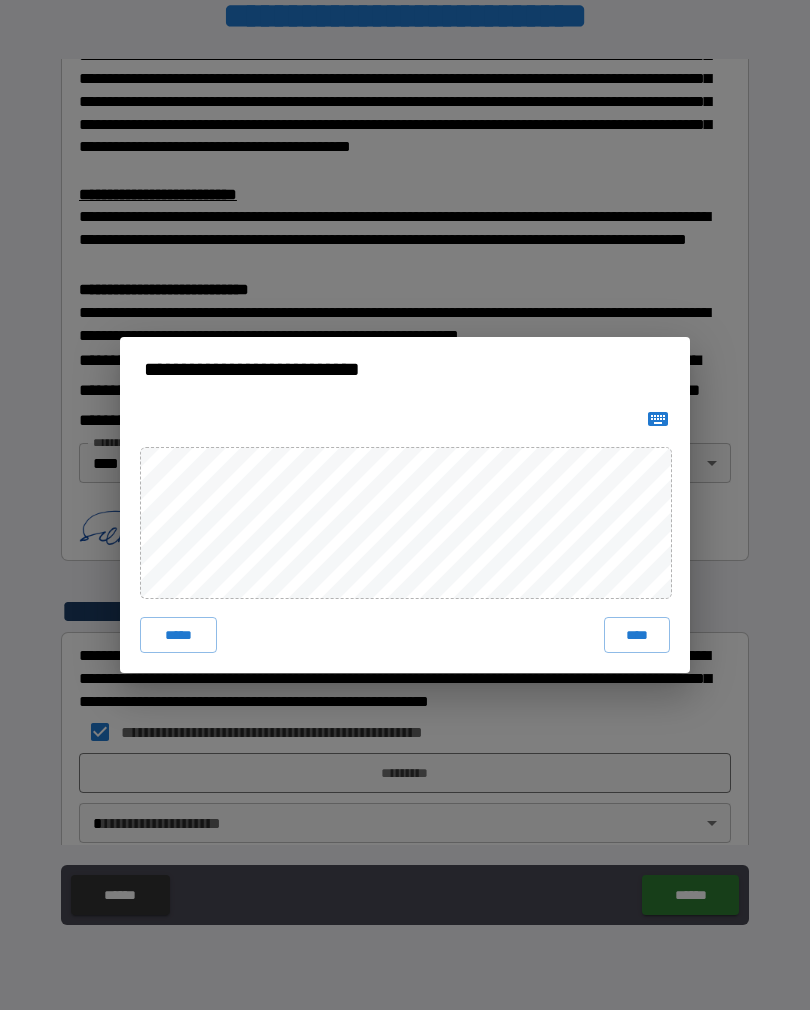click on "****" at bounding box center [637, 635] 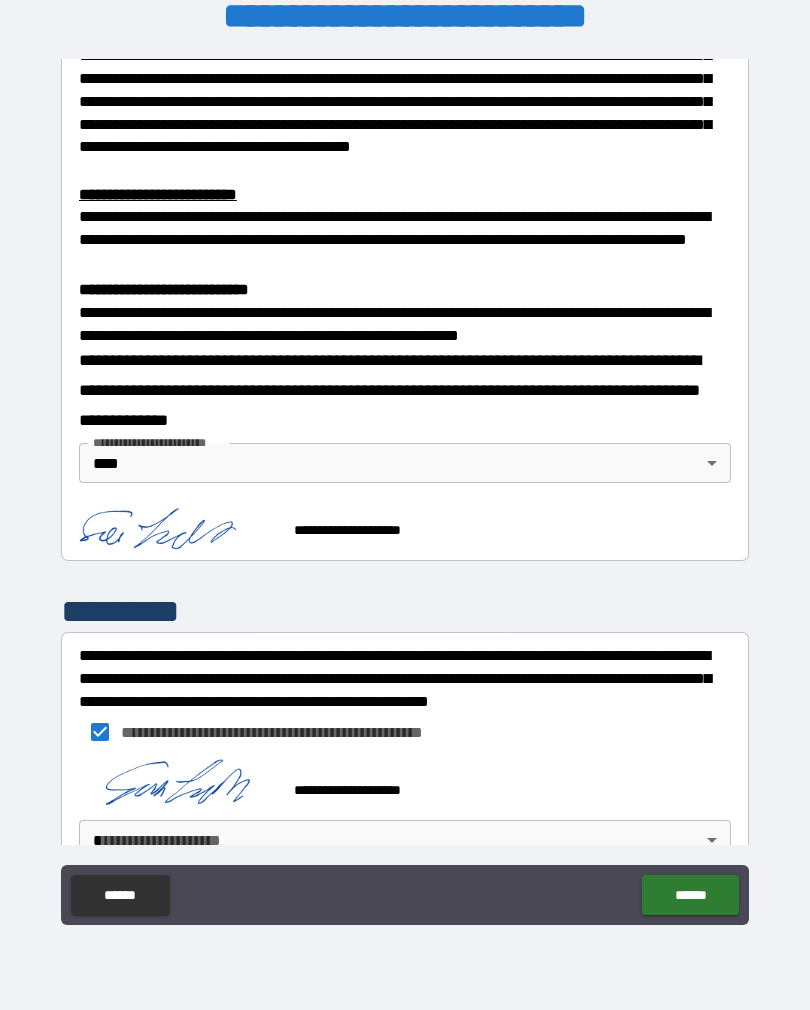 click on "**********" at bounding box center (405, 489) 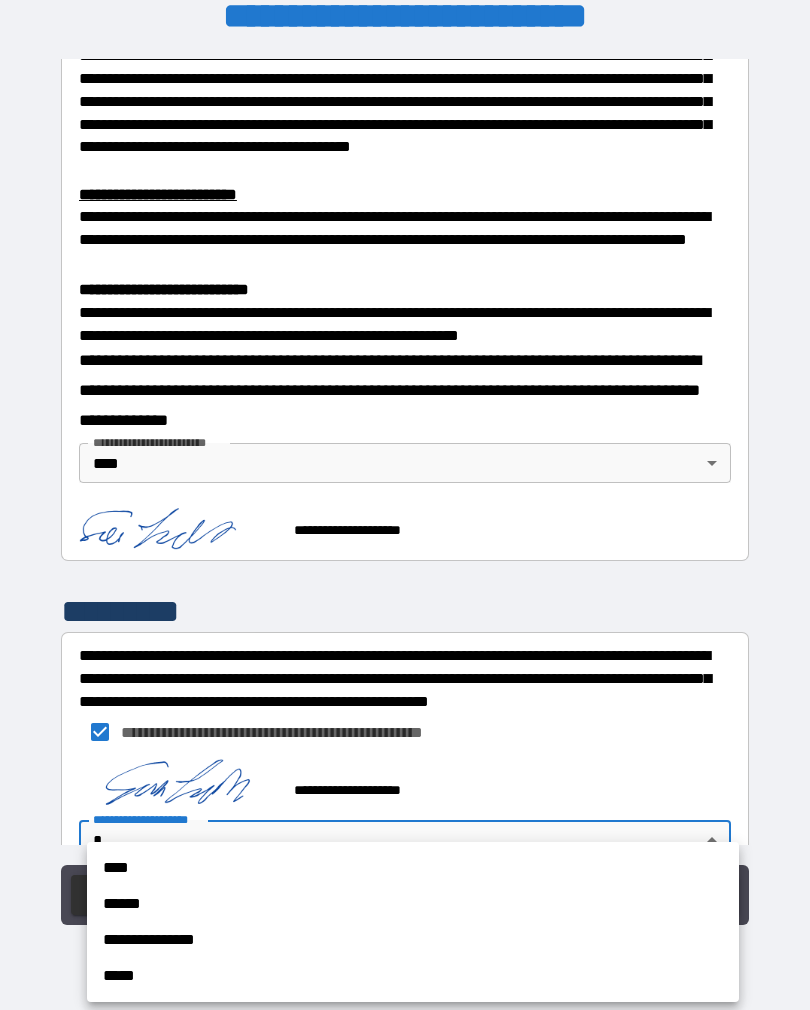 click on "****" at bounding box center [413, 868] 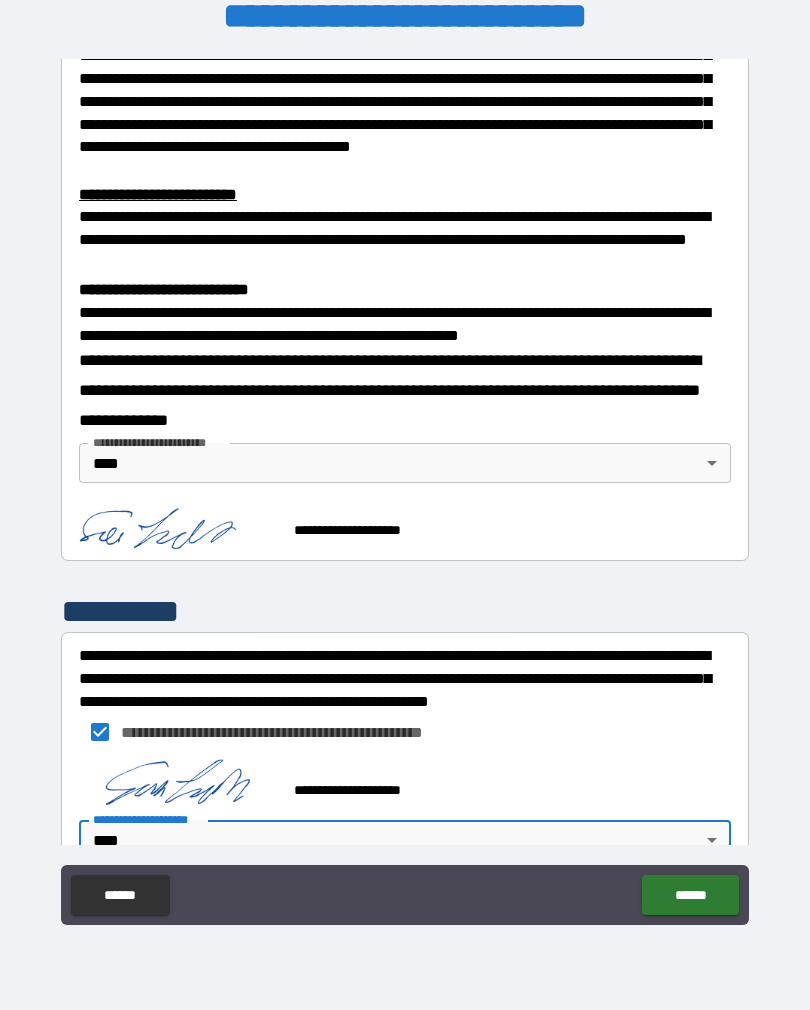 scroll, scrollTop: 597, scrollLeft: 0, axis: vertical 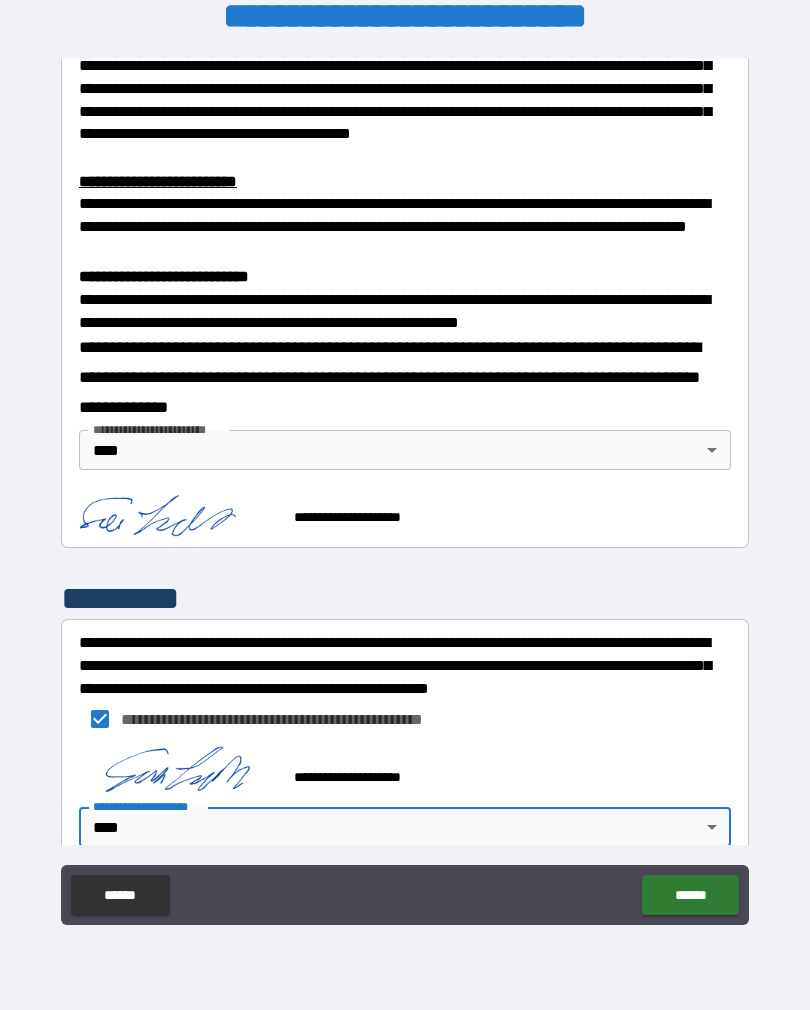 click on "******" at bounding box center [690, 895] 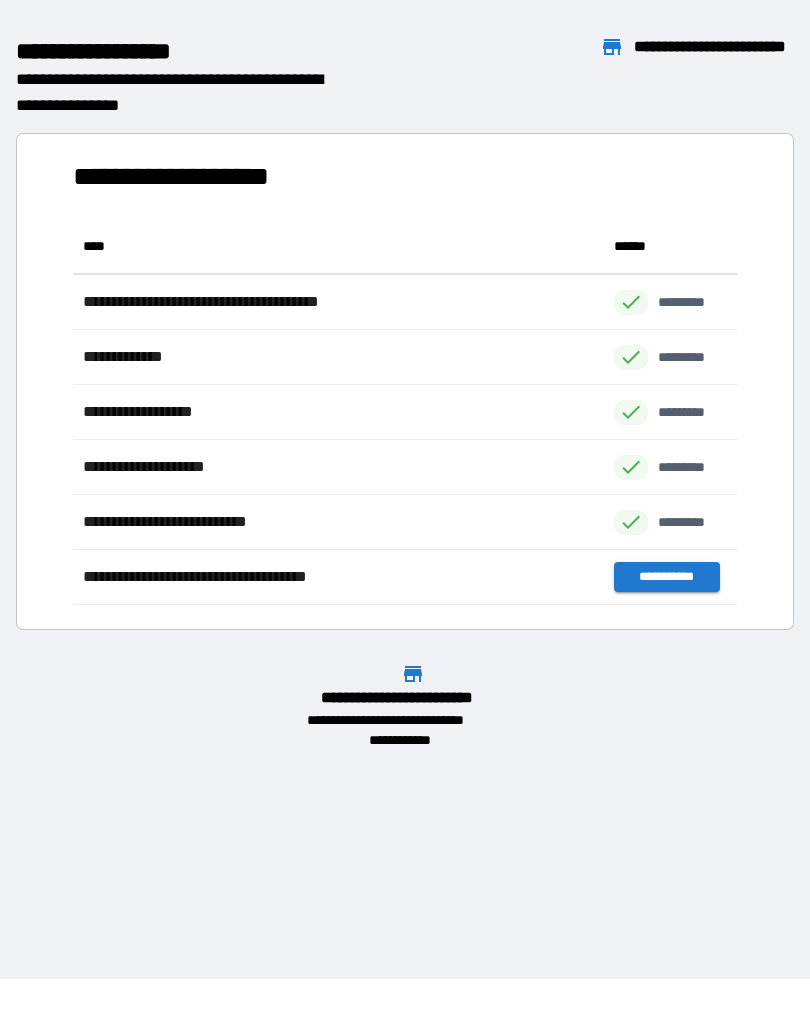 scroll, scrollTop: 1, scrollLeft: 1, axis: both 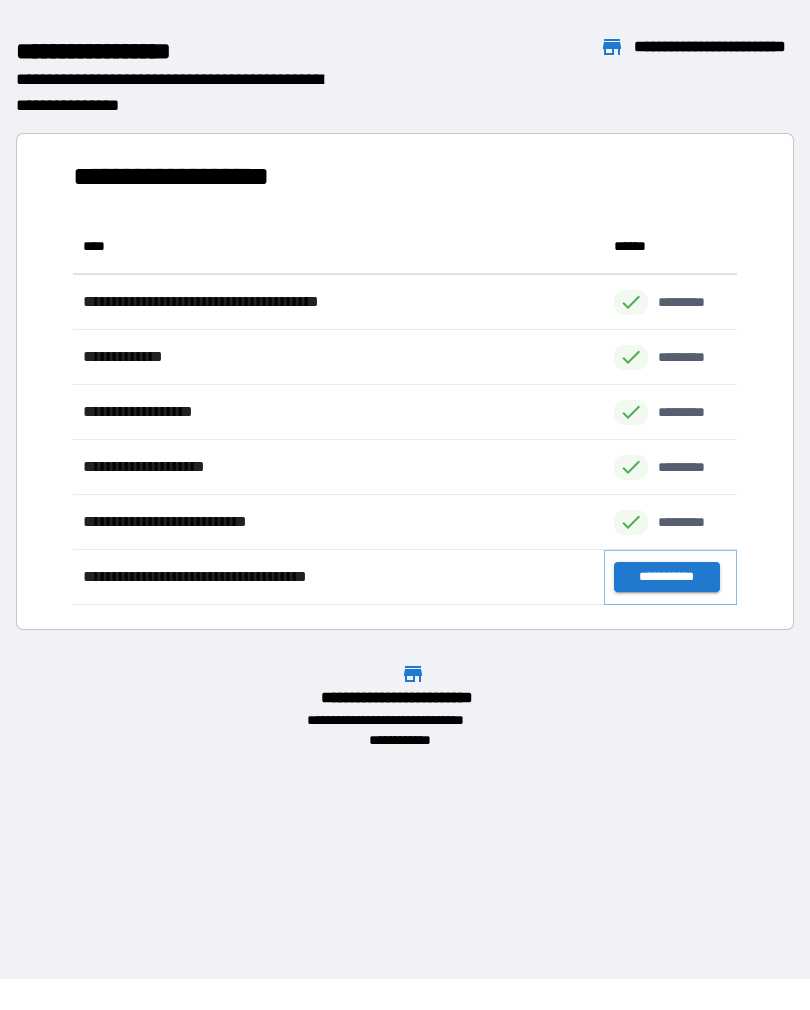 click on "**********" at bounding box center [666, 577] 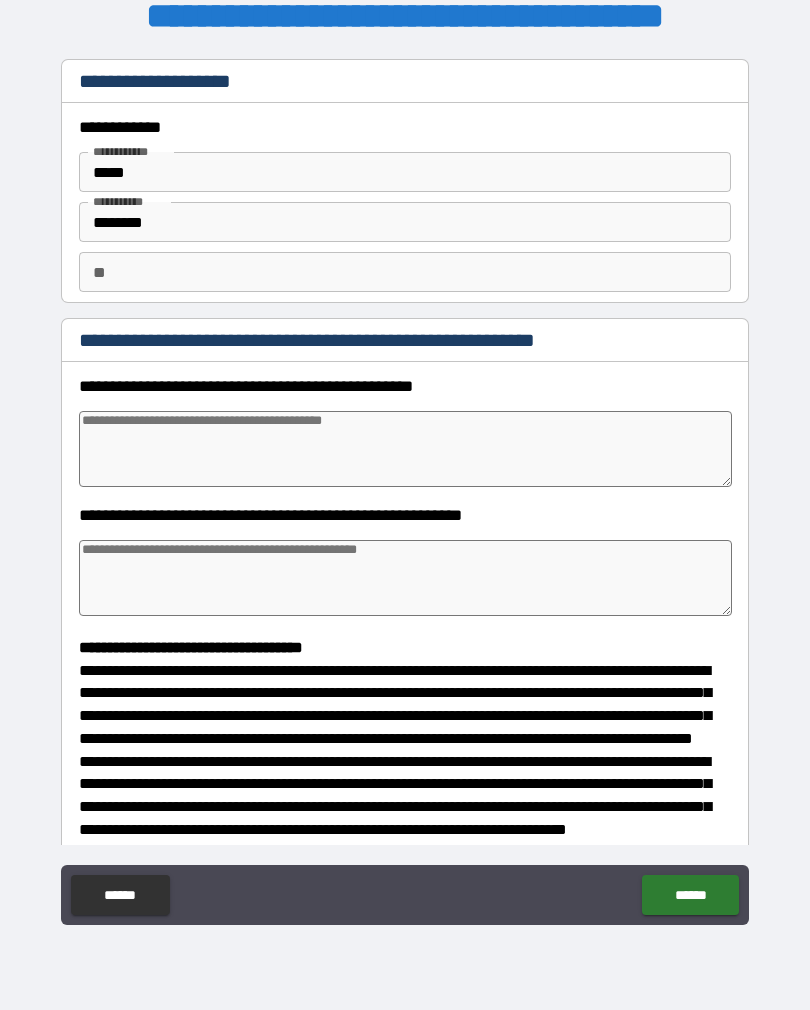 click at bounding box center (405, 449) 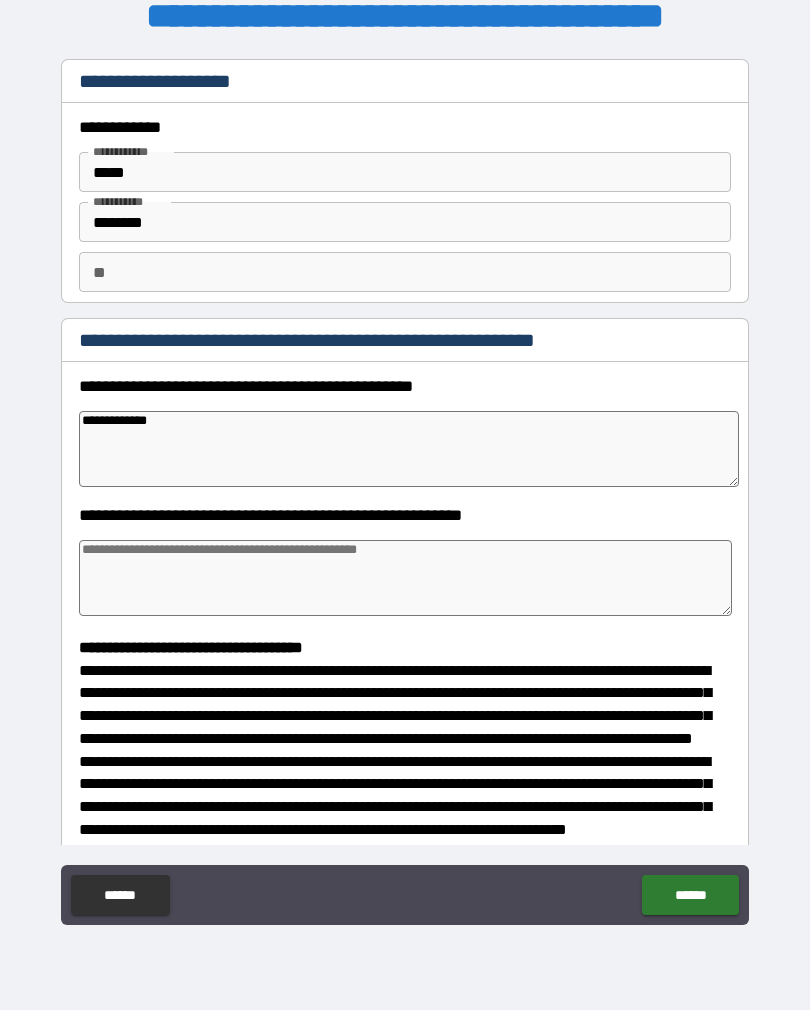 click at bounding box center [405, 578] 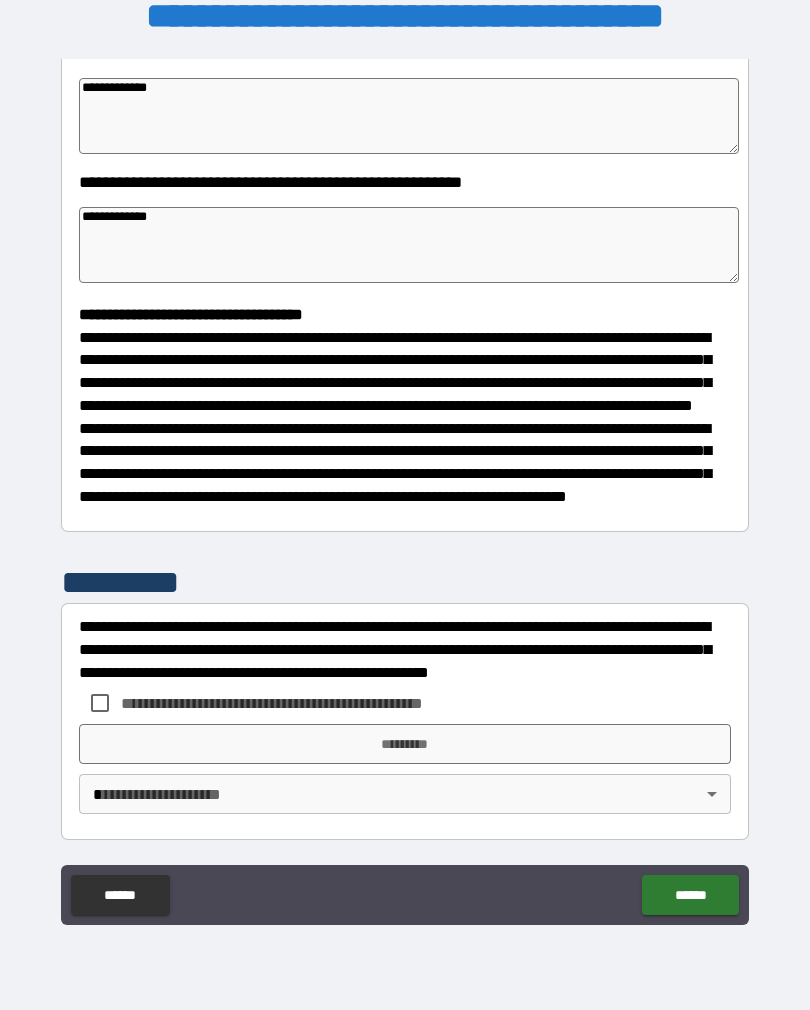 scroll, scrollTop: 370, scrollLeft: 0, axis: vertical 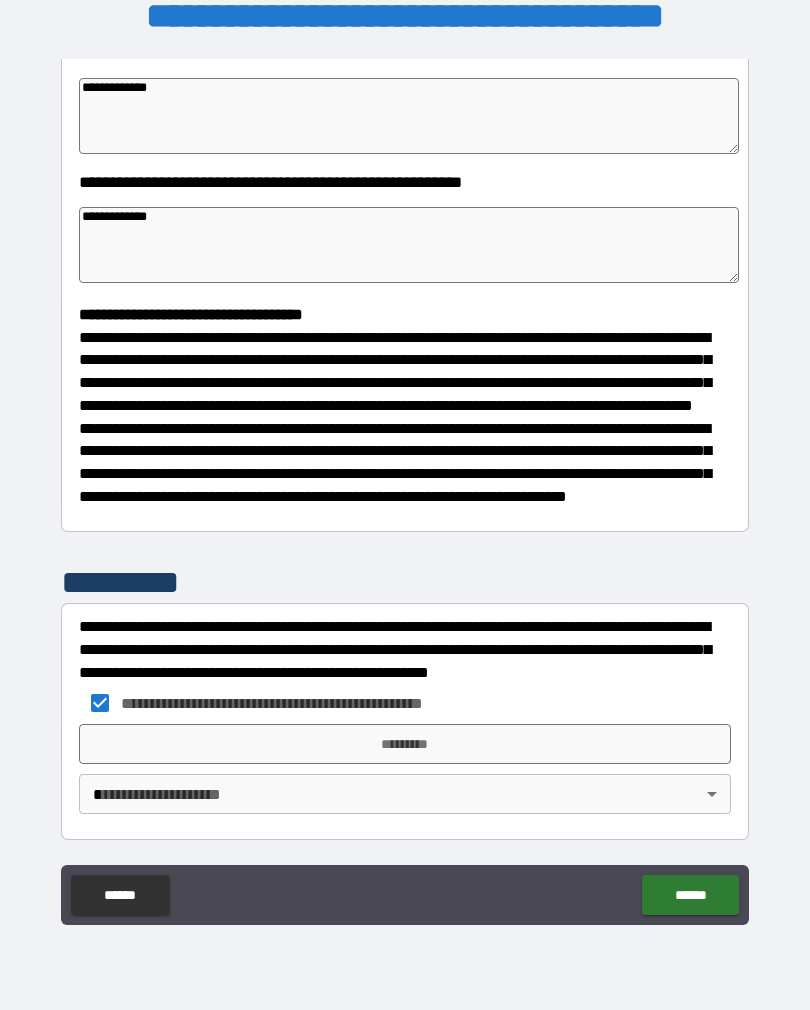 click on "*********" at bounding box center [405, 744] 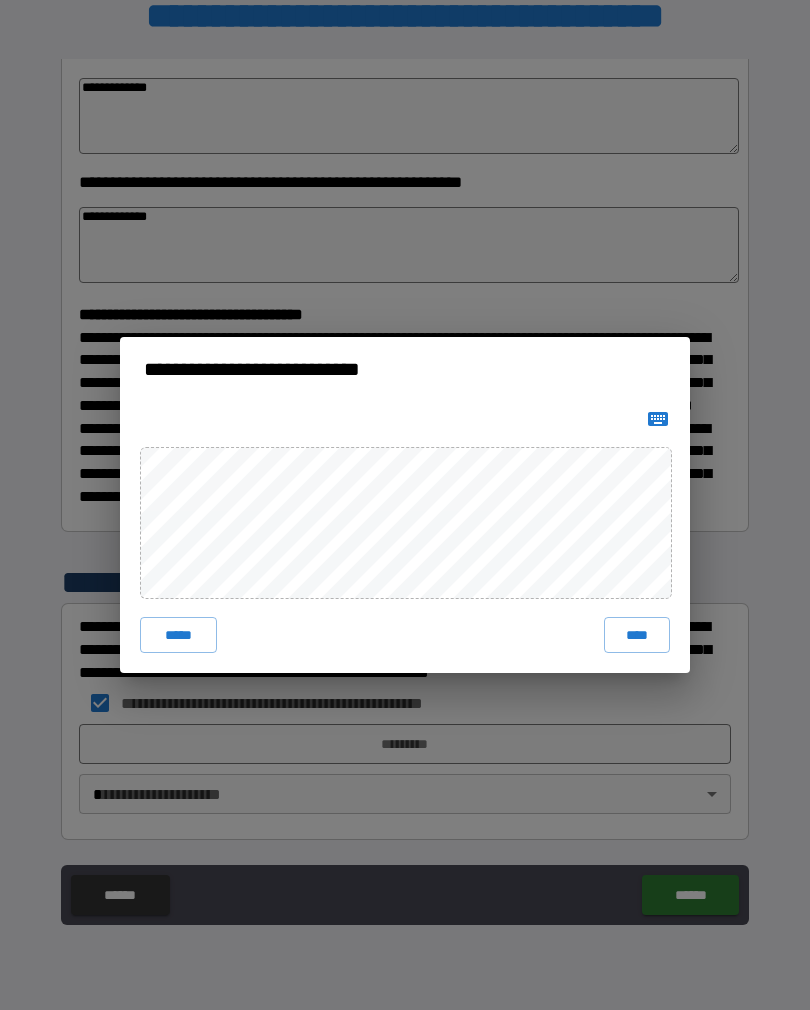 click on "****" at bounding box center (637, 635) 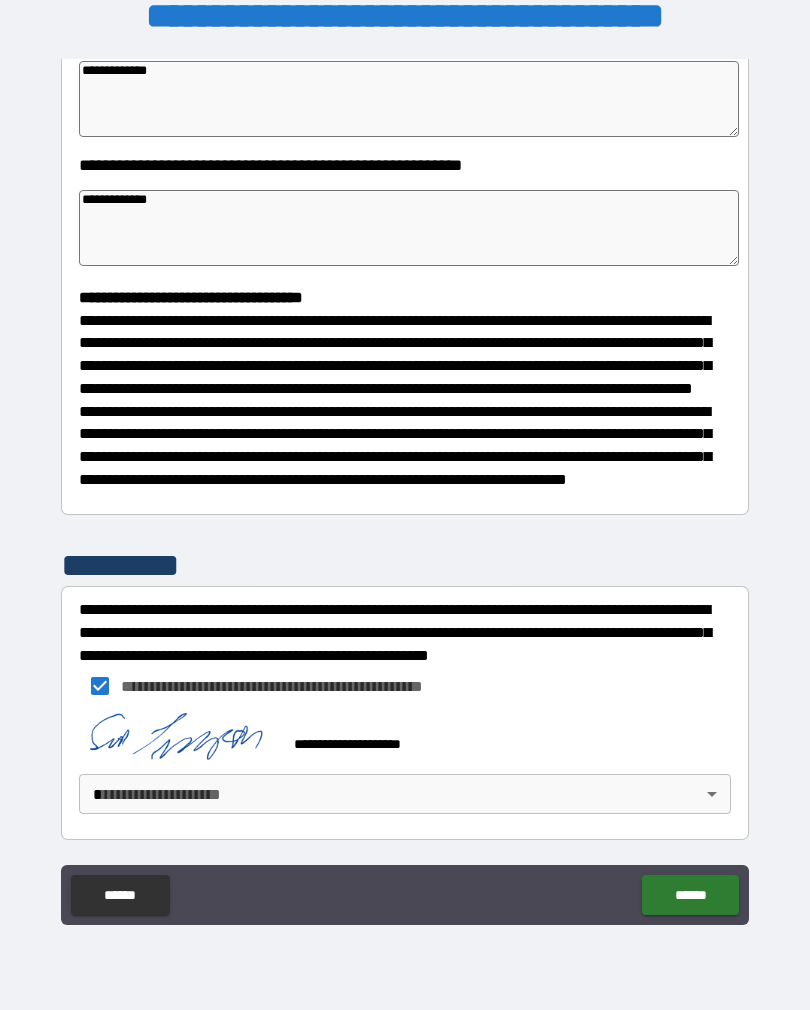 click on "**********" at bounding box center (405, 489) 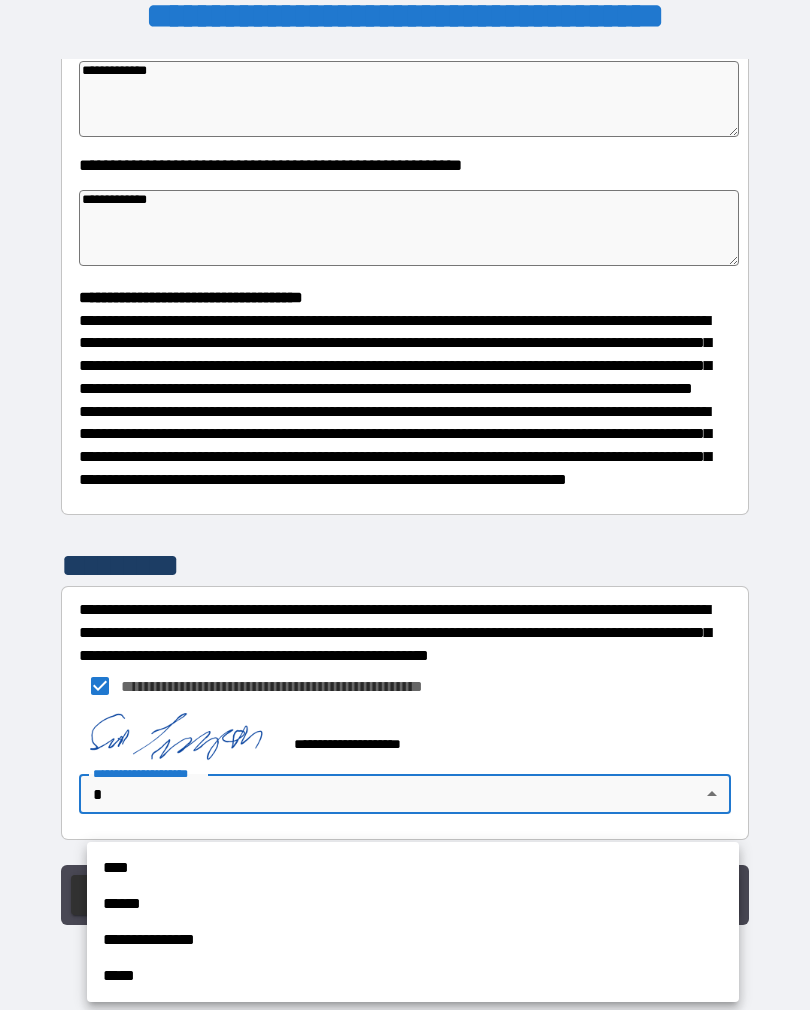 click on "****" at bounding box center (413, 868) 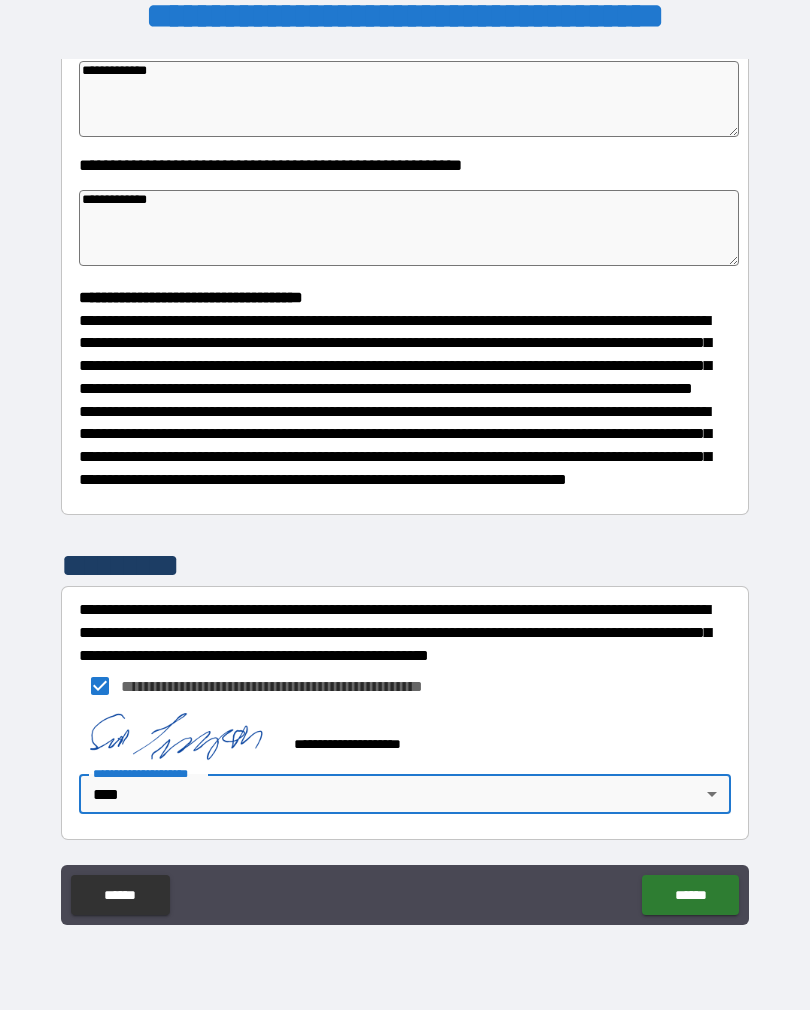 click on "******" at bounding box center [690, 895] 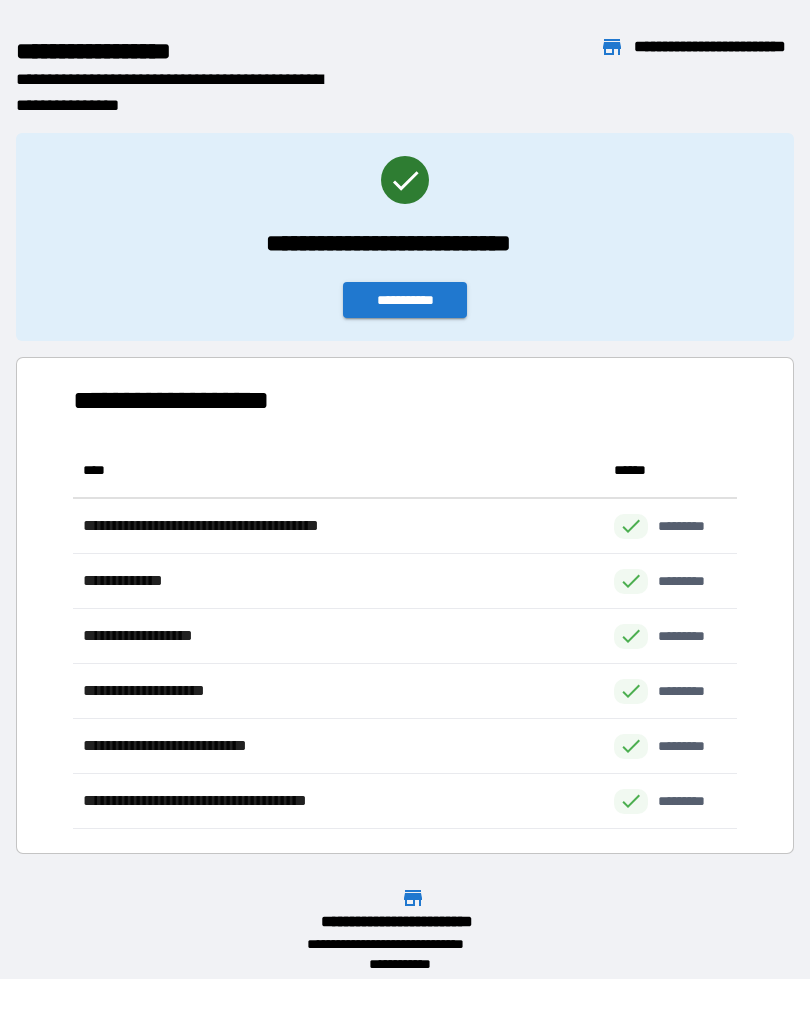 scroll, scrollTop: 1, scrollLeft: 1, axis: both 